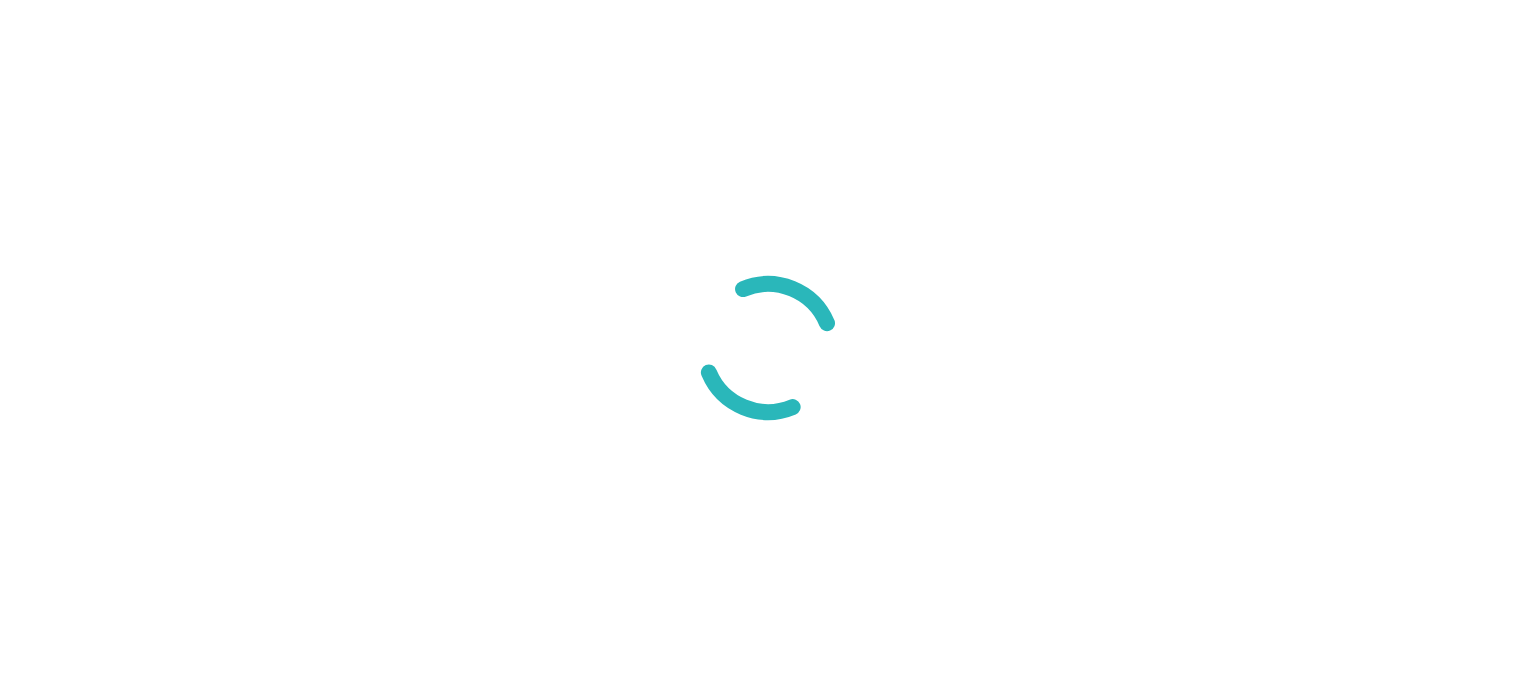 scroll, scrollTop: 0, scrollLeft: 0, axis: both 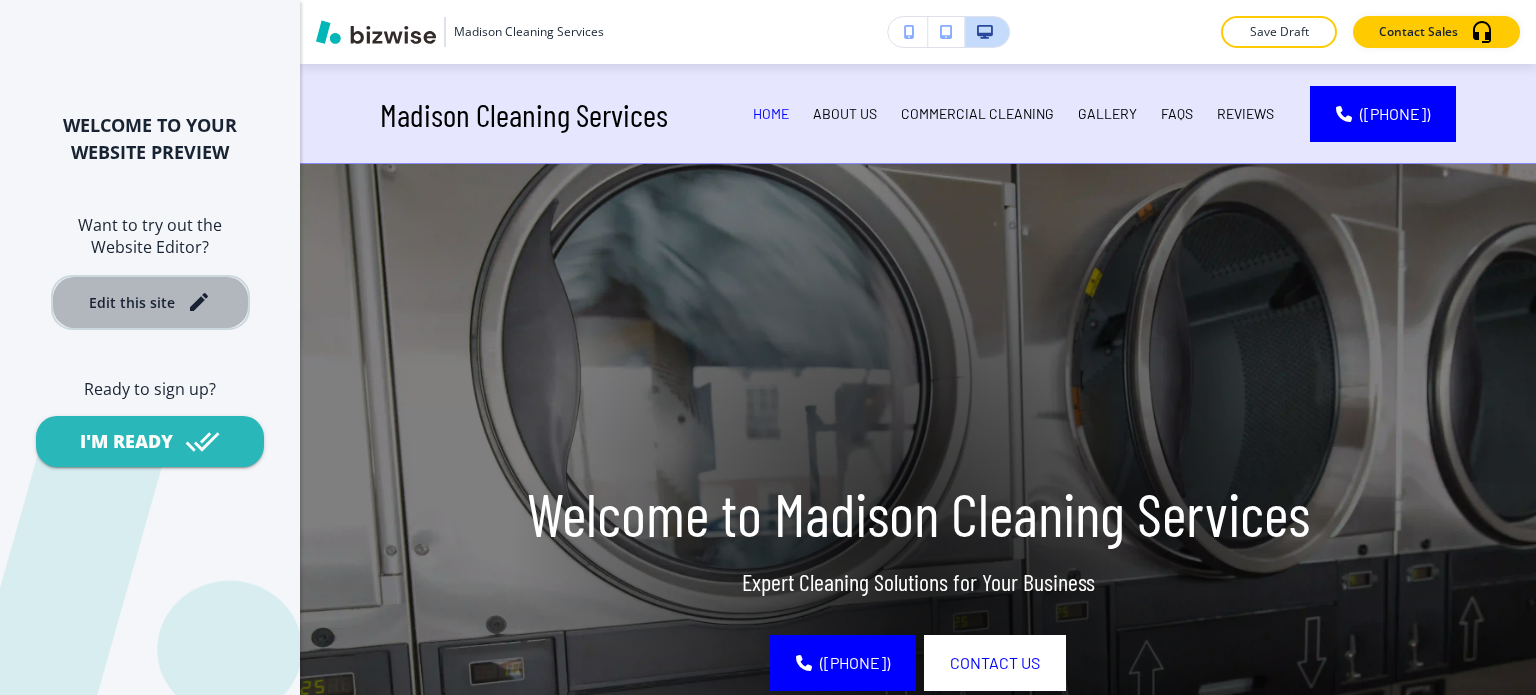 click 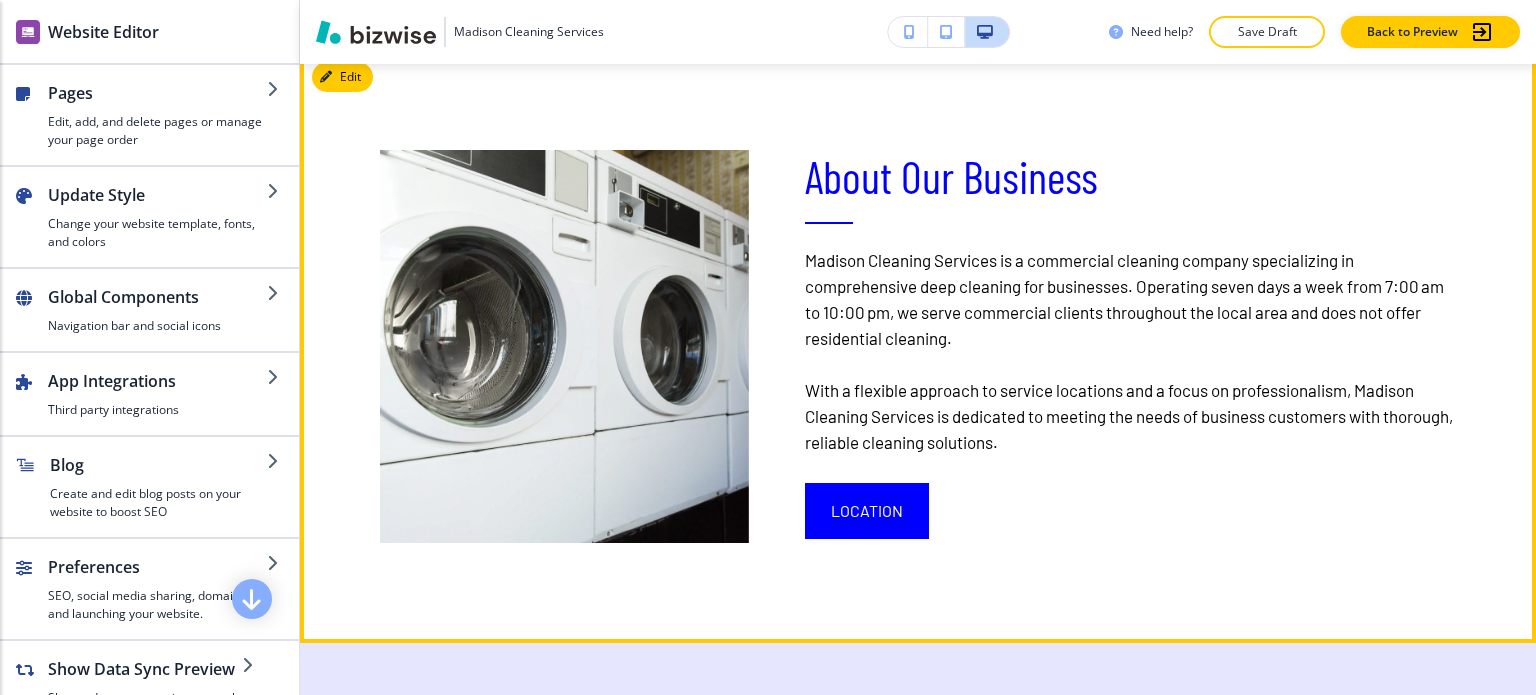 scroll, scrollTop: 1100, scrollLeft: 0, axis: vertical 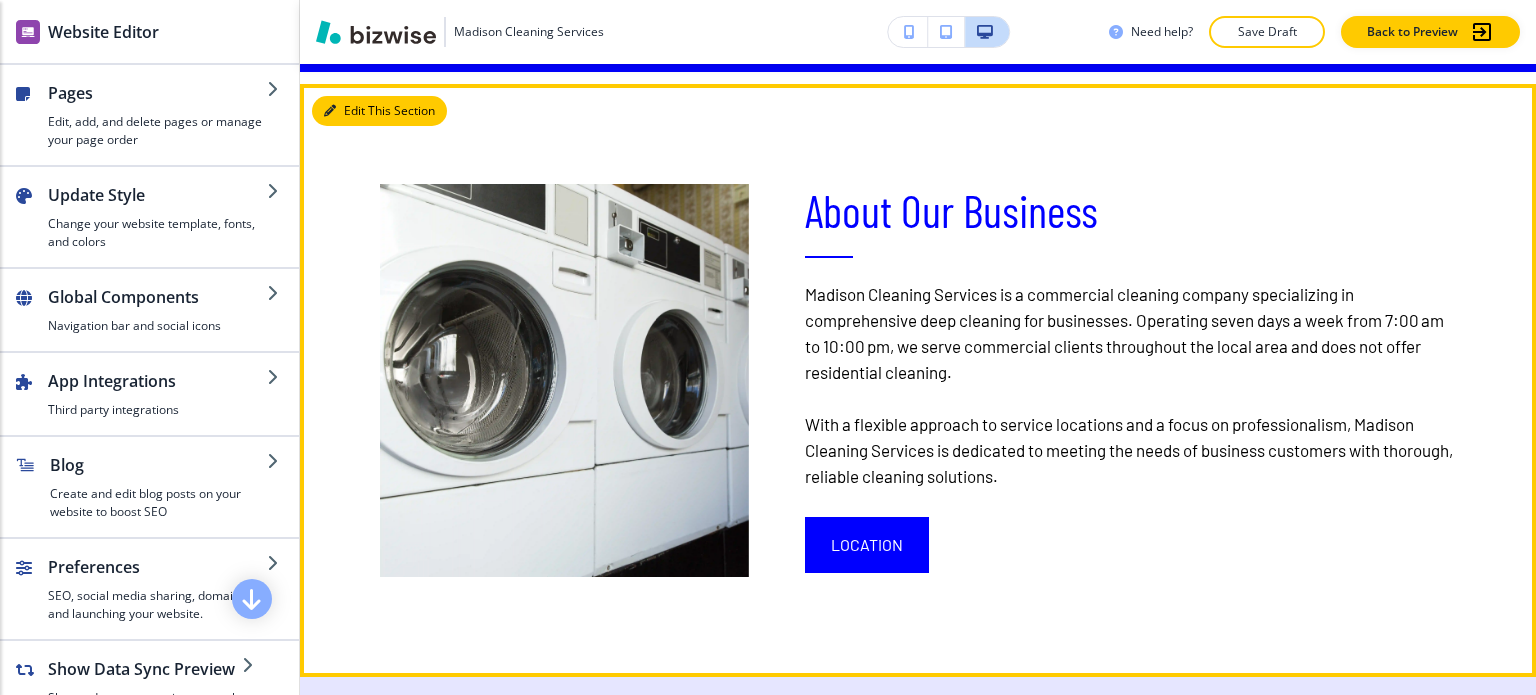 click on "Edit This Section" at bounding box center (379, 111) 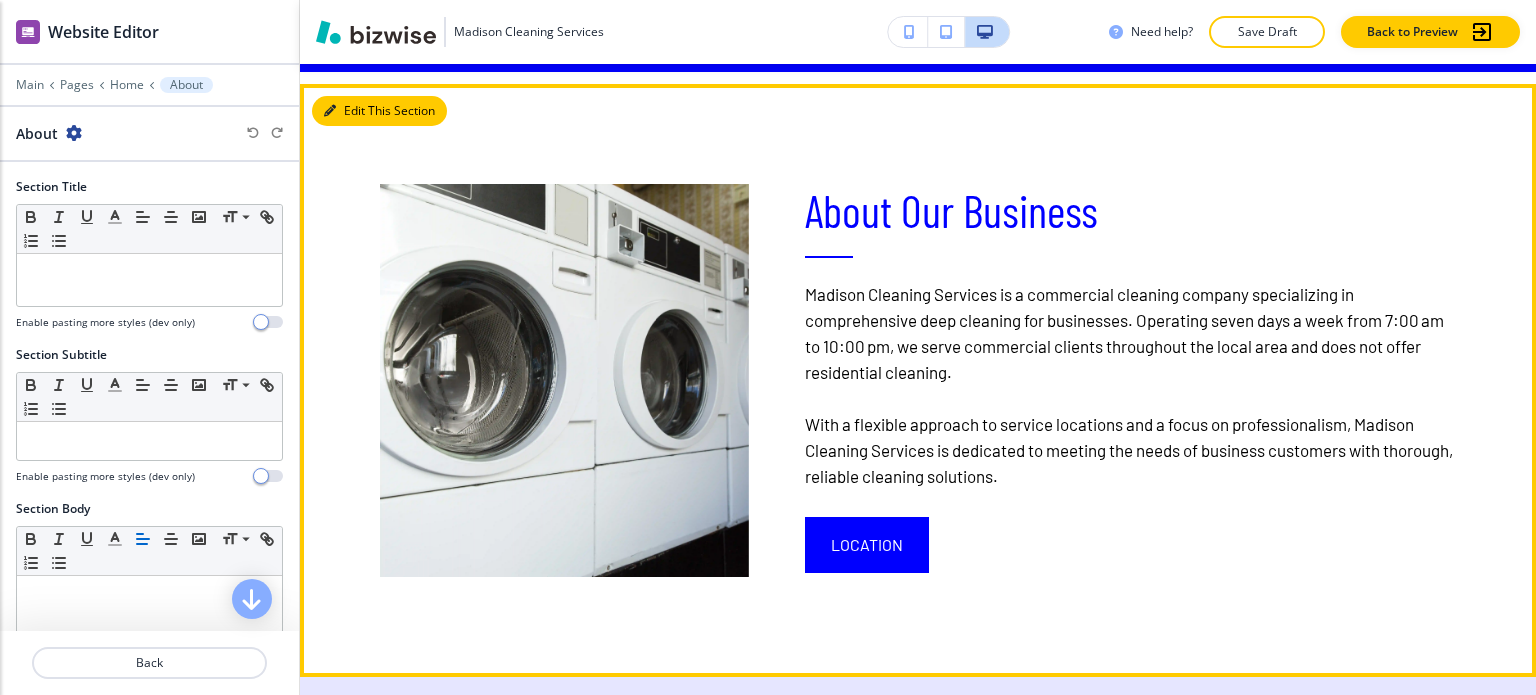 scroll, scrollTop: 1120, scrollLeft: 0, axis: vertical 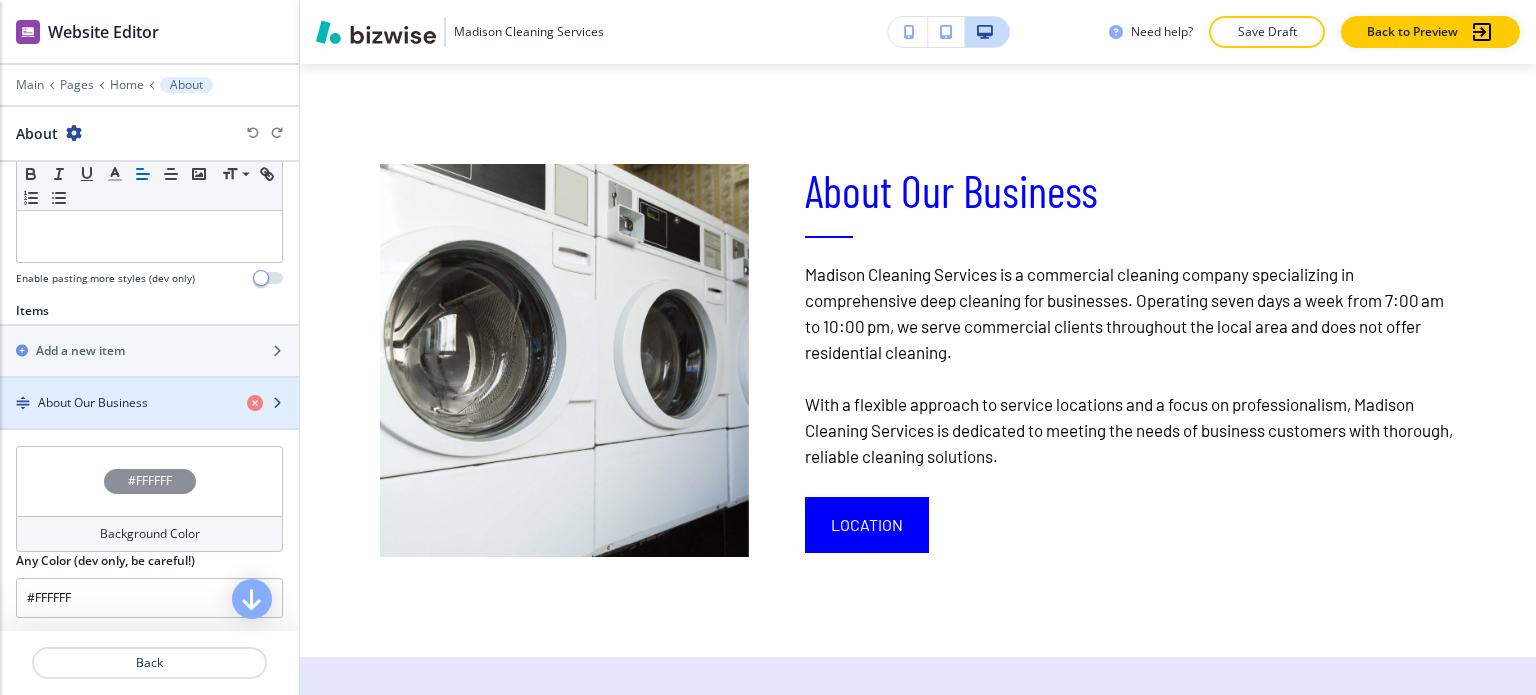 click at bounding box center [149, 420] 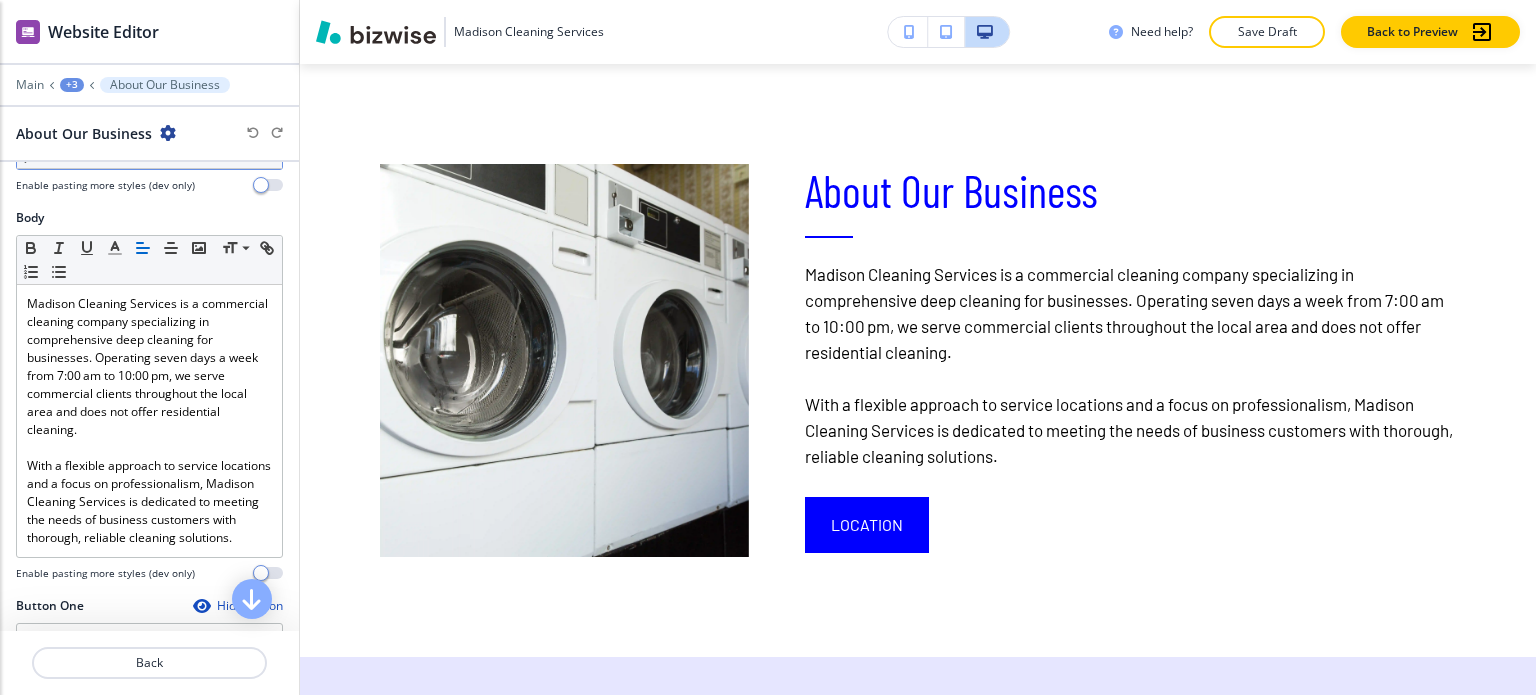 scroll, scrollTop: 700, scrollLeft: 0, axis: vertical 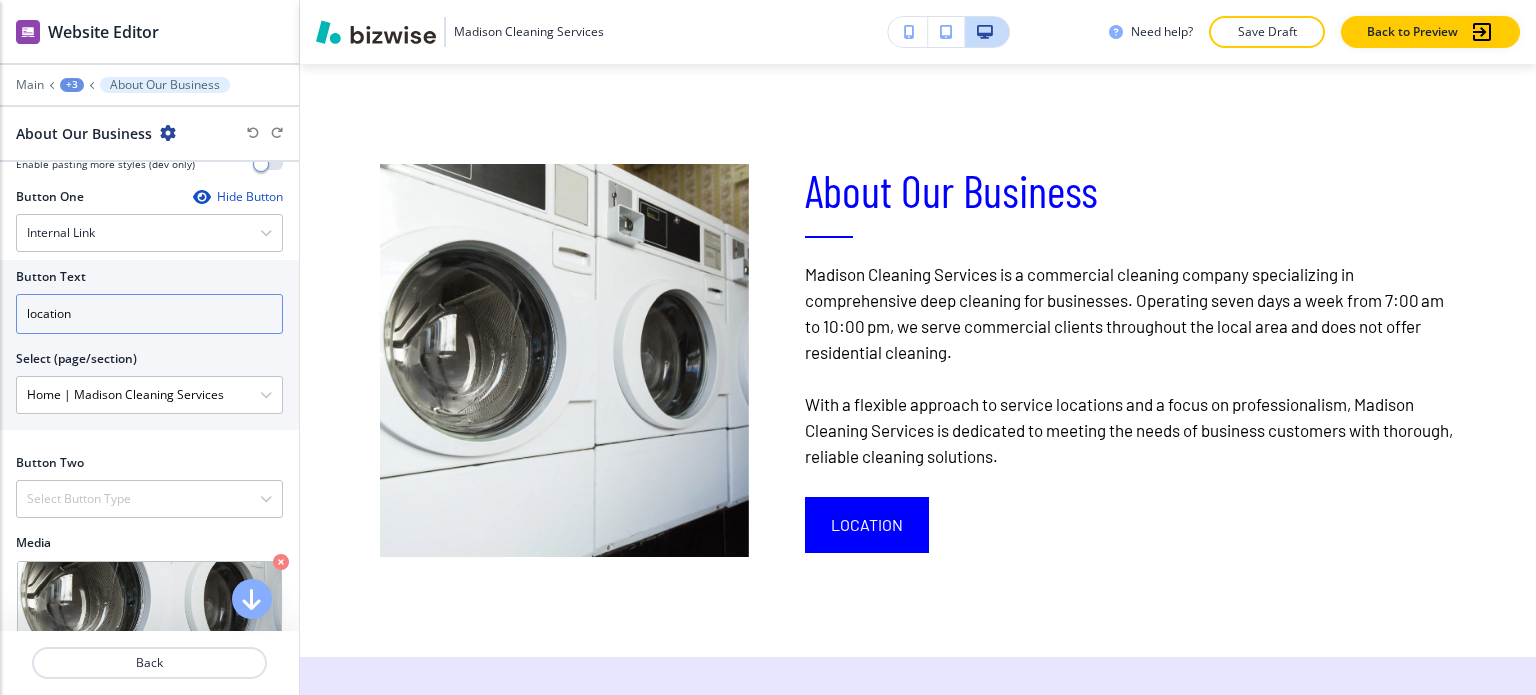 click on "location" at bounding box center [149, 314] 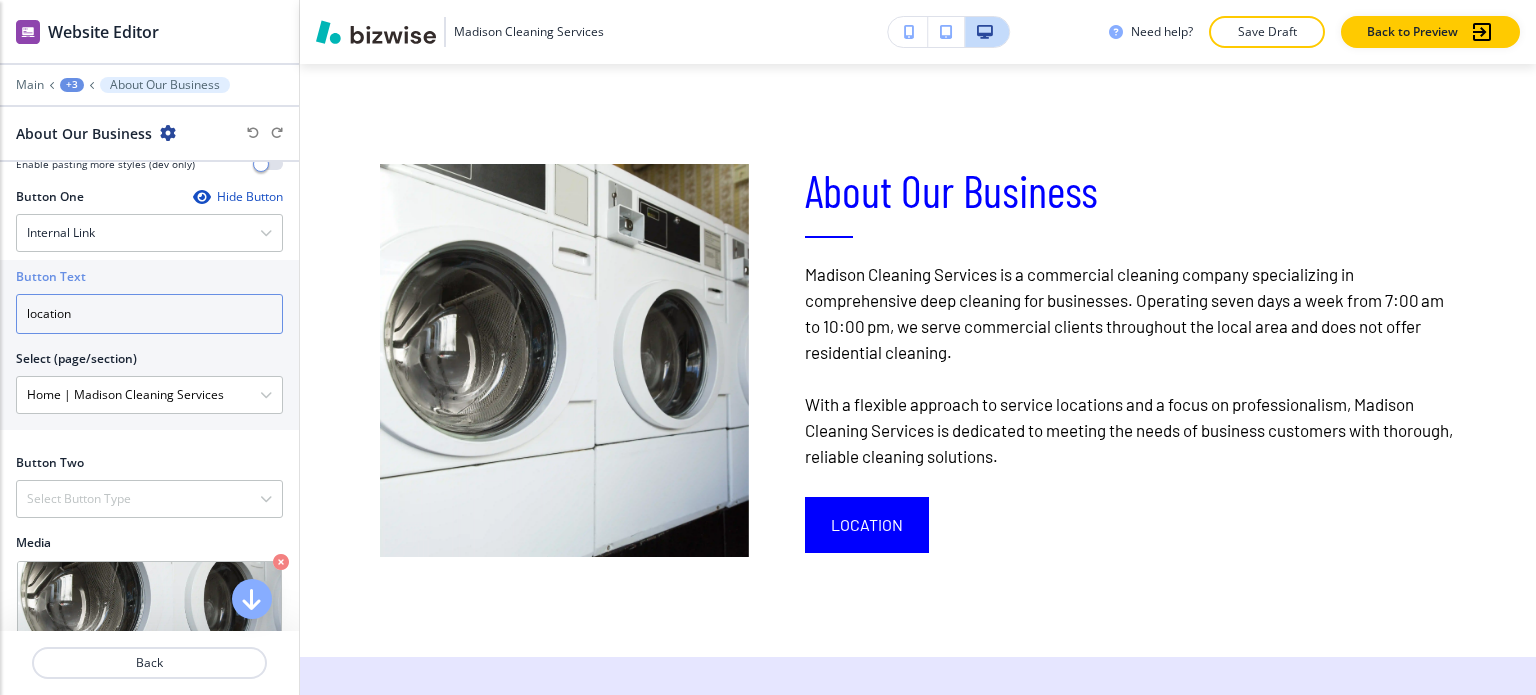 click on "location" at bounding box center [149, 314] 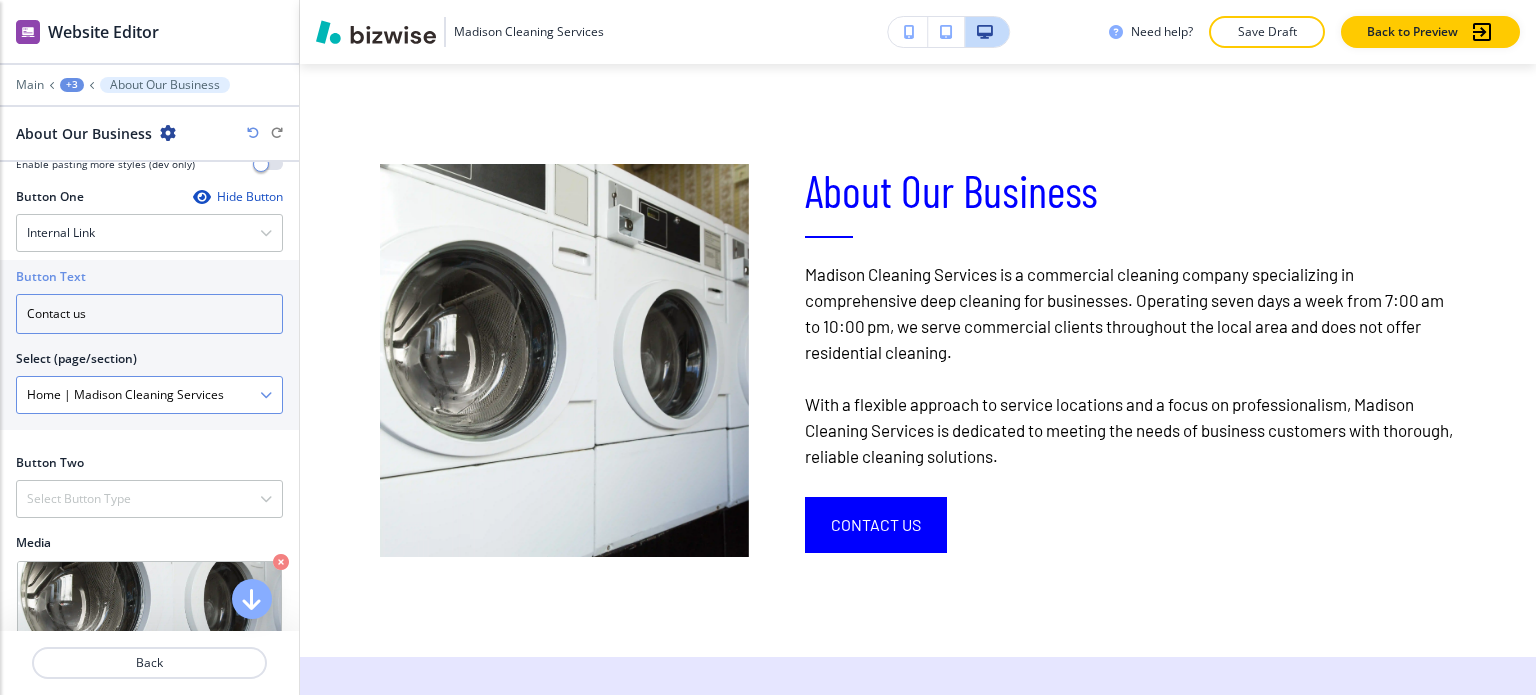type on "Contact us" 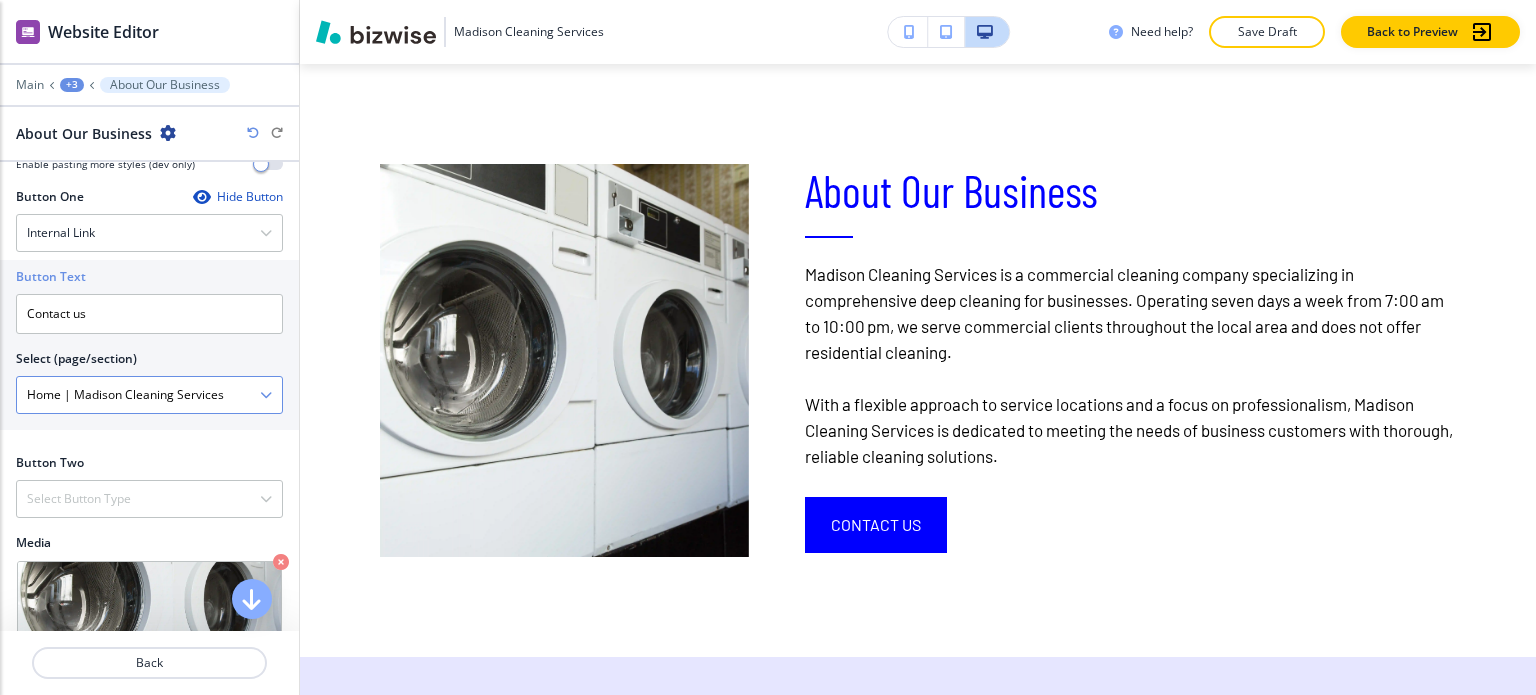click at bounding box center (266, 395) 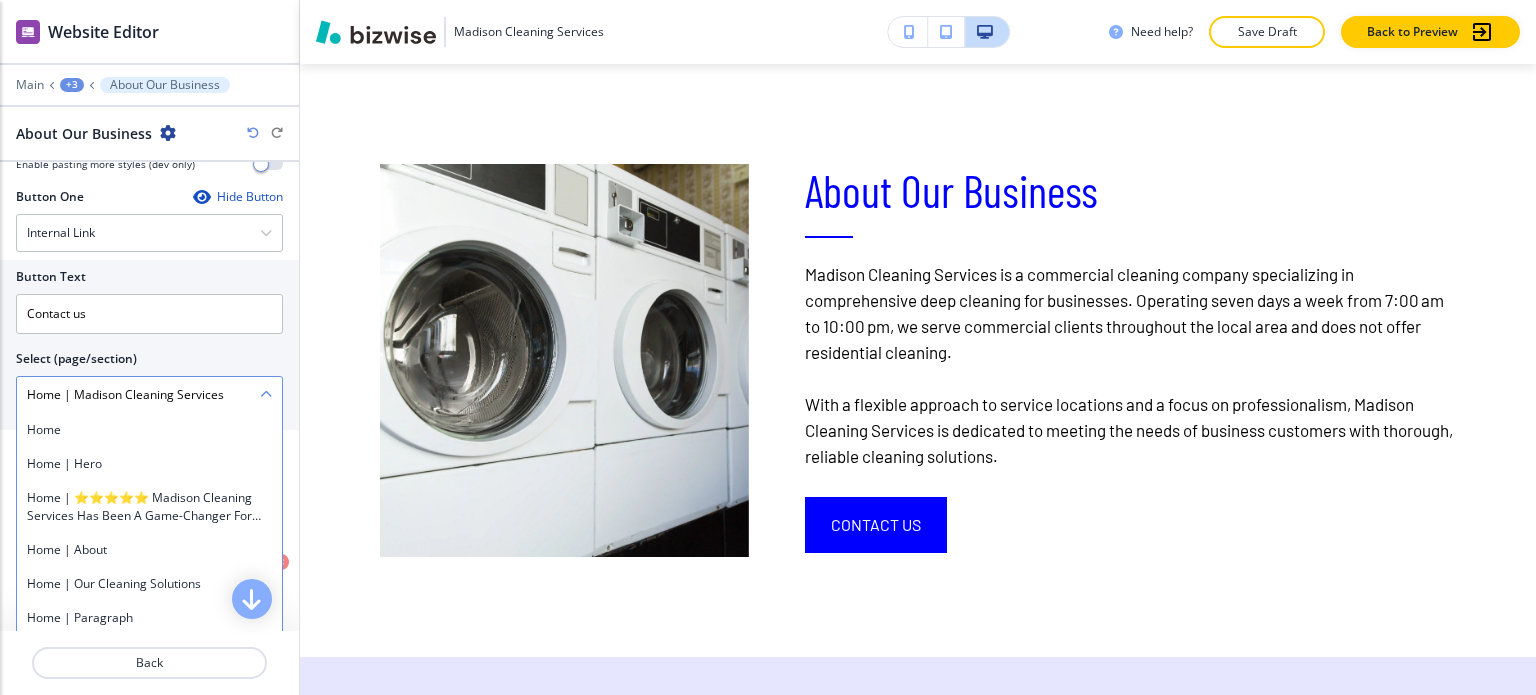 scroll, scrollTop: 243, scrollLeft: 0, axis: vertical 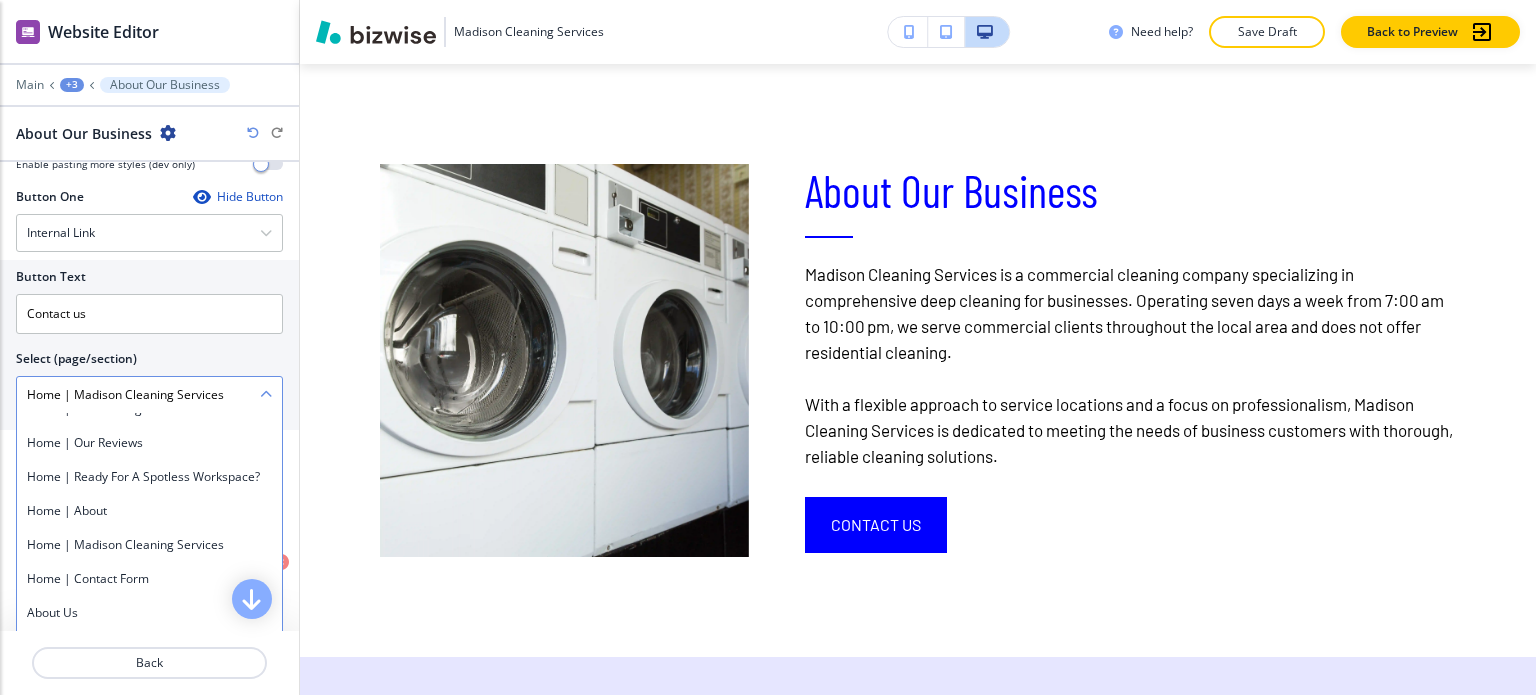 click on "Home | Madison Cleaning Services" at bounding box center [138, 395] 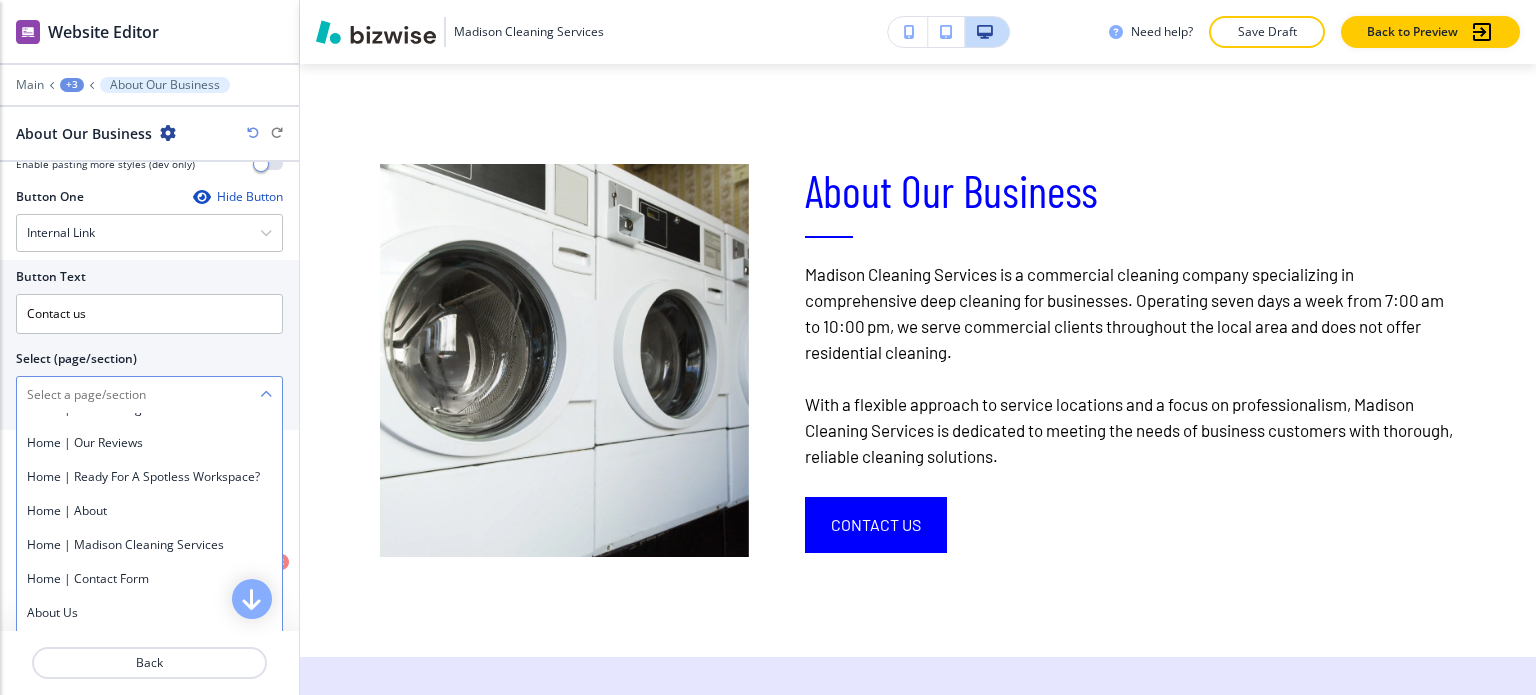 scroll, scrollTop: 0, scrollLeft: 0, axis: both 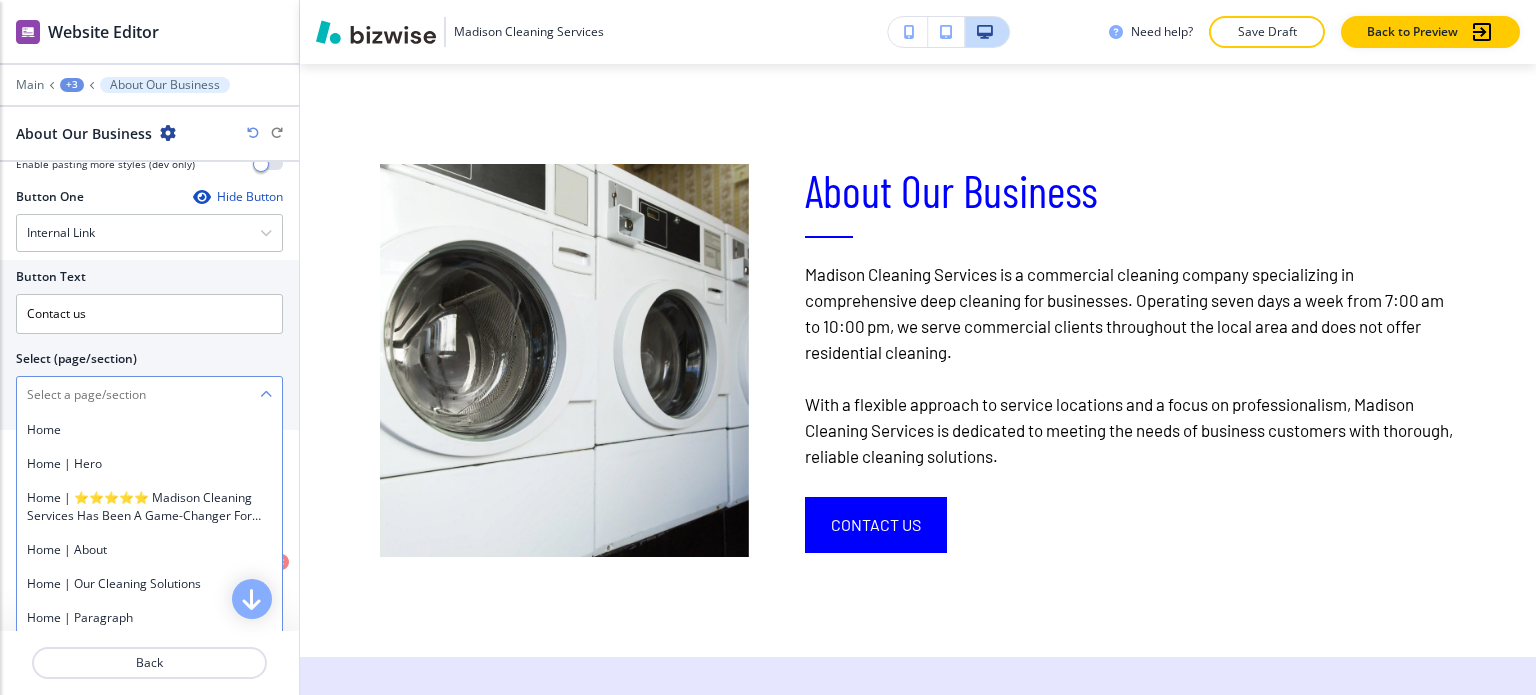 click at bounding box center (138, 395) 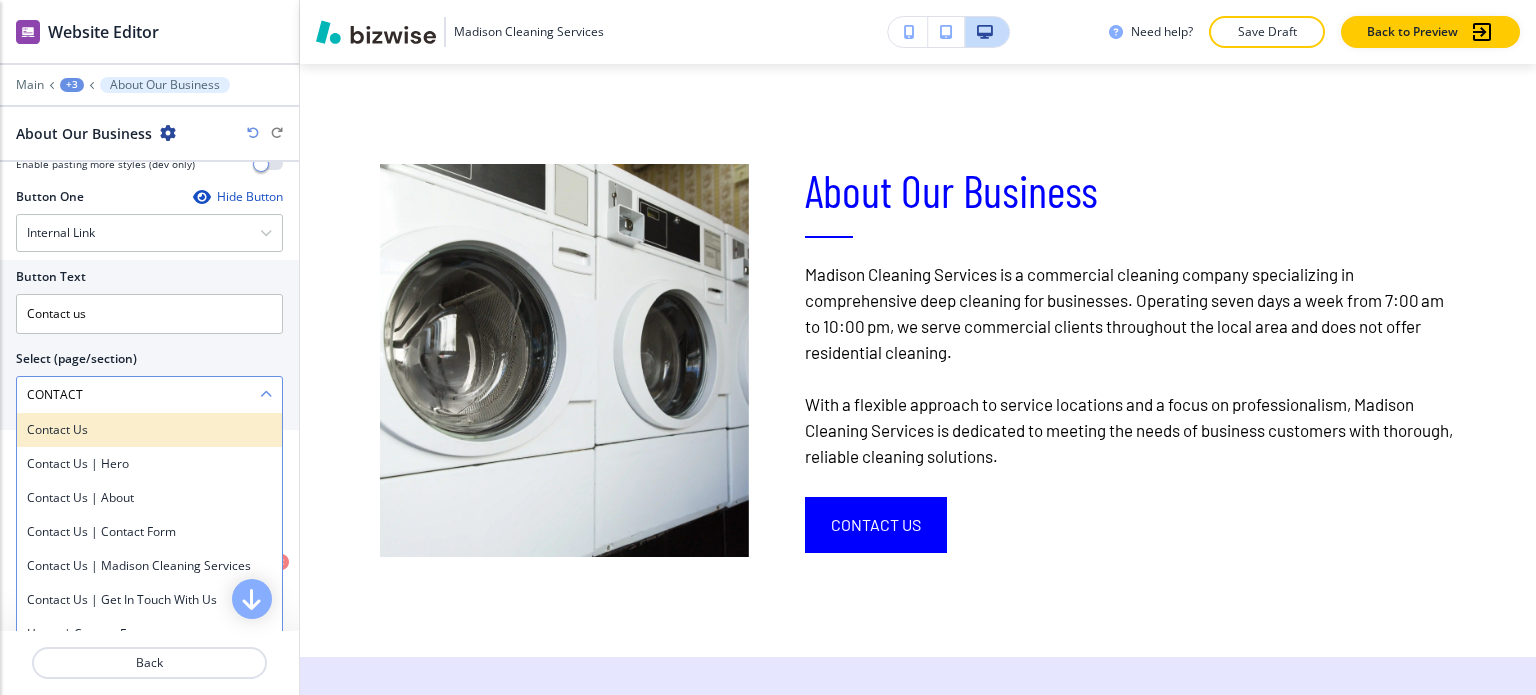 click on "Contact Us" at bounding box center [149, 430] 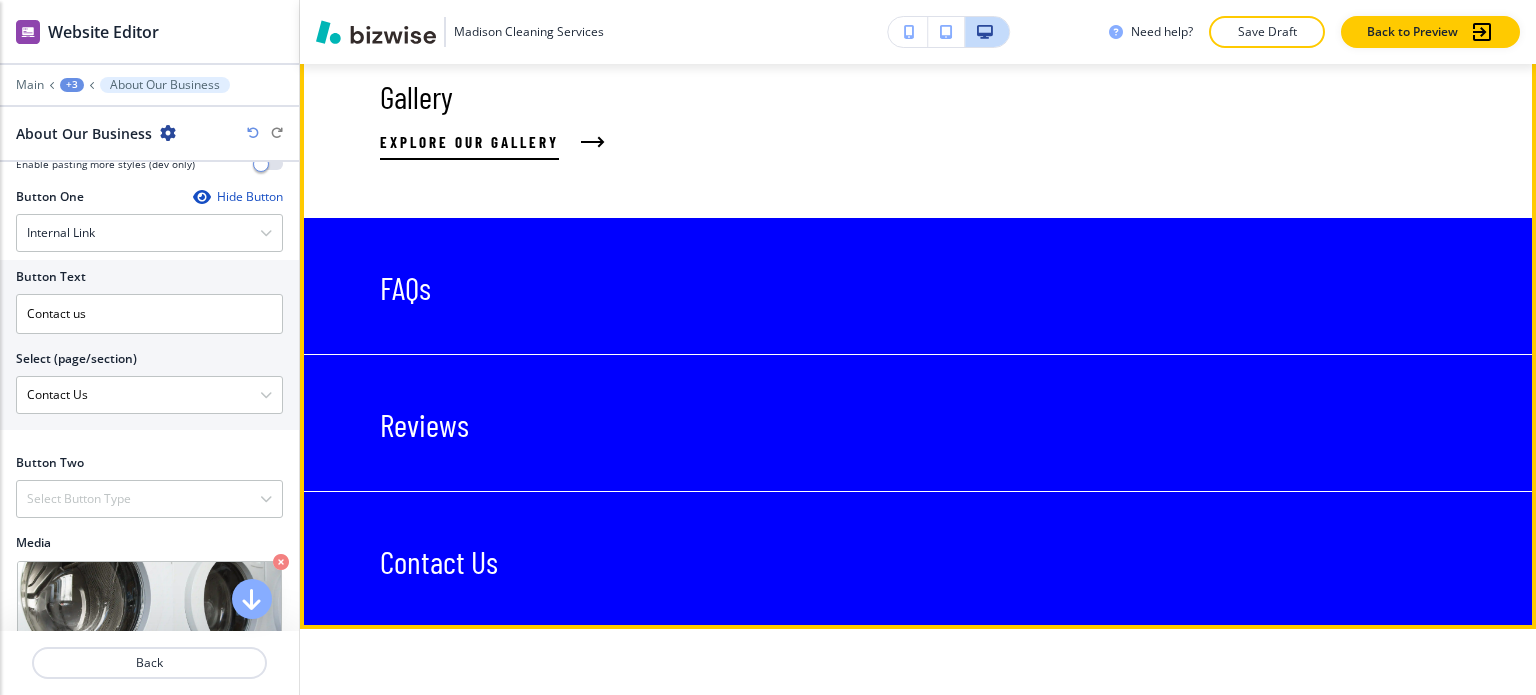scroll, scrollTop: 2820, scrollLeft: 0, axis: vertical 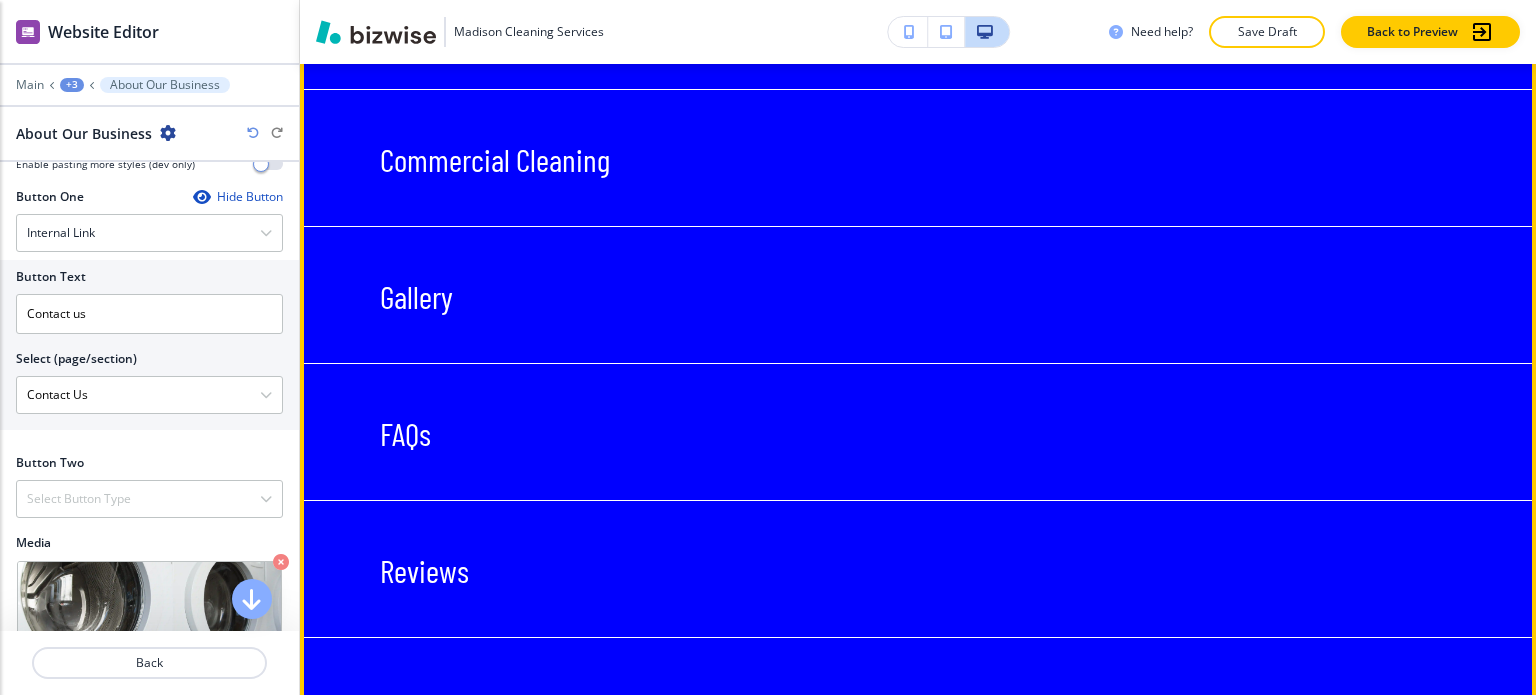 click on "Edit This Section" at bounding box center (379, -20) 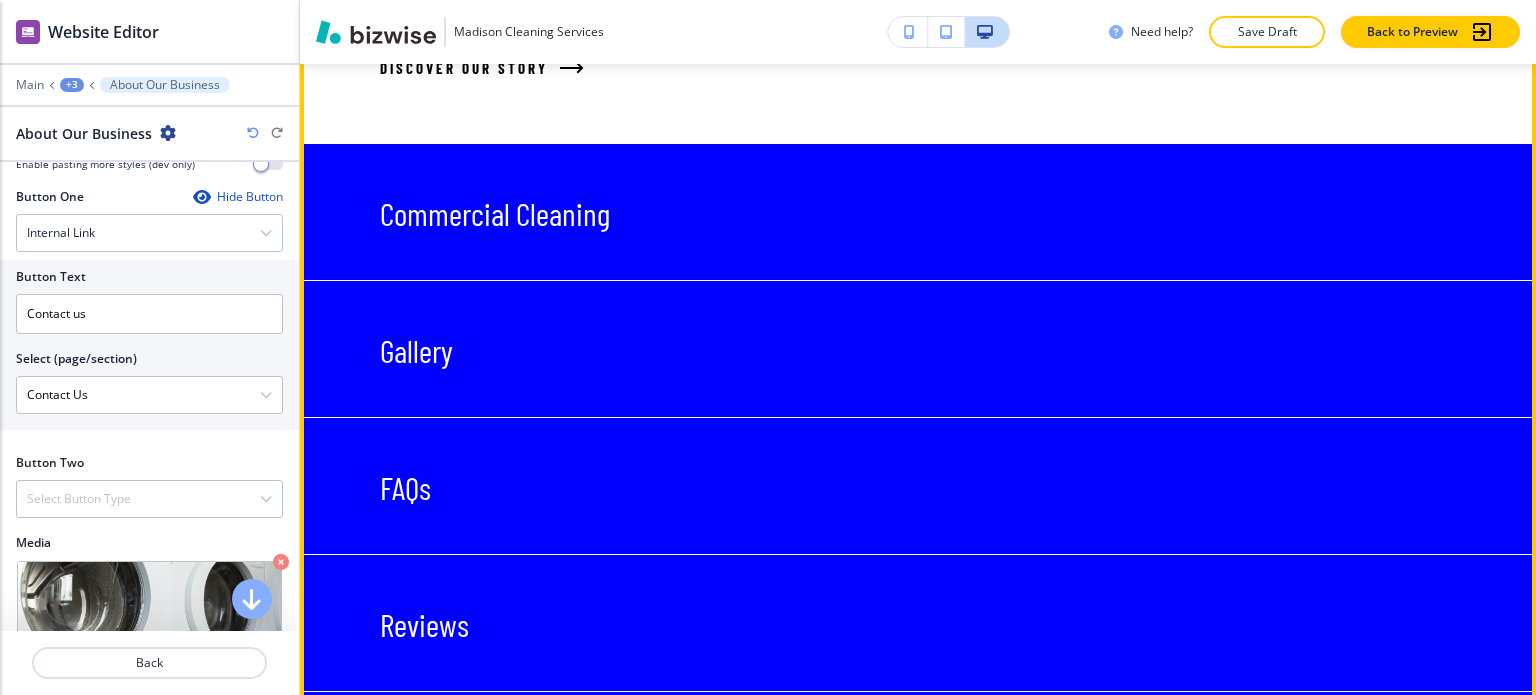 scroll, scrollTop: 2826, scrollLeft: 0, axis: vertical 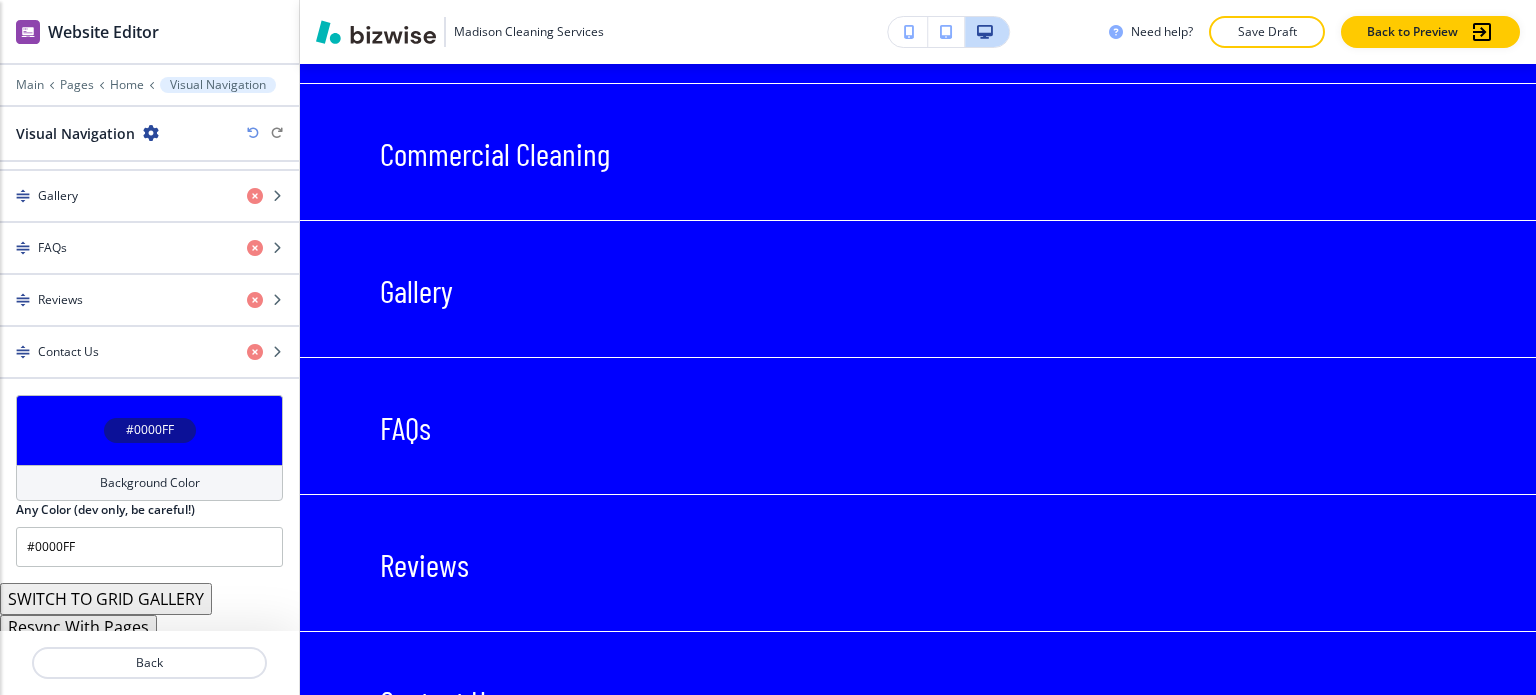 click on "Resync With Pages" at bounding box center [78, 627] 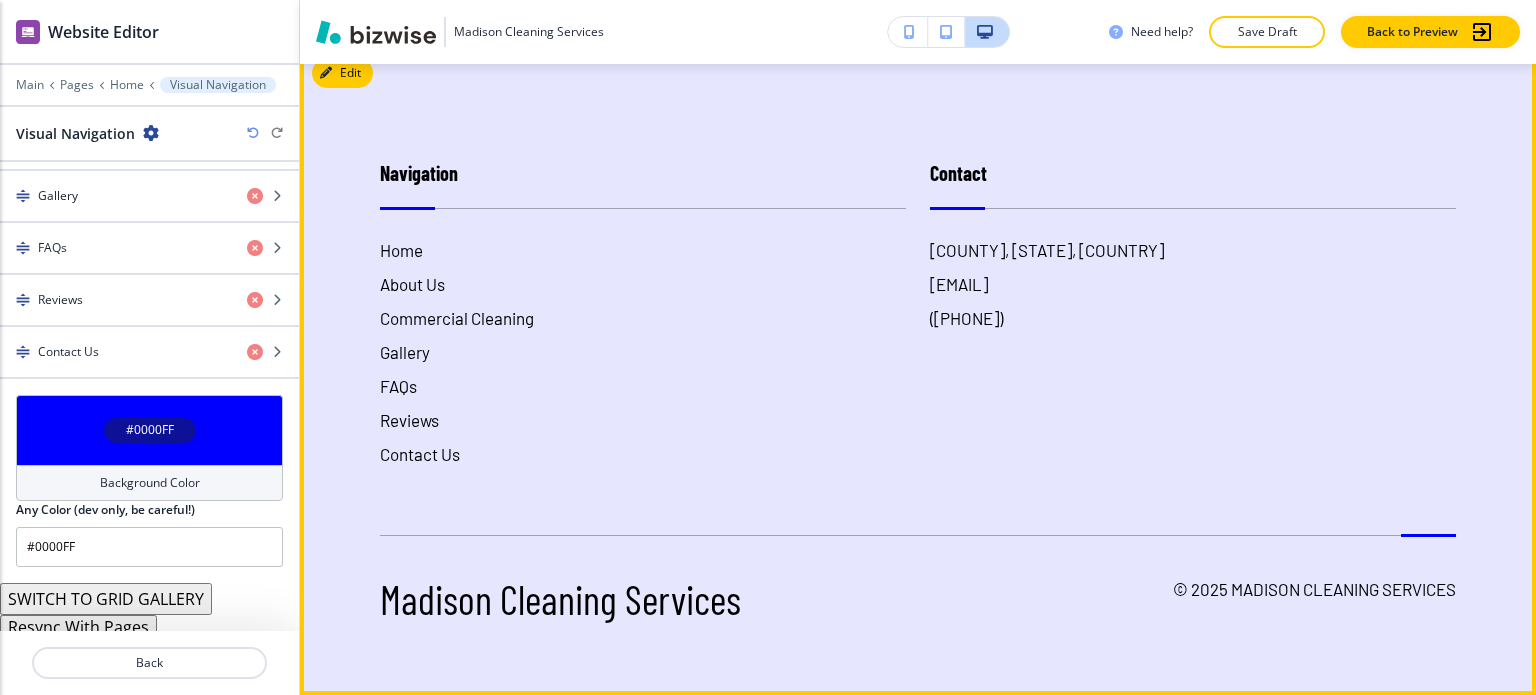 scroll, scrollTop: 7219, scrollLeft: 0, axis: vertical 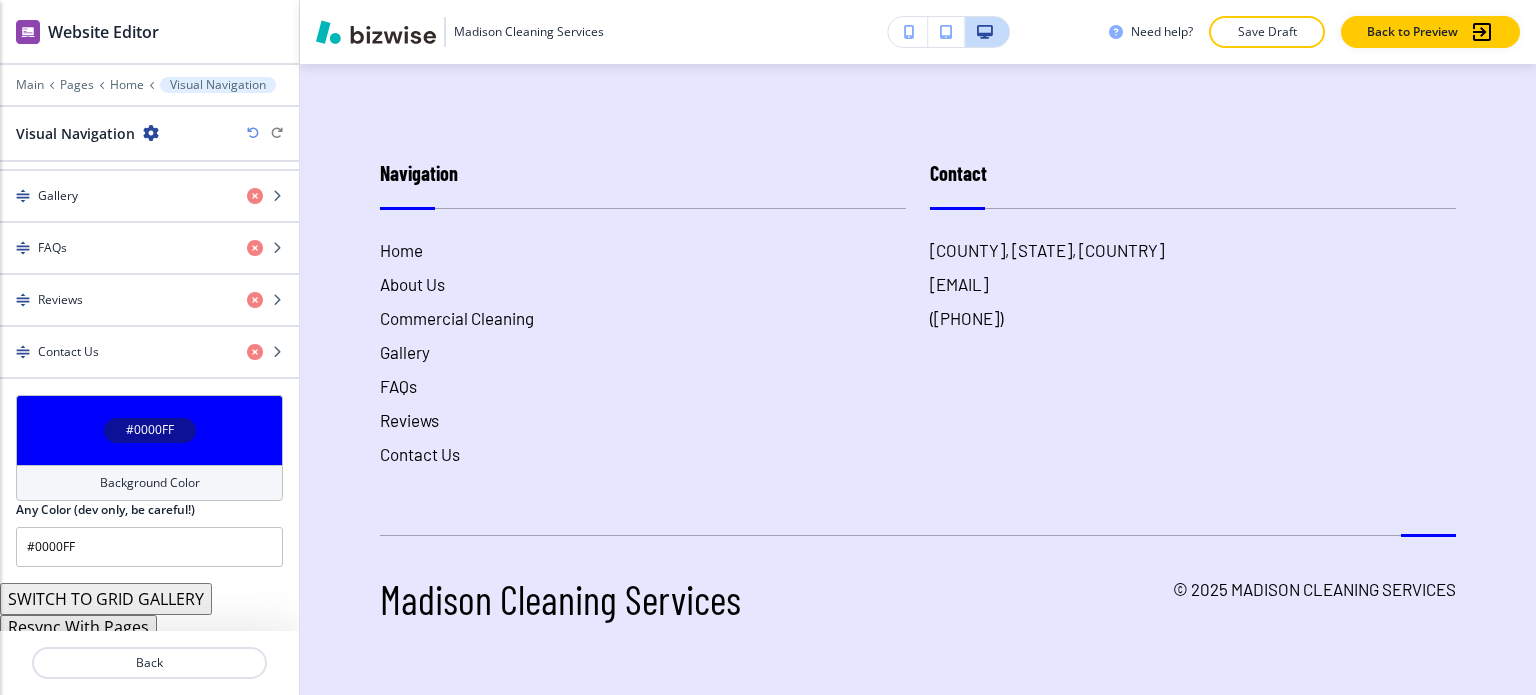 click on "#0000FF" at bounding box center (149, 430) 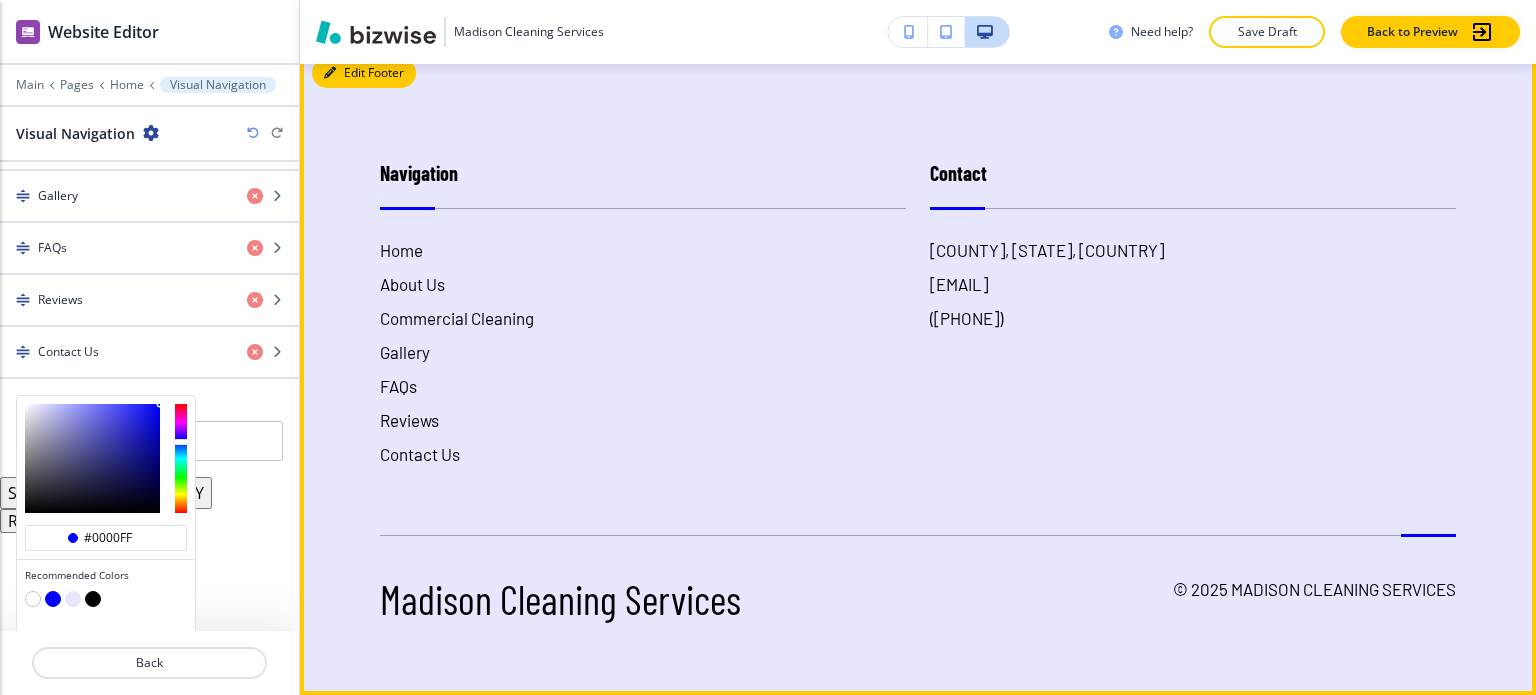 click on "Edit Footer" at bounding box center (364, 73) 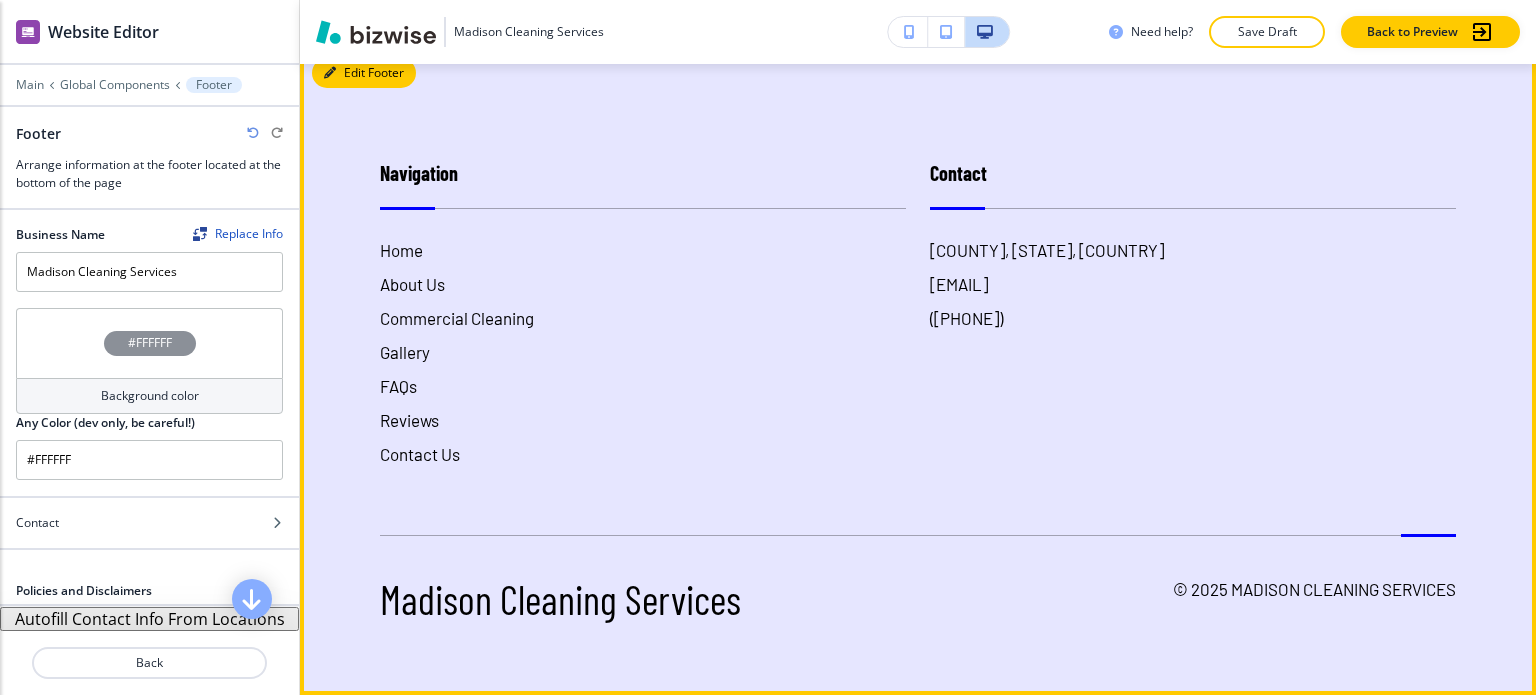 scroll, scrollTop: 7201, scrollLeft: 0, axis: vertical 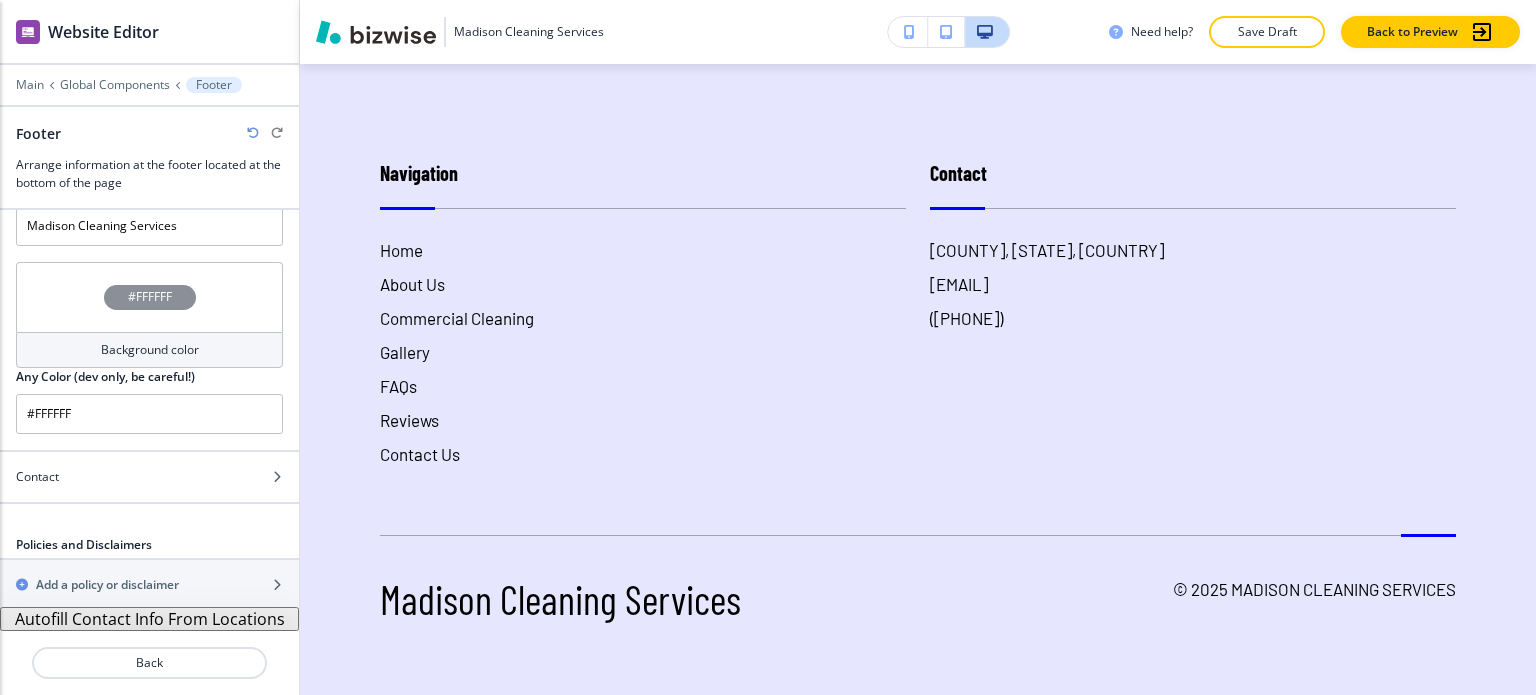 click on "Autofill Contact Info From Locations" at bounding box center [149, 619] 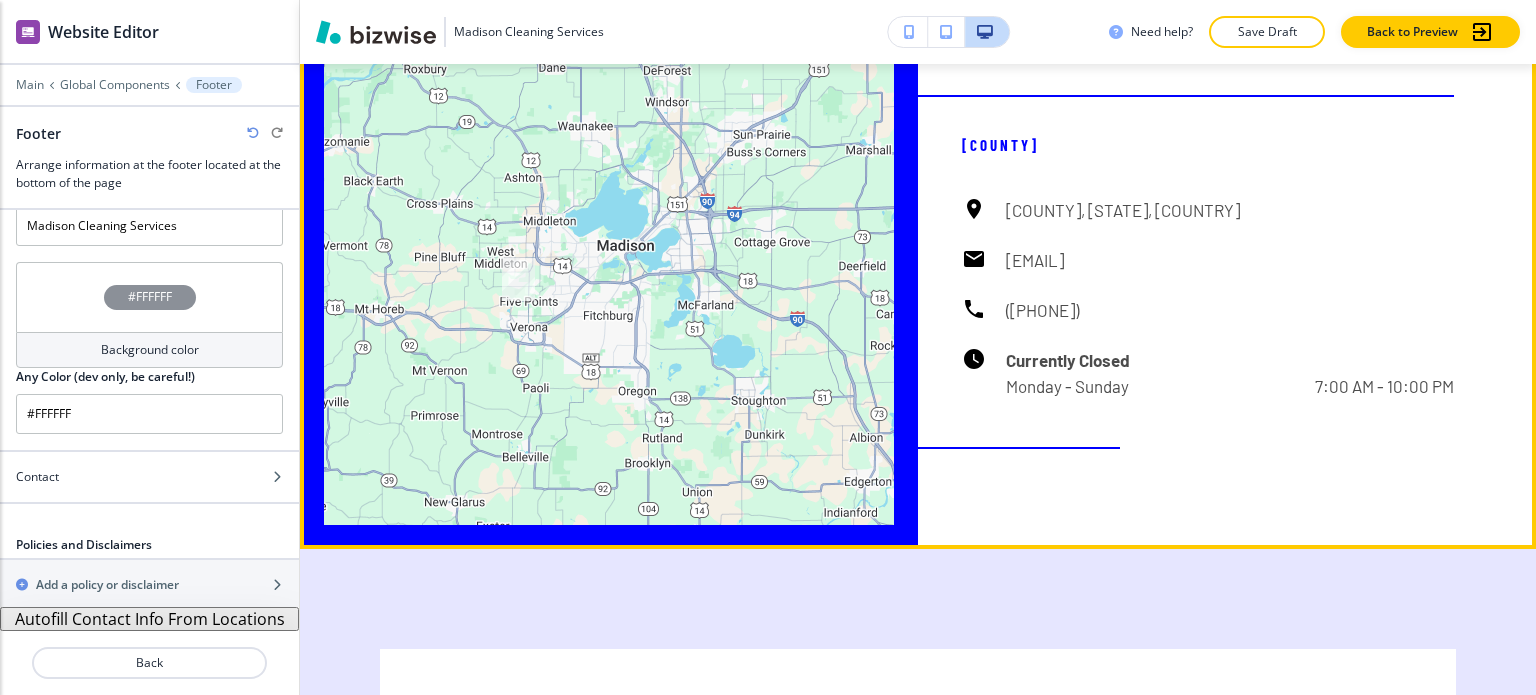 scroll, scrollTop: 5501, scrollLeft: 0, axis: vertical 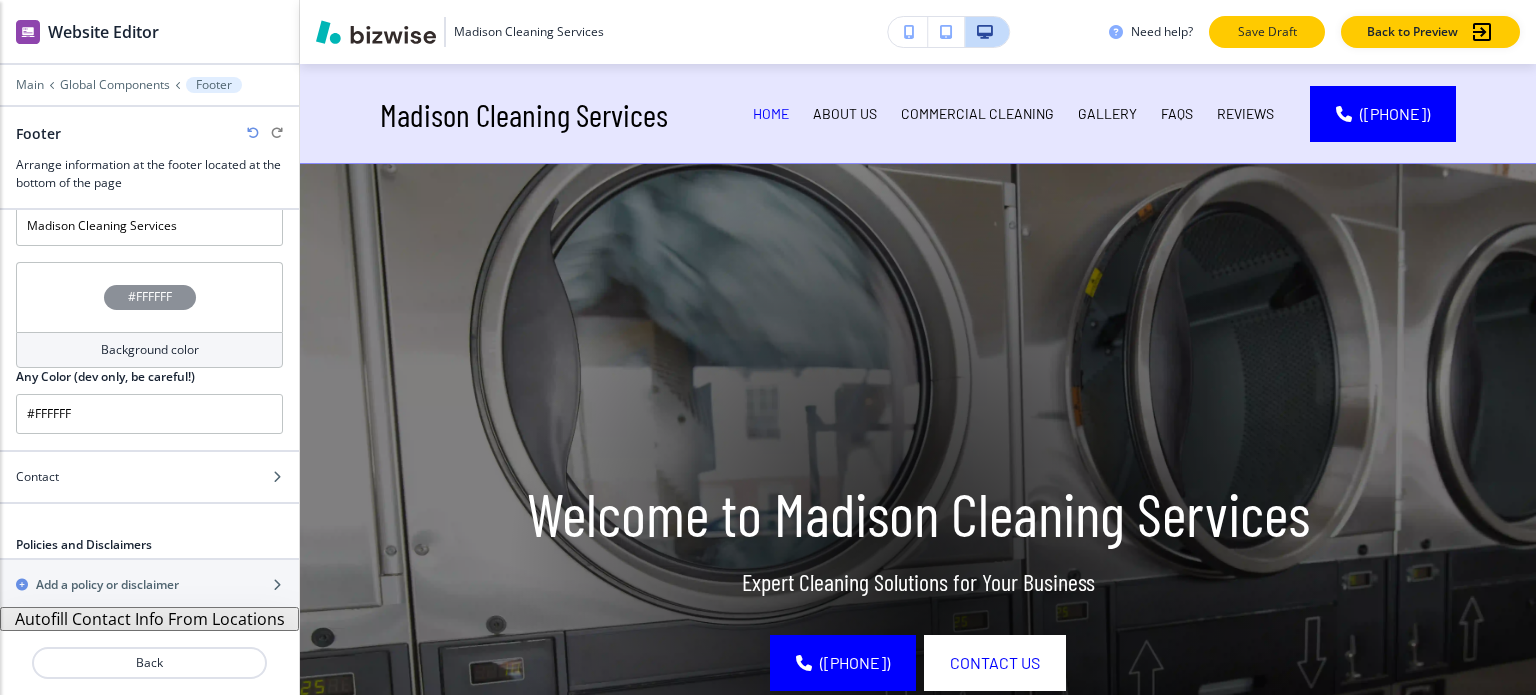 click on "Save Draft" at bounding box center [1267, 32] 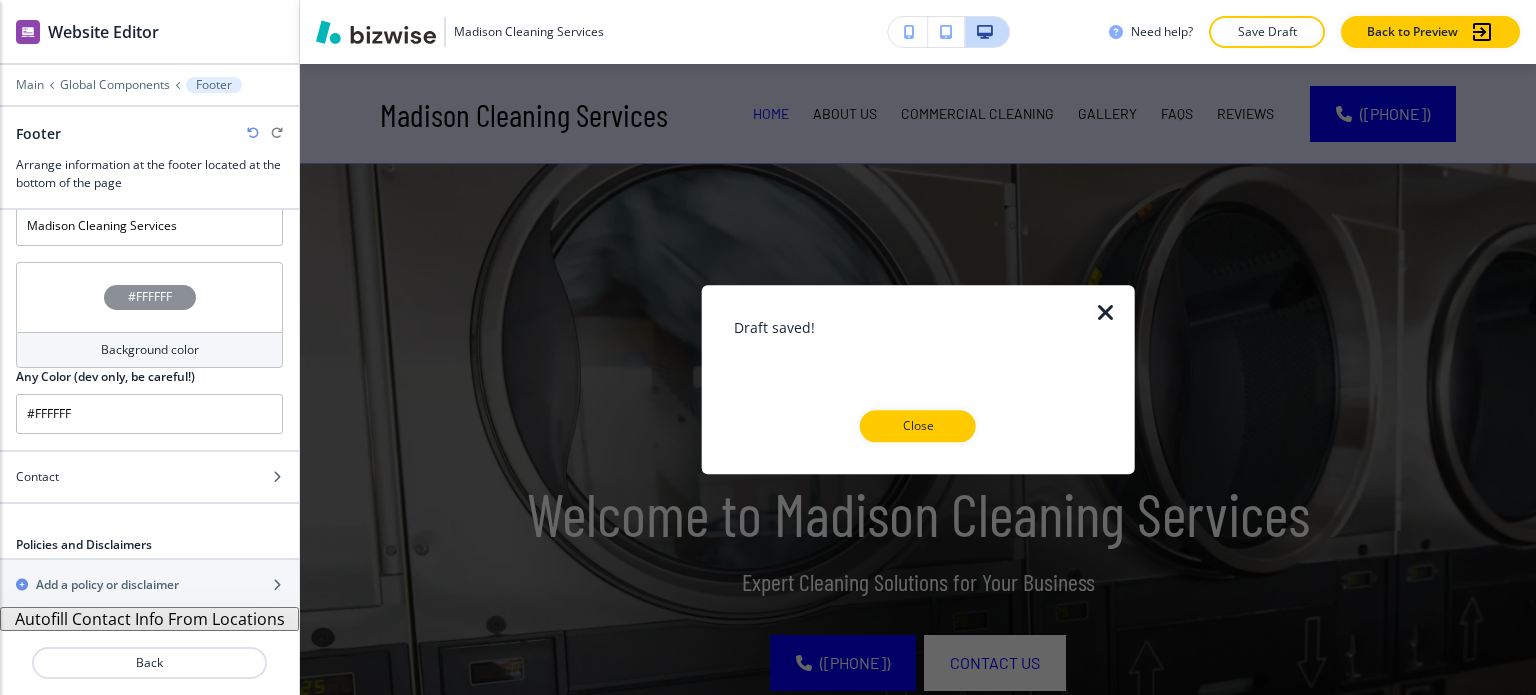 drag, startPoint x: 925, startPoint y: 425, endPoint x: 755, endPoint y: 412, distance: 170.49634 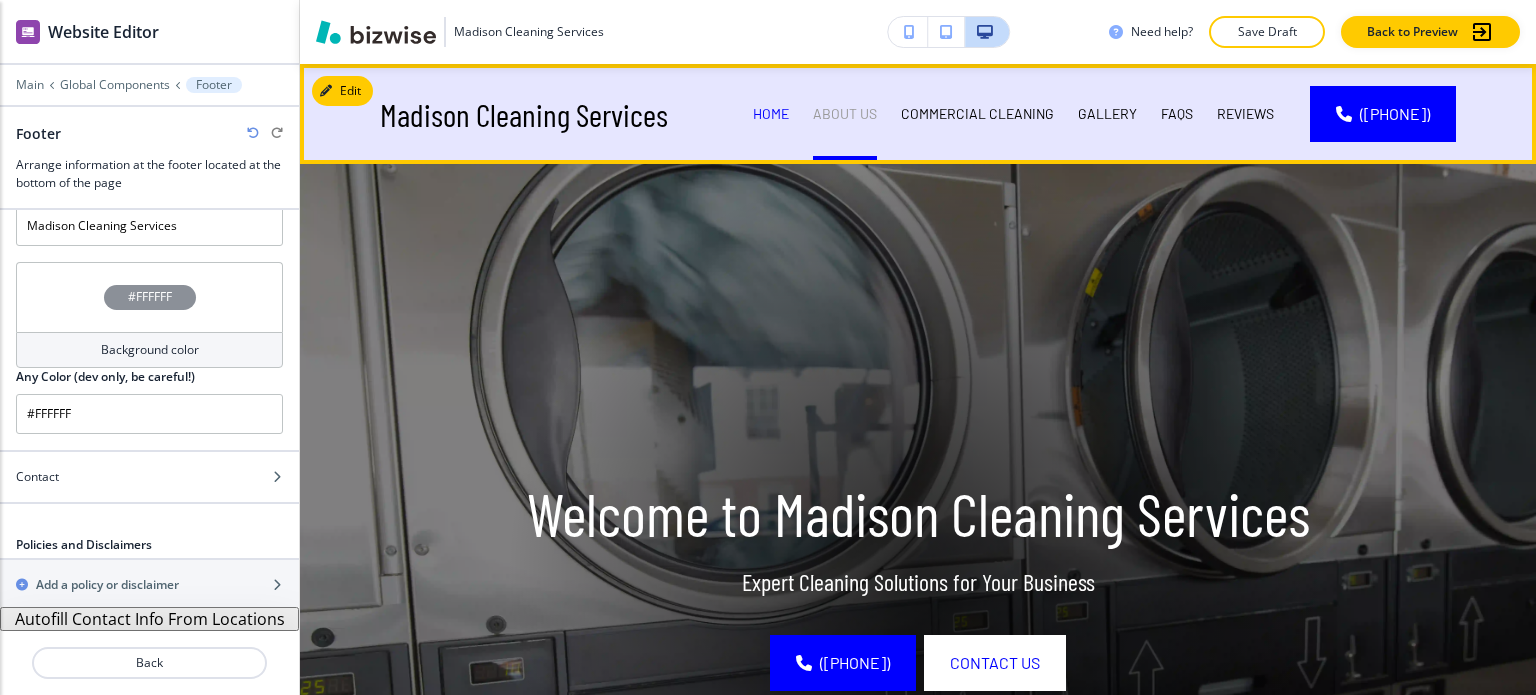 click on "About Us" at bounding box center (845, 114) 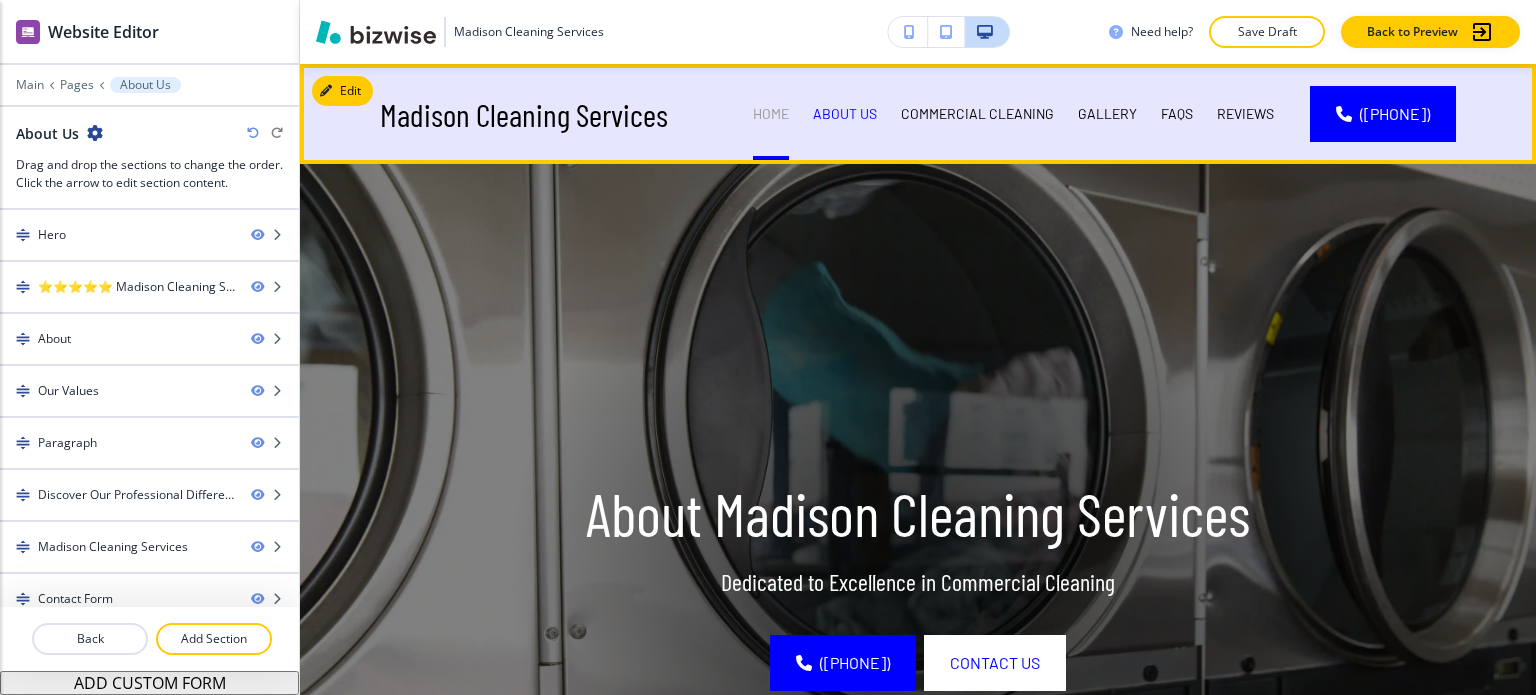 click on "Home" at bounding box center [771, 114] 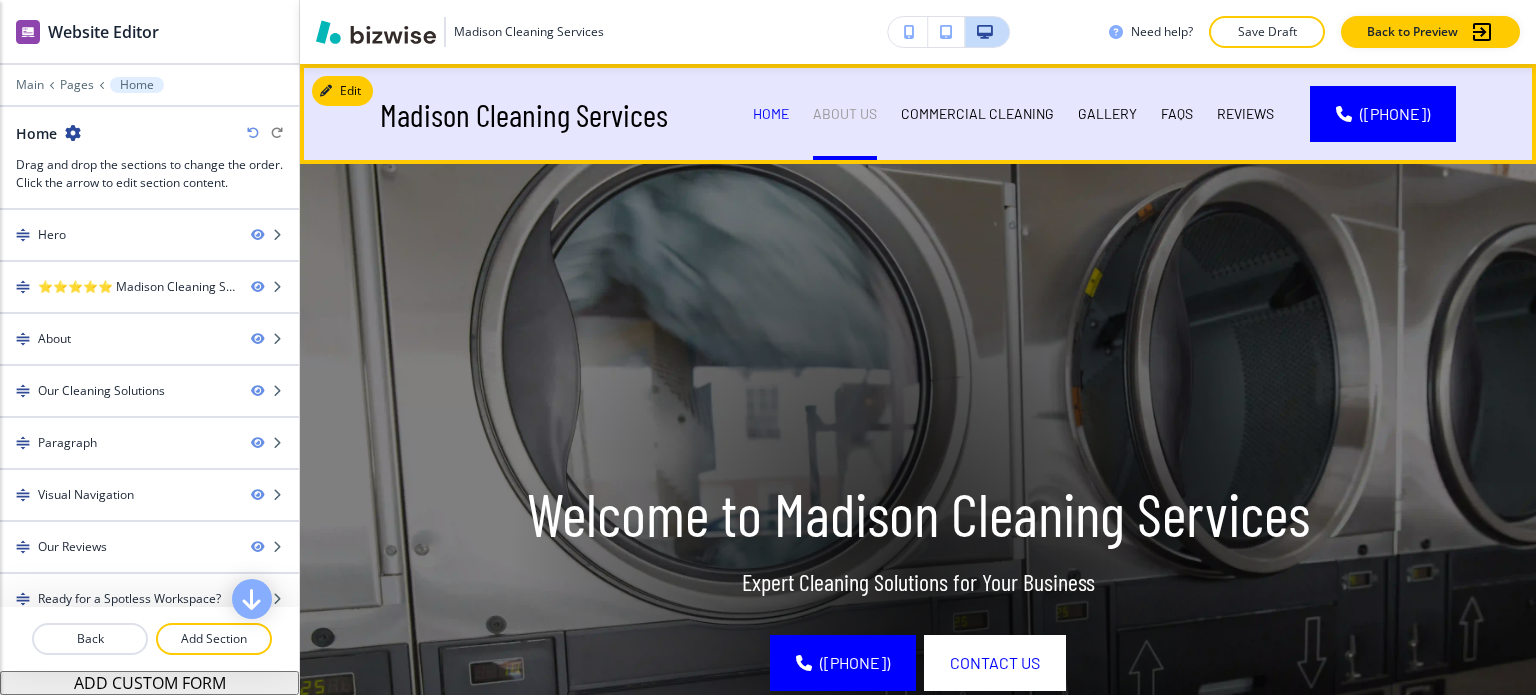 click on "About Us" at bounding box center (845, 114) 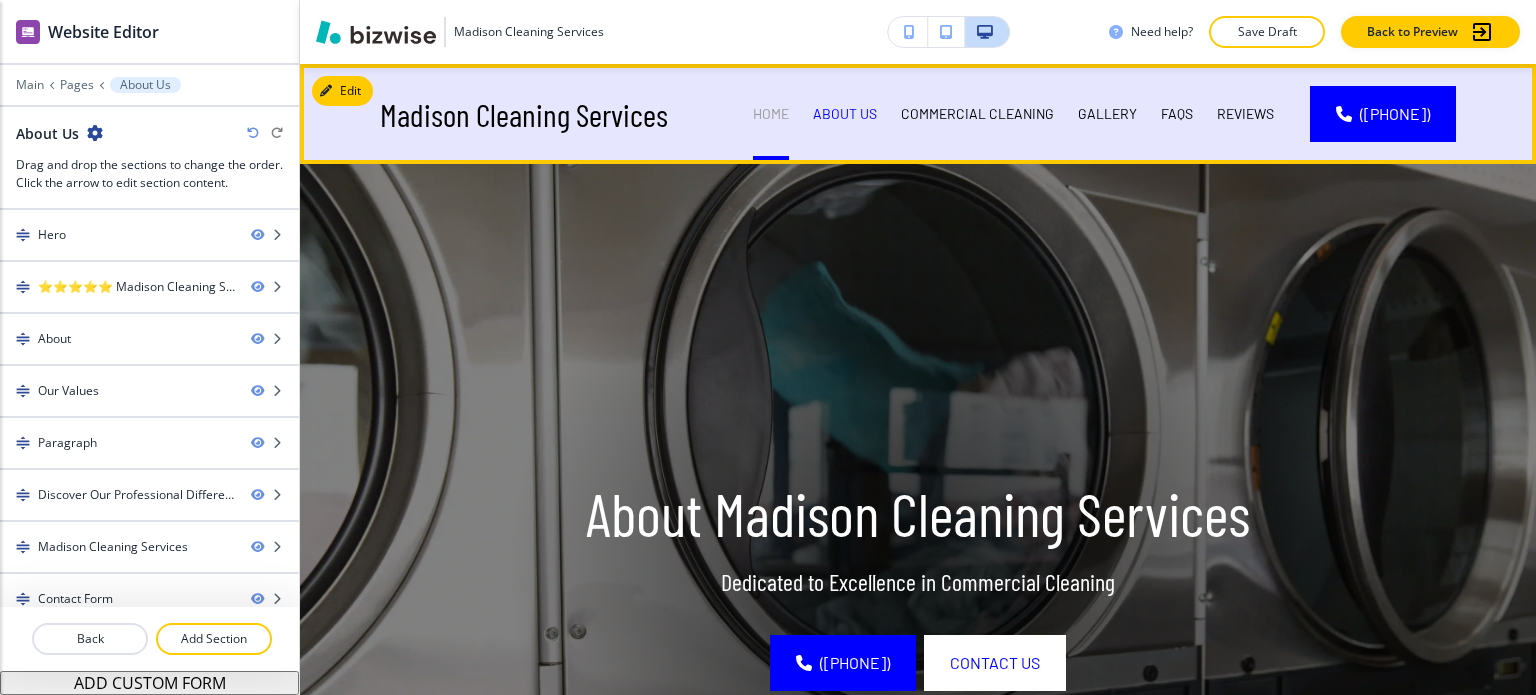 click on "Home" at bounding box center (771, 114) 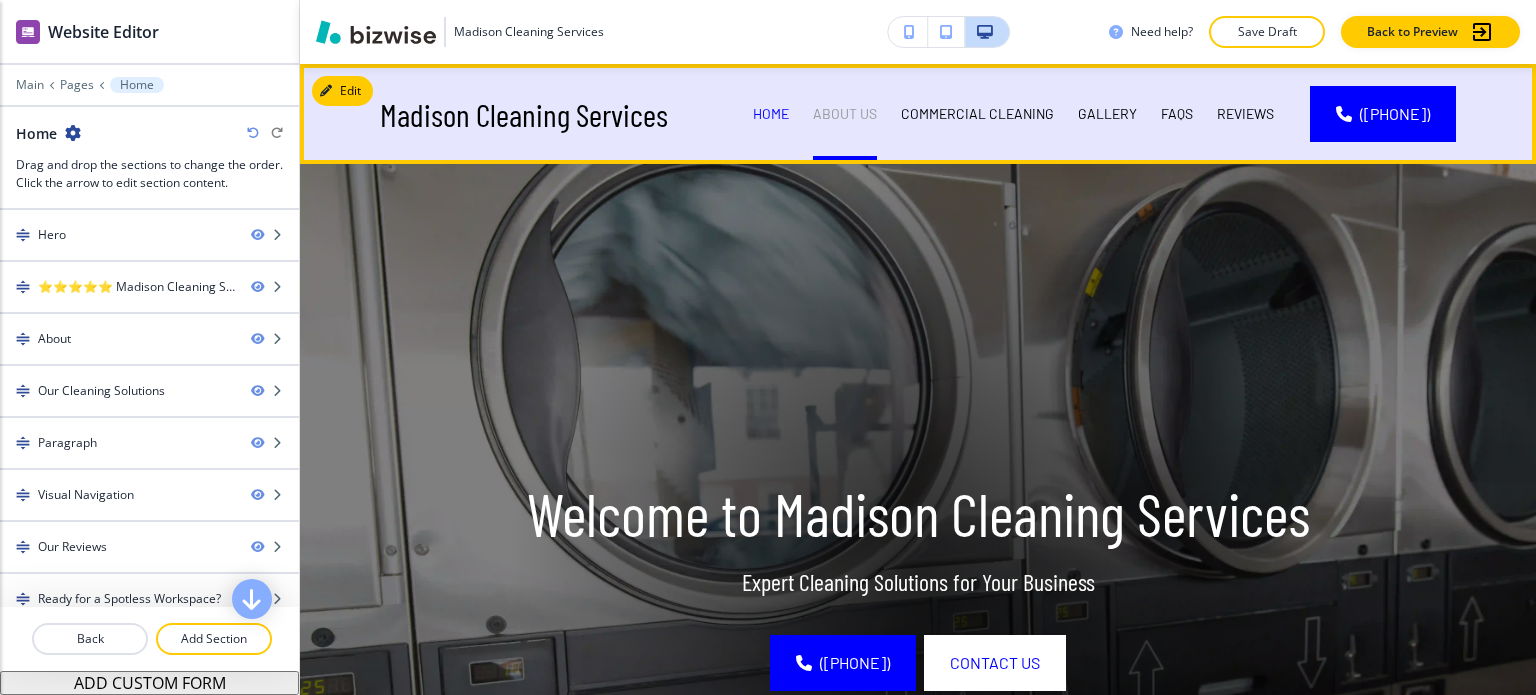click on "About Us" at bounding box center (845, 114) 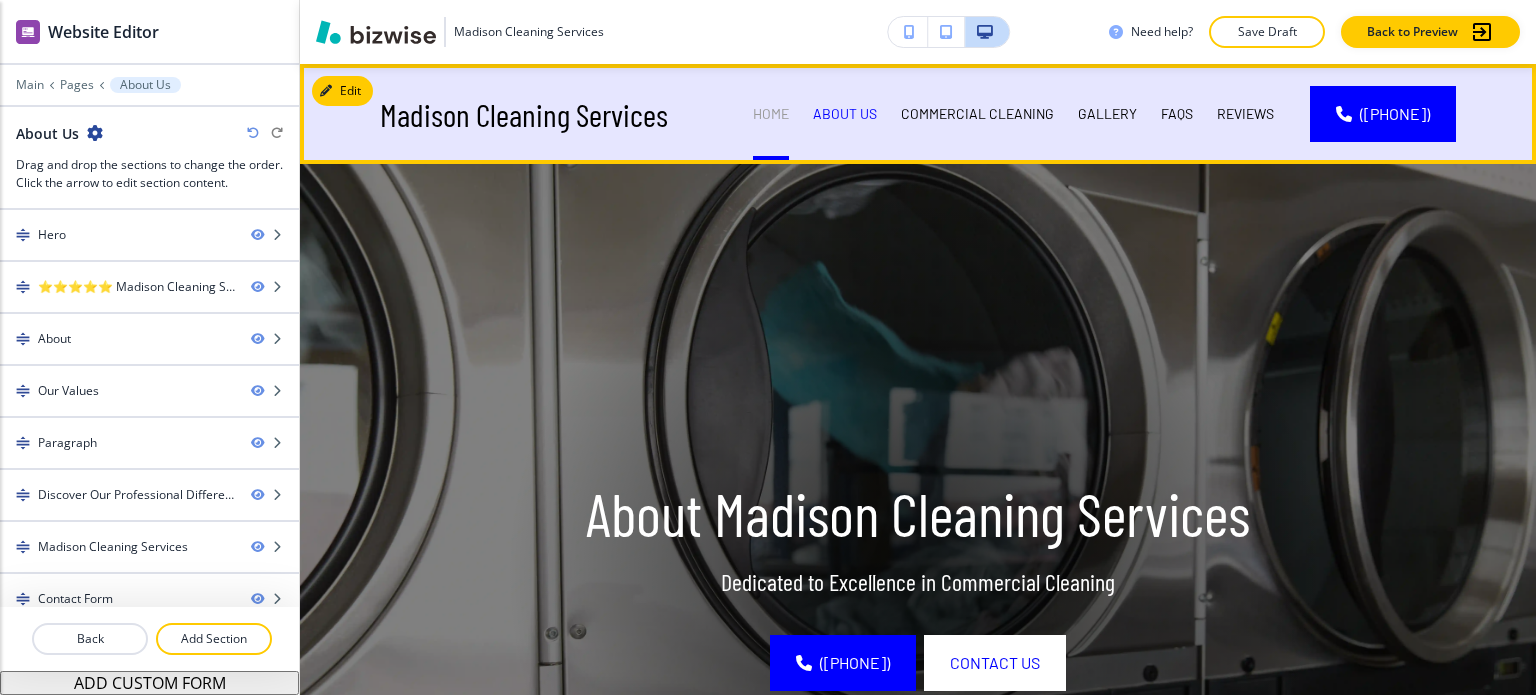 click on "Home" at bounding box center (771, 114) 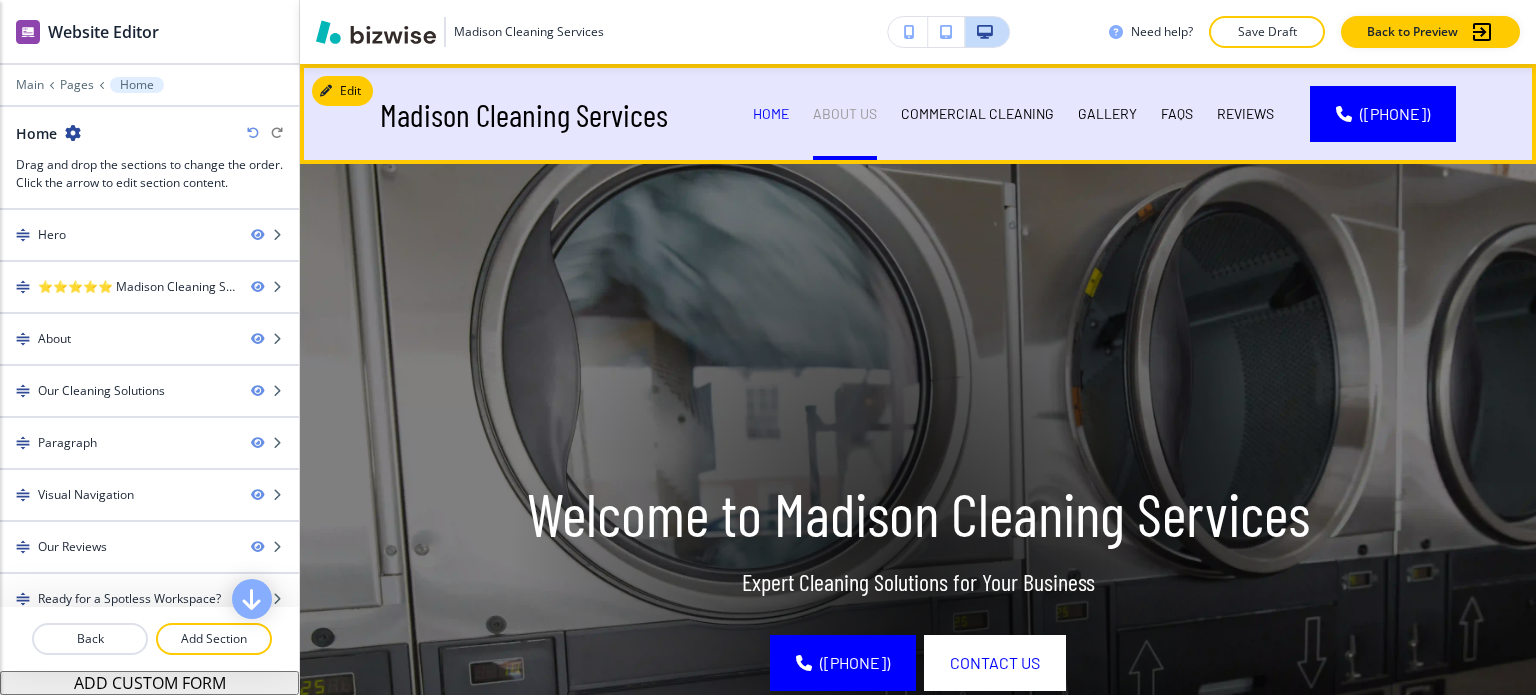 click on "About Us" at bounding box center [845, 114] 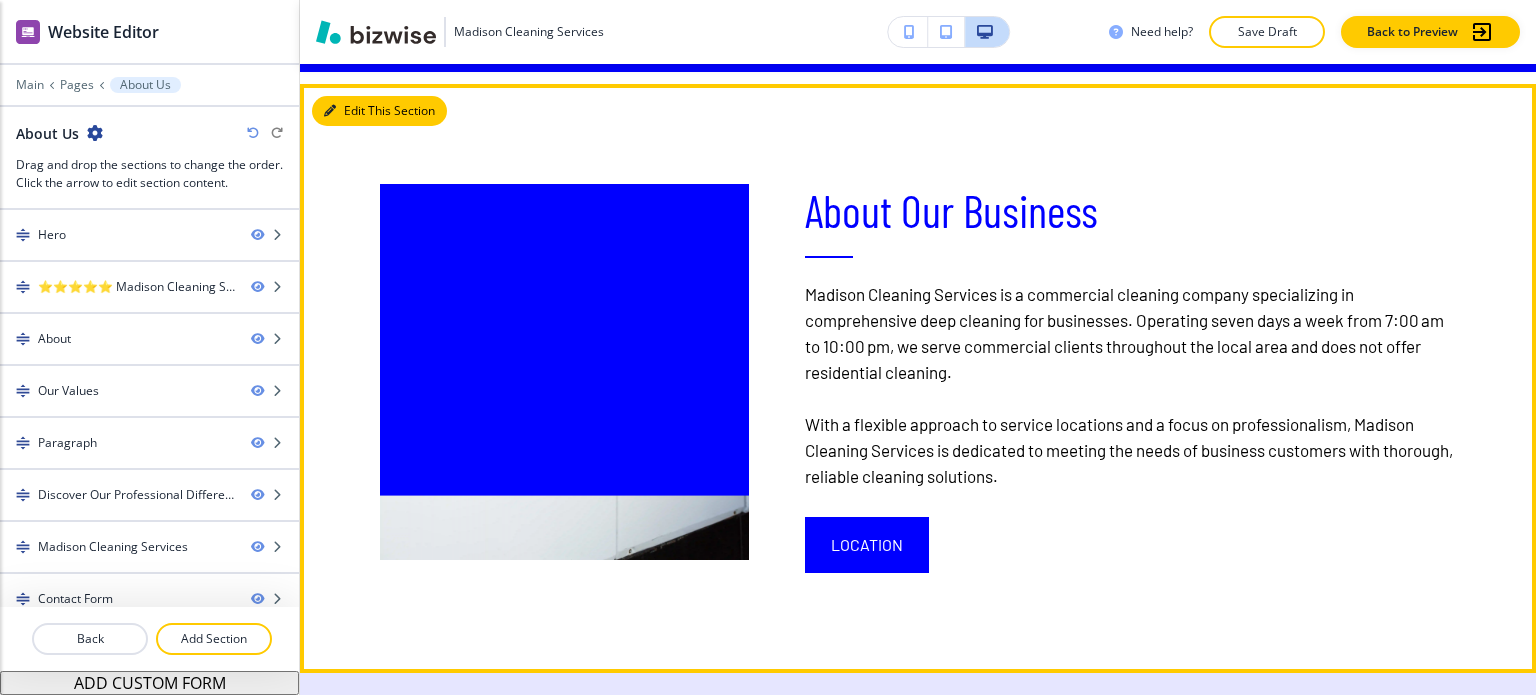 click on "Edit This Section" at bounding box center (379, 111) 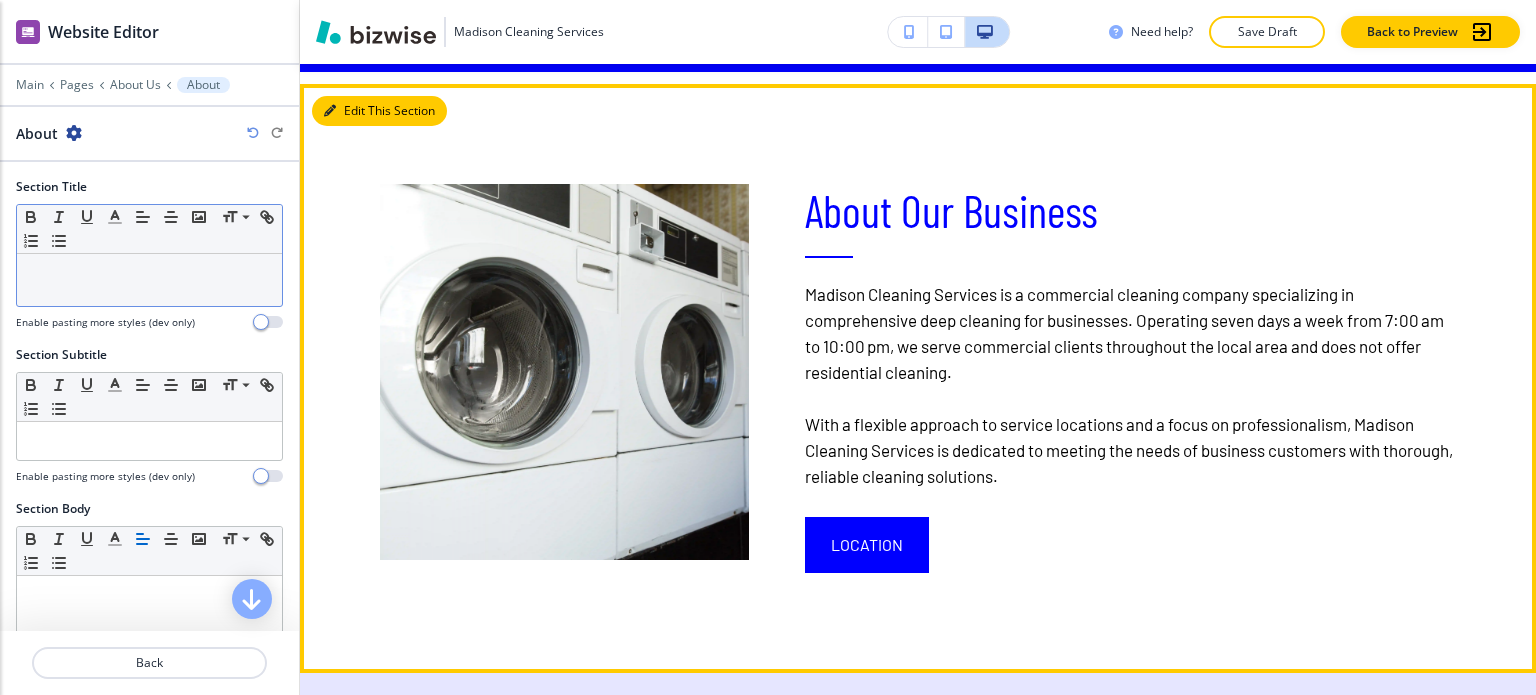 scroll, scrollTop: 1120, scrollLeft: 0, axis: vertical 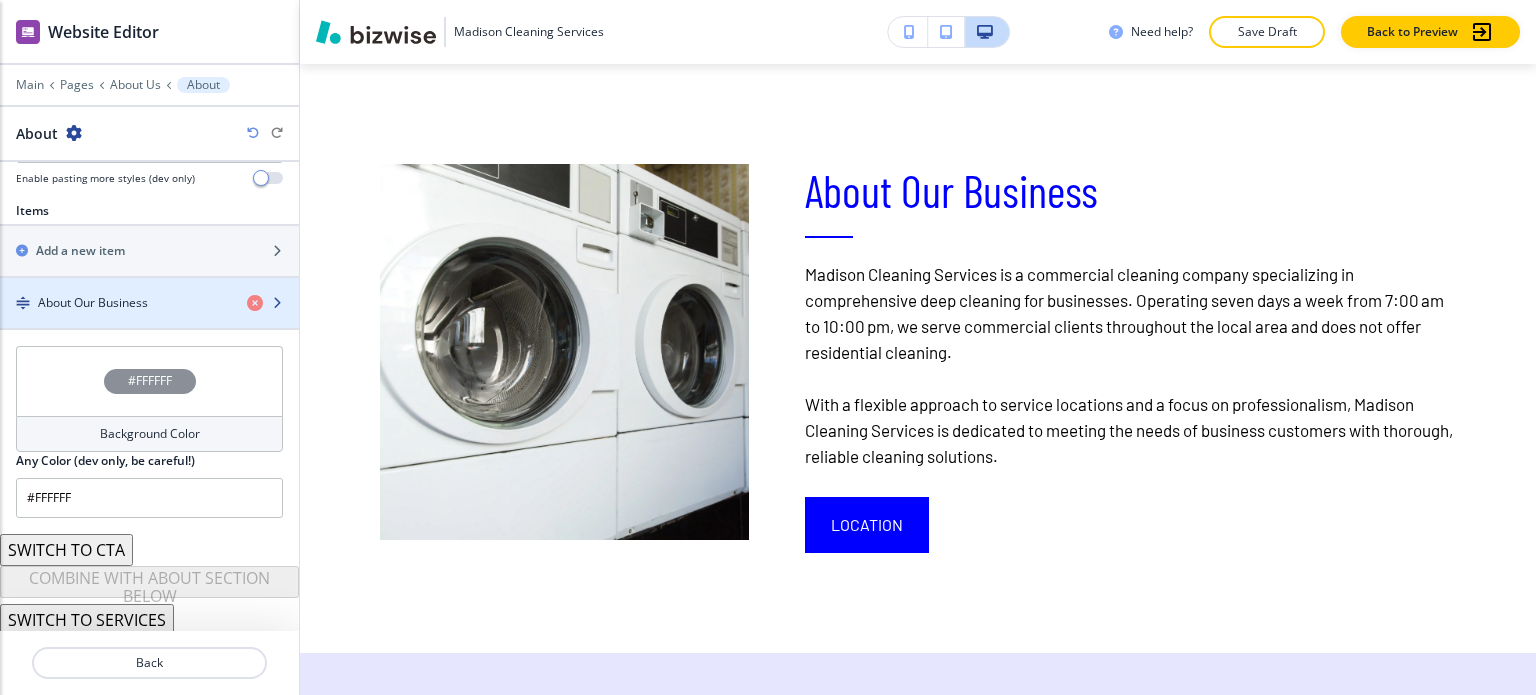 click at bounding box center (149, 320) 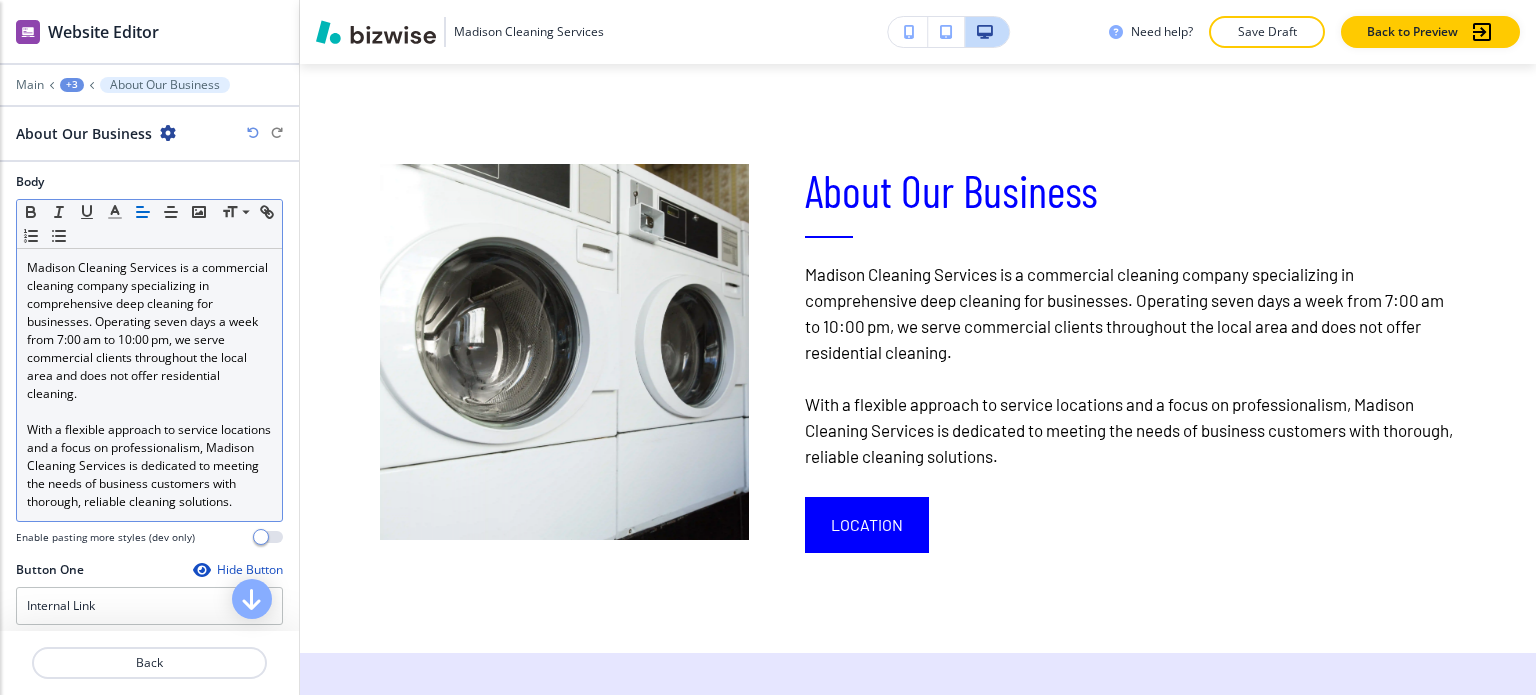 scroll, scrollTop: 400, scrollLeft: 0, axis: vertical 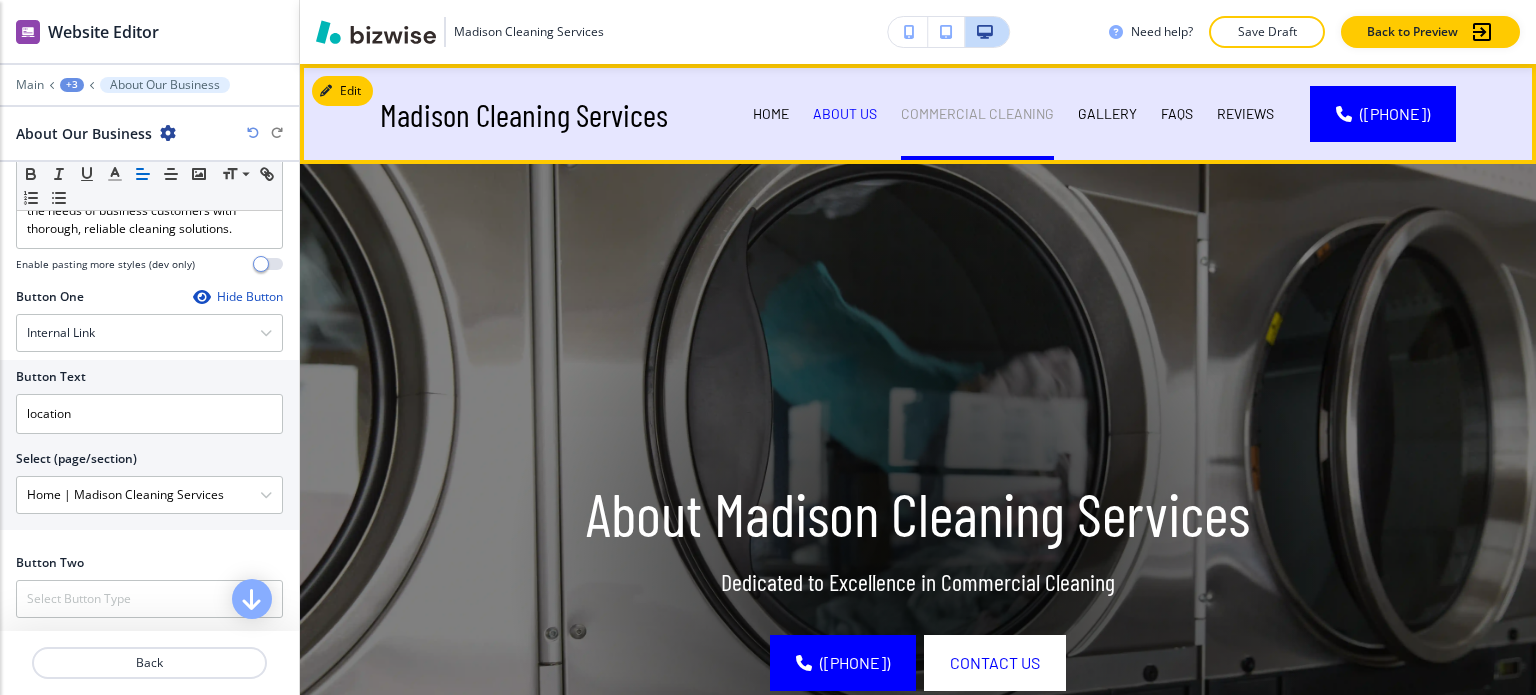 click on "Commercial Cleaning" at bounding box center (977, 114) 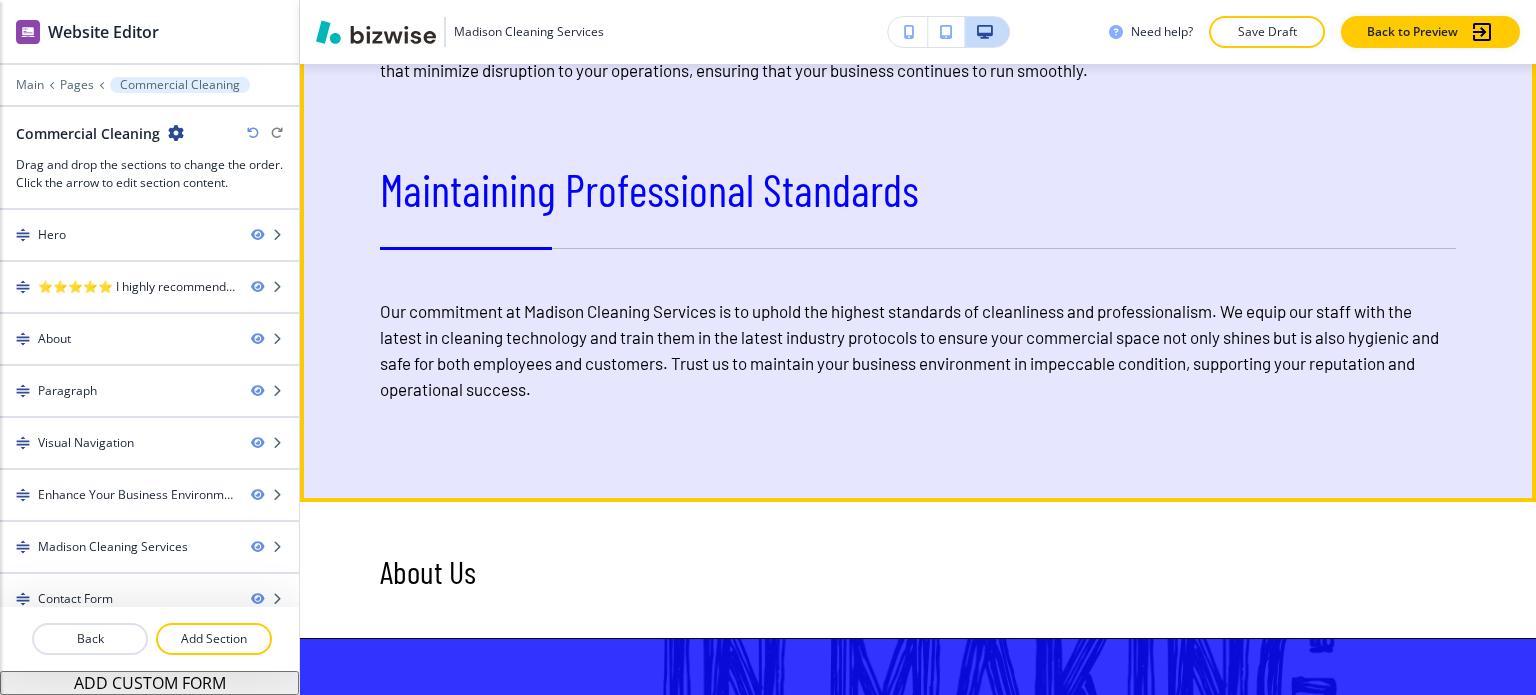 scroll, scrollTop: 2619, scrollLeft: 0, axis: vertical 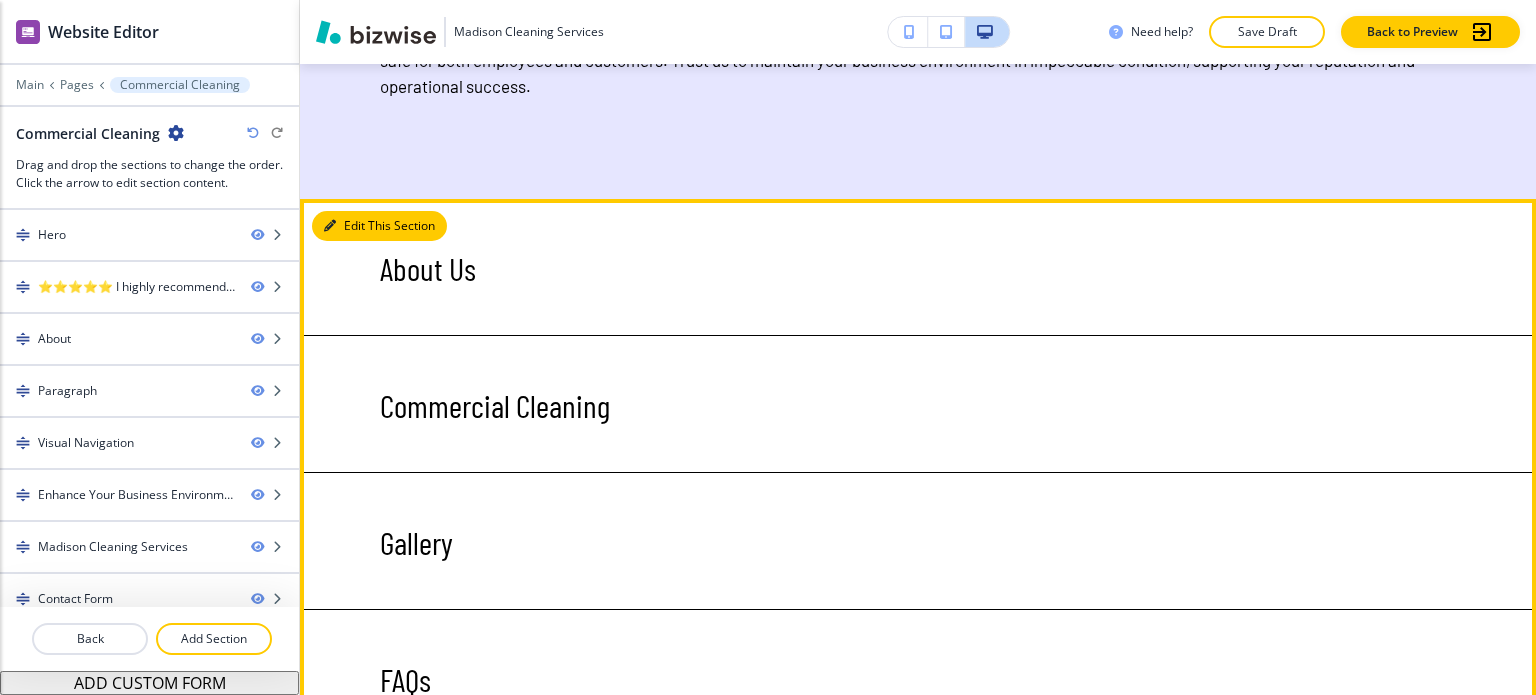 click on "Edit This Section" at bounding box center (379, 226) 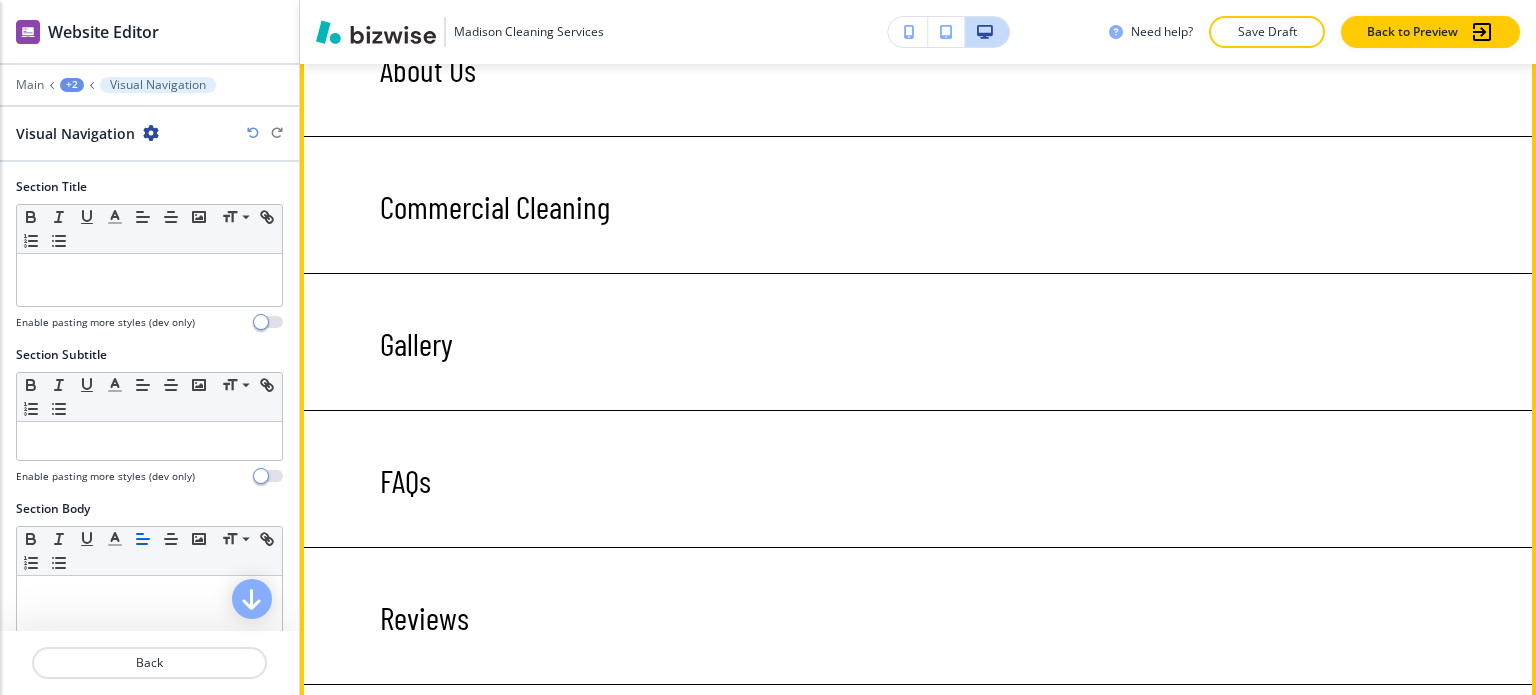 scroll, scrollTop: 2824, scrollLeft: 0, axis: vertical 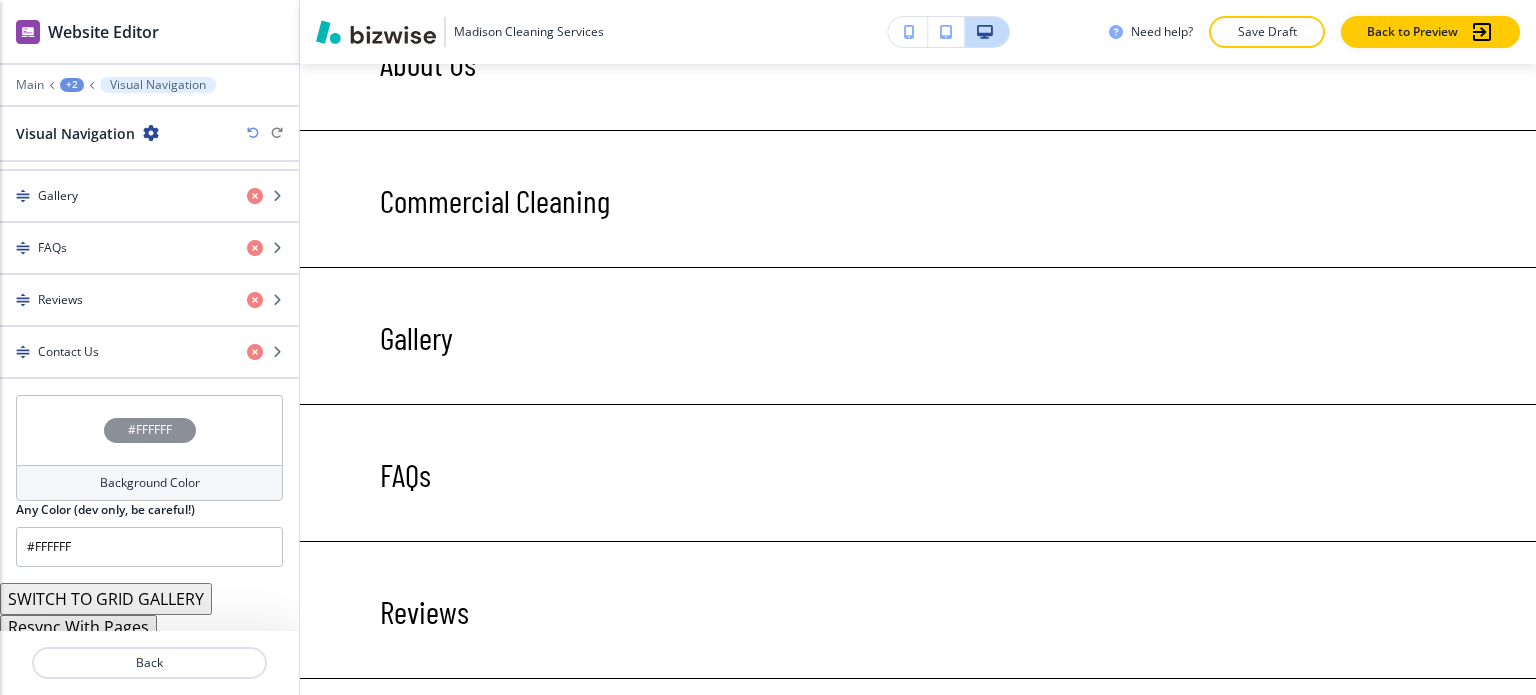 click on "Background Color" at bounding box center (150, 483) 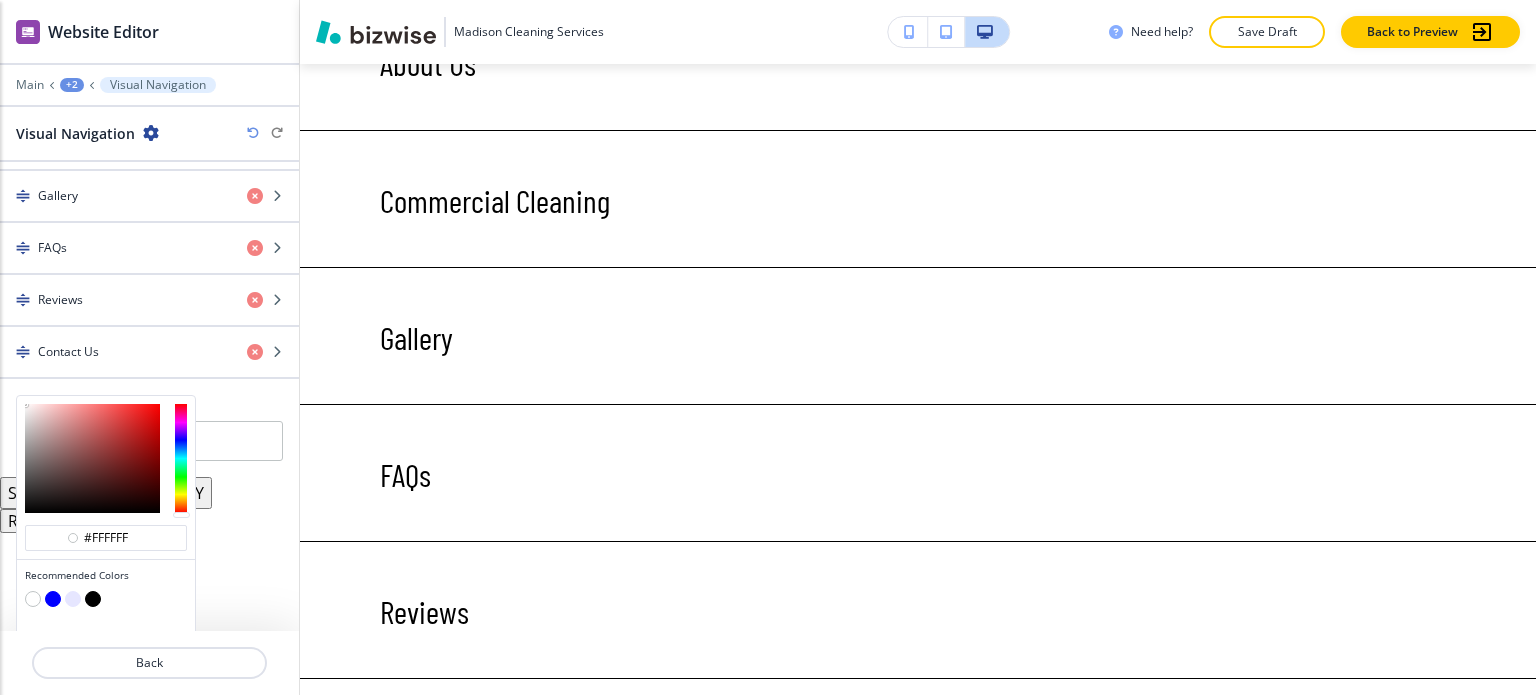 click at bounding box center [53, 599] 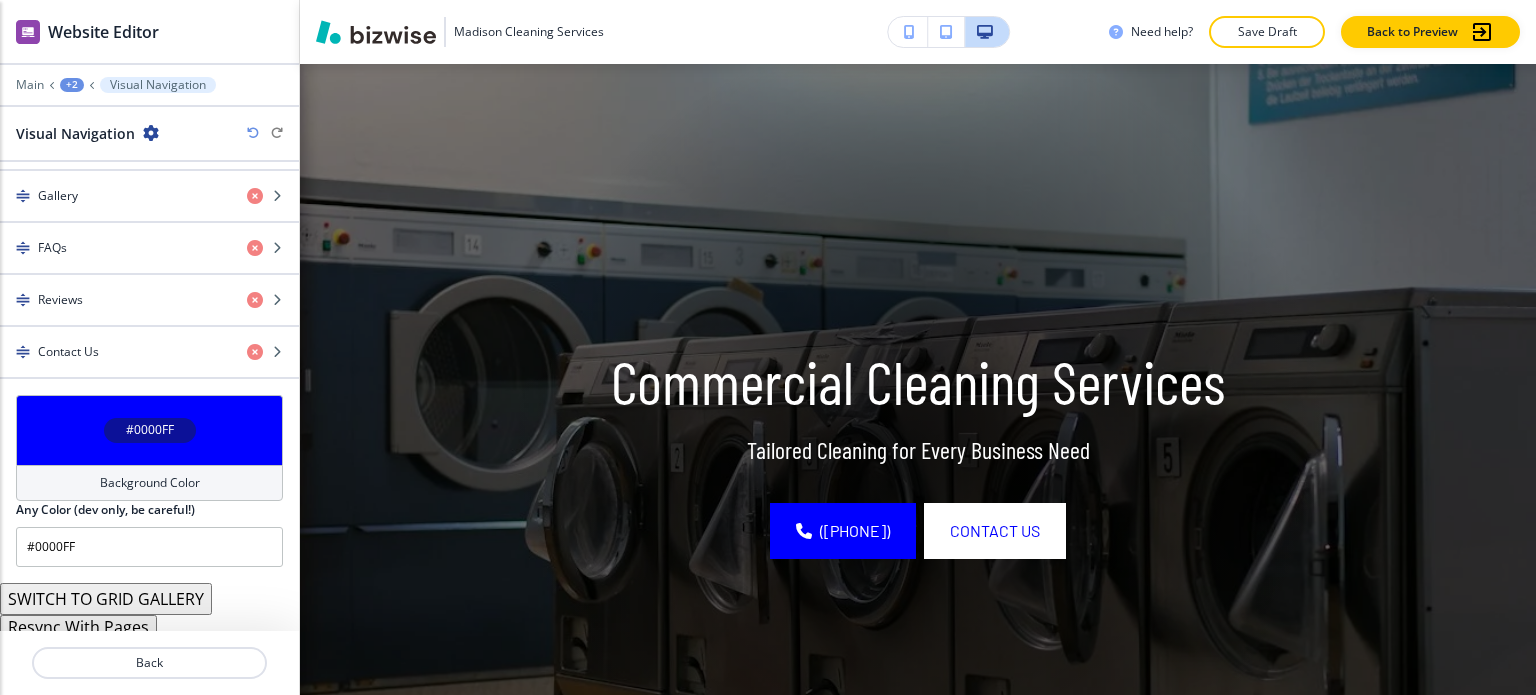 scroll, scrollTop: 0, scrollLeft: 0, axis: both 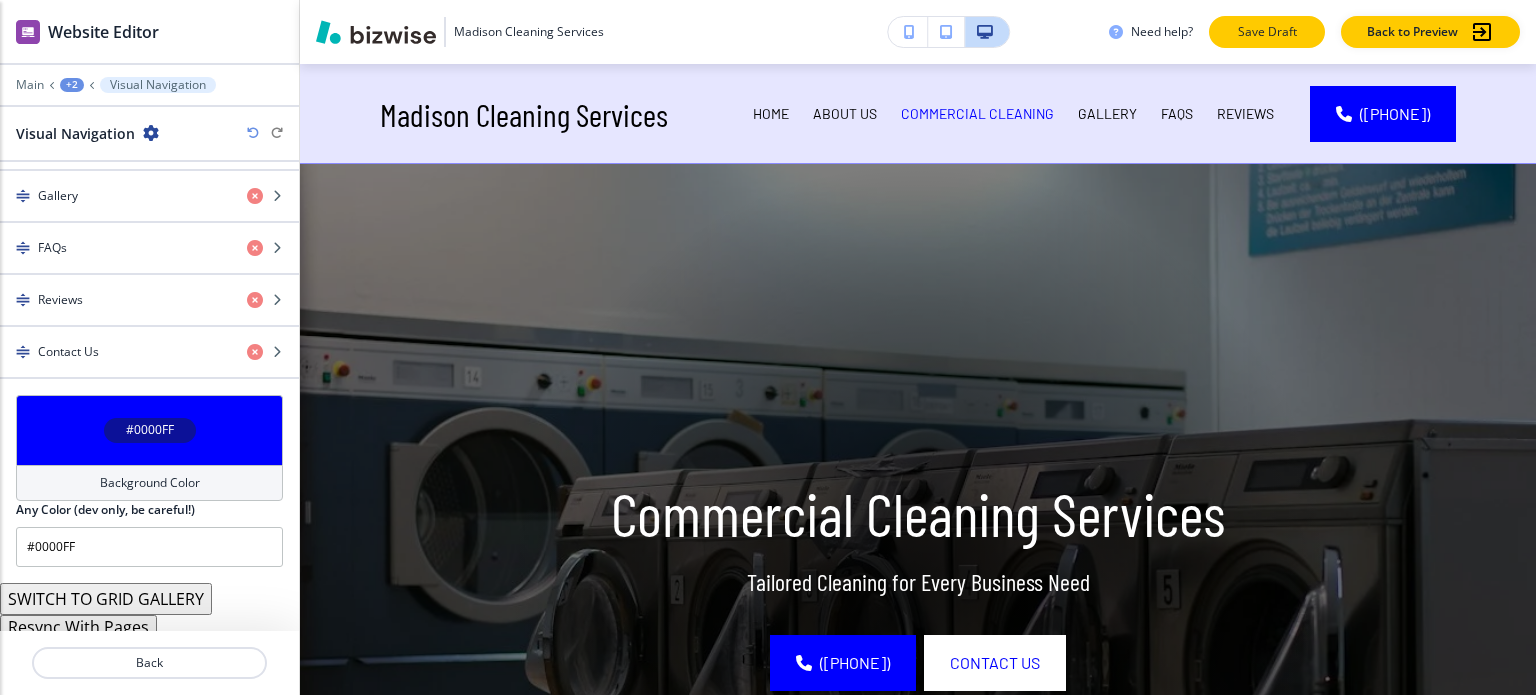 click on "Save Draft" at bounding box center [1267, 32] 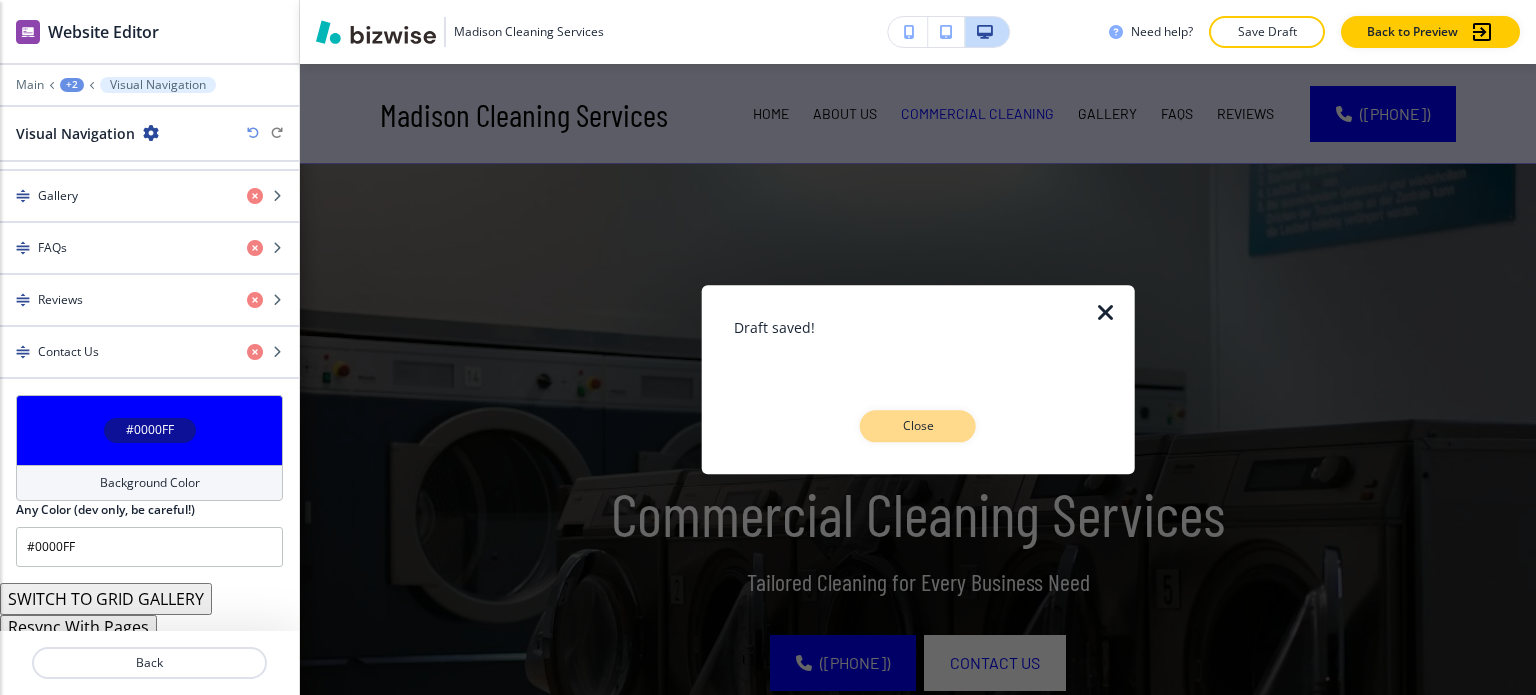 click on "Close" at bounding box center [918, 426] 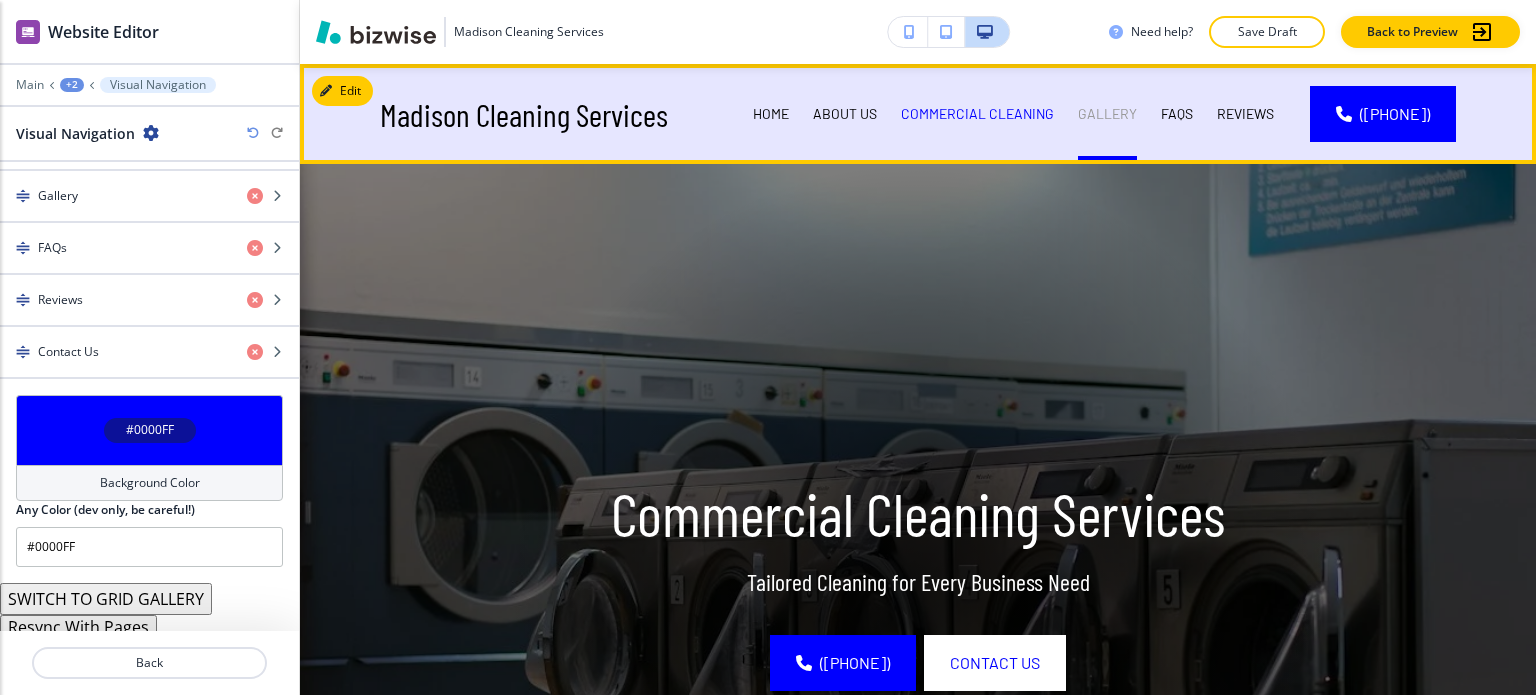 click on "Gallery" at bounding box center (1107, 114) 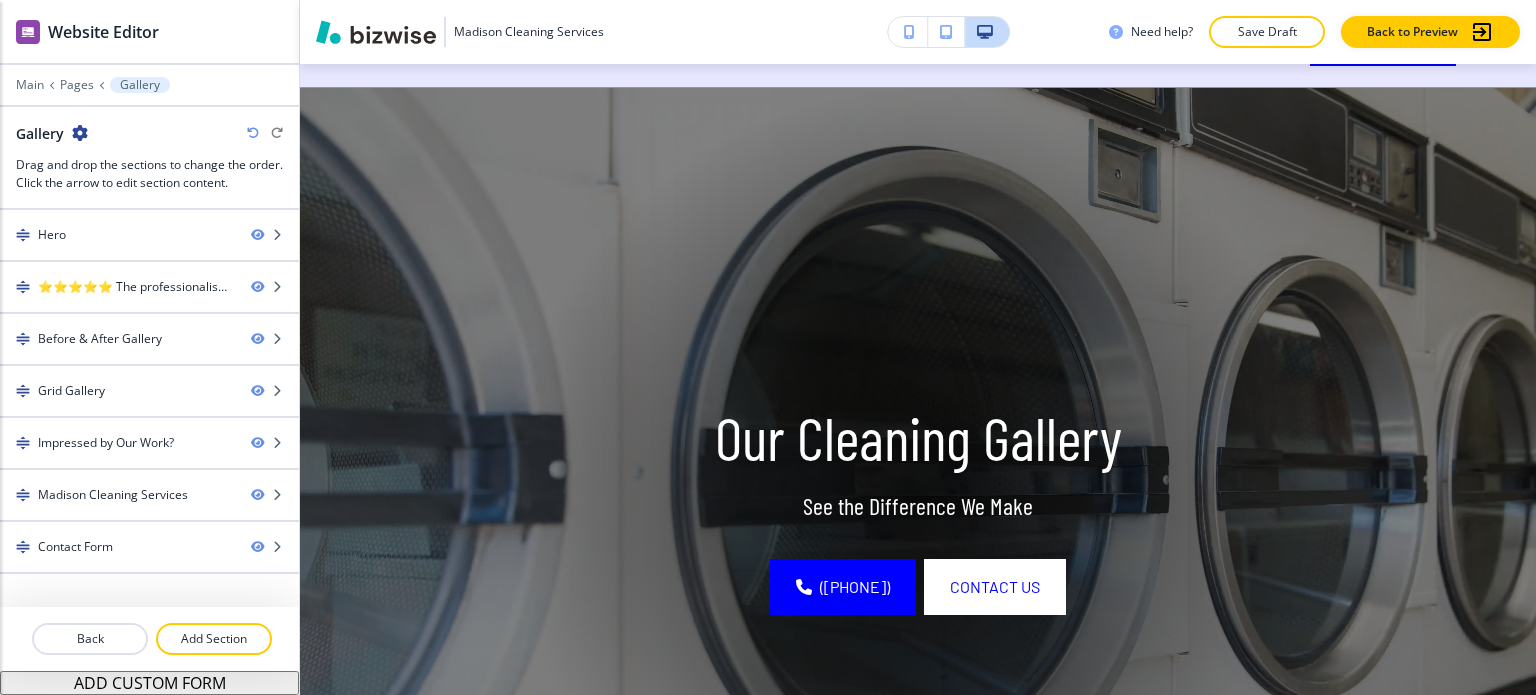 scroll, scrollTop: 0, scrollLeft: 0, axis: both 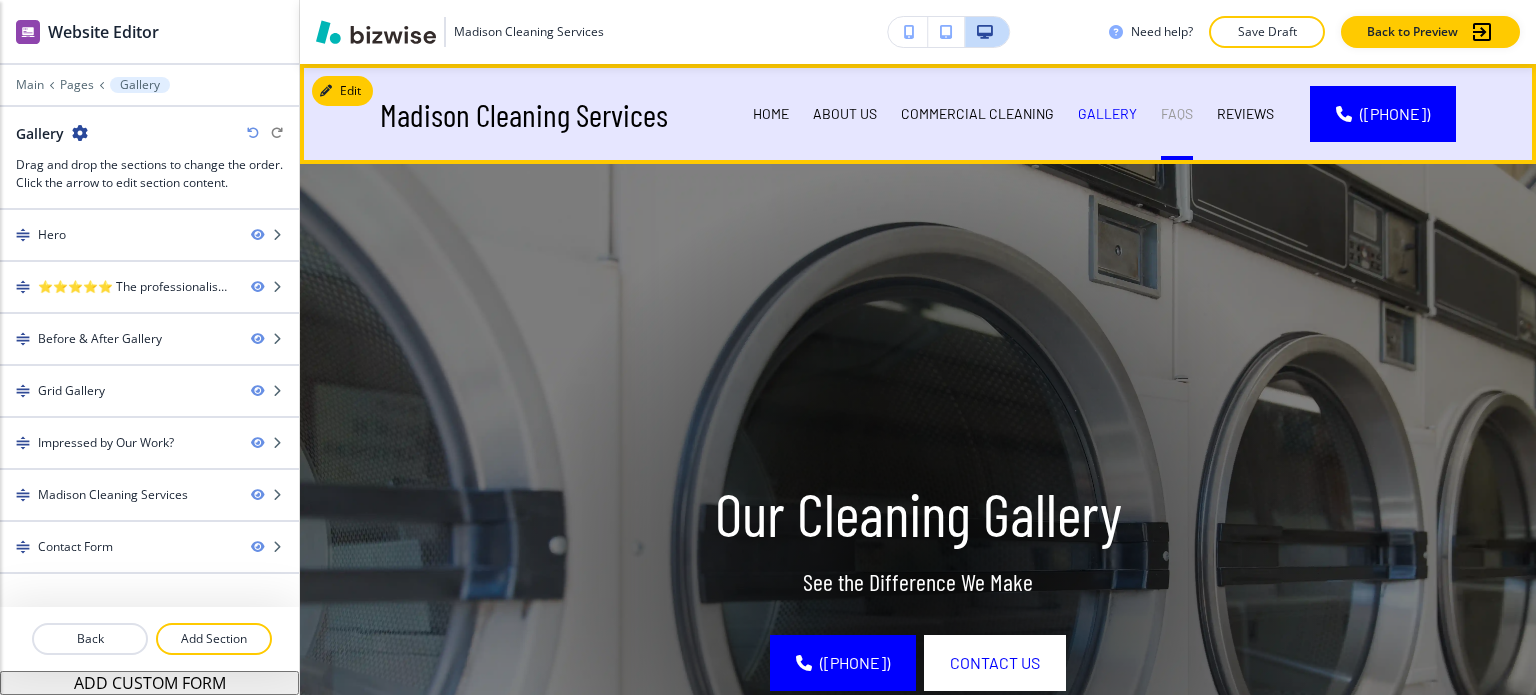 click on "FAQs" at bounding box center (1177, 114) 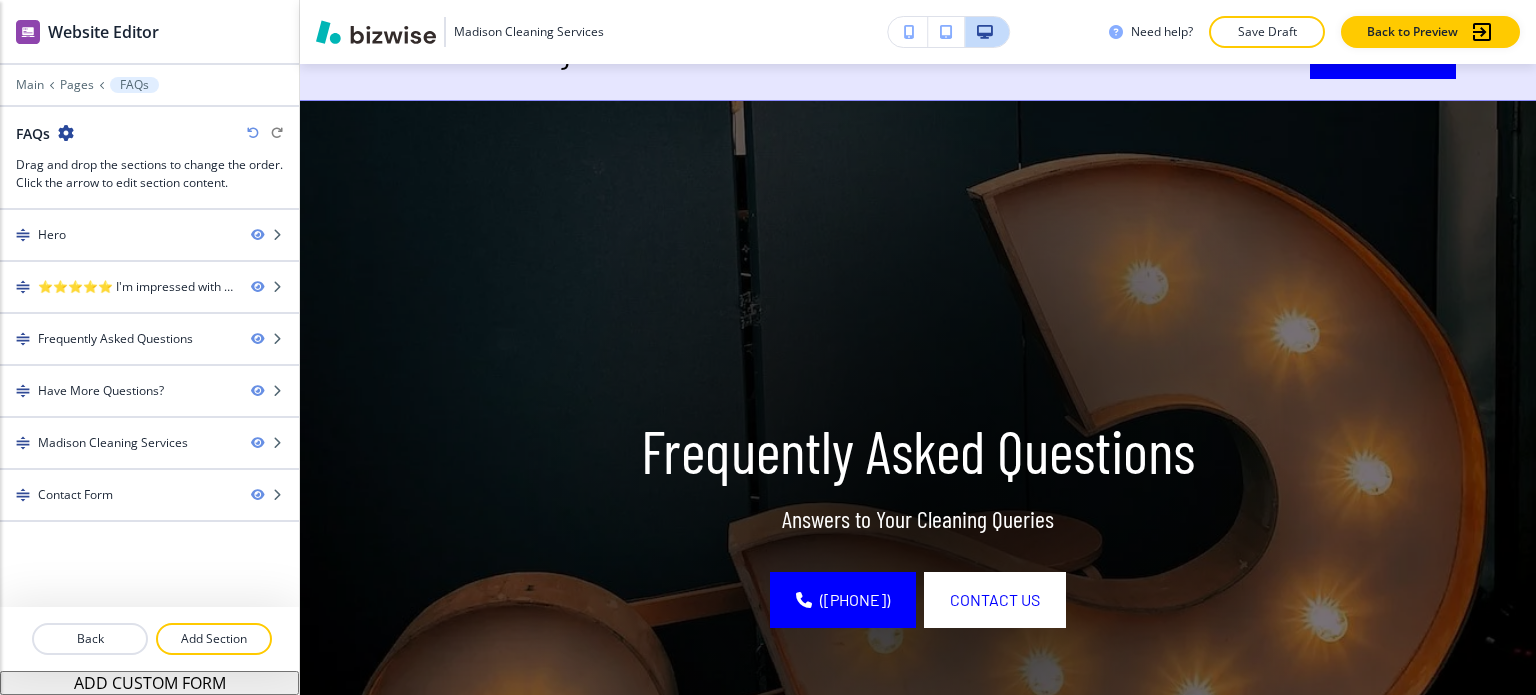 scroll, scrollTop: 0, scrollLeft: 0, axis: both 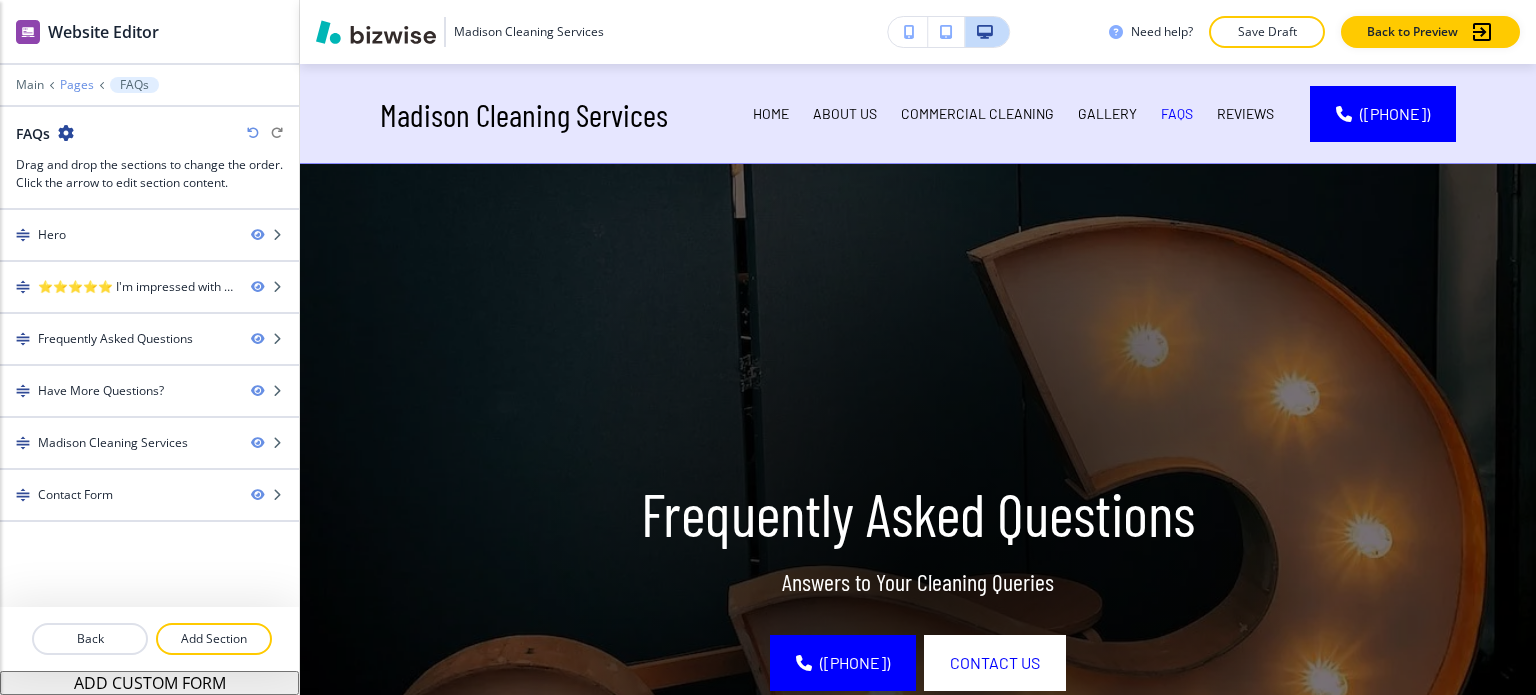 click on "Pages" at bounding box center (77, 85) 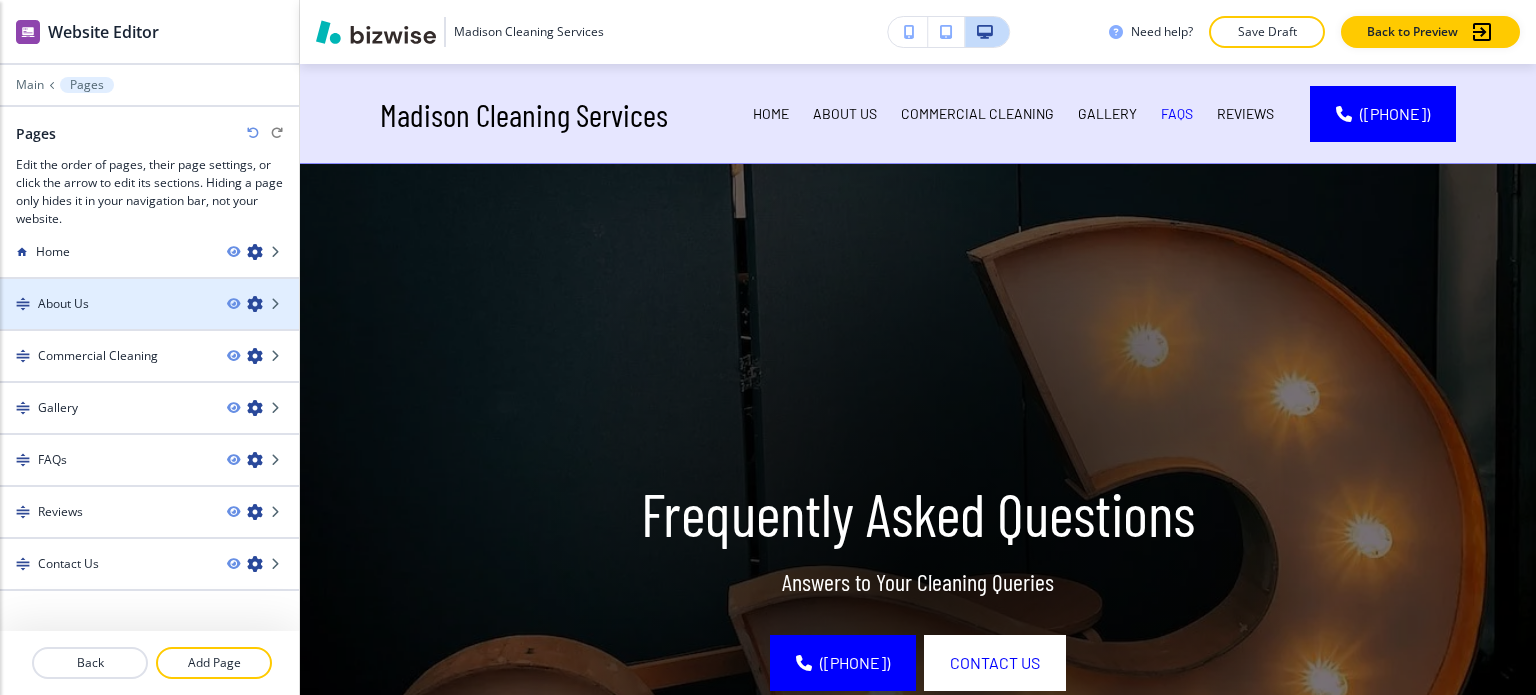 scroll, scrollTop: 24, scrollLeft: 0, axis: vertical 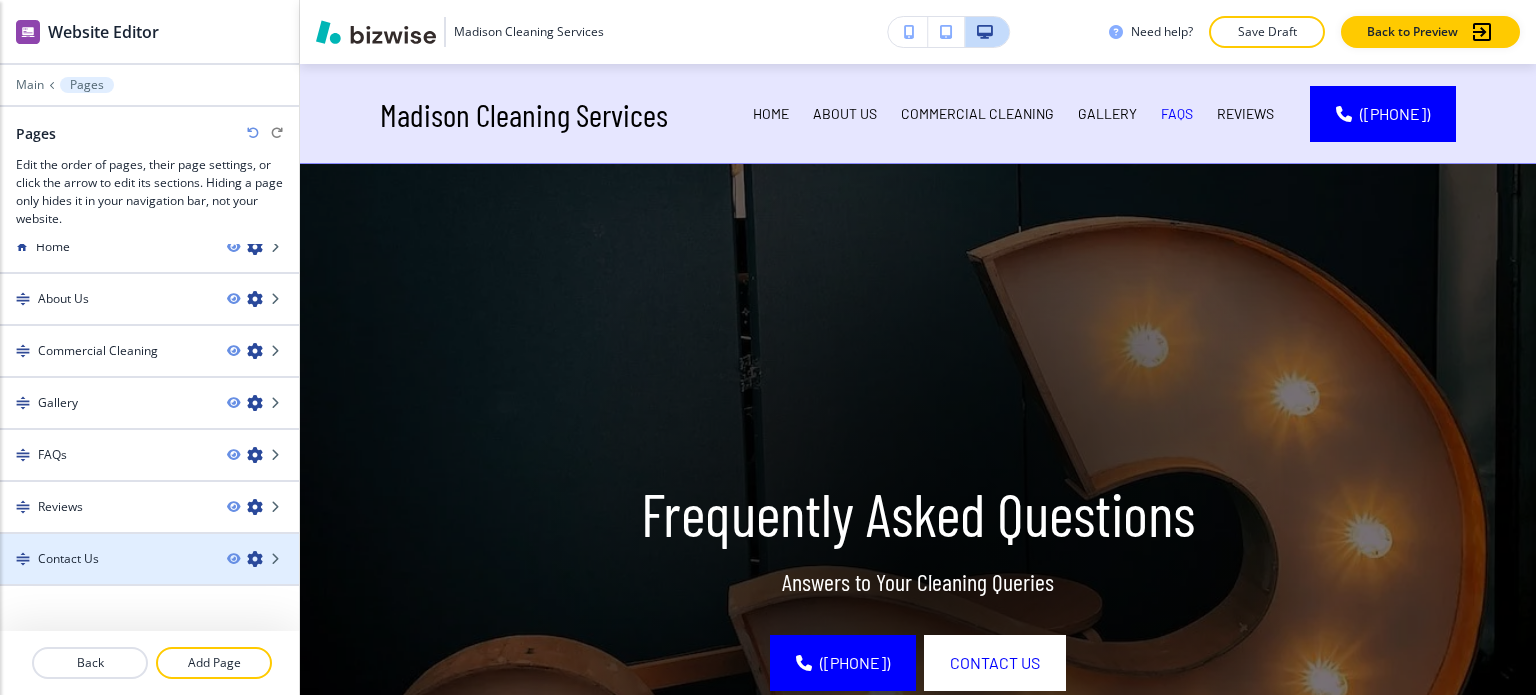 click on "Contact Us" at bounding box center [105, 559] 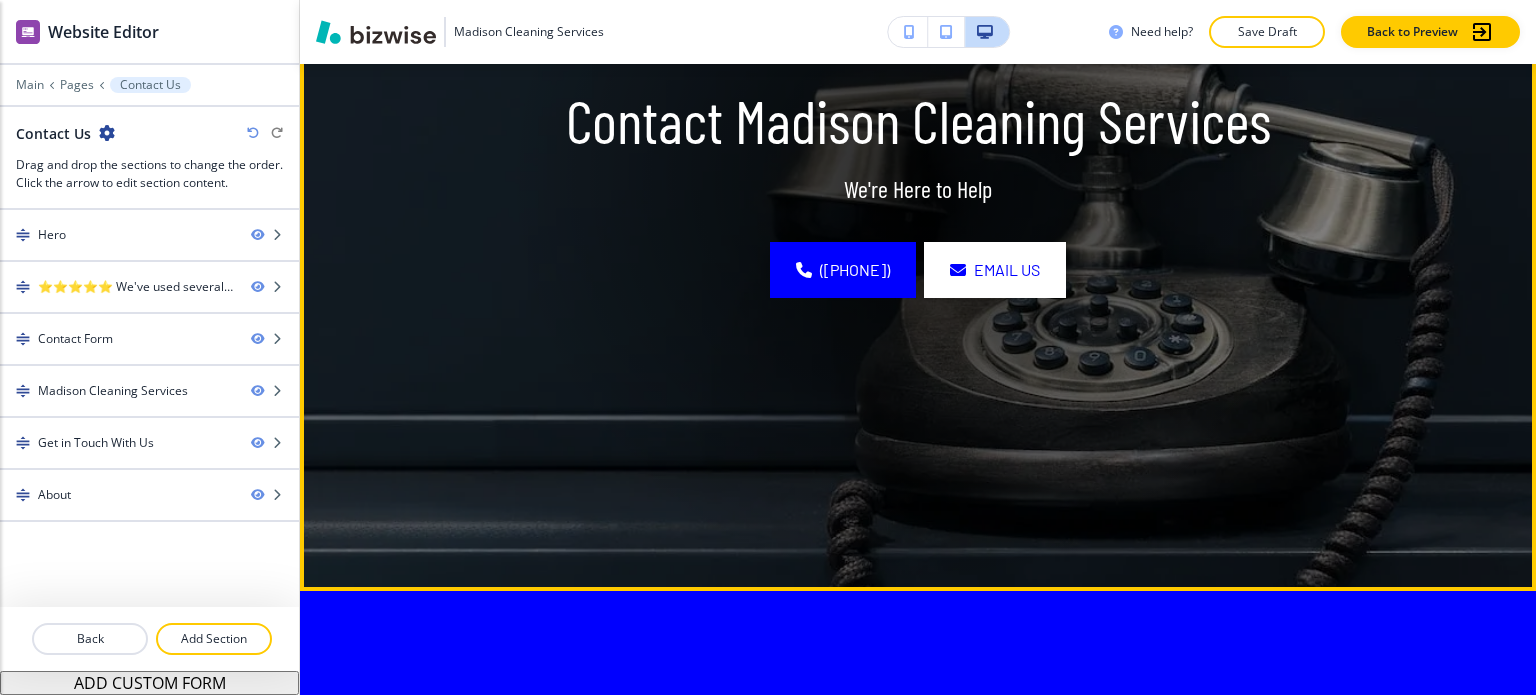 scroll, scrollTop: 0, scrollLeft: 0, axis: both 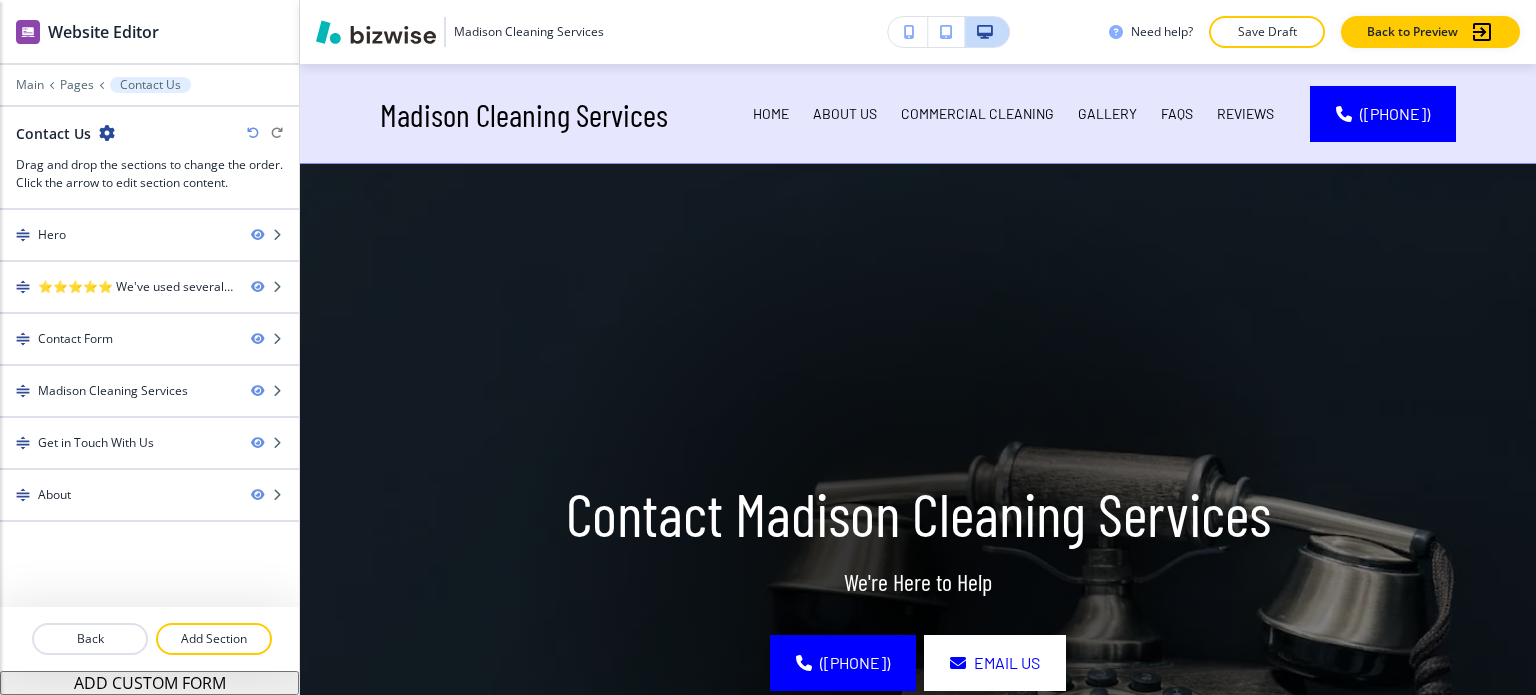 click at bounding box center [149, 99] 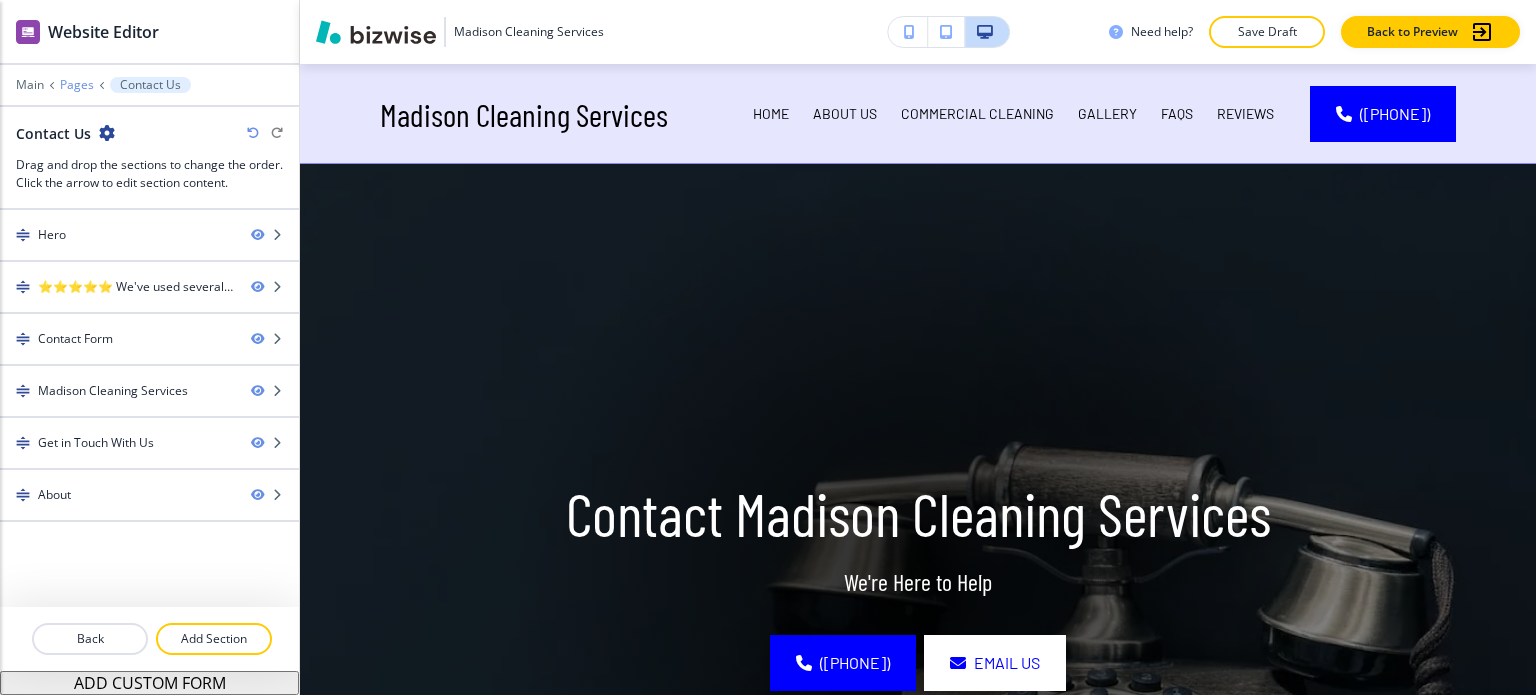 click on "Pages" at bounding box center [77, 85] 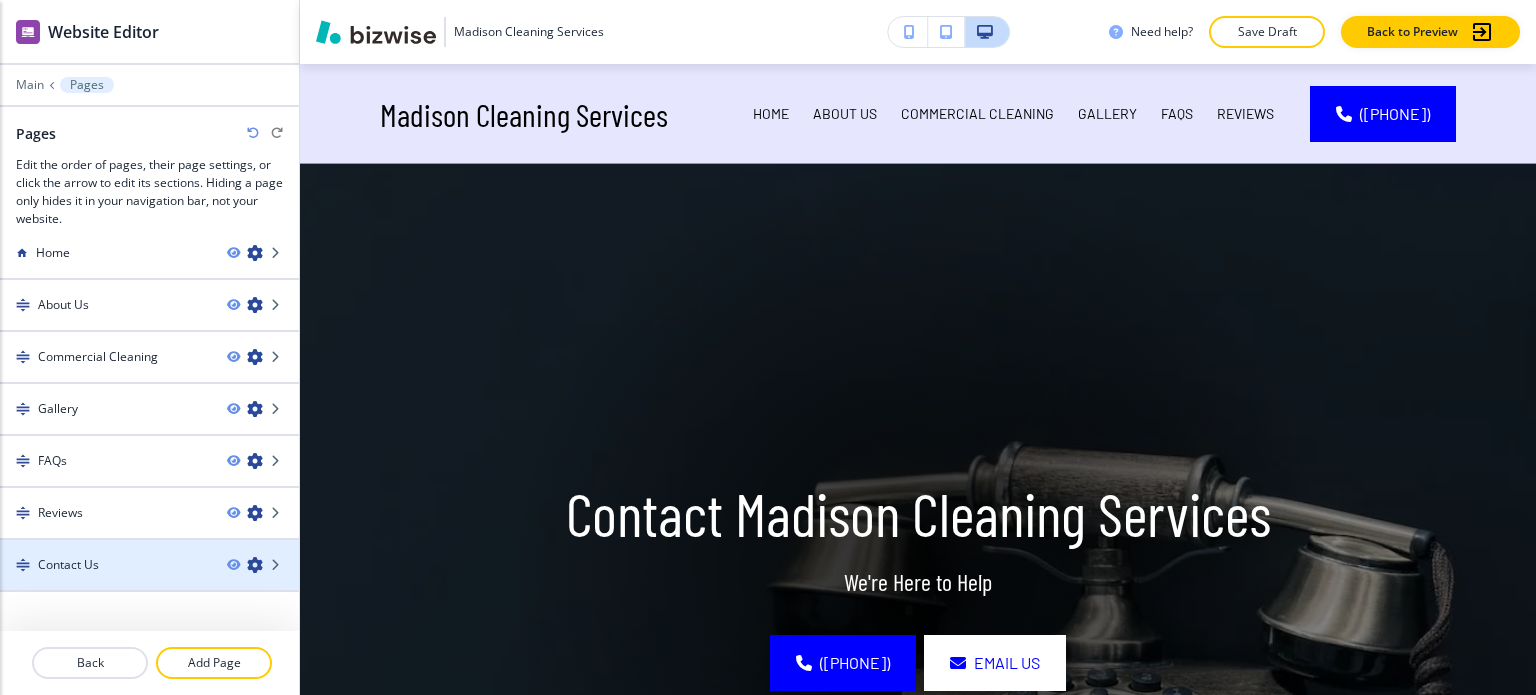 scroll, scrollTop: 24, scrollLeft: 0, axis: vertical 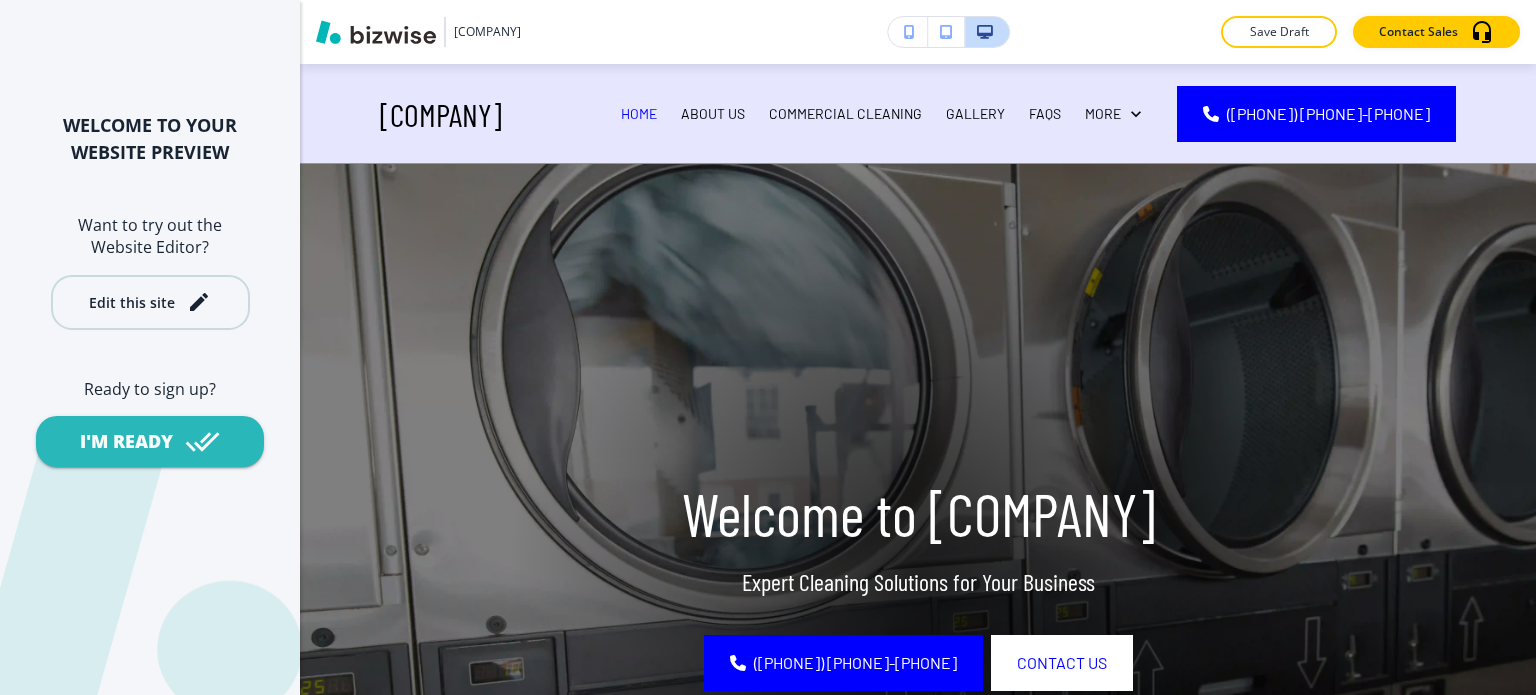 click on "Edit this site" at bounding box center [150, 302] 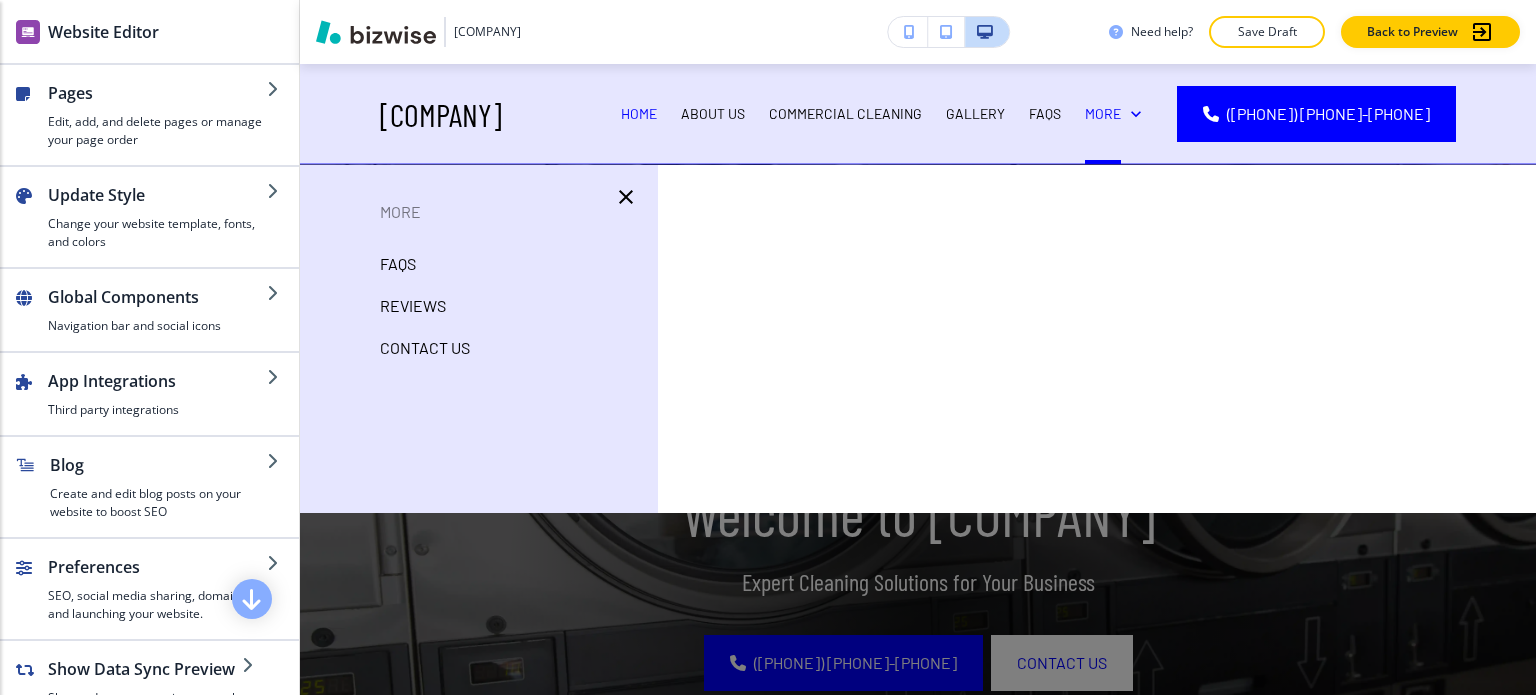 click on "Reviews" at bounding box center [413, 306] 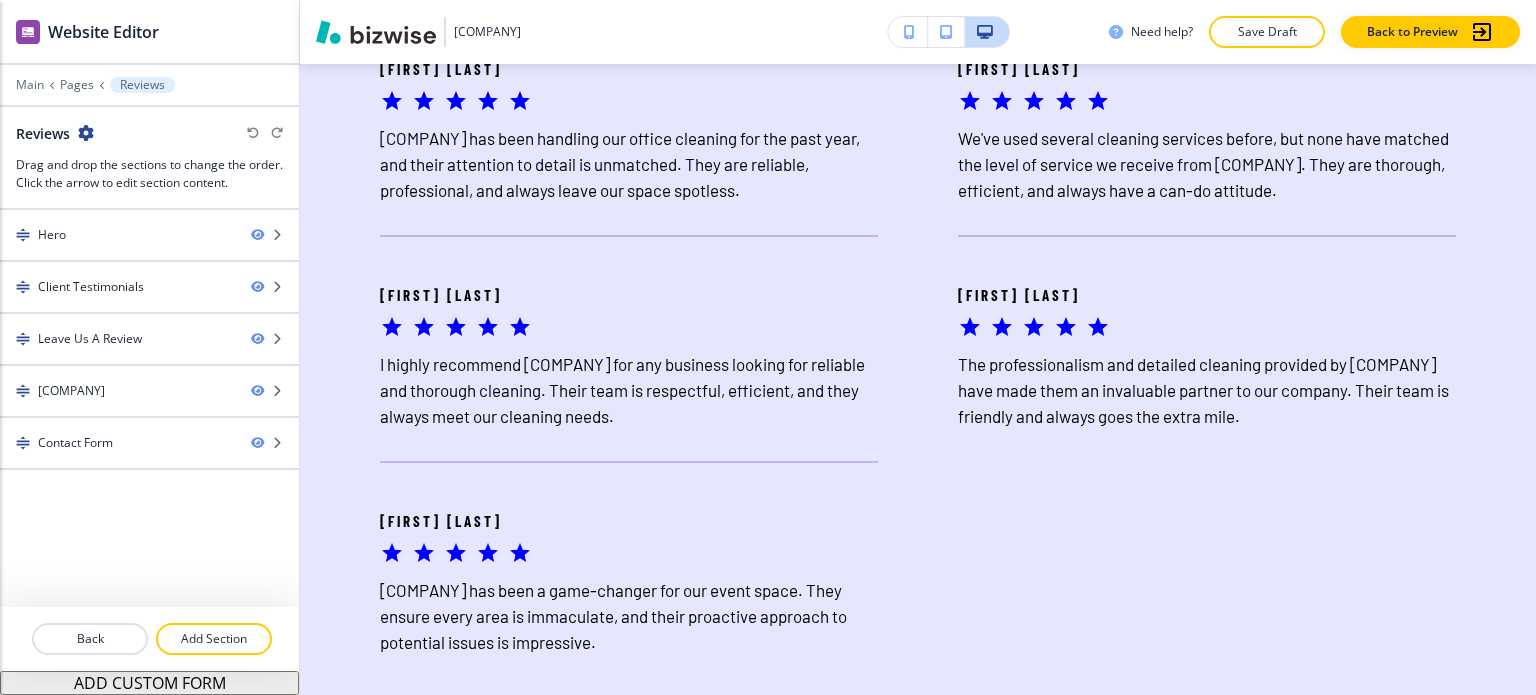 scroll, scrollTop: 1400, scrollLeft: 0, axis: vertical 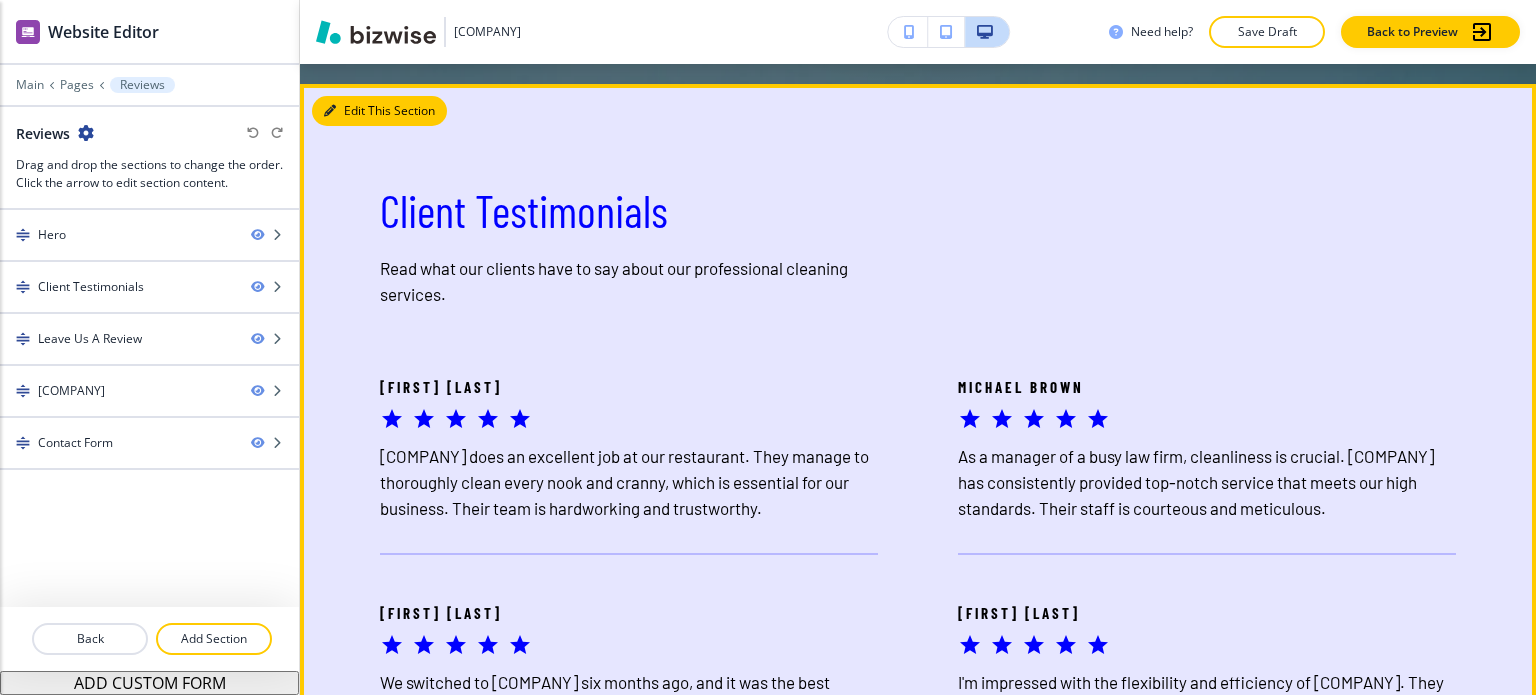 click at bounding box center [330, 111] 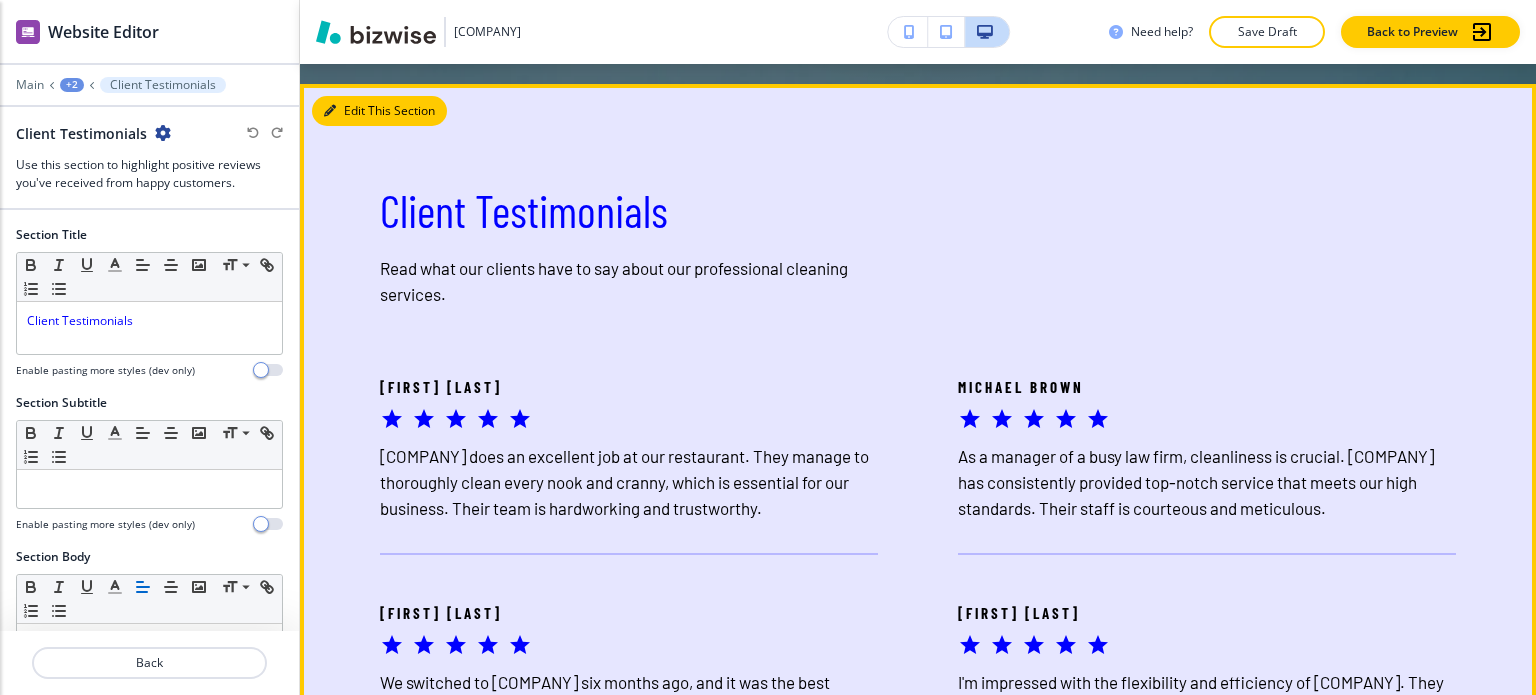 scroll, scrollTop: 920, scrollLeft: 0, axis: vertical 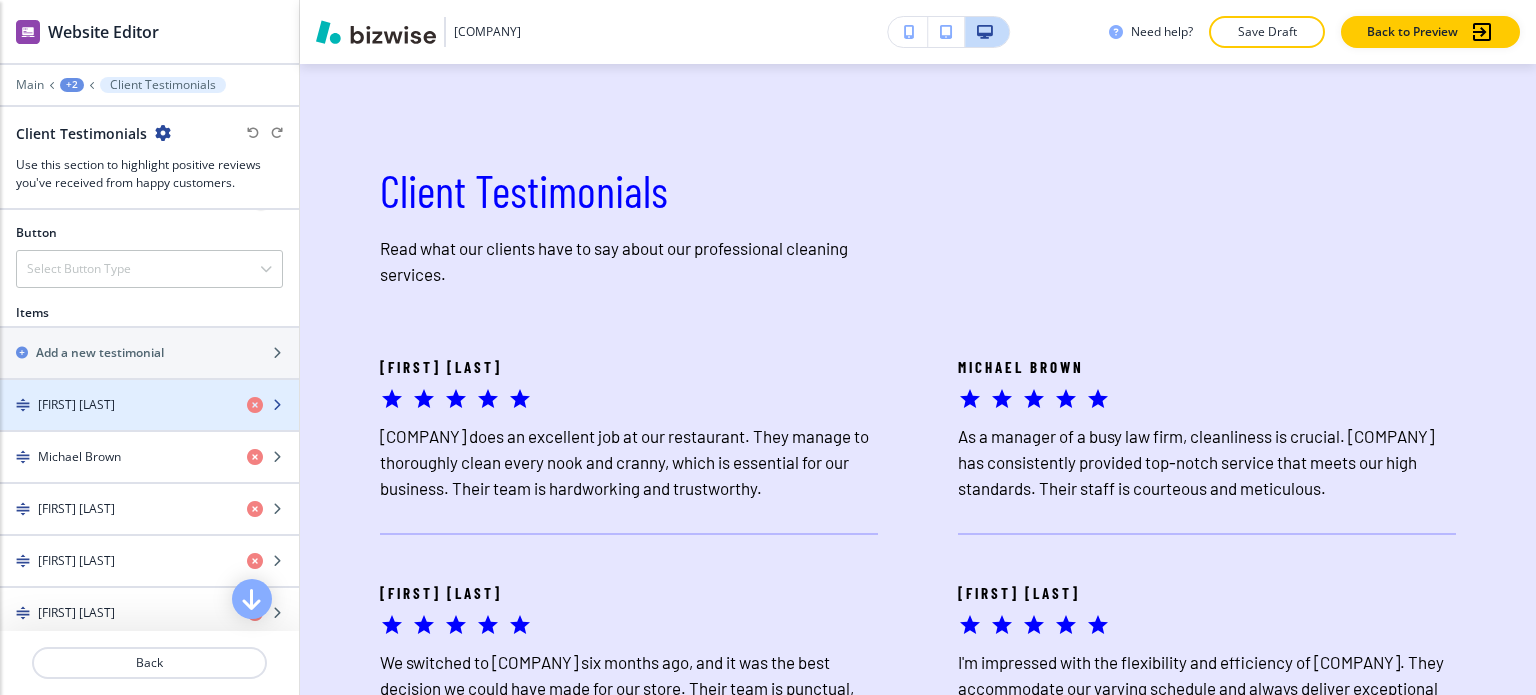 click at bounding box center [149, 388] 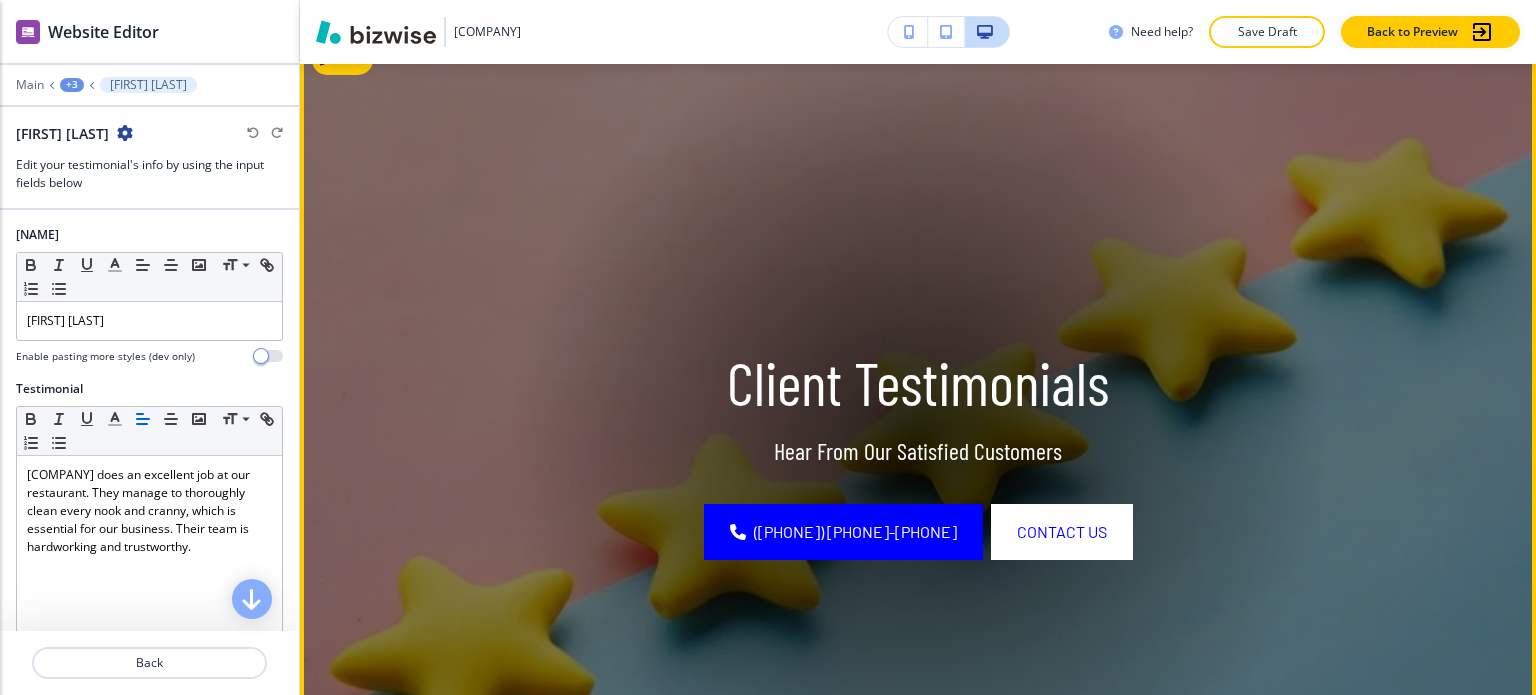 scroll, scrollTop: 0, scrollLeft: 0, axis: both 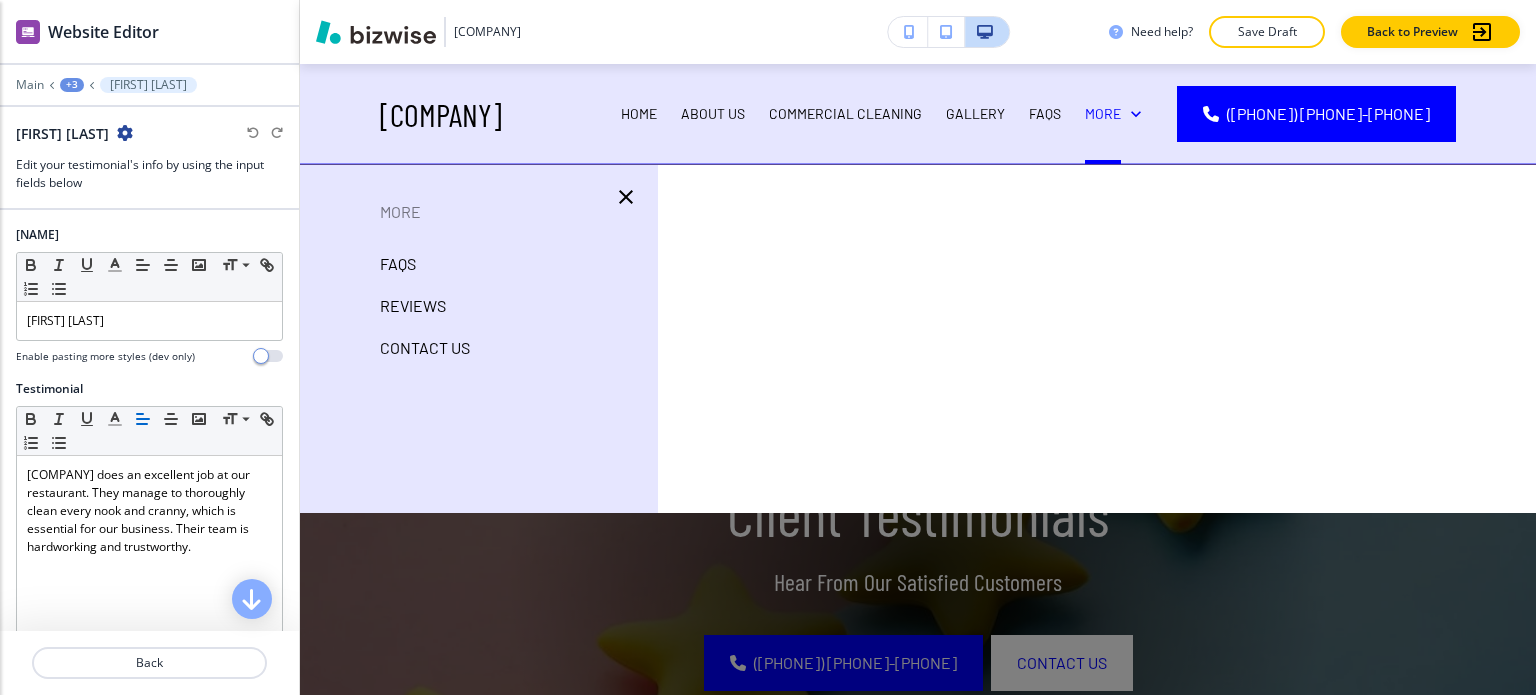 click on "Contact Us" at bounding box center [425, 348] 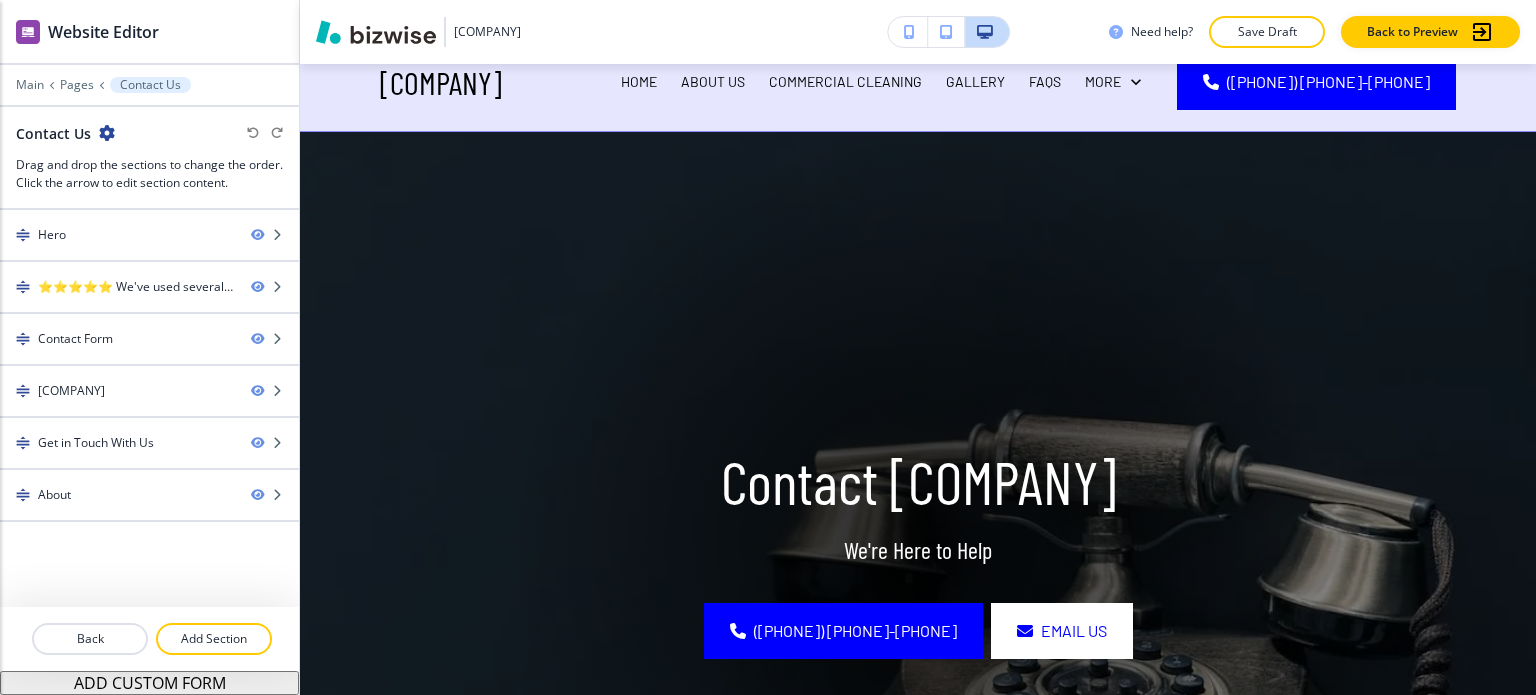 scroll, scrollTop: 0, scrollLeft: 0, axis: both 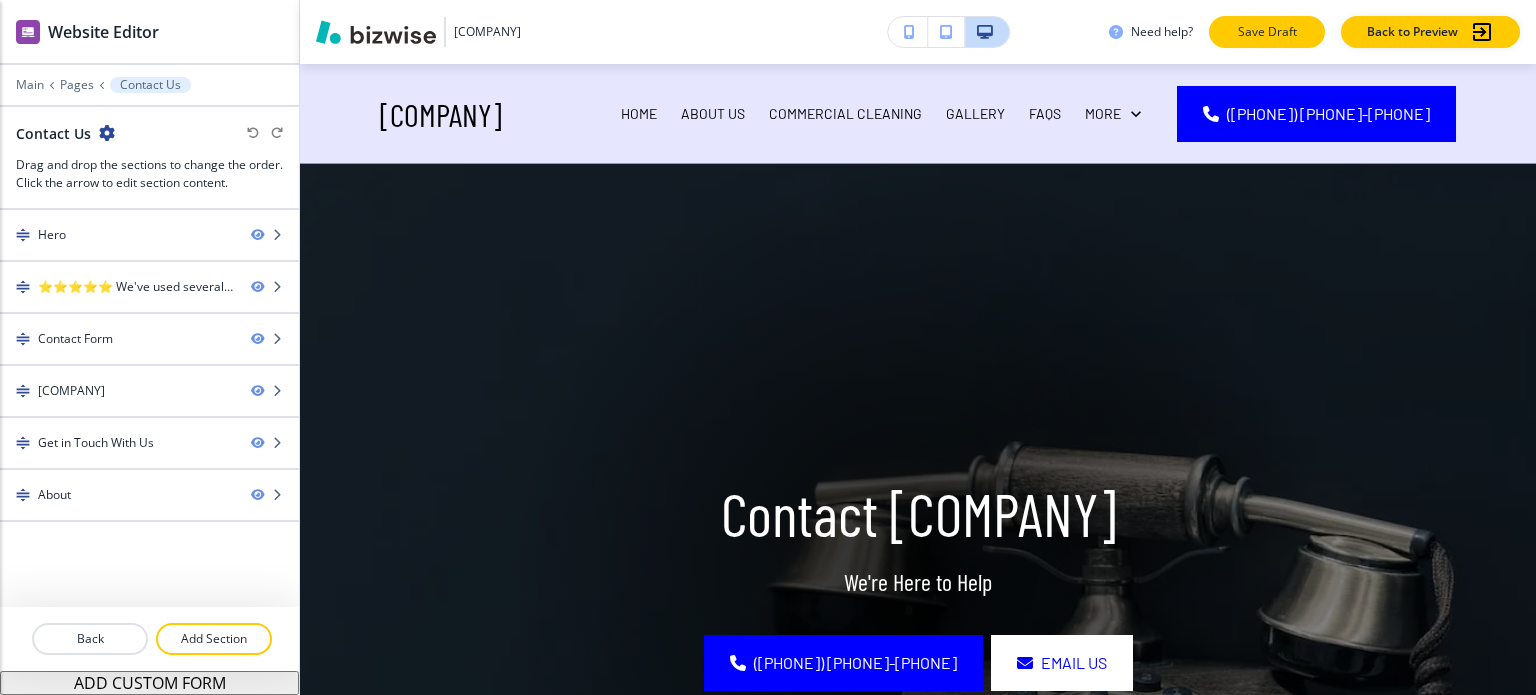 click on "Save Draft" at bounding box center [1267, 32] 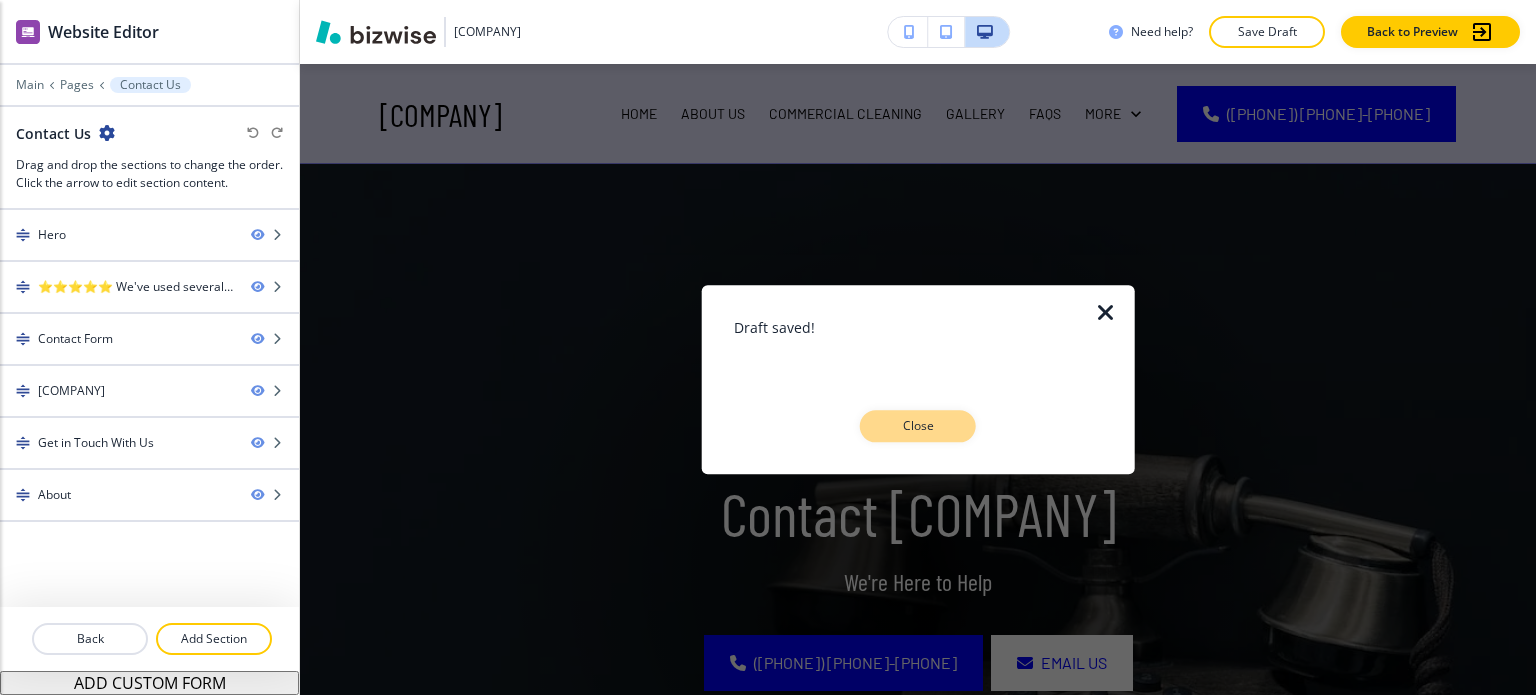 click on "Close" at bounding box center [918, 426] 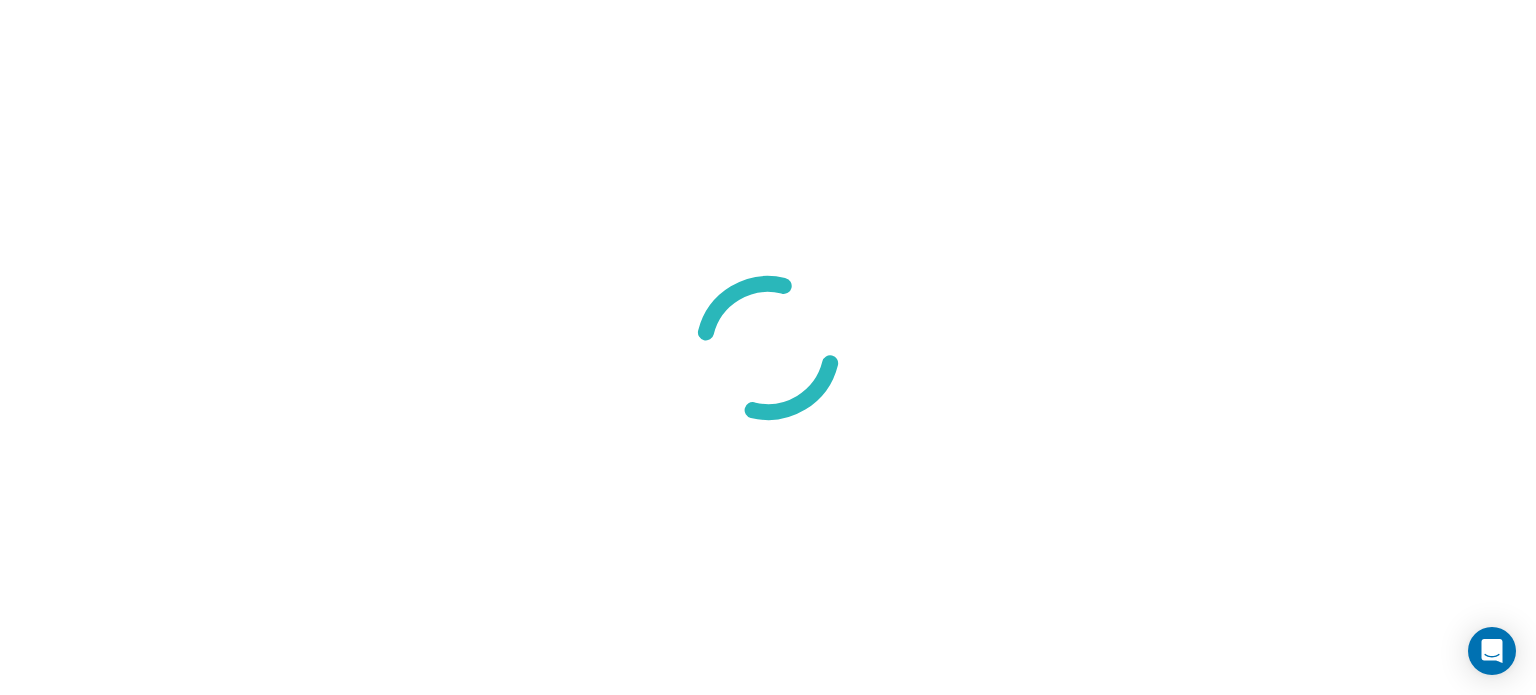 scroll, scrollTop: 0, scrollLeft: 0, axis: both 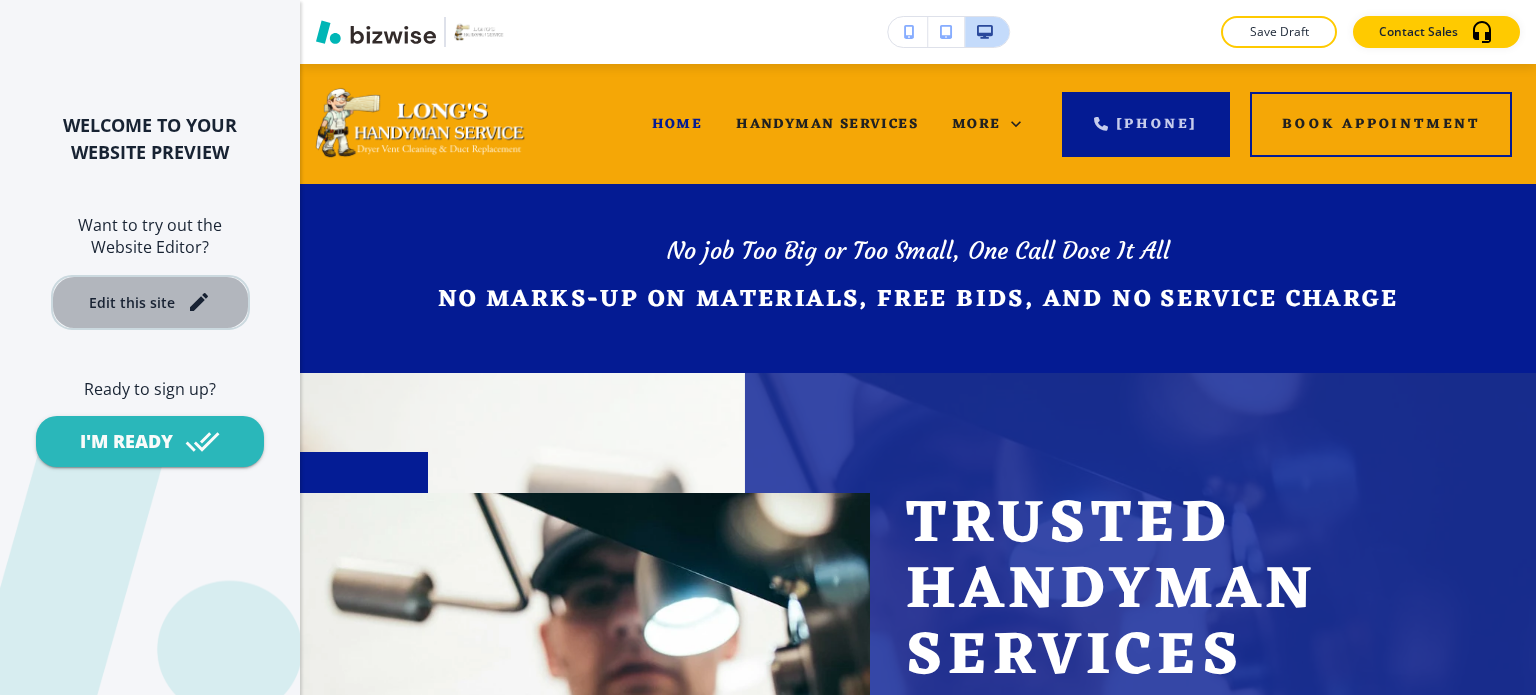 click on "Edit this site" at bounding box center [132, 302] 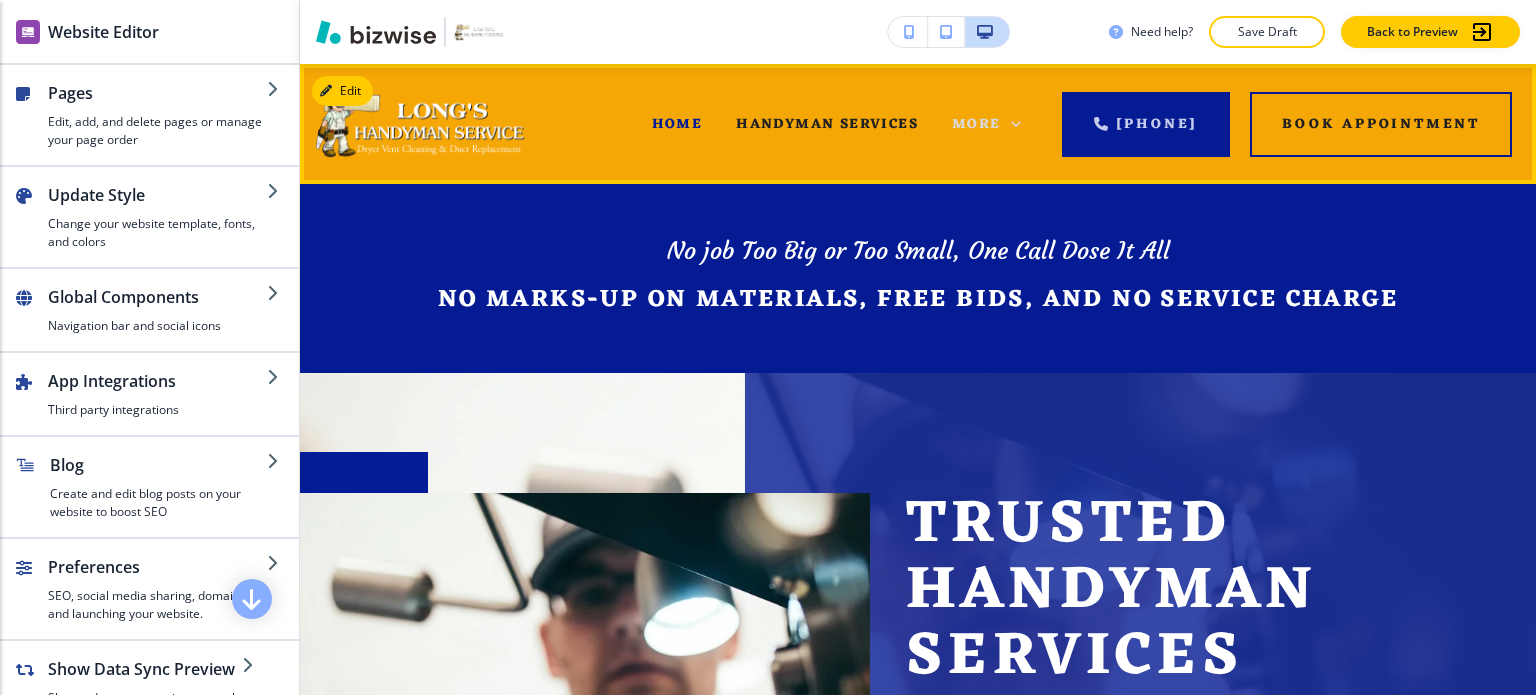 click 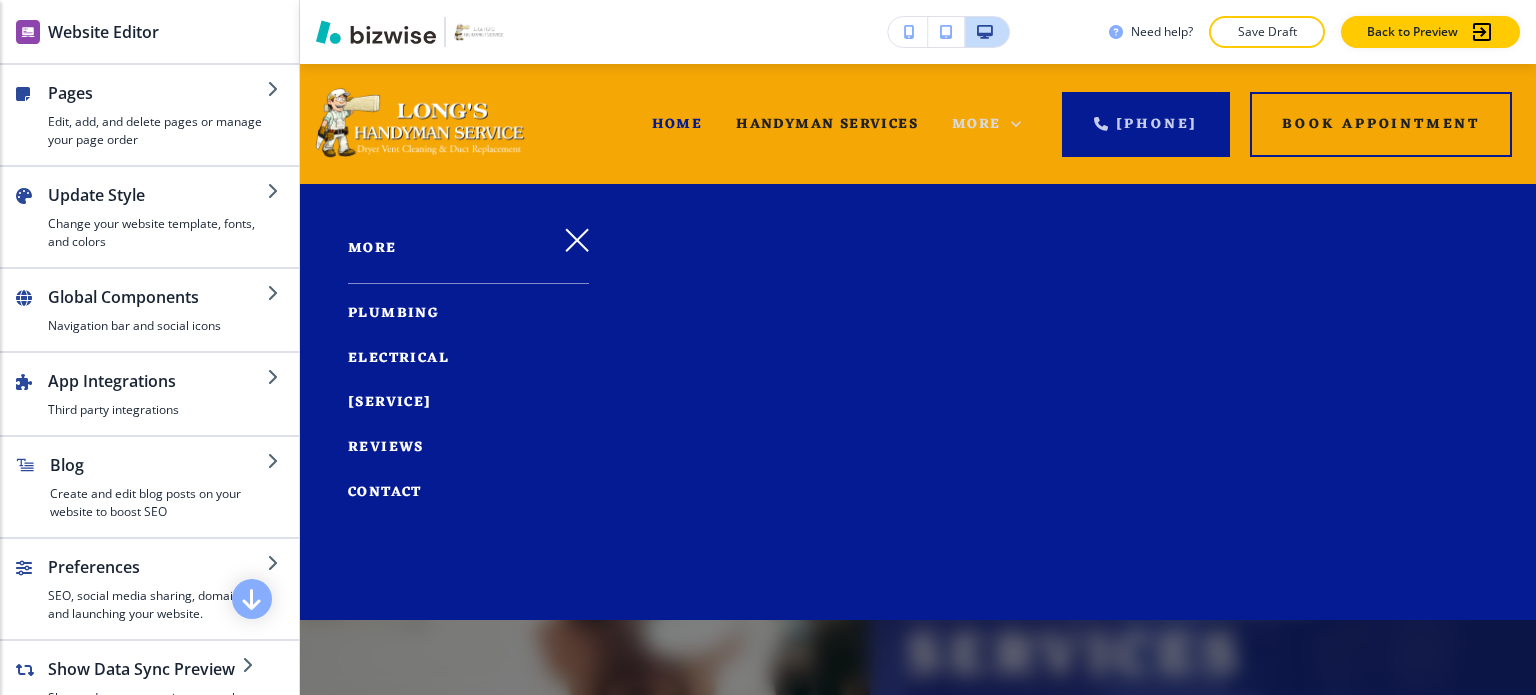 click 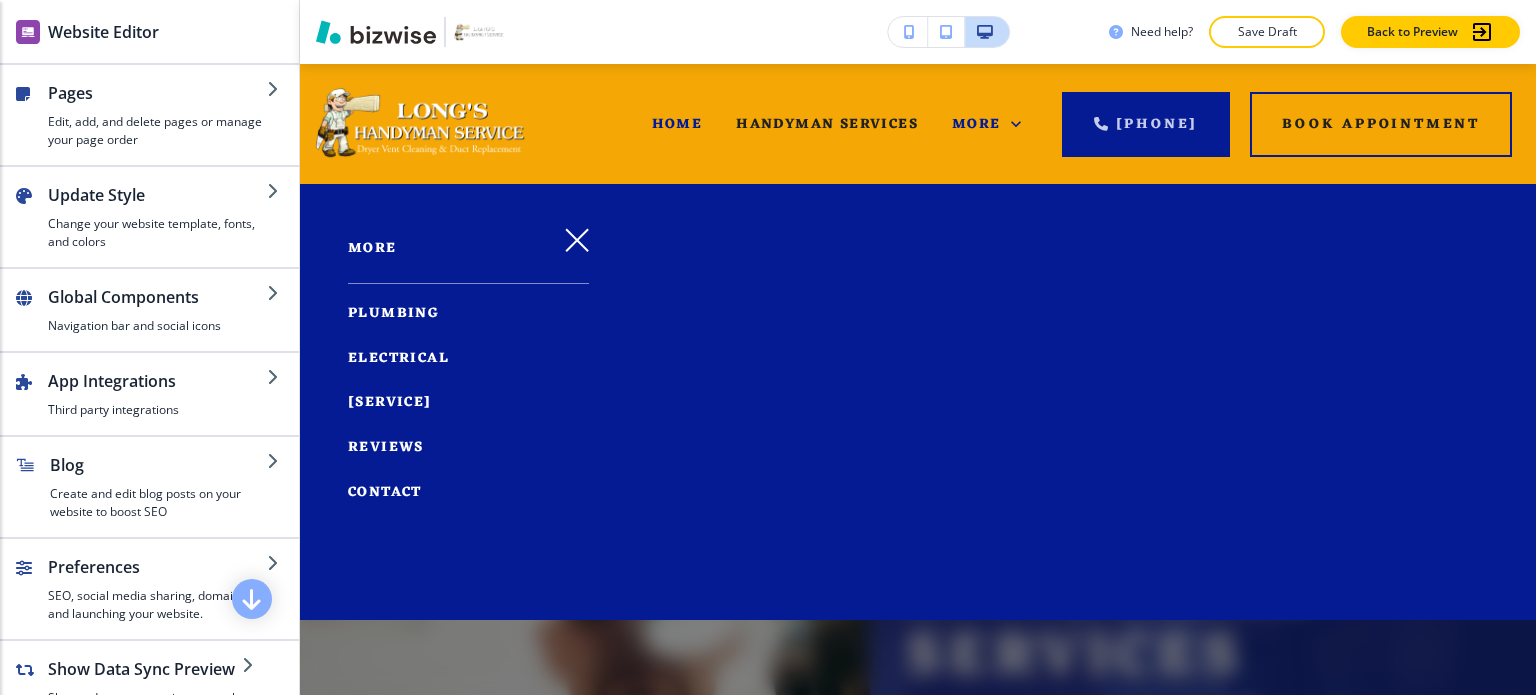 click on "Edit Home Handyman Services Home Improvement Plumbing Electrical Power Washing Reviews Contact [PHONE] Book Appointment" at bounding box center [918, 124] 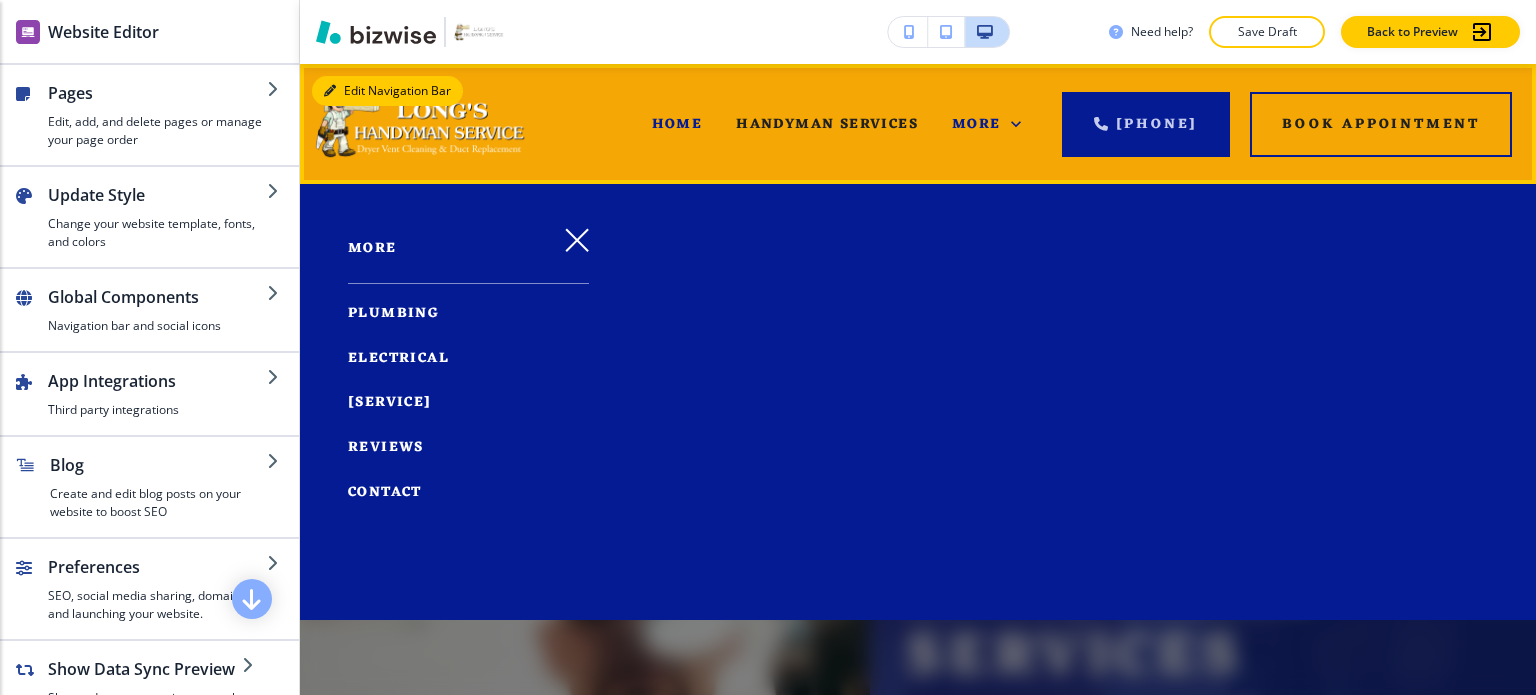 click on "Edit Navigation Bar Home Handyman Services Home Improvement Plumbing Electrical Power Washing Reviews Contact More [PHONE] Book Appointment" at bounding box center [918, 124] 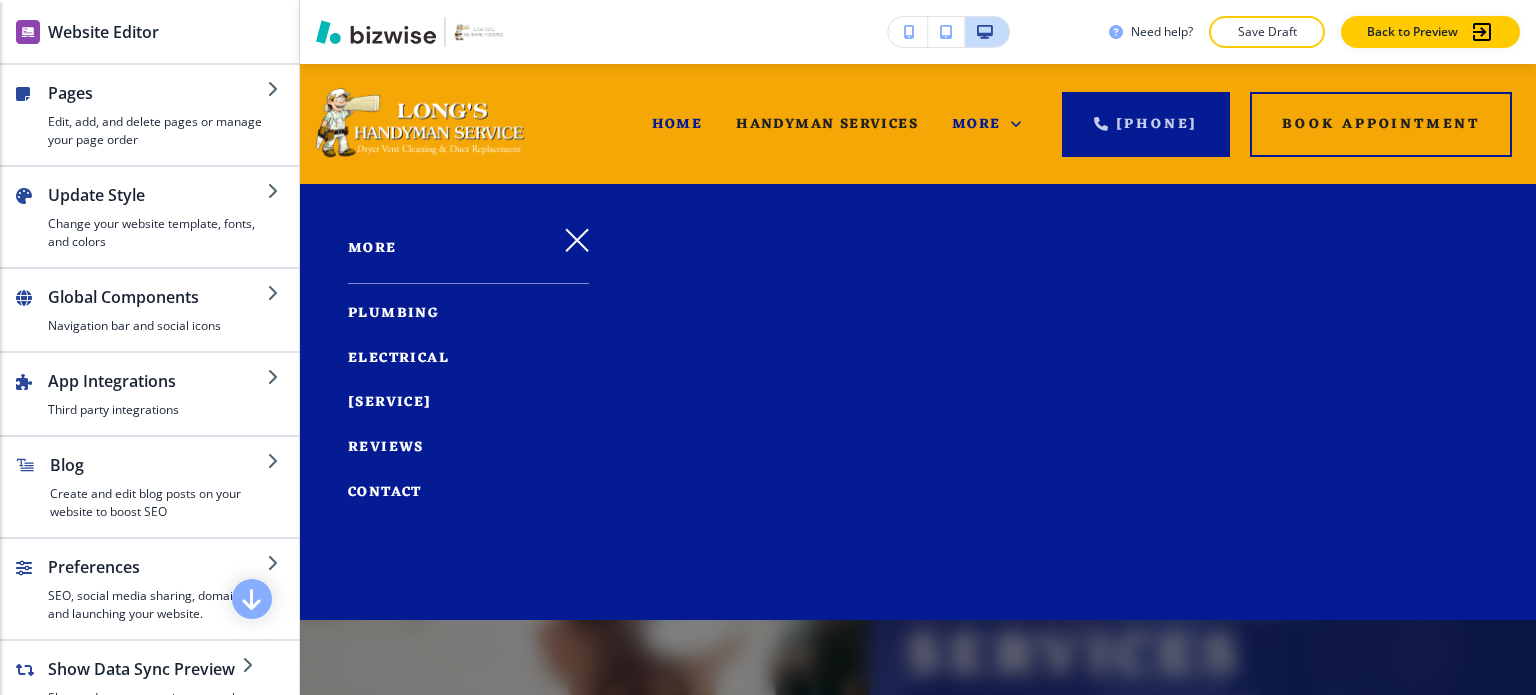 click at bounding box center [430, 123] 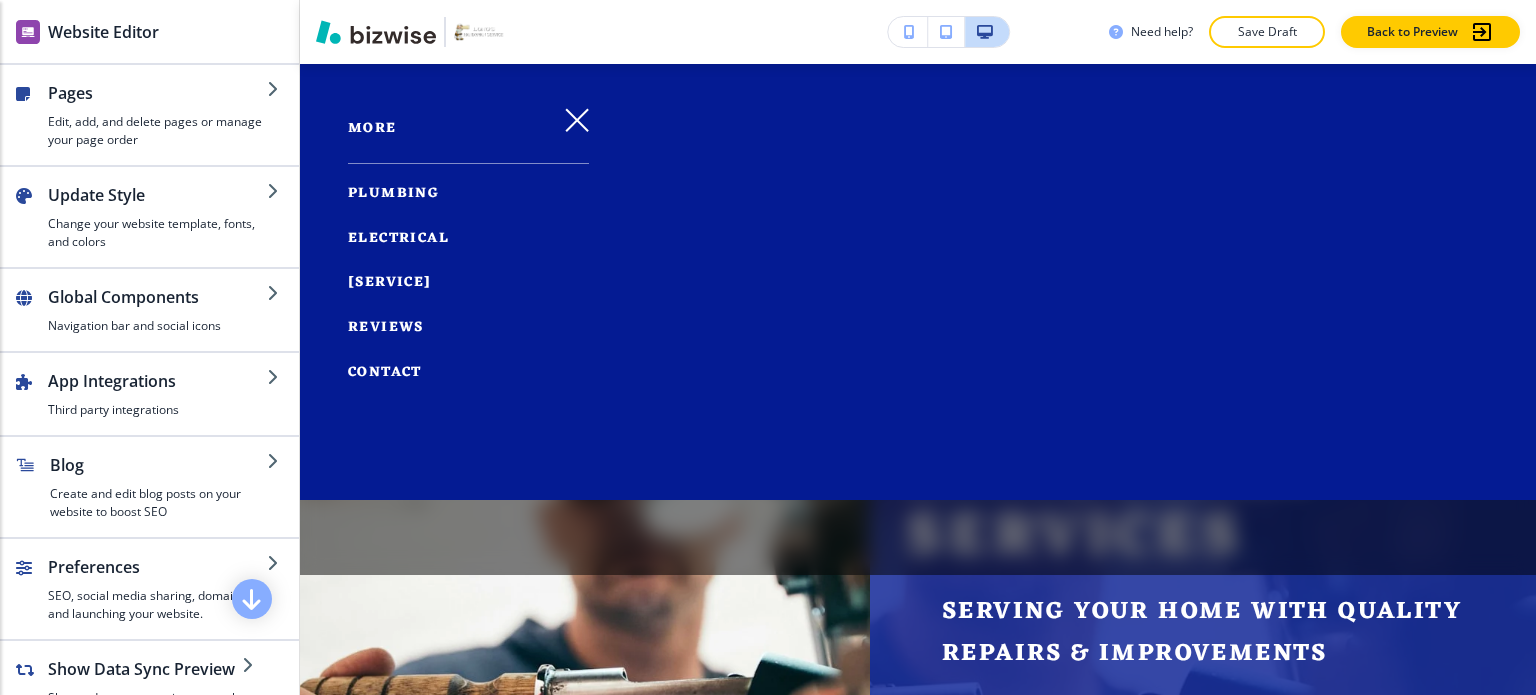 scroll, scrollTop: 0, scrollLeft: 0, axis: both 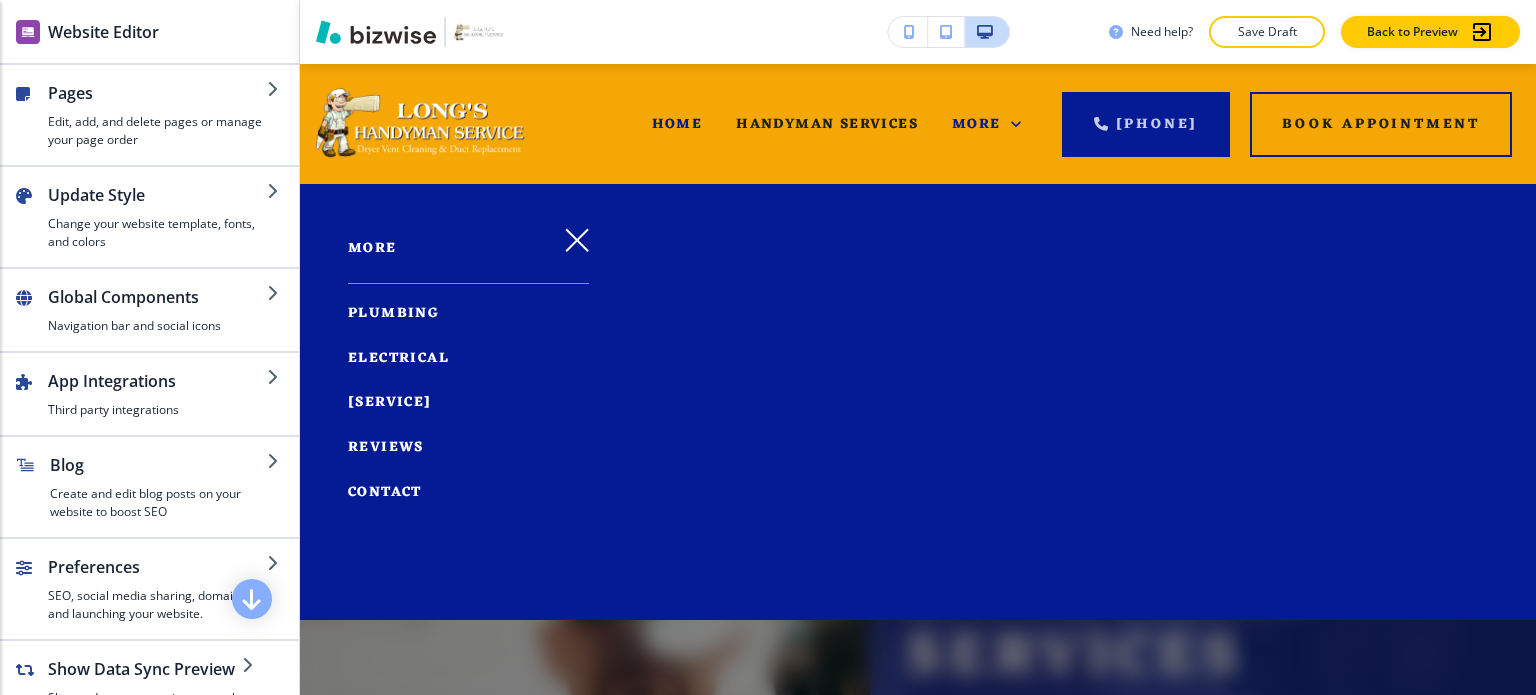 click 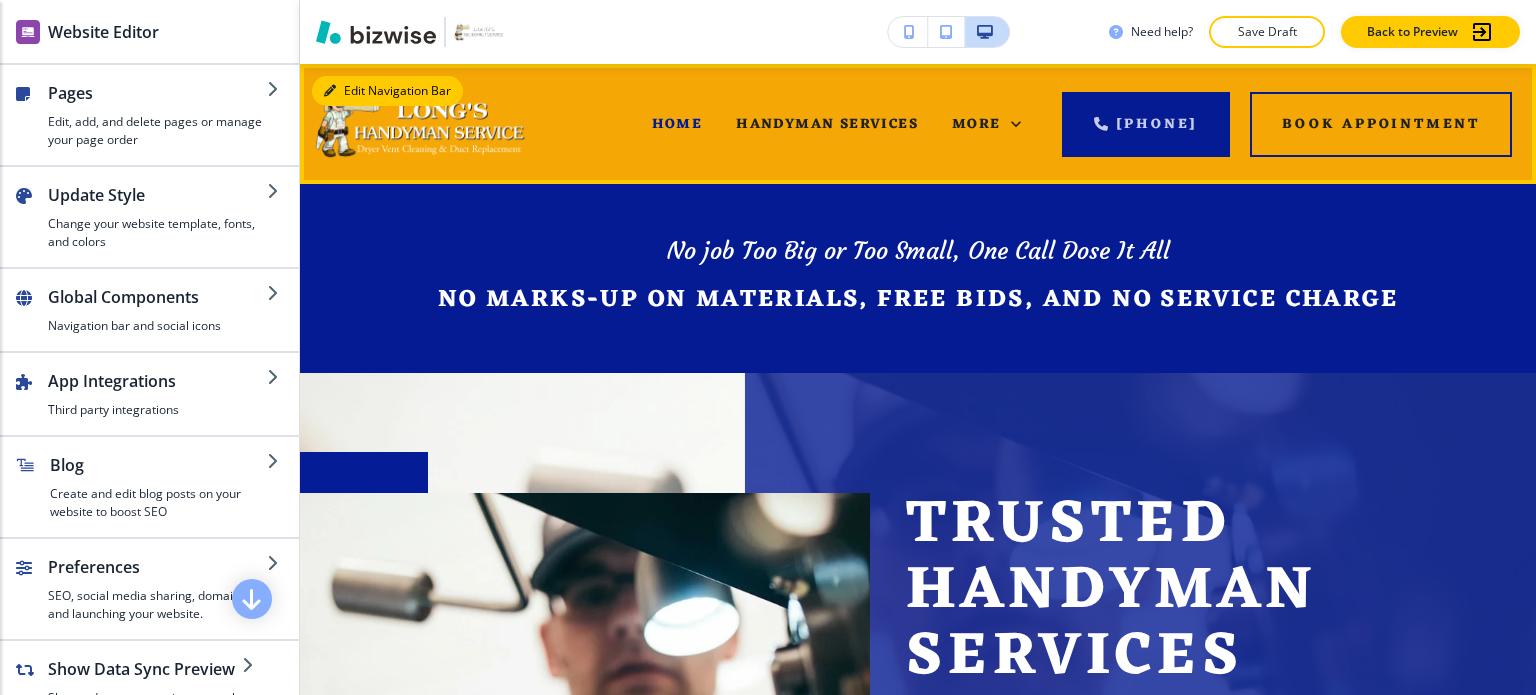click on "Edit Navigation Bar" at bounding box center (387, 91) 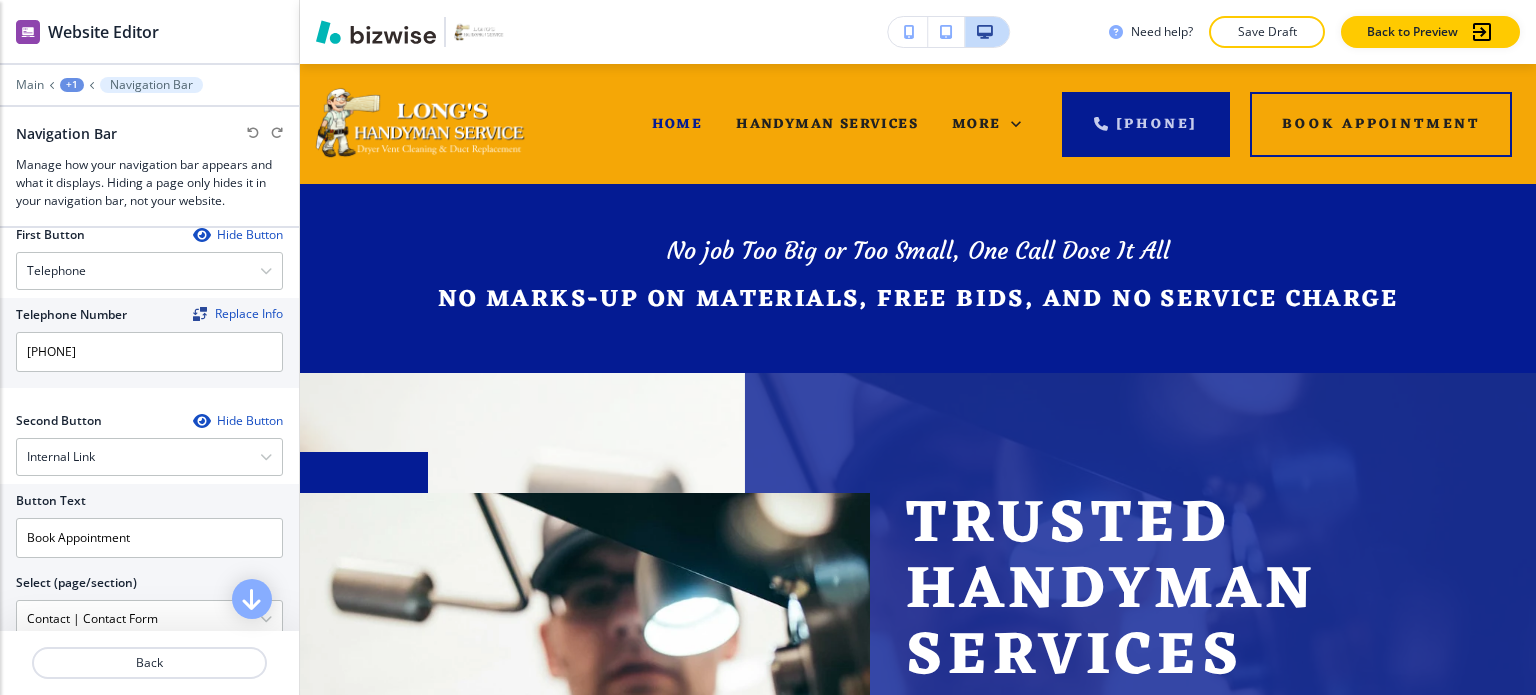 scroll, scrollTop: 900, scrollLeft: 0, axis: vertical 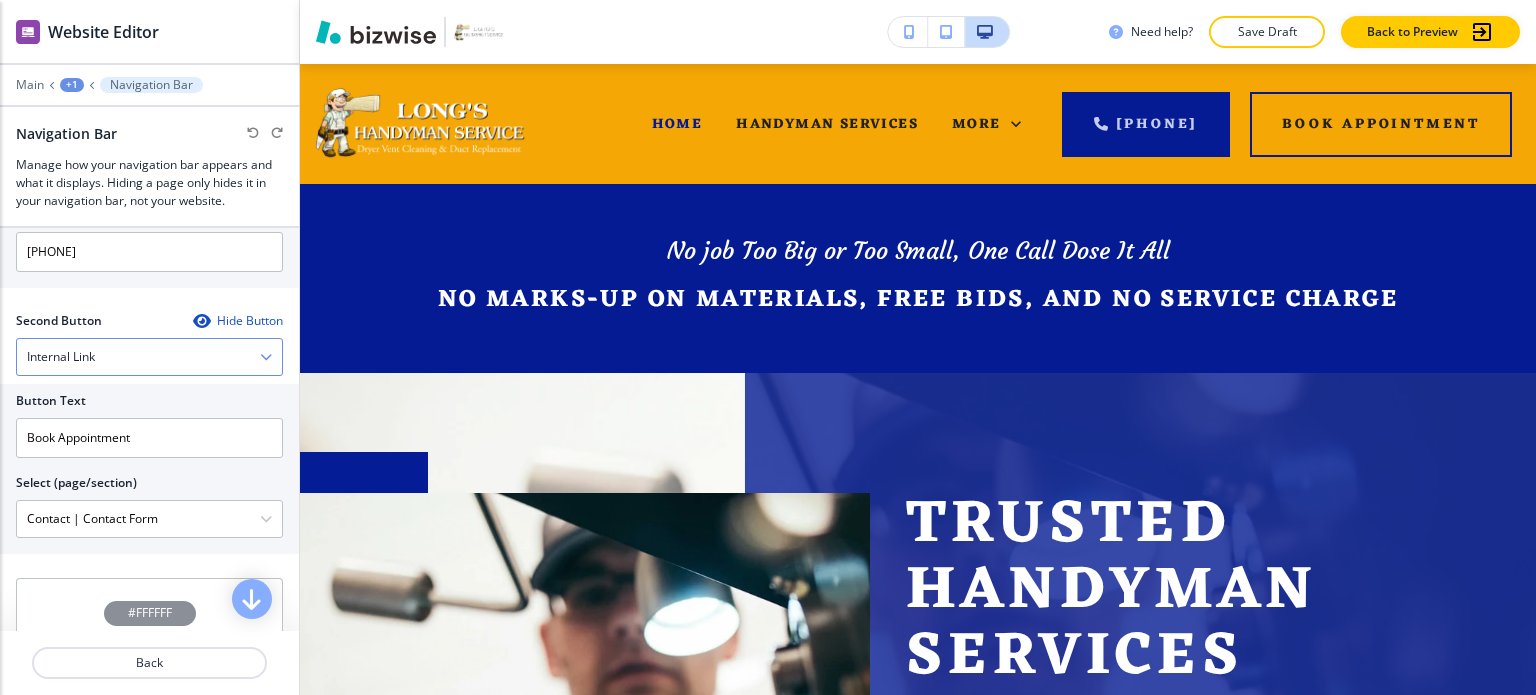 click on "Internal Link" at bounding box center (149, 357) 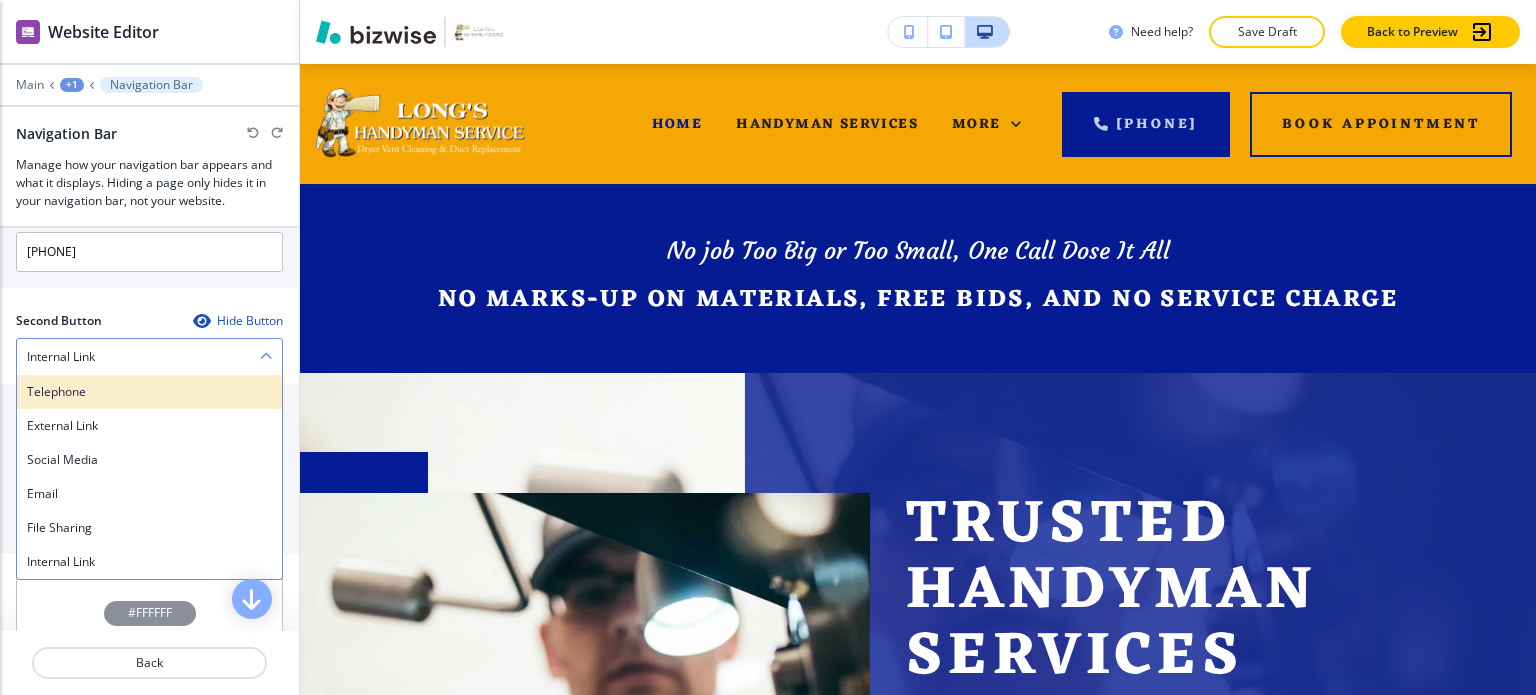 click on "Telephone" at bounding box center [149, 392] 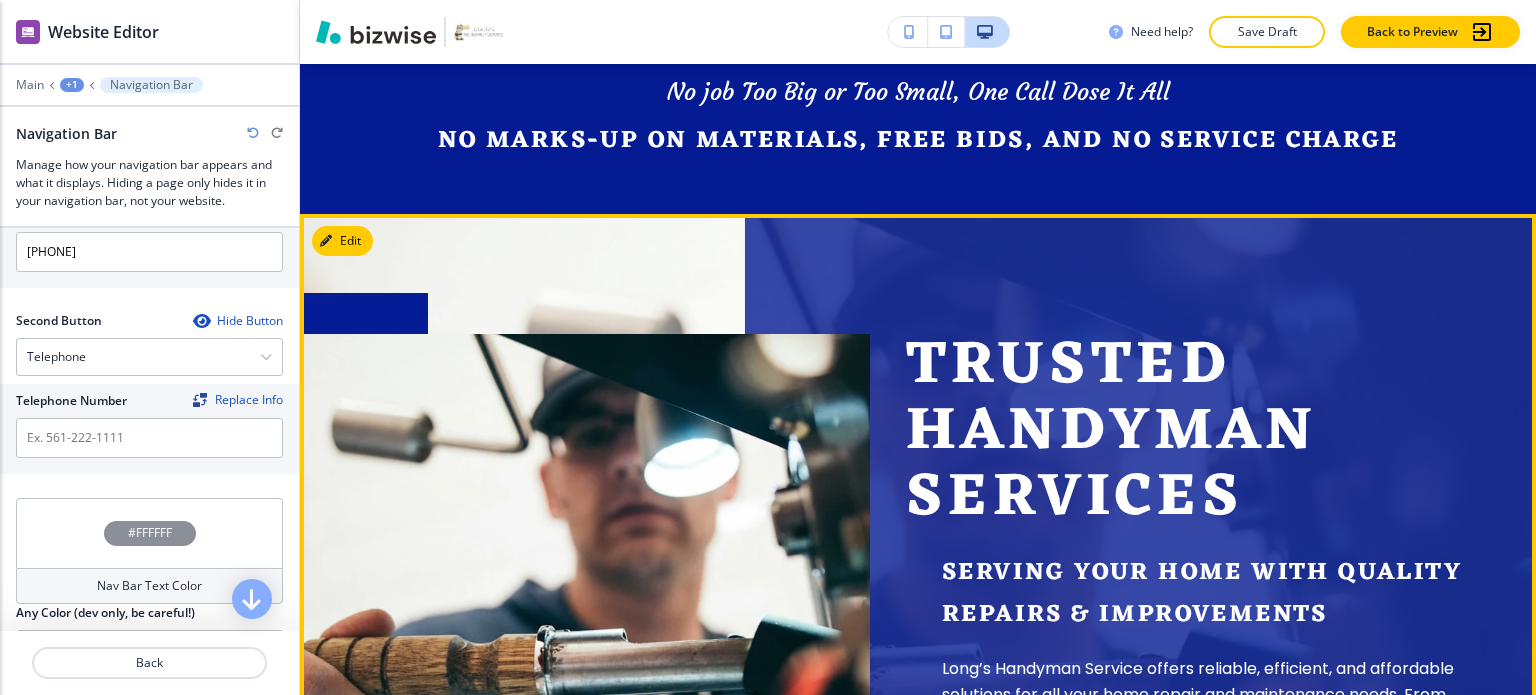 scroll, scrollTop: 0, scrollLeft: 0, axis: both 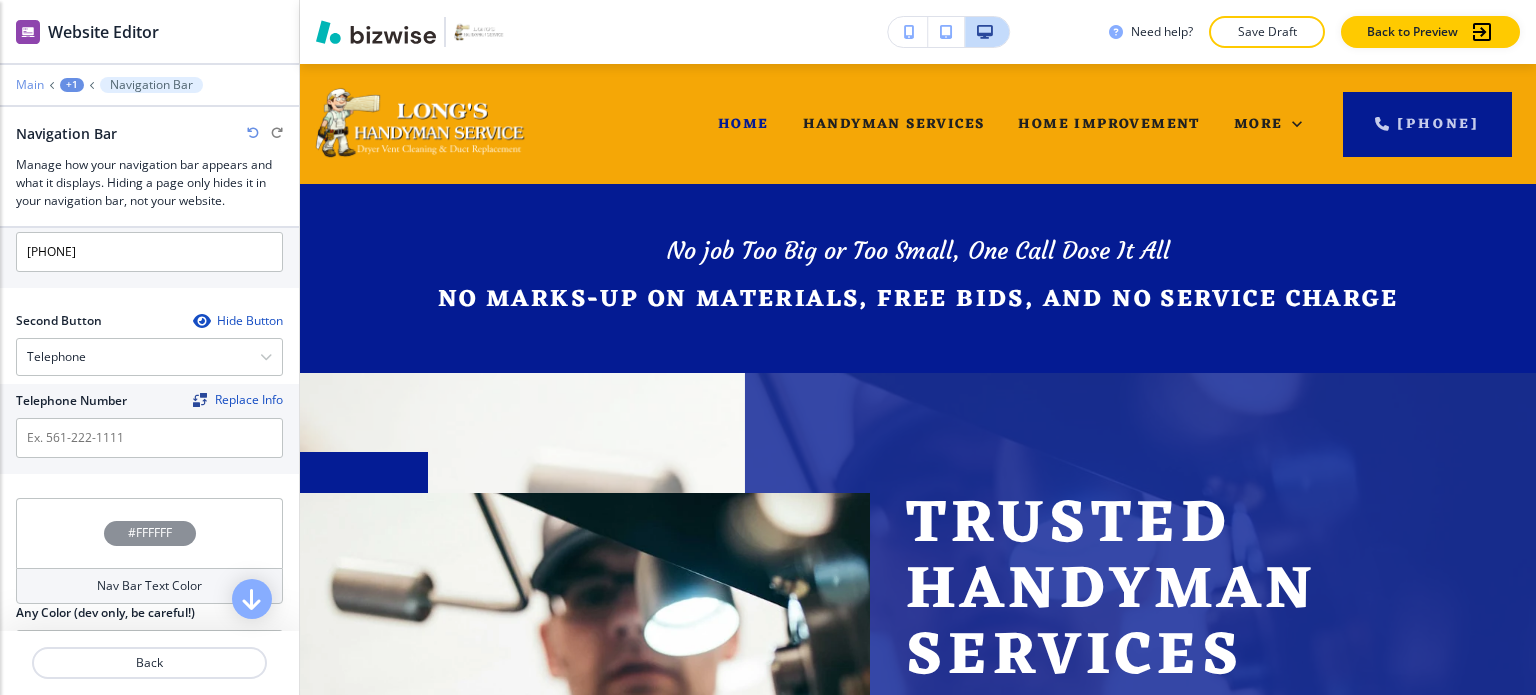 click on "Main" at bounding box center (30, 85) 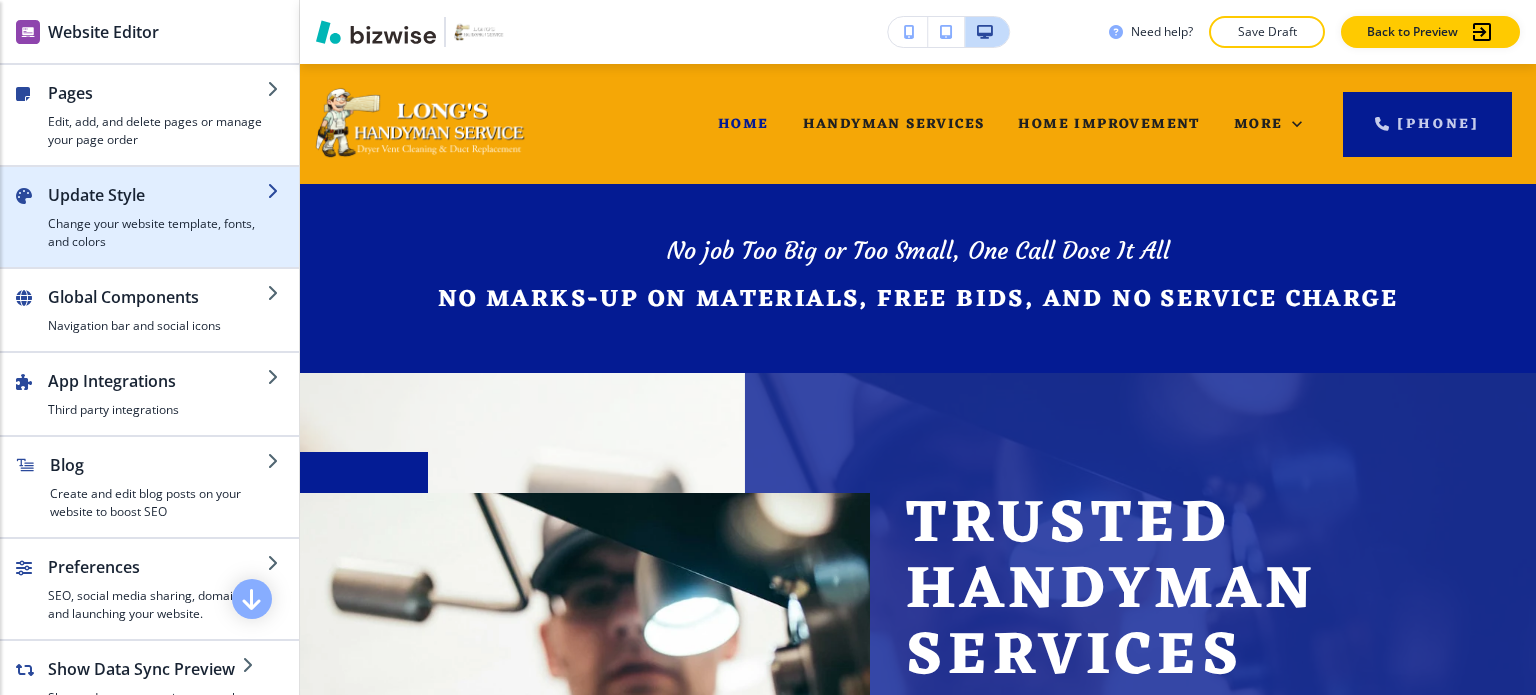 click on "Change your website template, fonts, and colors" at bounding box center [157, 233] 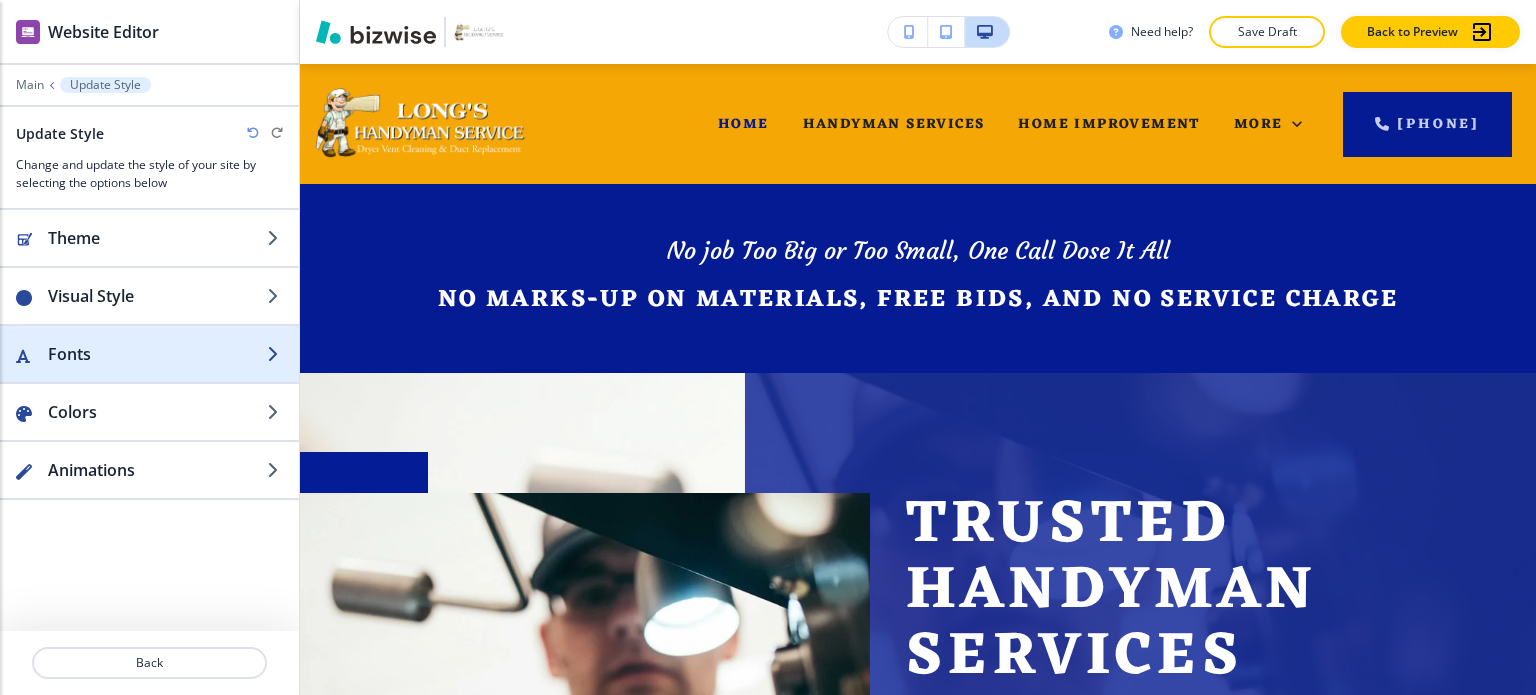 click on "Fonts" at bounding box center [157, 354] 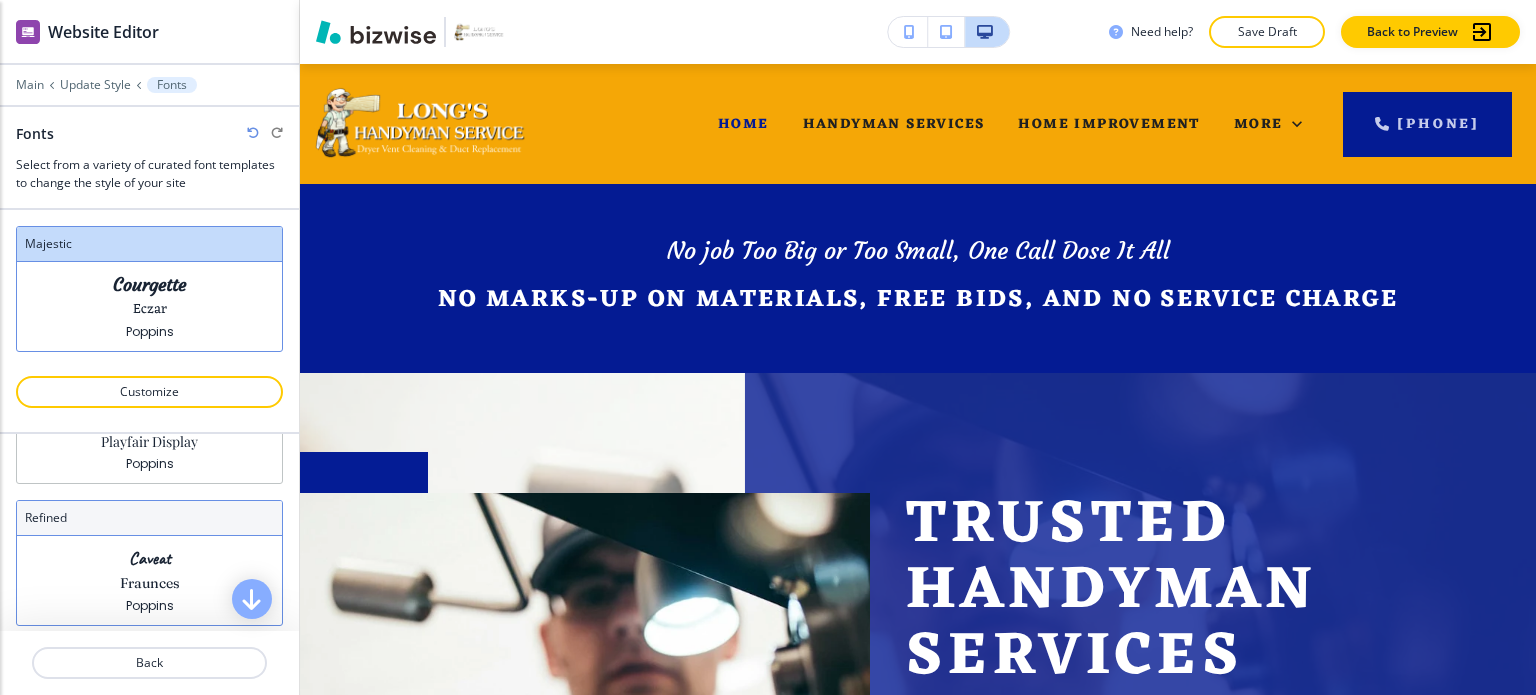 scroll, scrollTop: 0, scrollLeft: 0, axis: both 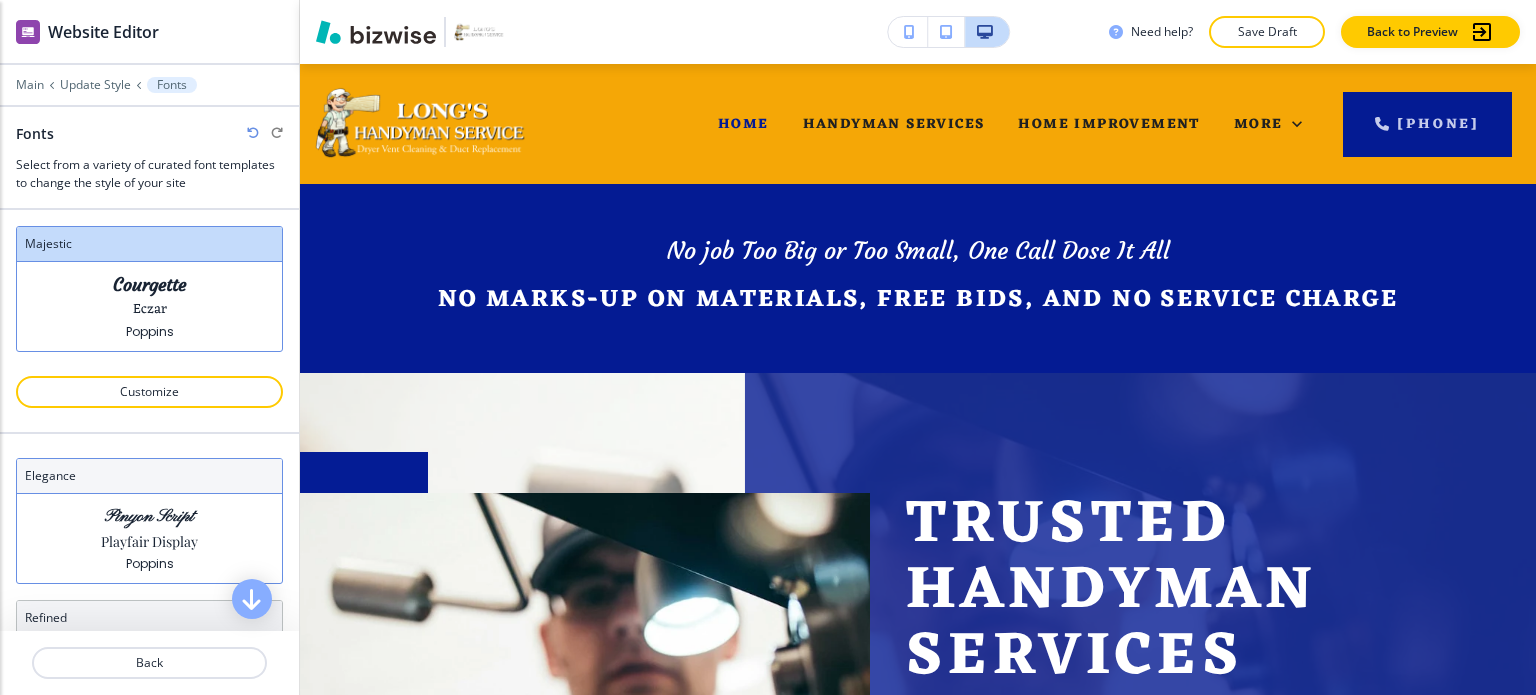 click on "Playfair Display" at bounding box center (149, 541) 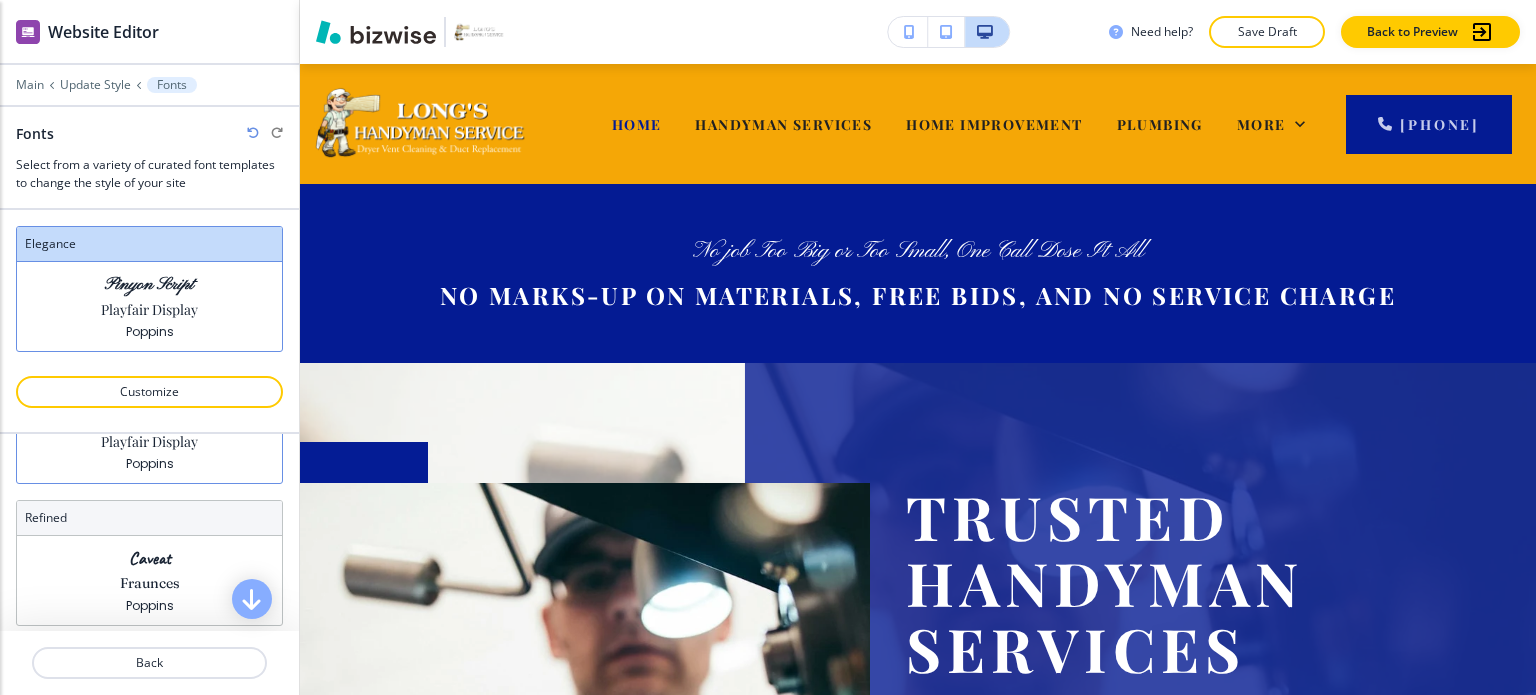 scroll, scrollTop: 200, scrollLeft: 0, axis: vertical 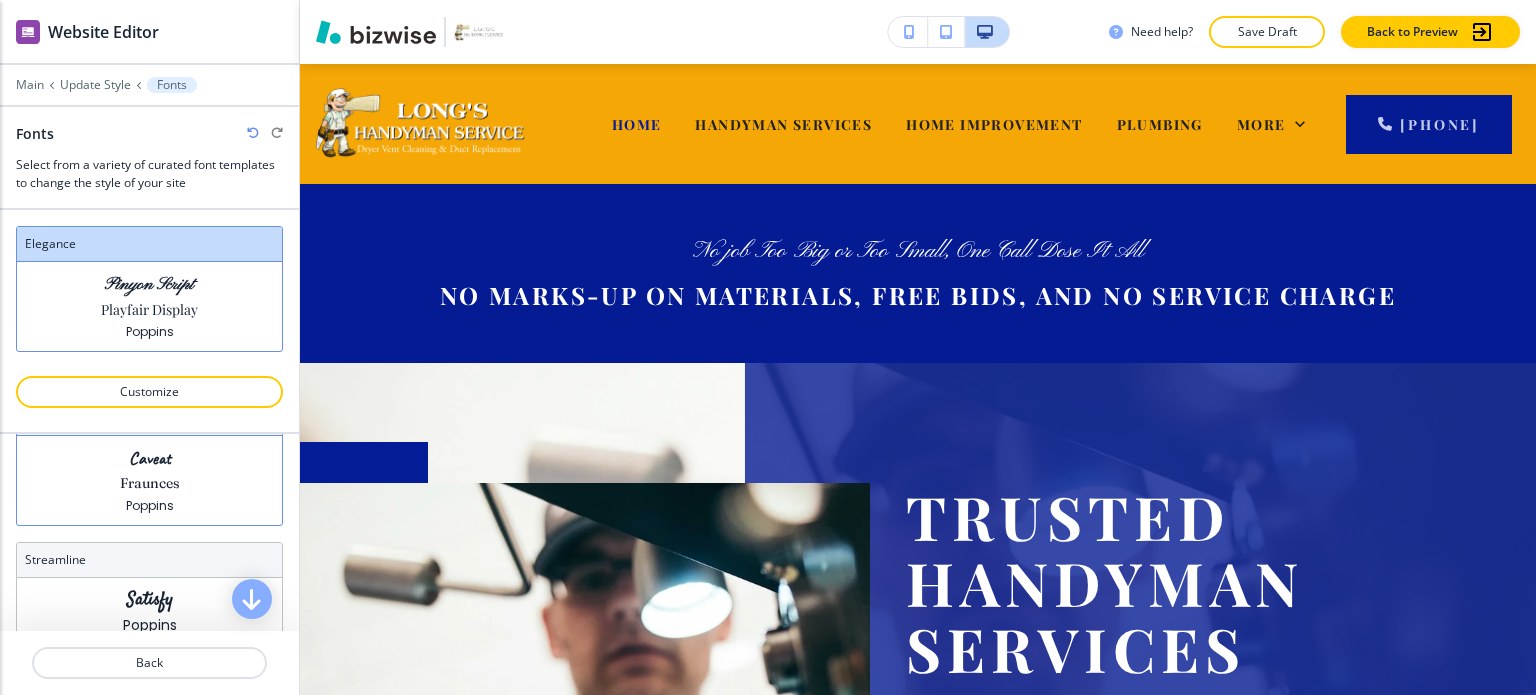 click on "Caveat Fraunces Poppins" at bounding box center [149, 480] 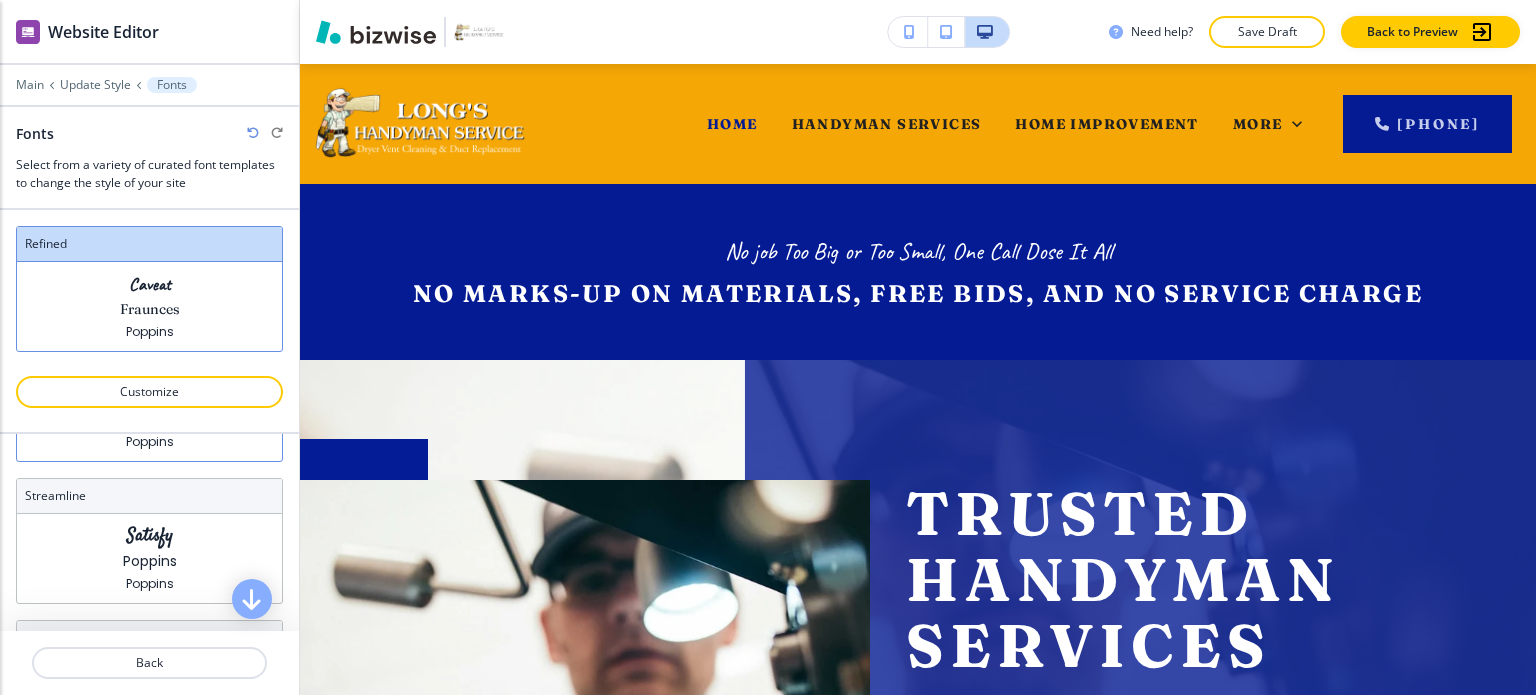 scroll, scrollTop: 300, scrollLeft: 0, axis: vertical 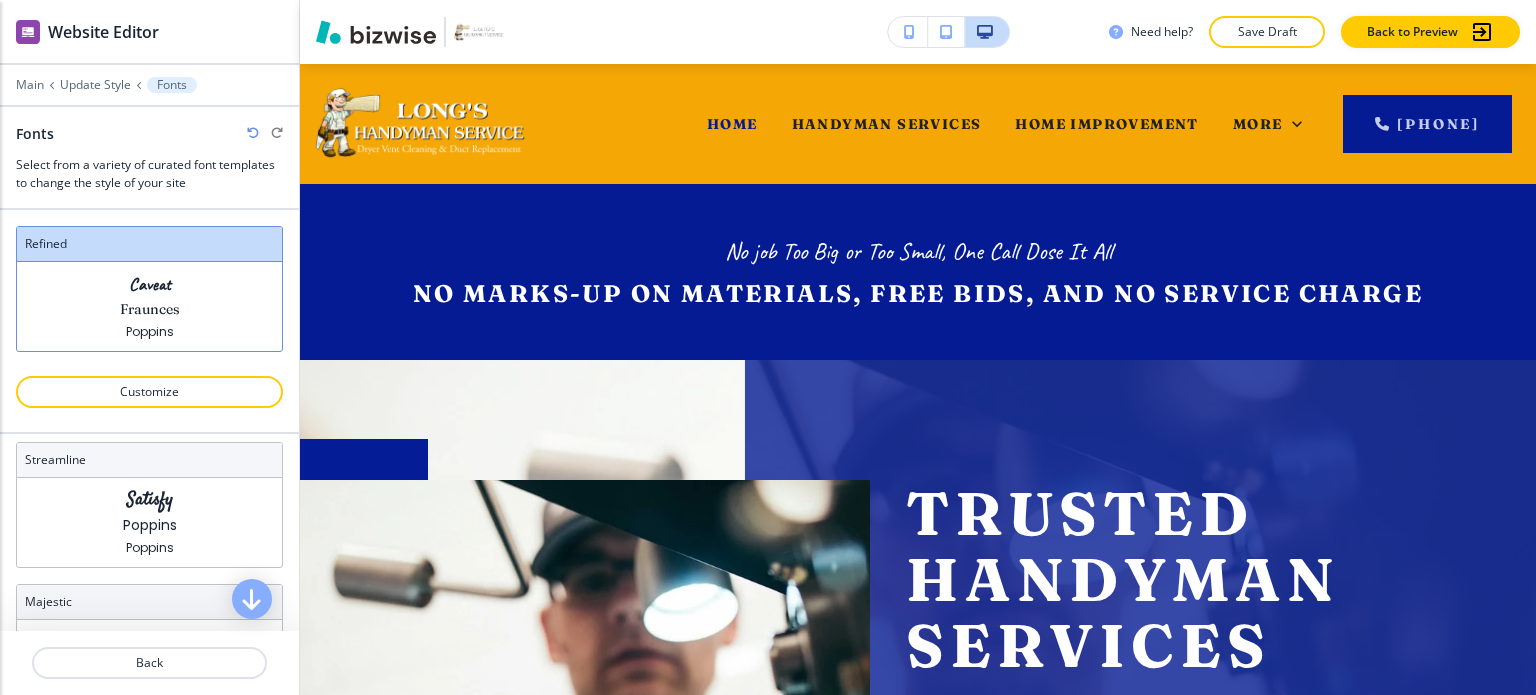 click on "Satisfy Poppins Poppins" at bounding box center (149, 522) 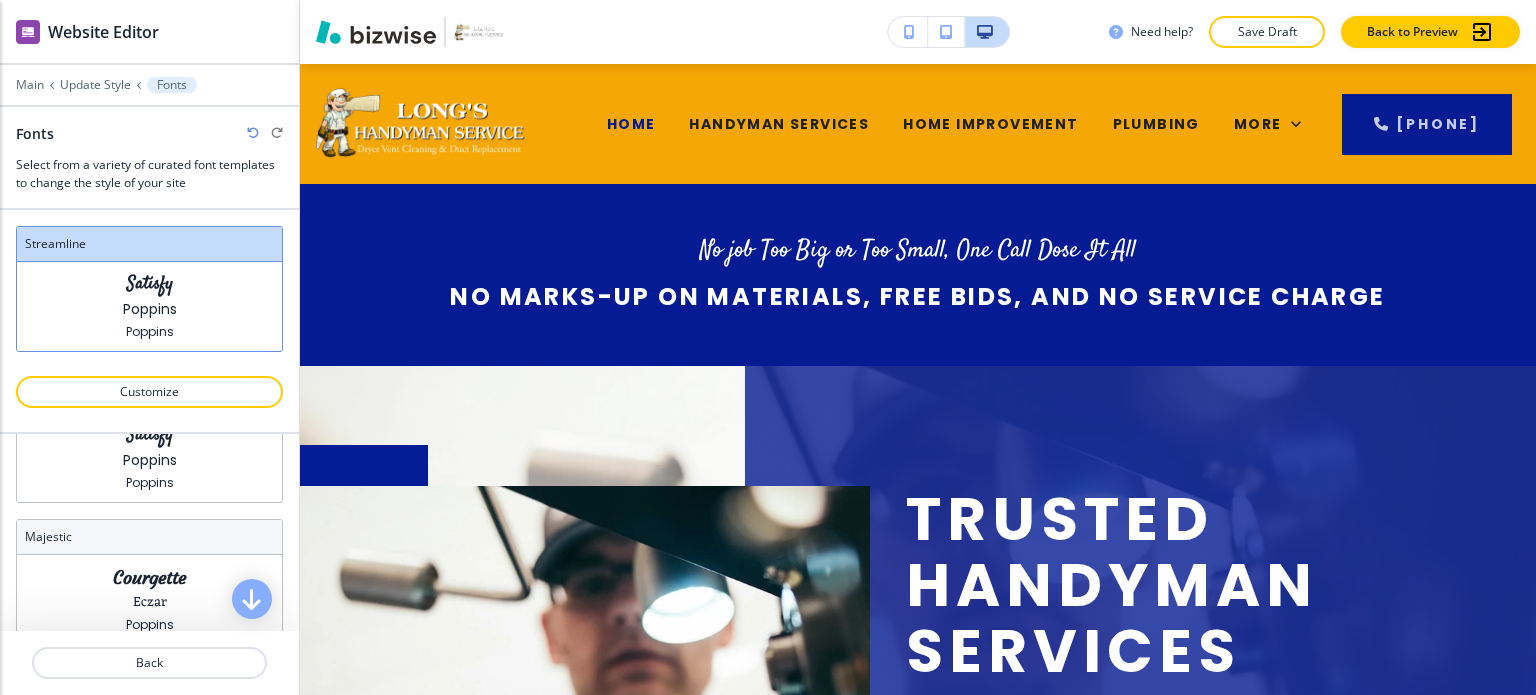 scroll, scrollTop: 400, scrollLeft: 0, axis: vertical 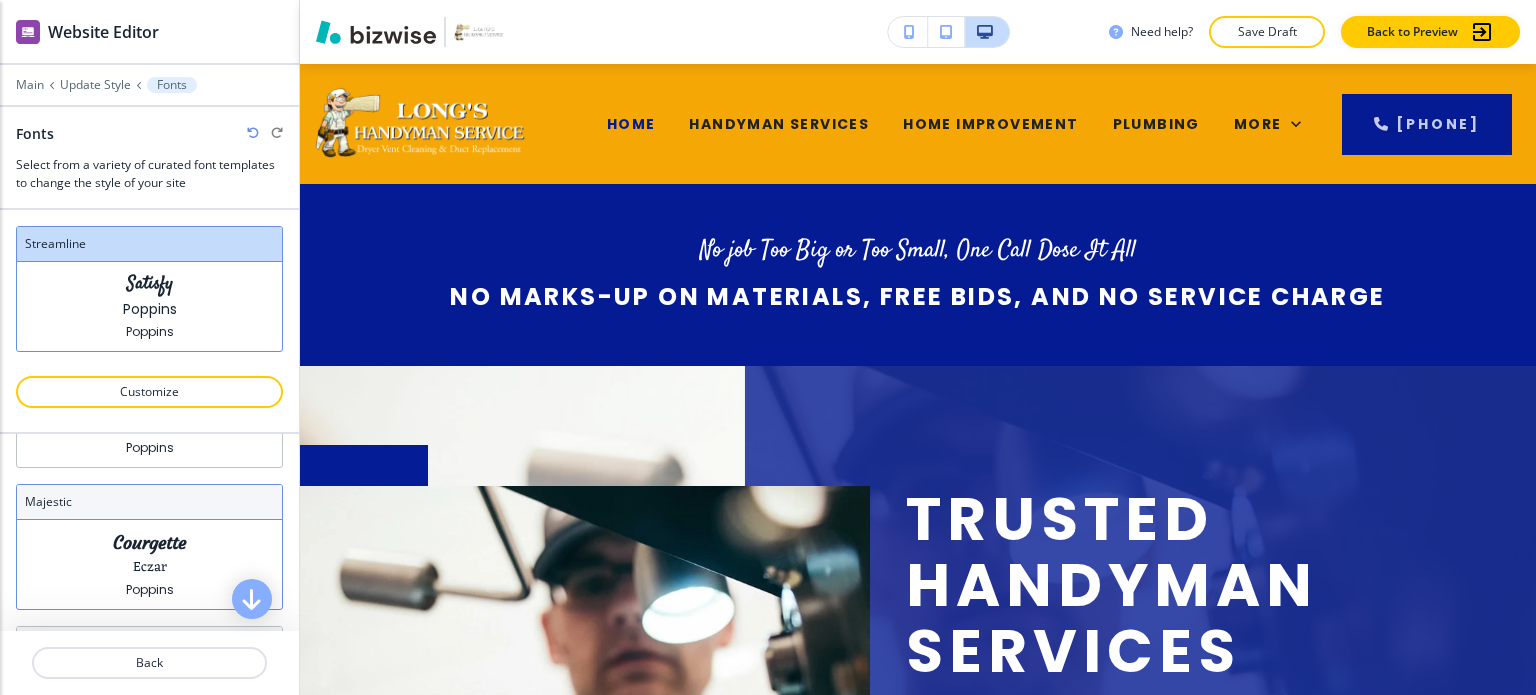 click on "Courgette Eczar Poppins" at bounding box center (149, 564) 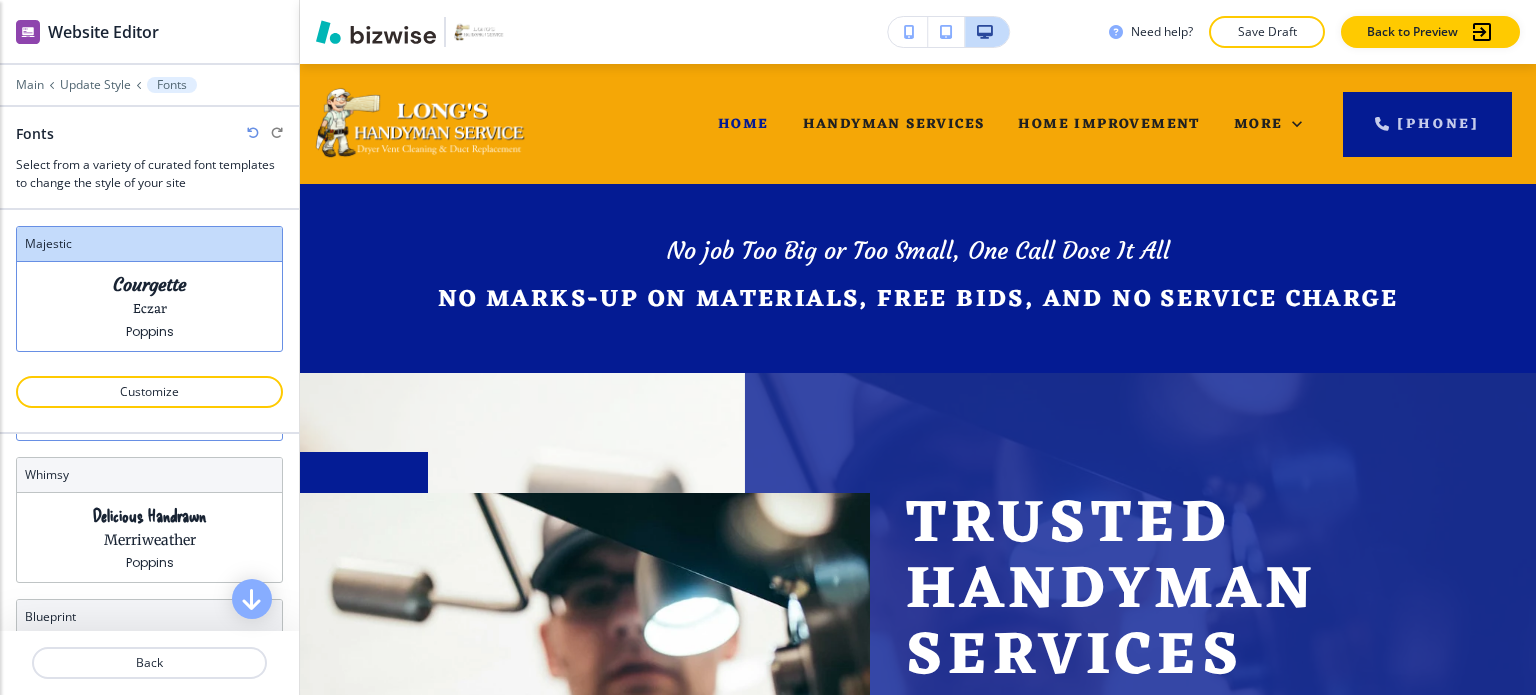scroll, scrollTop: 600, scrollLeft: 0, axis: vertical 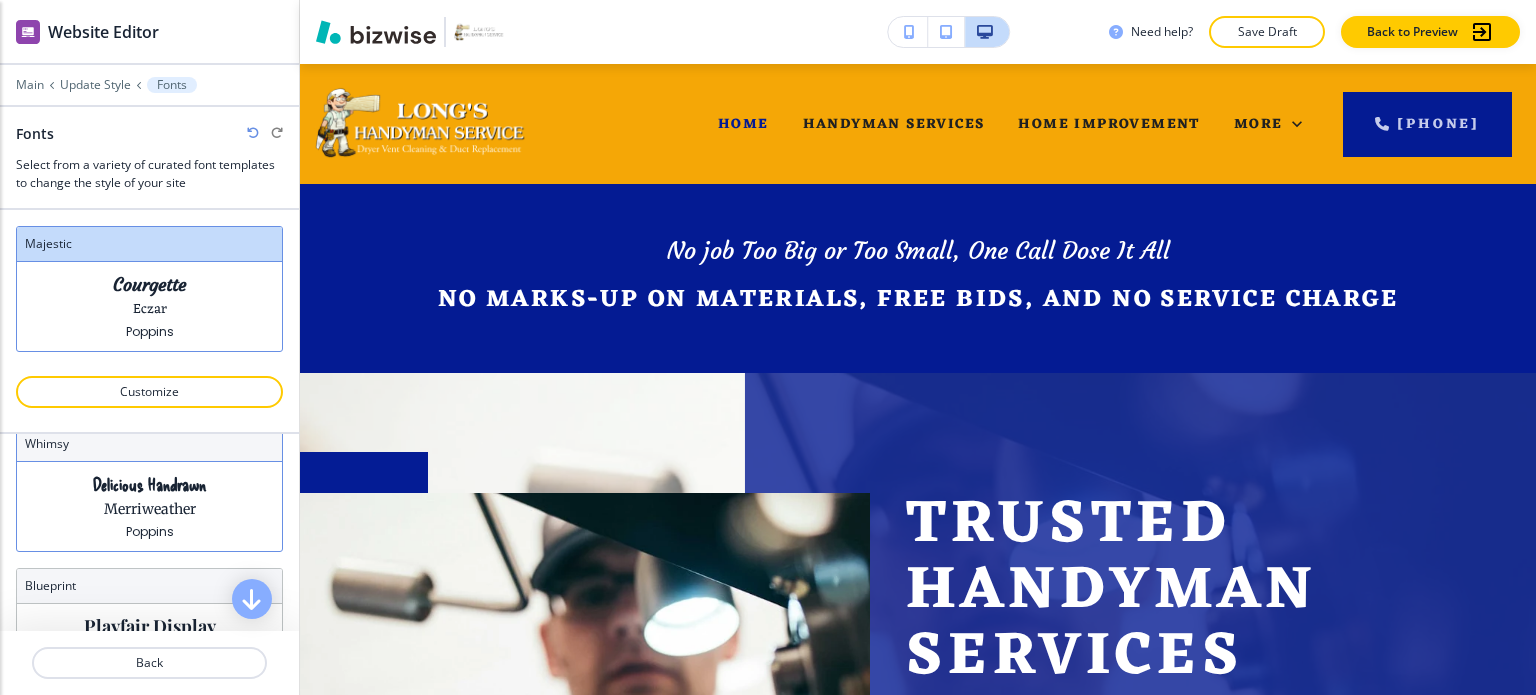 click on "Delicious Handrawn Merriweather Poppins" at bounding box center (149, 506) 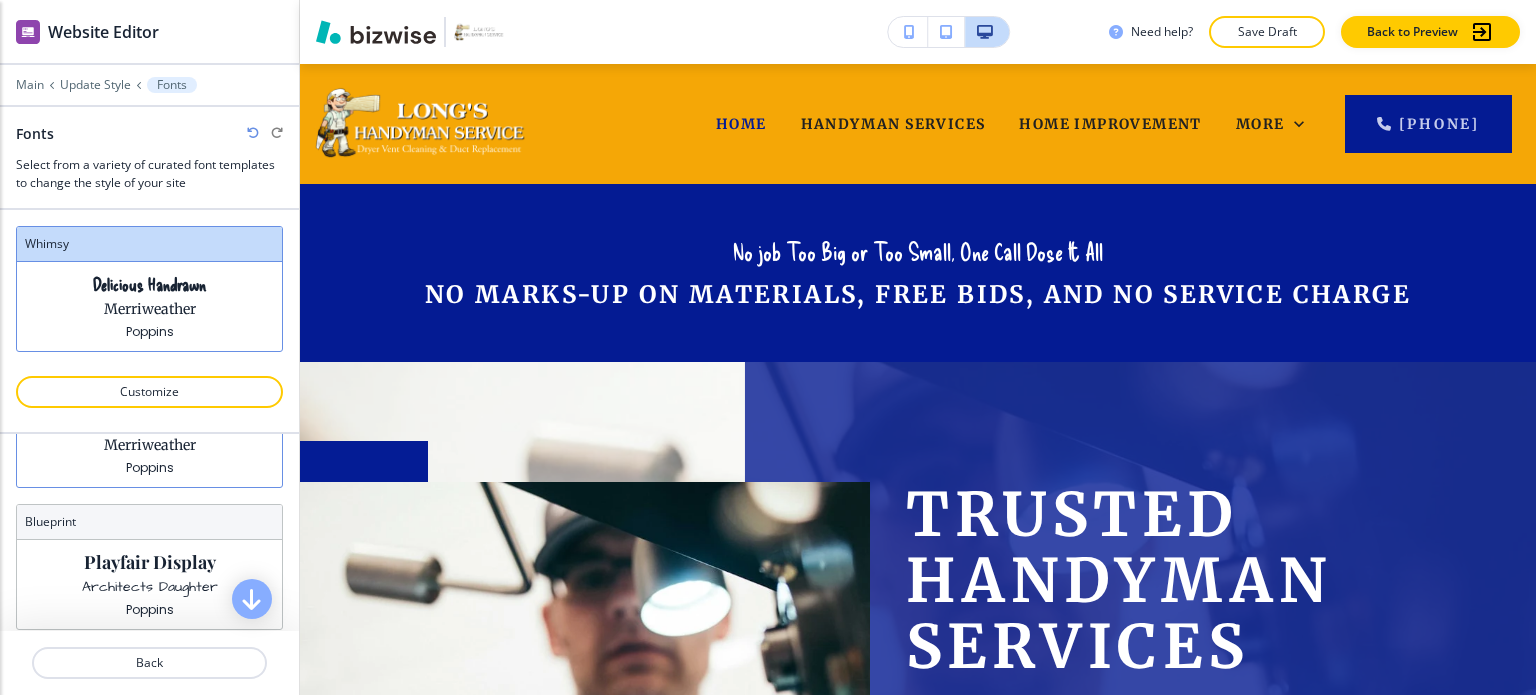 scroll, scrollTop: 700, scrollLeft: 0, axis: vertical 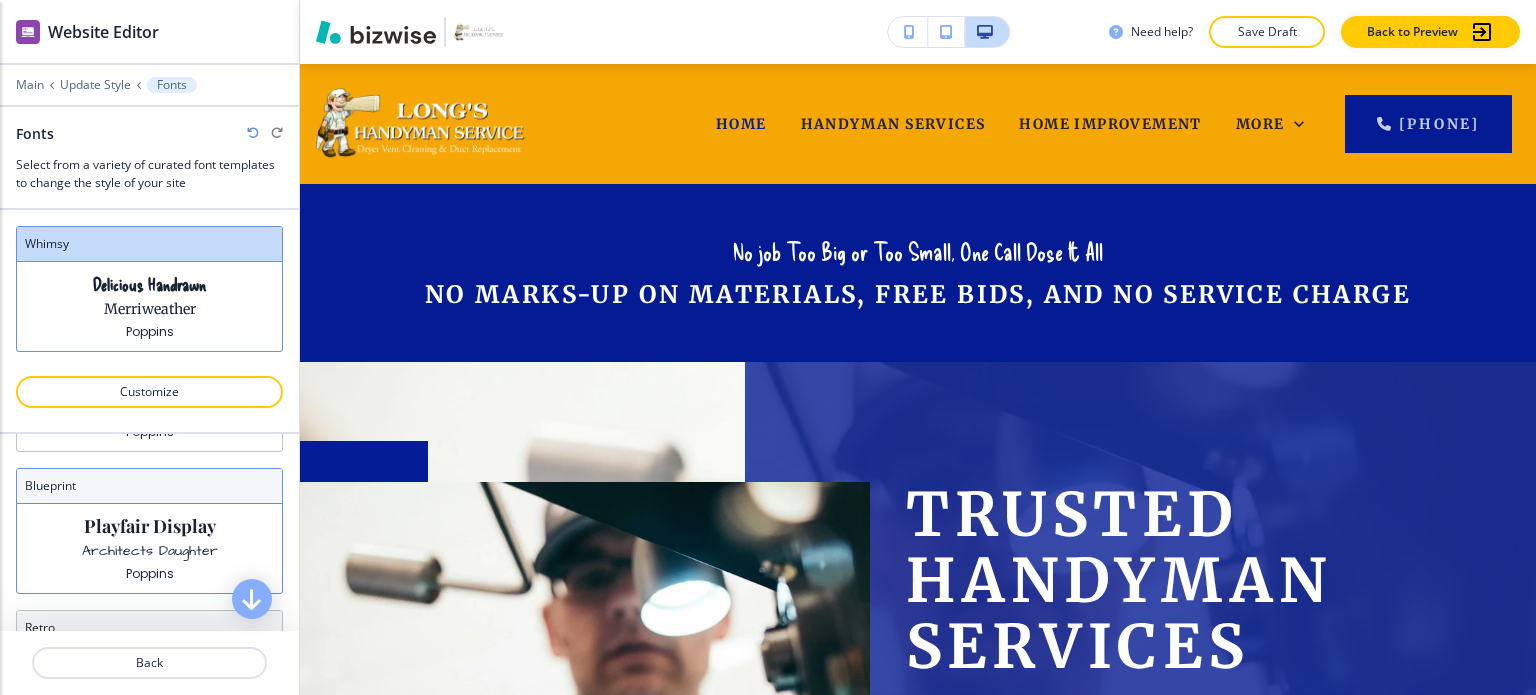 click on "Playfair Display" at bounding box center [150, 526] 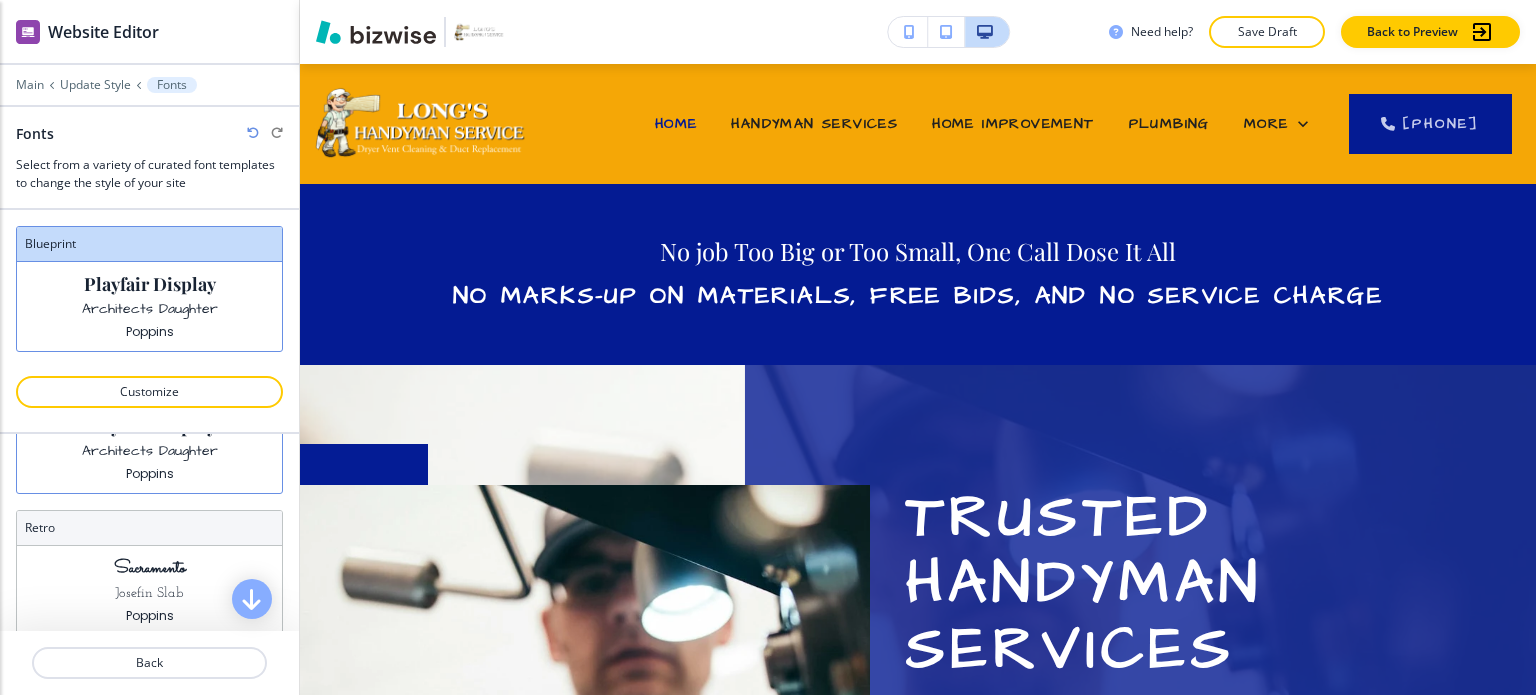 scroll, scrollTop: 837, scrollLeft: 0, axis: vertical 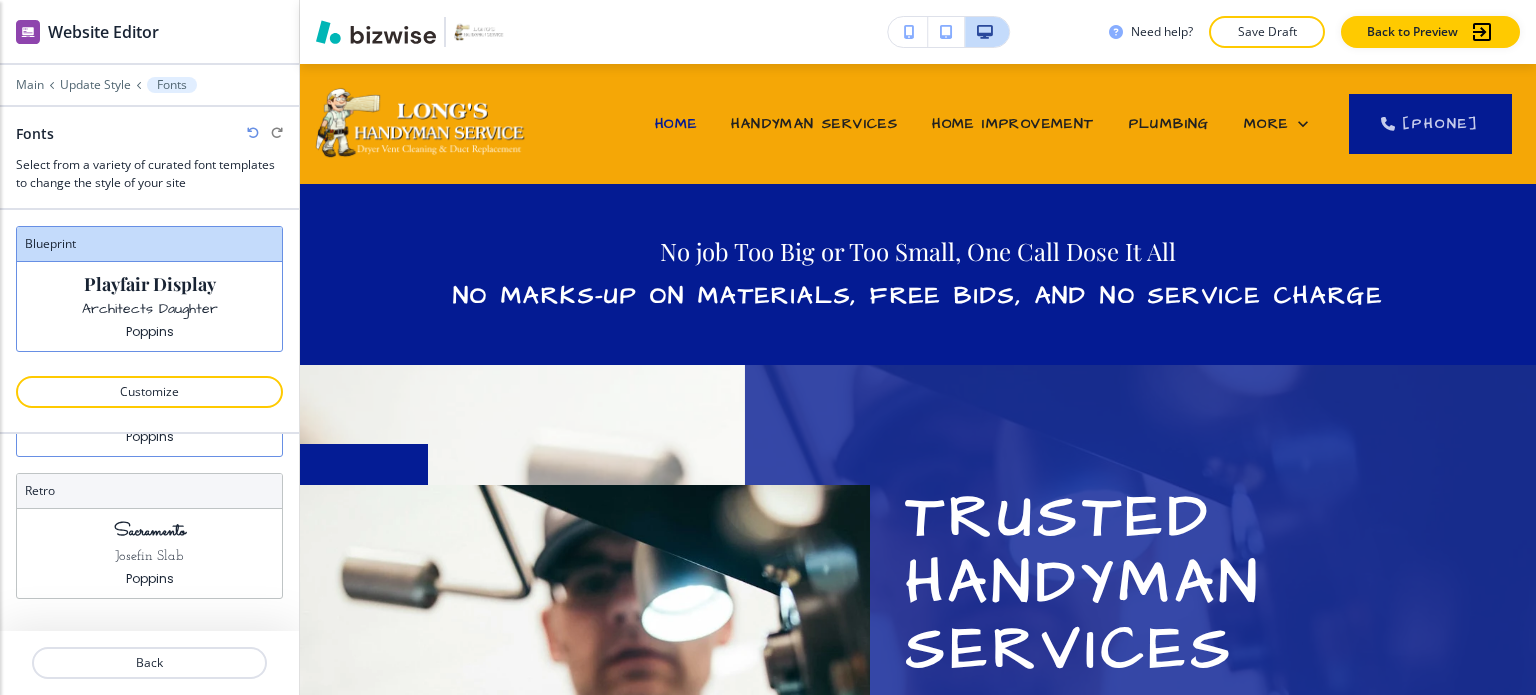 click on "Sacramento Josefin Slab Poppins" at bounding box center (149, 553) 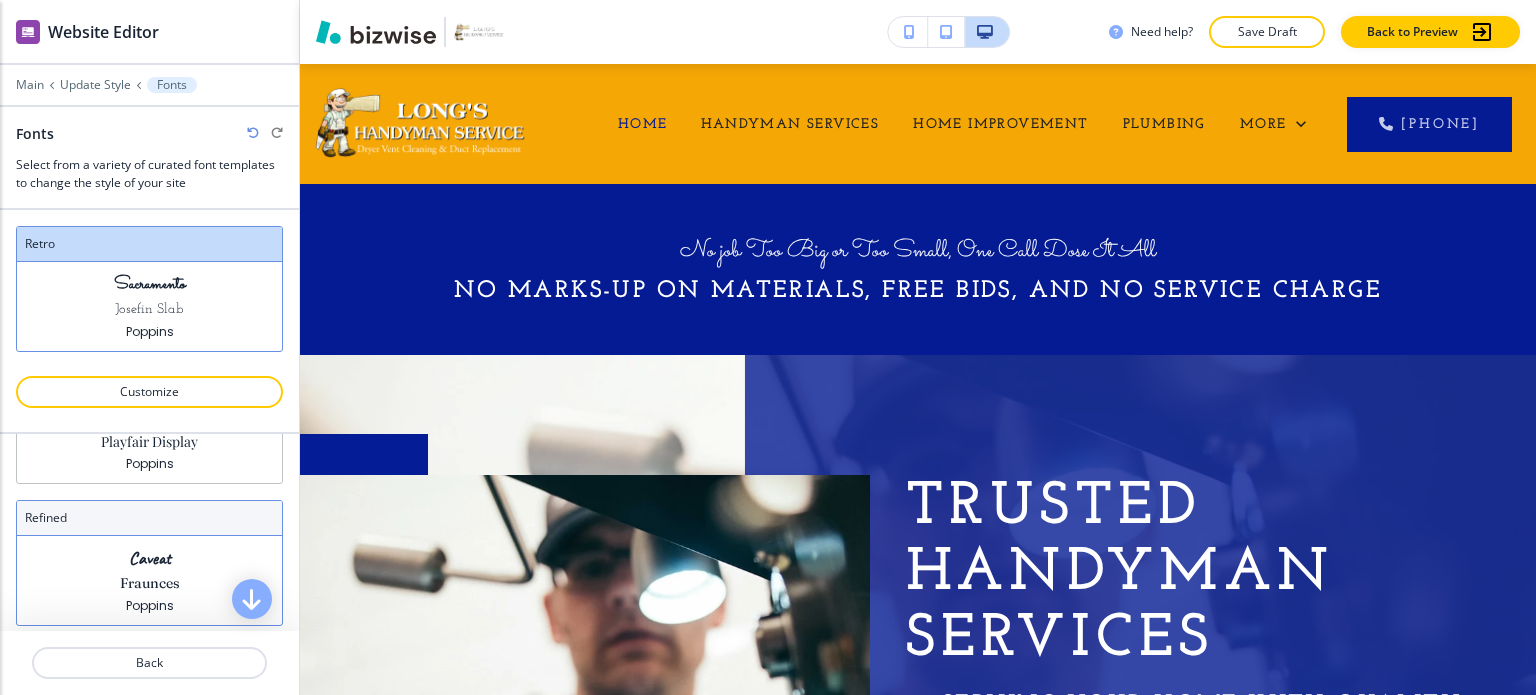 scroll, scrollTop: 300, scrollLeft: 0, axis: vertical 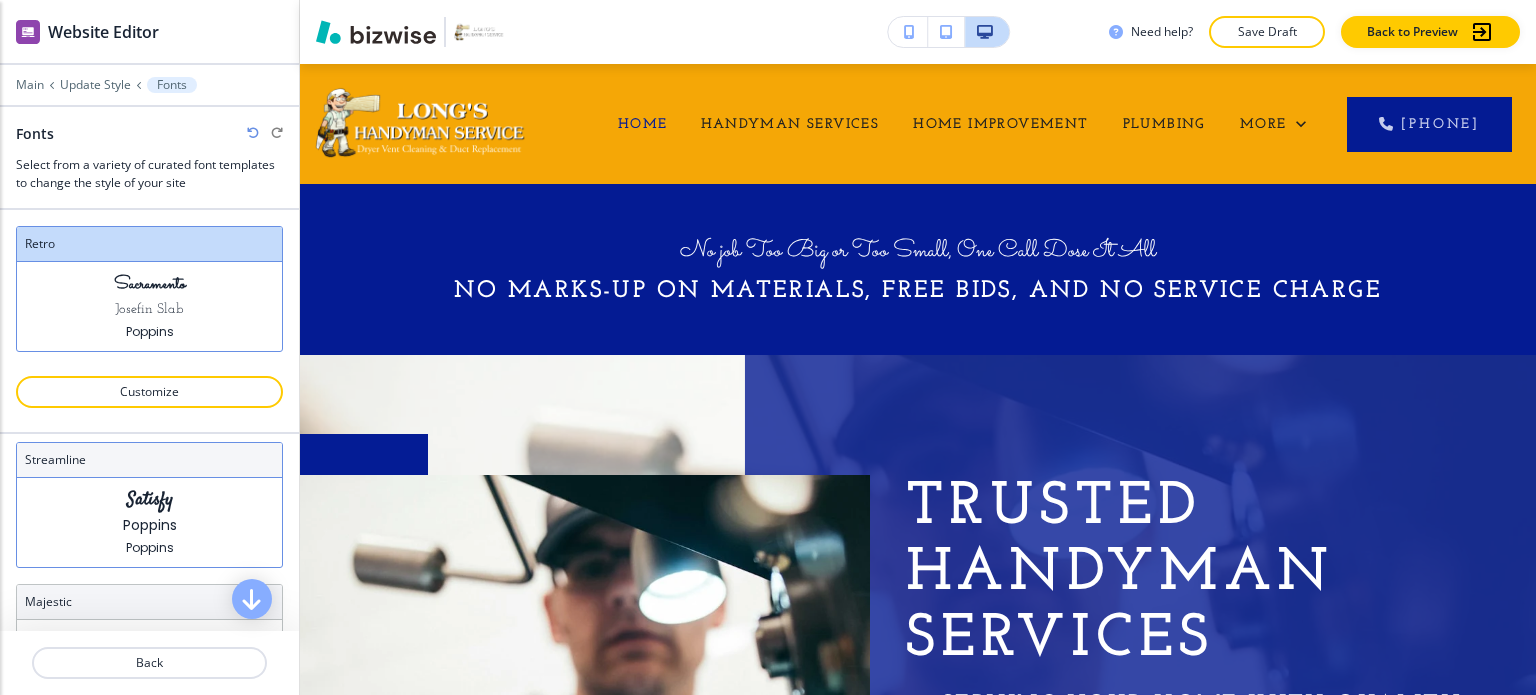 click on "Satisfy Poppins Poppins" at bounding box center [149, 522] 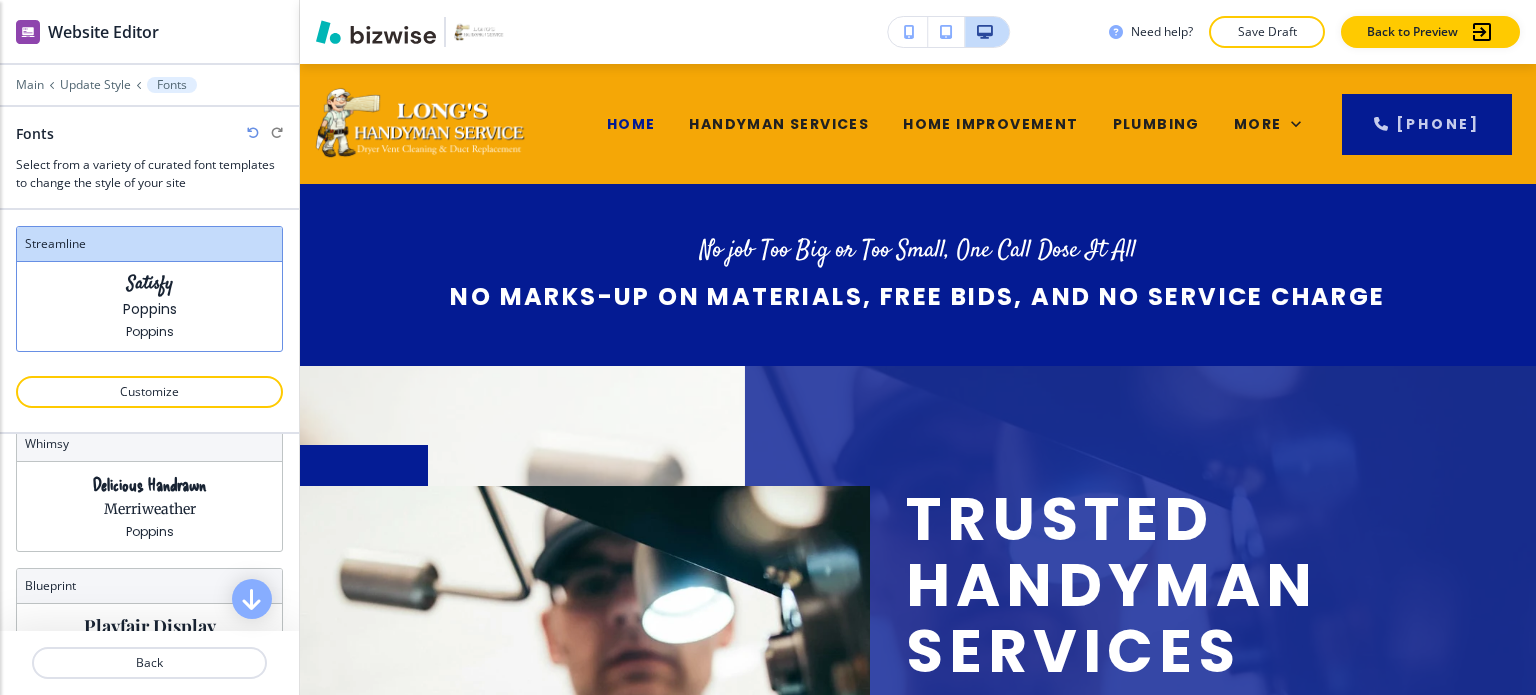 scroll, scrollTop: 600, scrollLeft: 0, axis: vertical 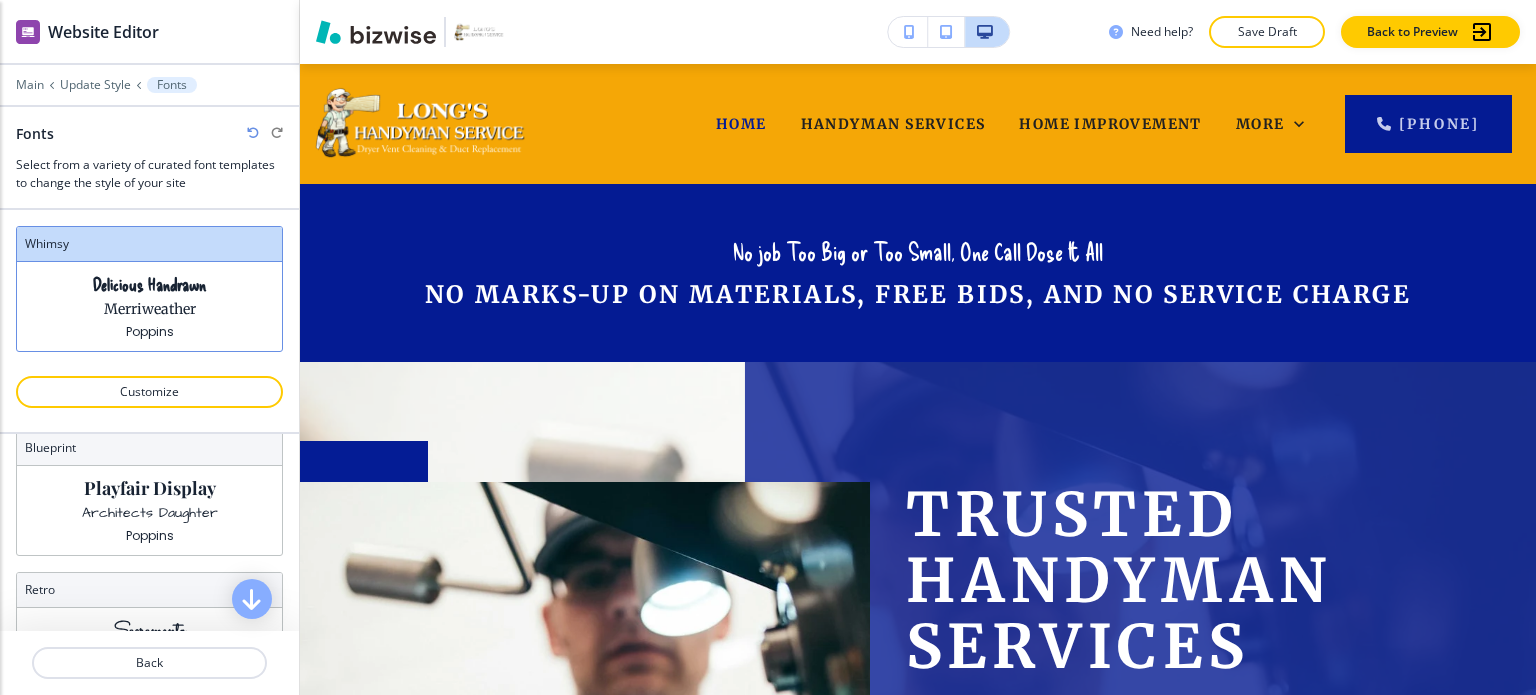 click on "Architects Daughter" at bounding box center (150, 513) 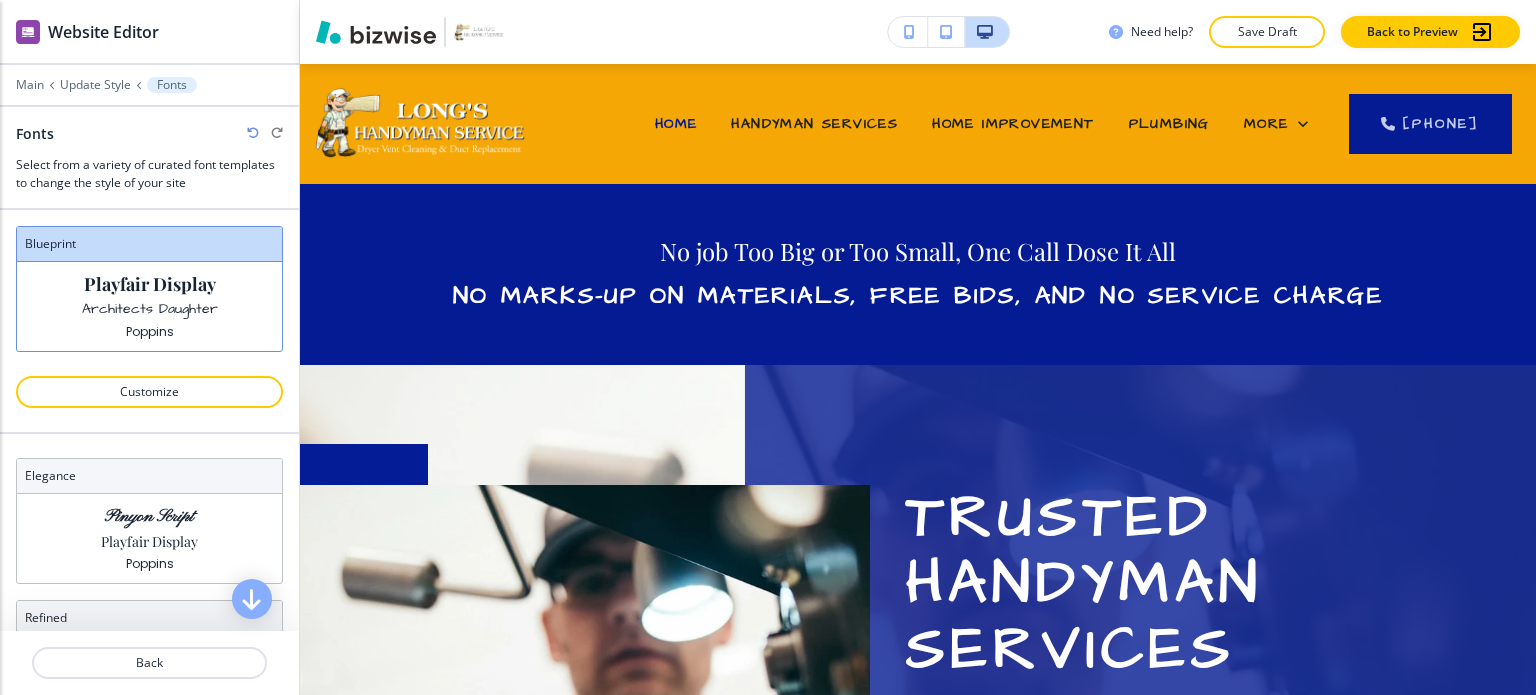 scroll, scrollTop: 100, scrollLeft: 0, axis: vertical 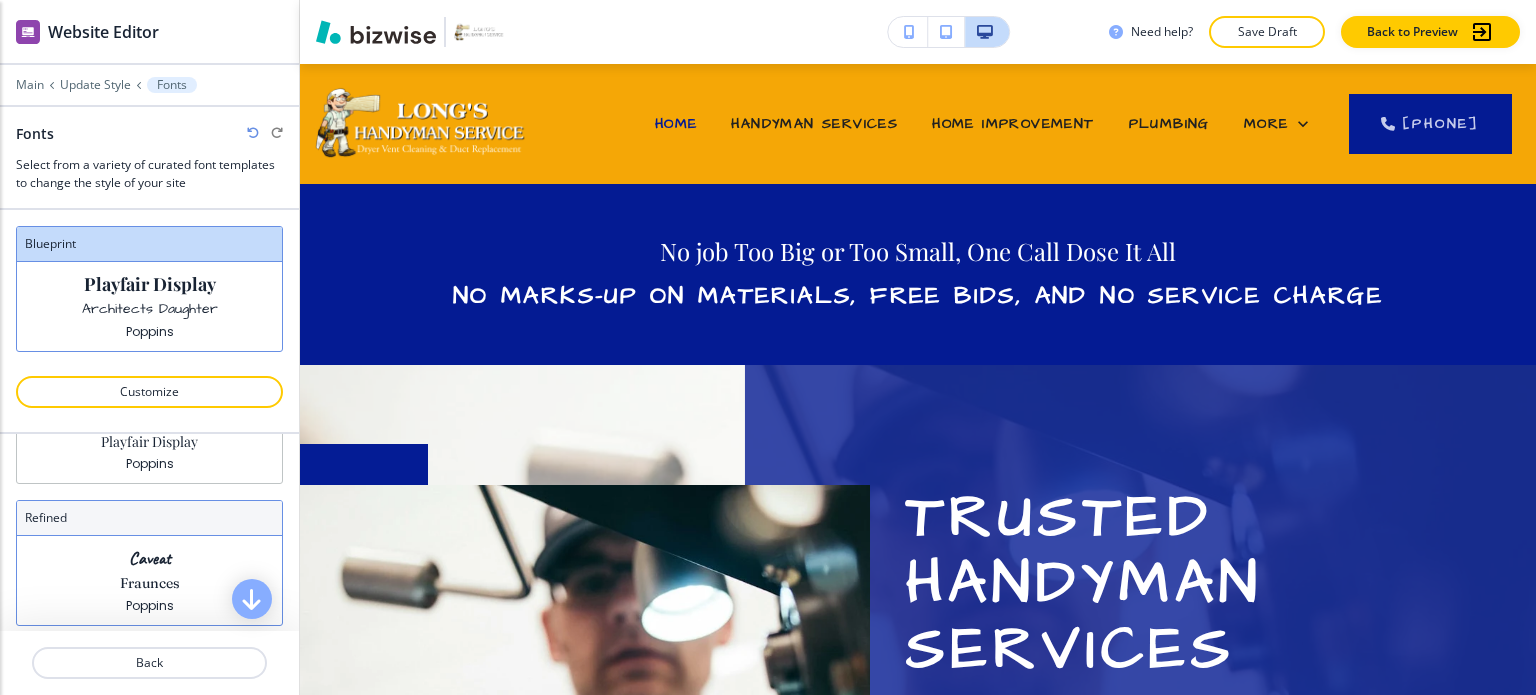 click on "Caveat Fraunces Poppins" at bounding box center (149, 580) 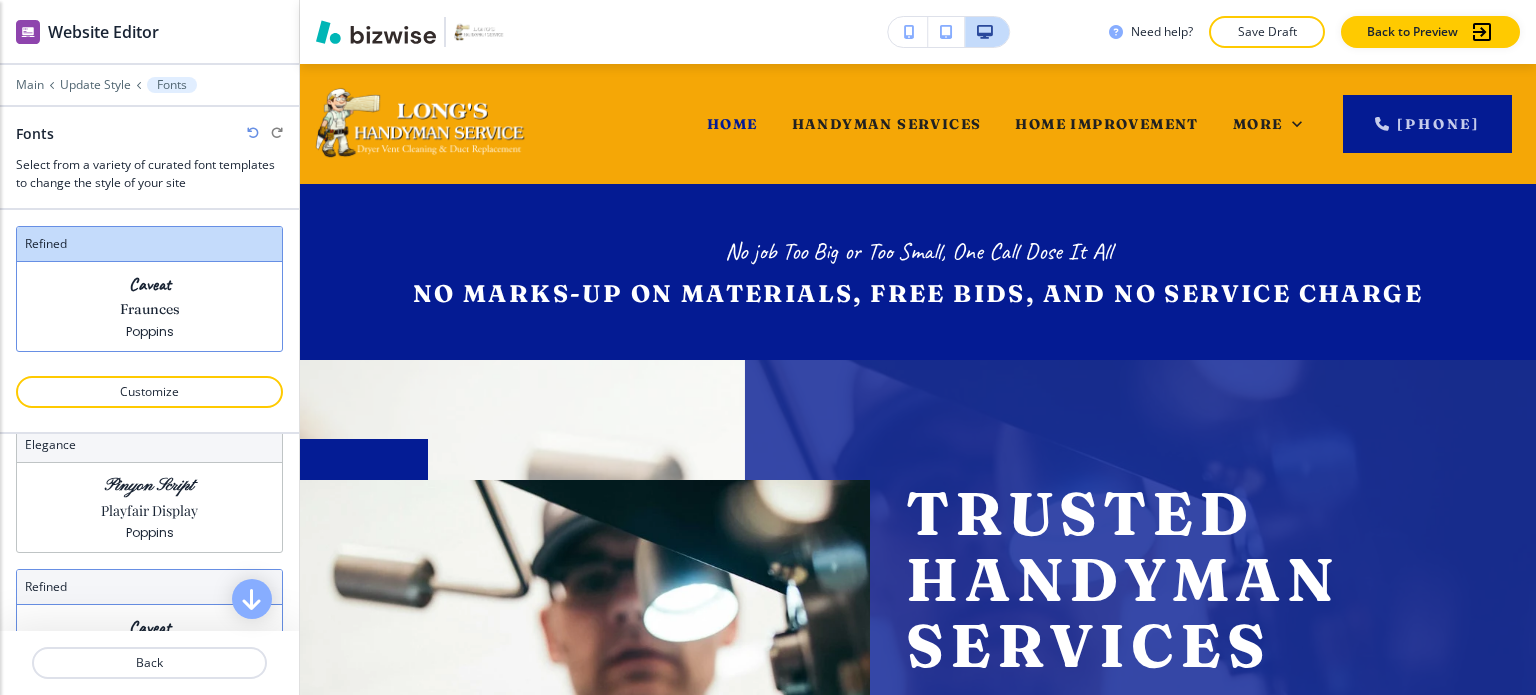 scroll, scrollTop: 0, scrollLeft: 0, axis: both 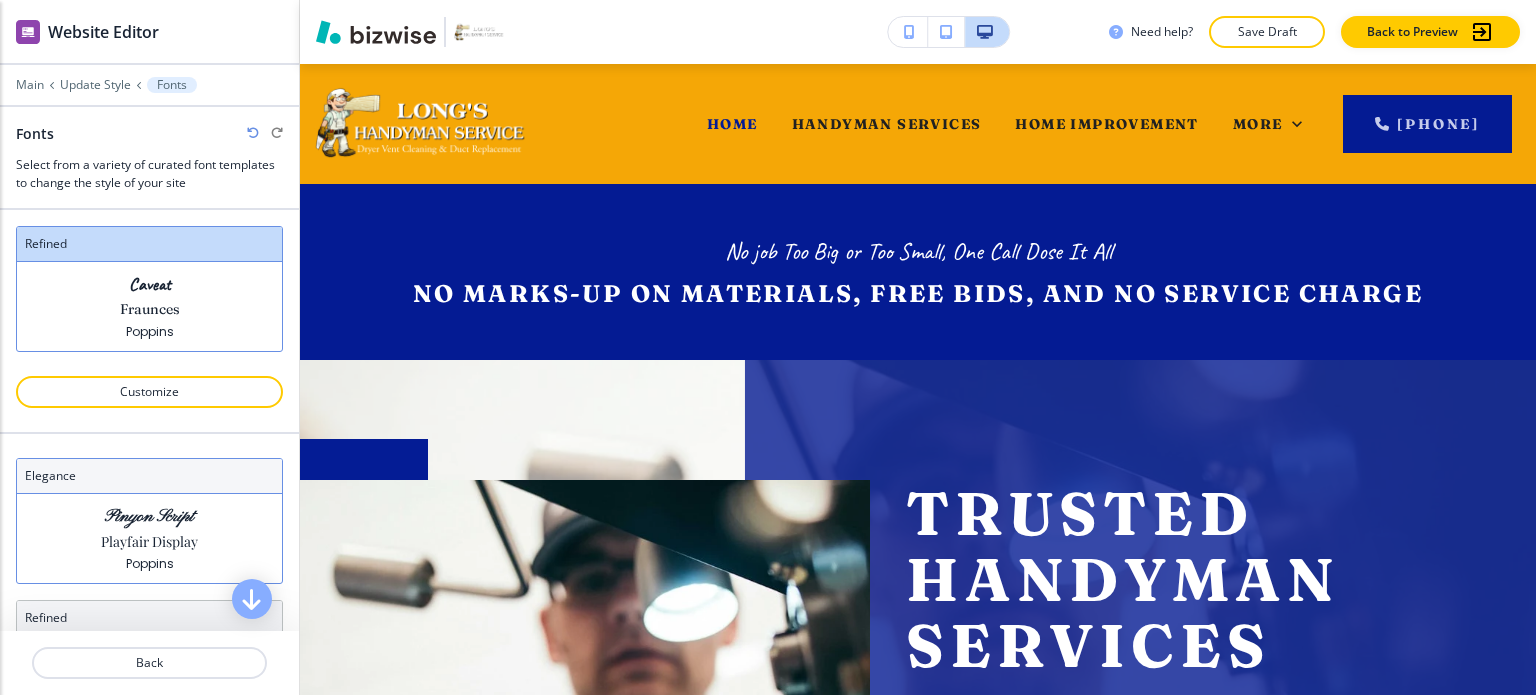 click on "Pinyon Script Playfair Display Poppins" at bounding box center [149, 538] 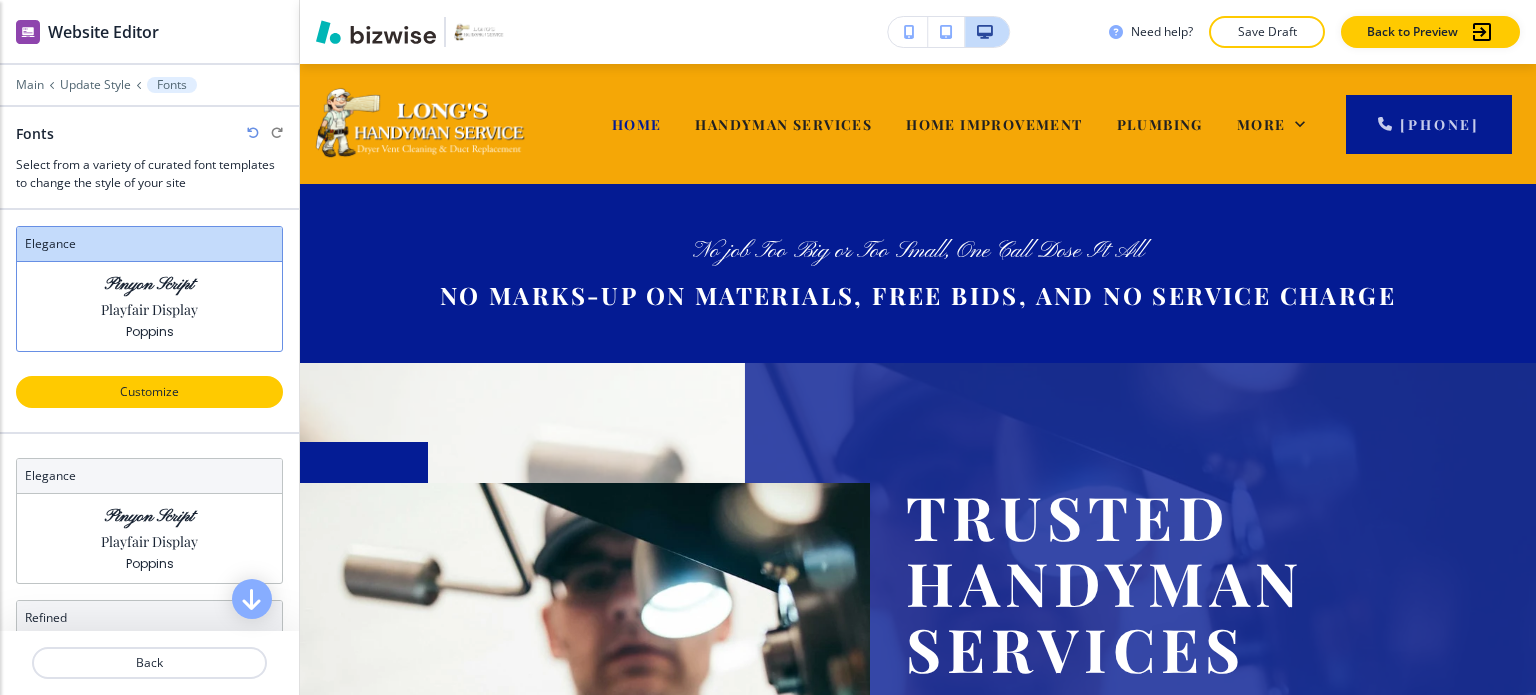 click on "Customize" at bounding box center (149, 392) 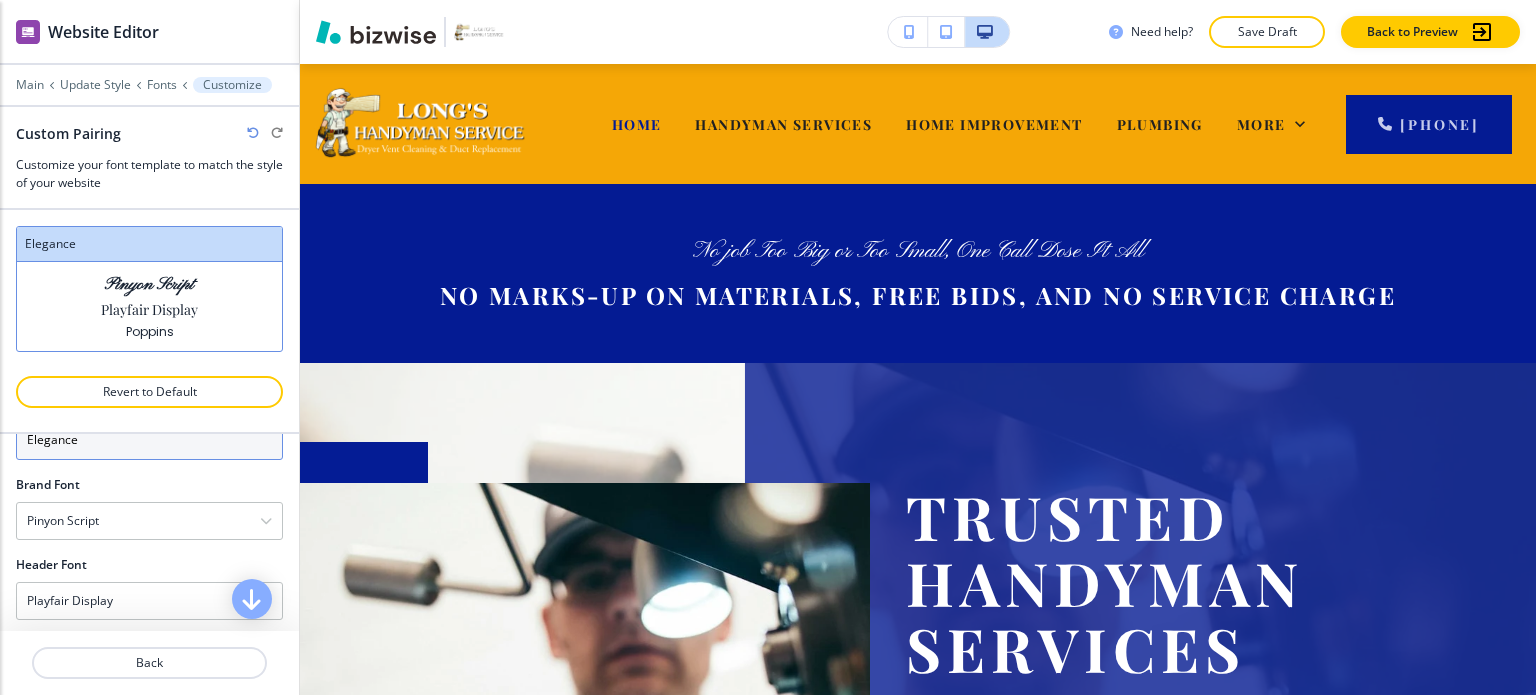 scroll, scrollTop: 100, scrollLeft: 0, axis: vertical 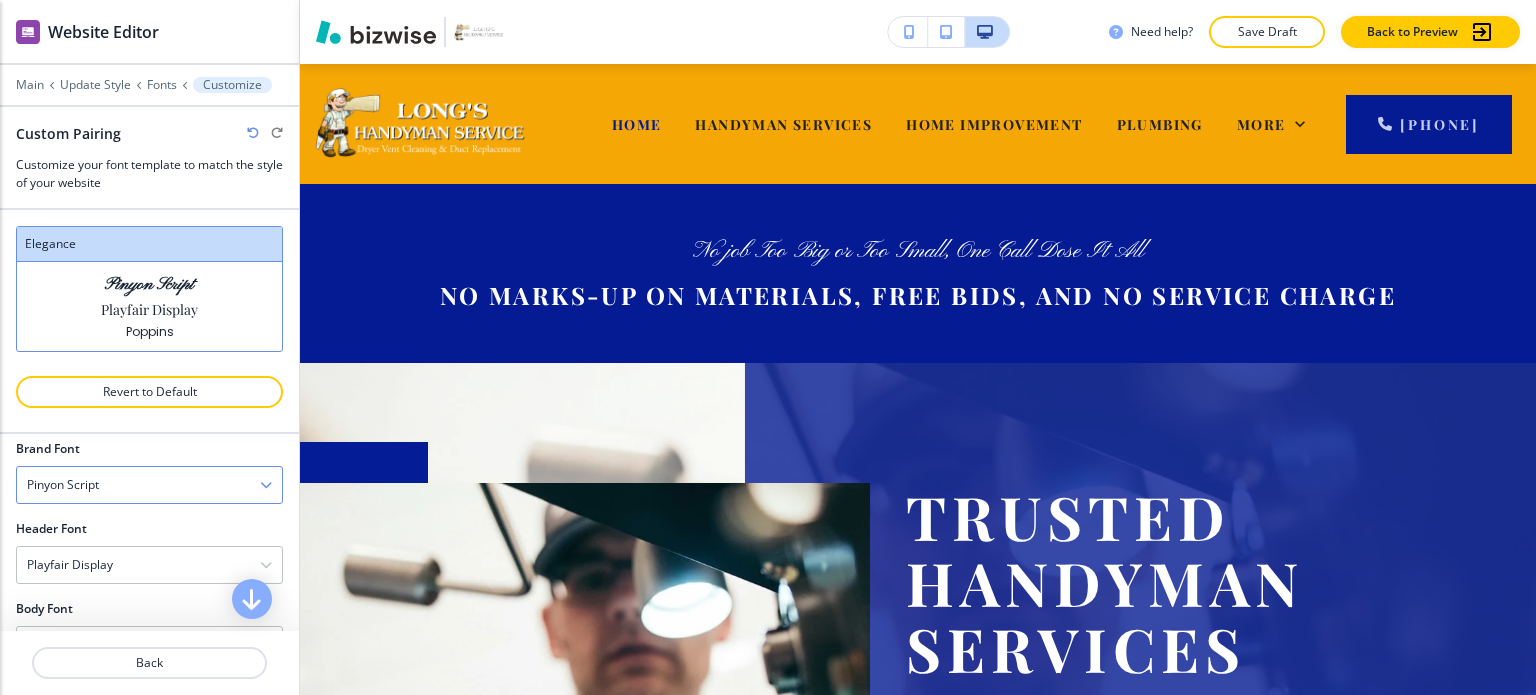 click on "Pinyon Script" at bounding box center (149, 485) 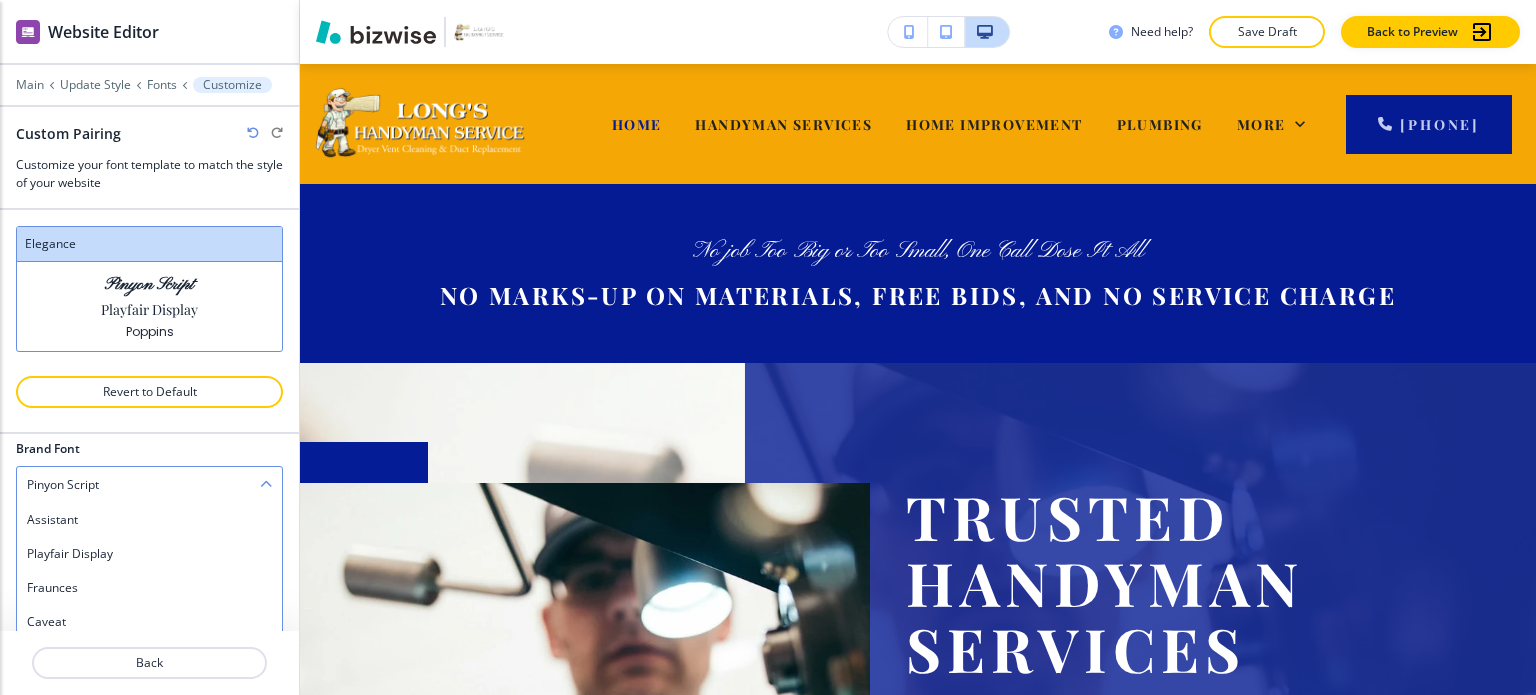 scroll, scrollTop: 1601, scrollLeft: 0, axis: vertical 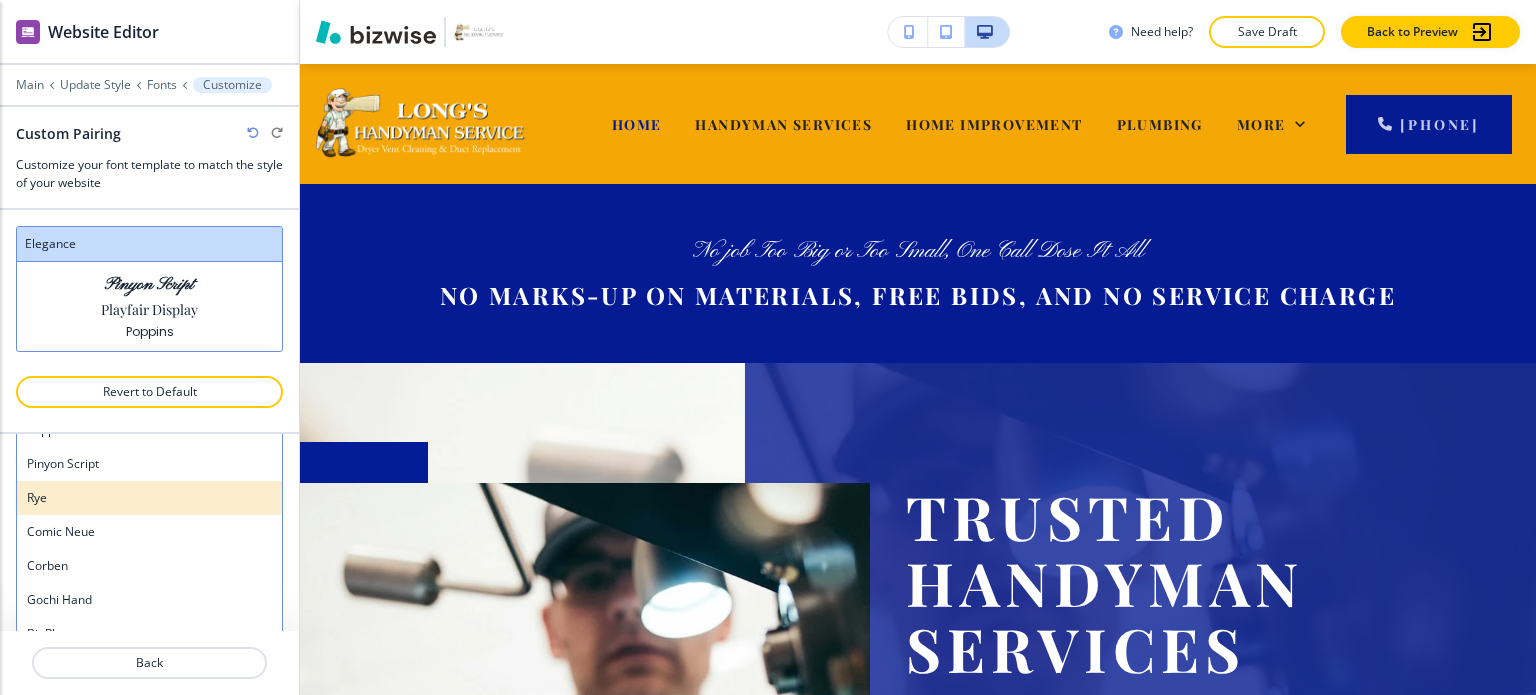 click on "Corben" at bounding box center [149, 566] 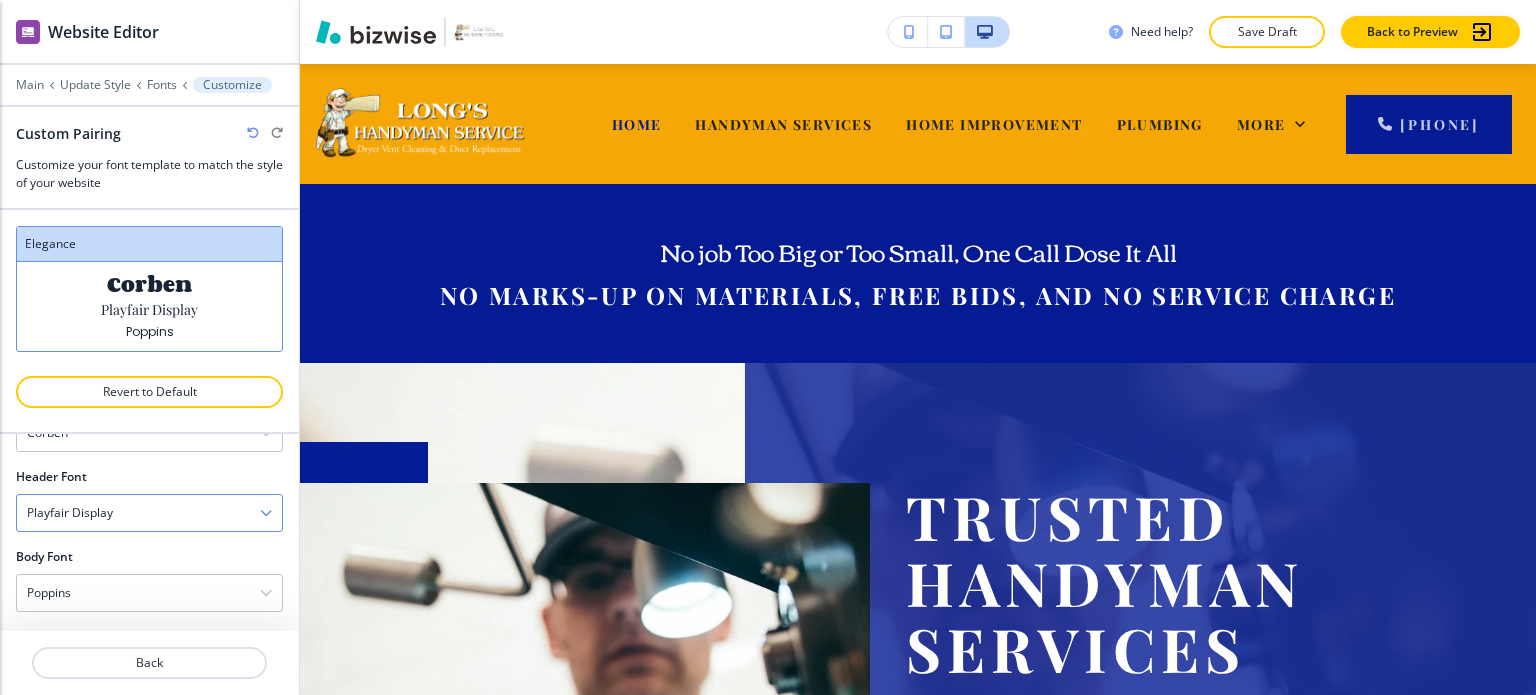 click on "Playfair Display" at bounding box center (149, 513) 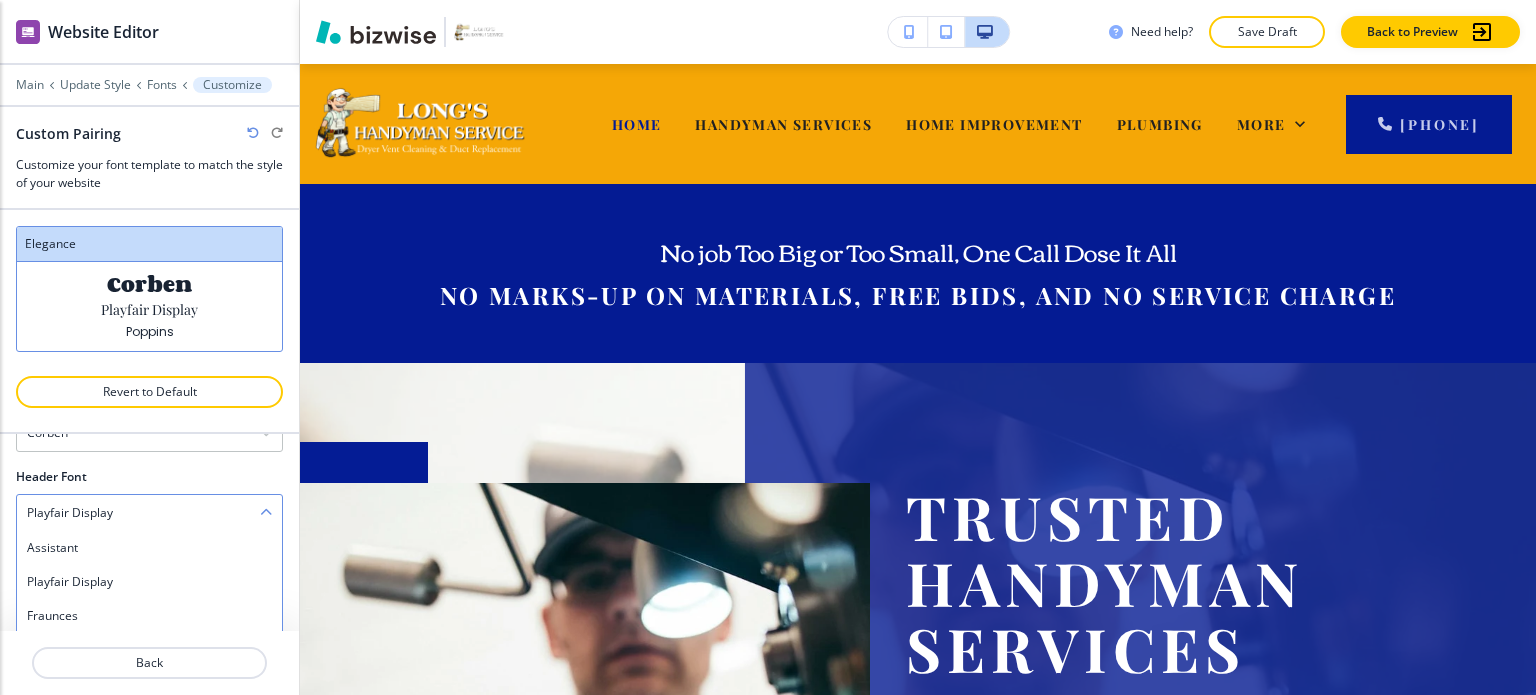 click on "Playfair Display" at bounding box center (149, 513) 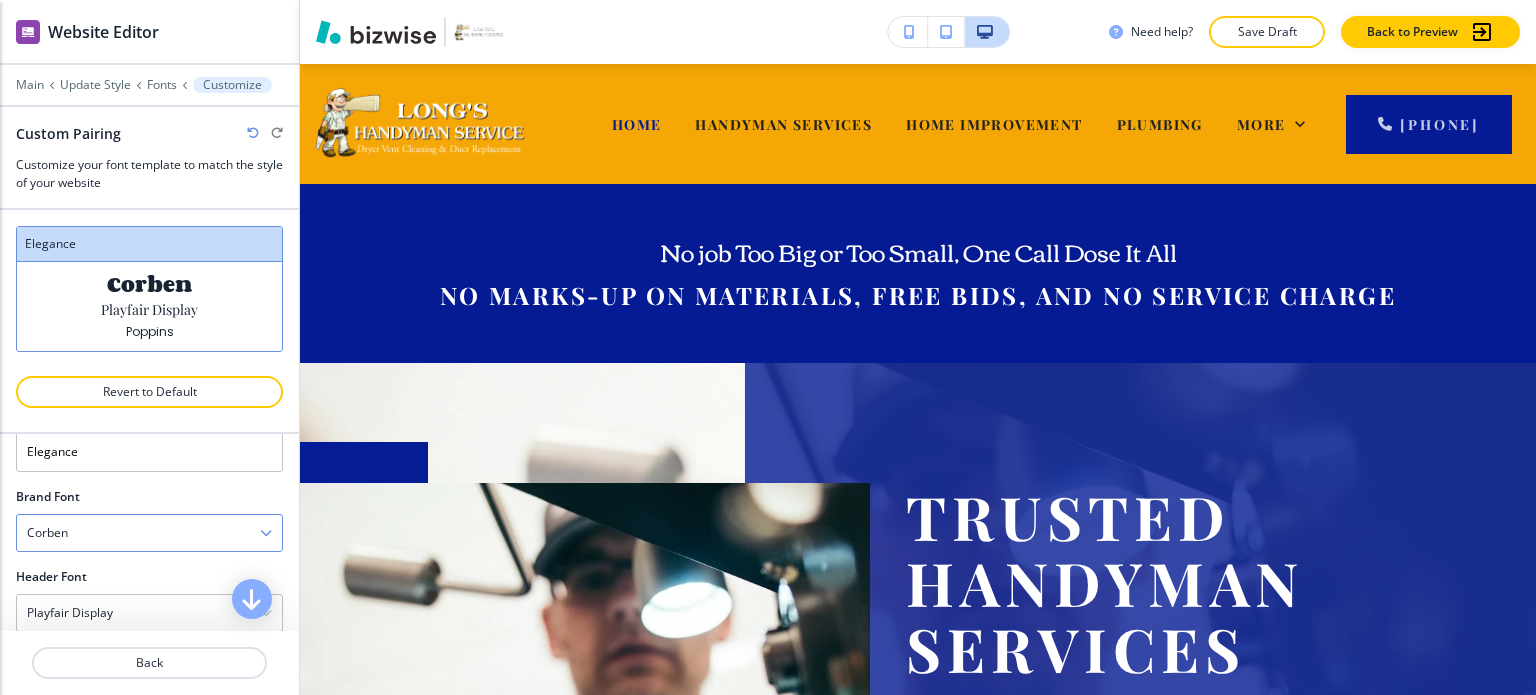 click on "Corben" at bounding box center (149, 533) 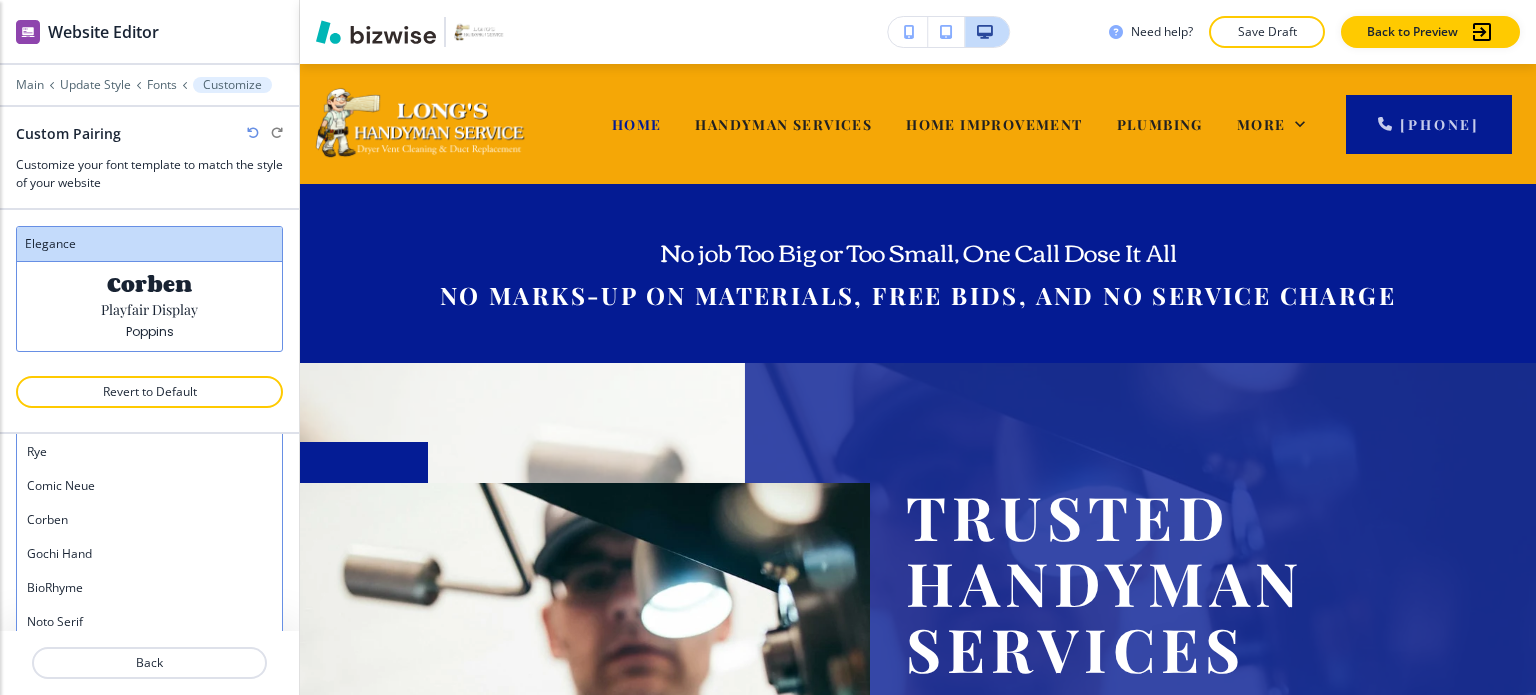 scroll, scrollTop: 268, scrollLeft: 0, axis: vertical 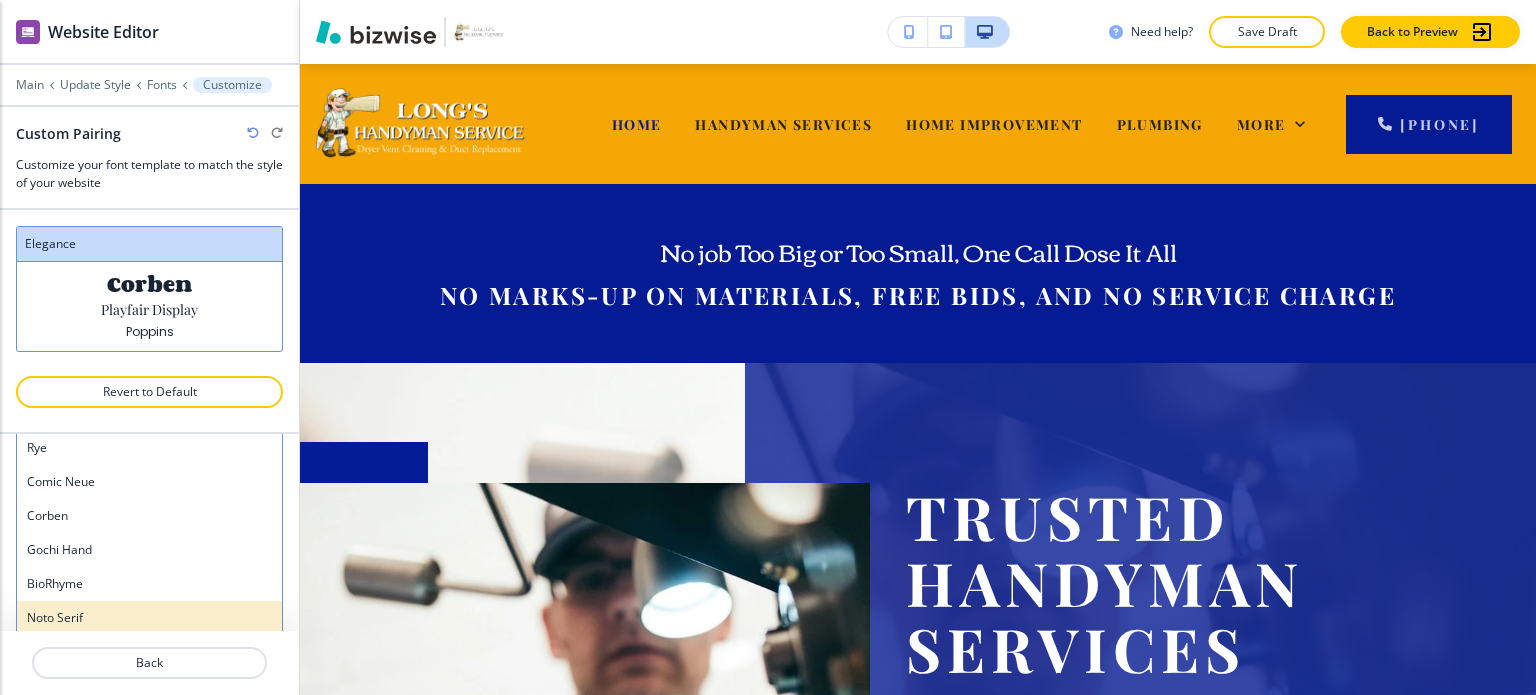 click on "Noto Serif" at bounding box center (149, 618) 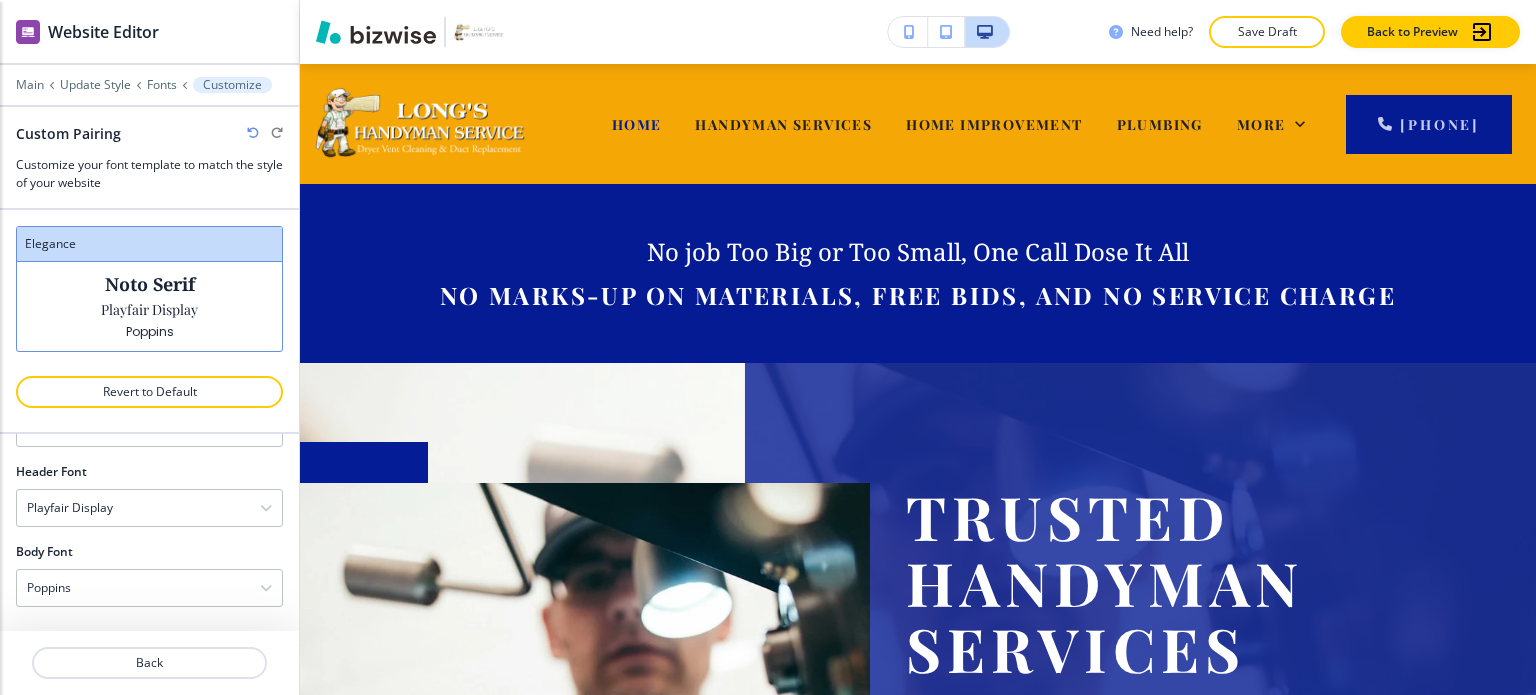 scroll, scrollTop: 152, scrollLeft: 0, axis: vertical 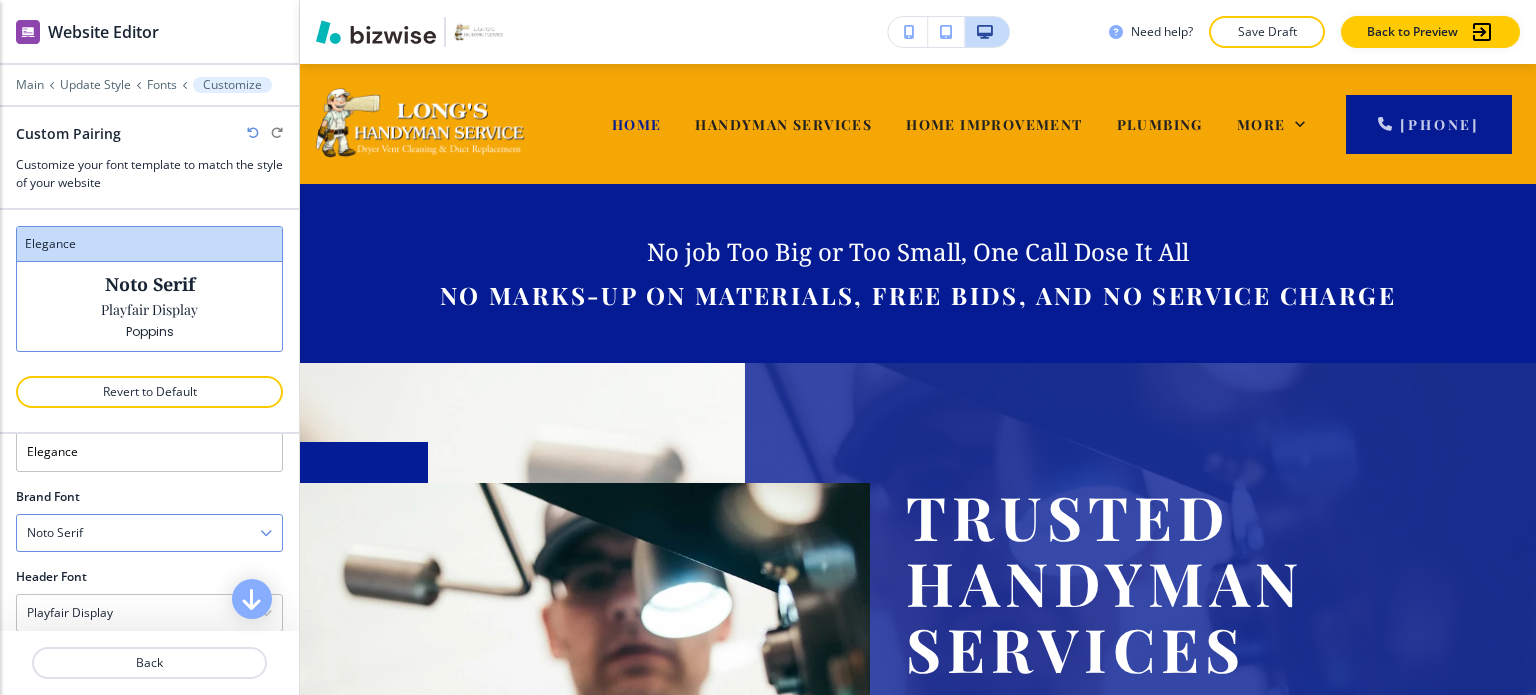 click on "Noto Serif" at bounding box center (149, 533) 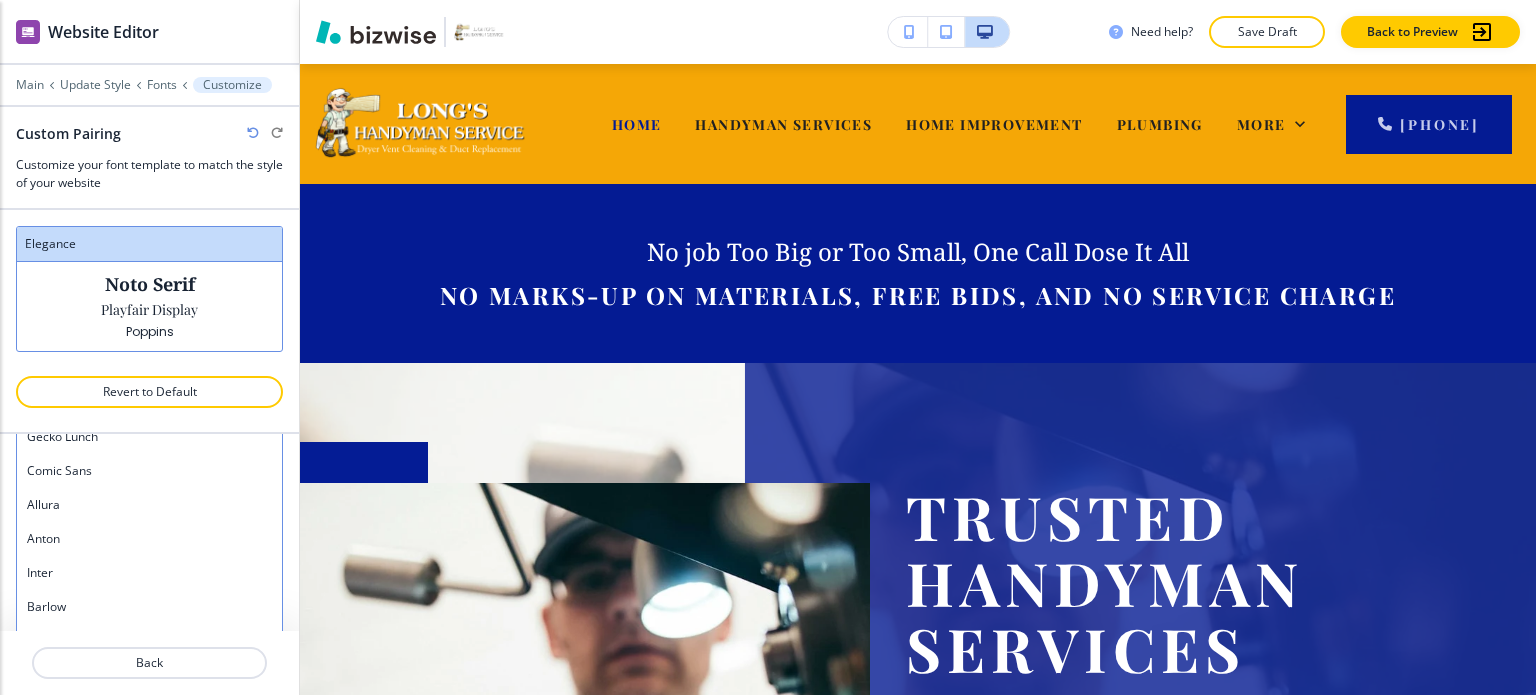 scroll, scrollTop: 1372, scrollLeft: 0, axis: vertical 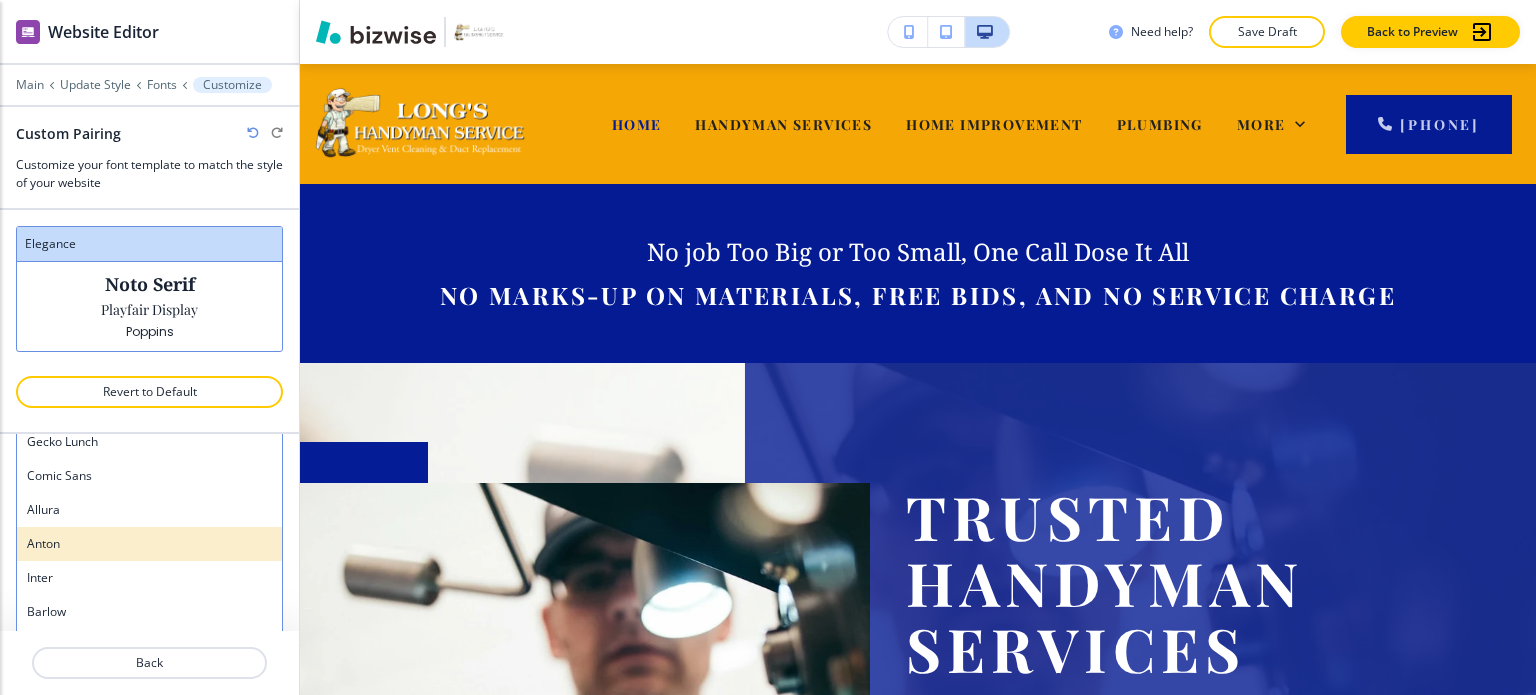 click on "Anton" at bounding box center (149, 544) 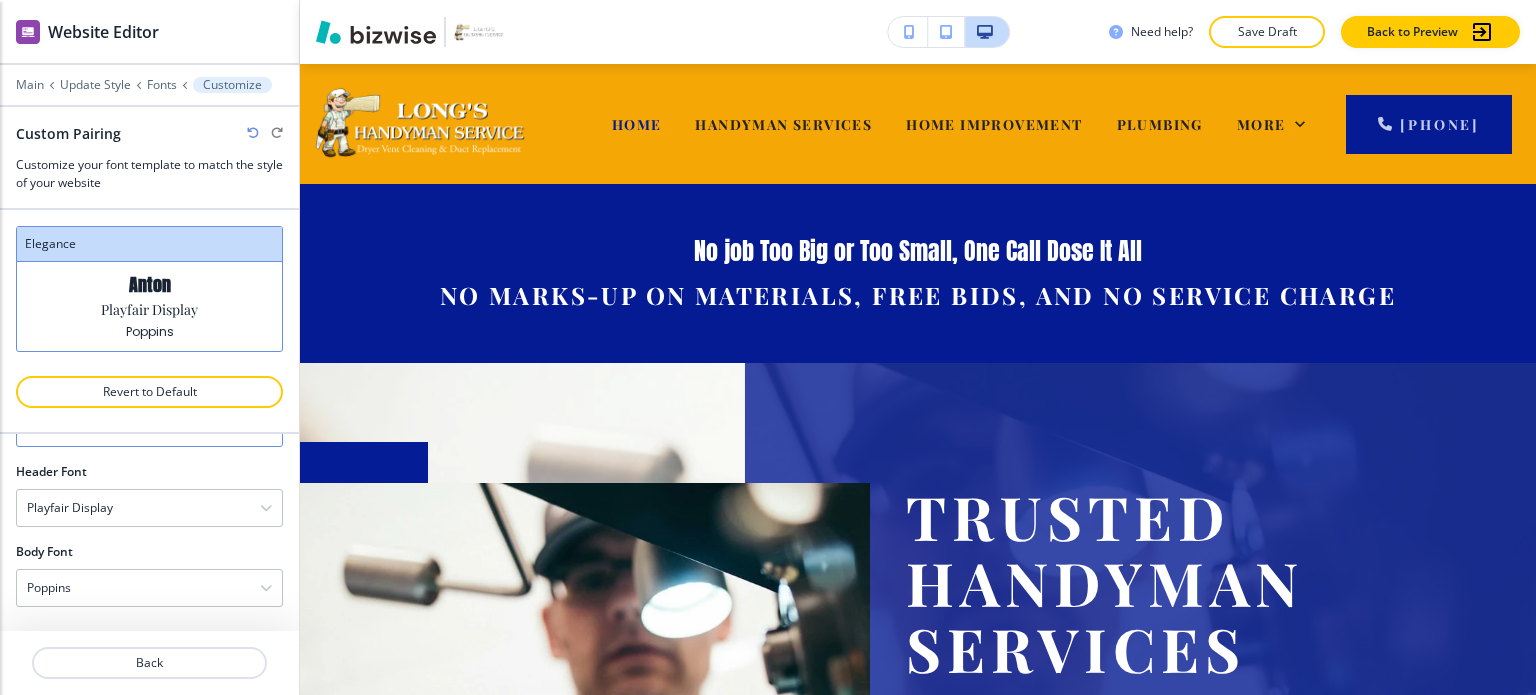 scroll, scrollTop: 152, scrollLeft: 0, axis: vertical 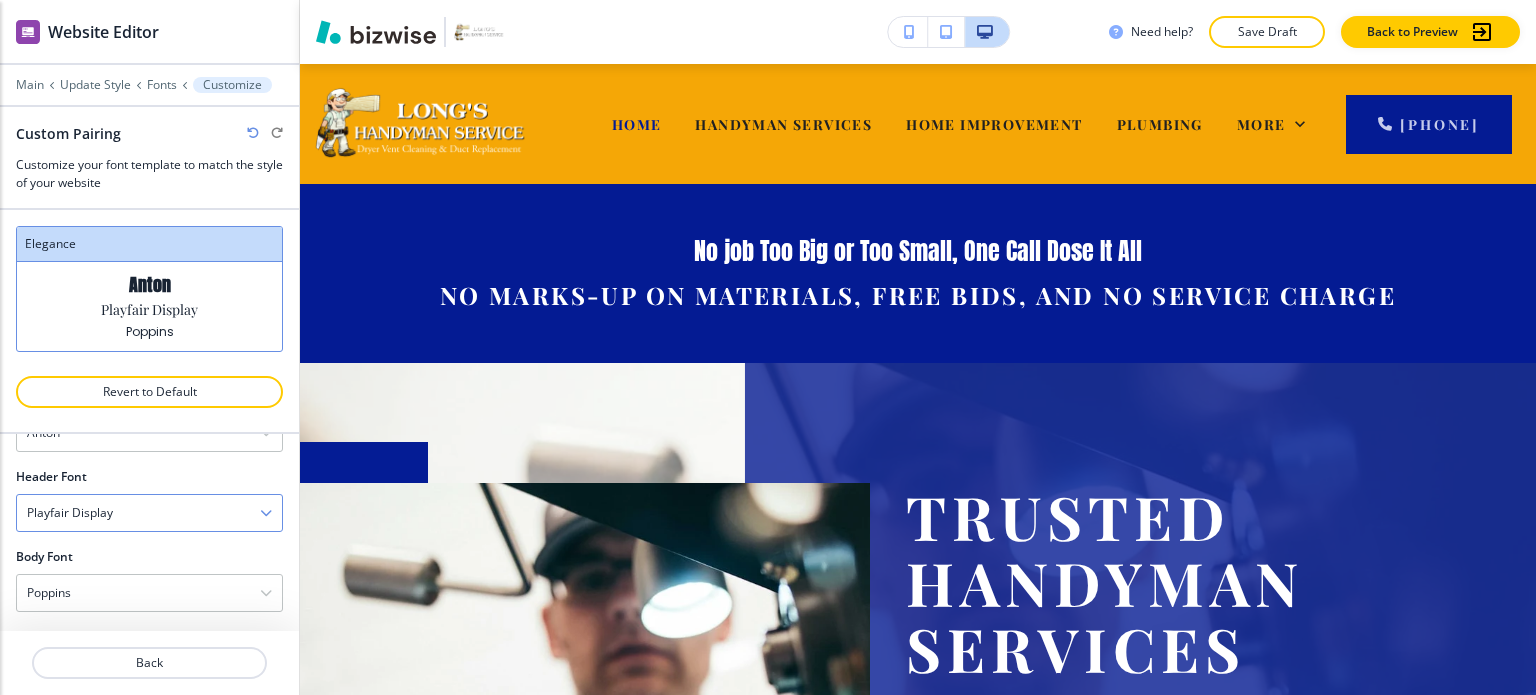 click on "Playfair Display" at bounding box center [149, 513] 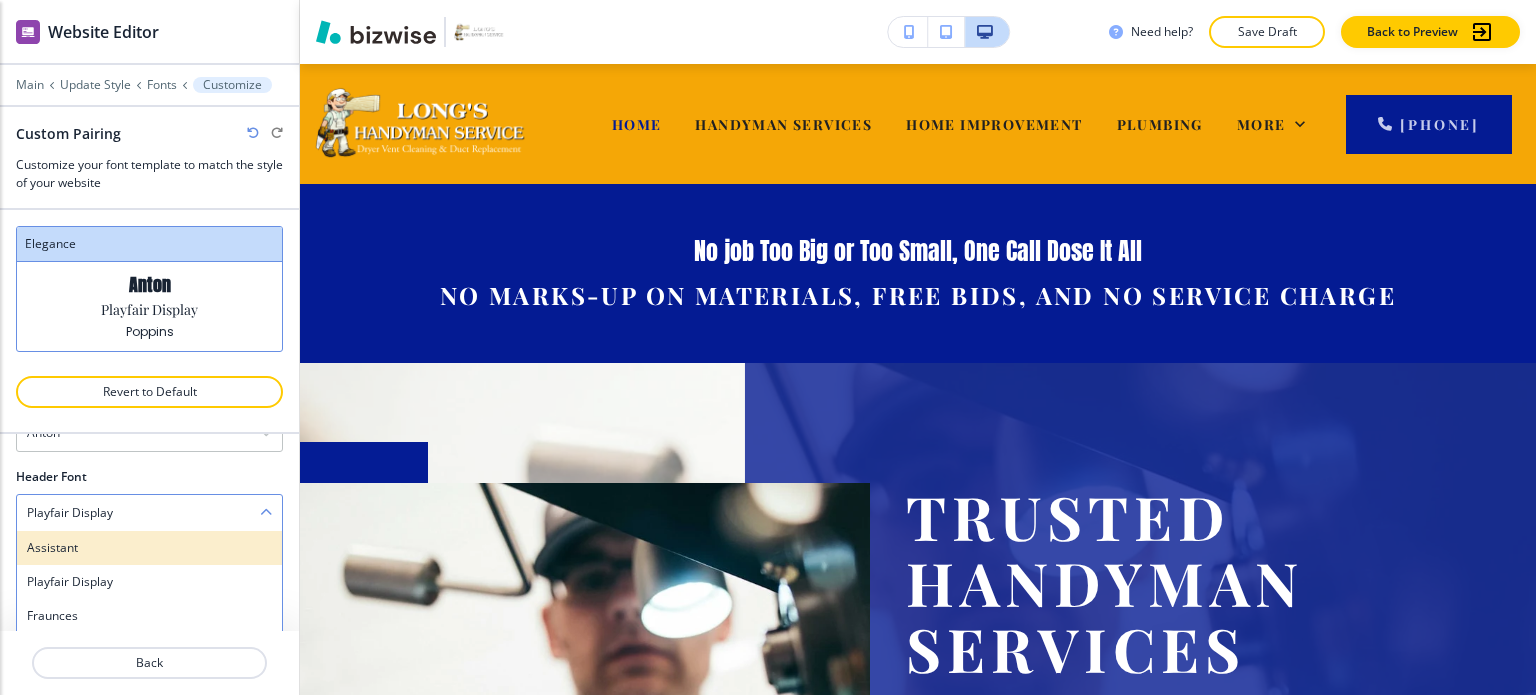 click on "Assistant" at bounding box center [149, 548] 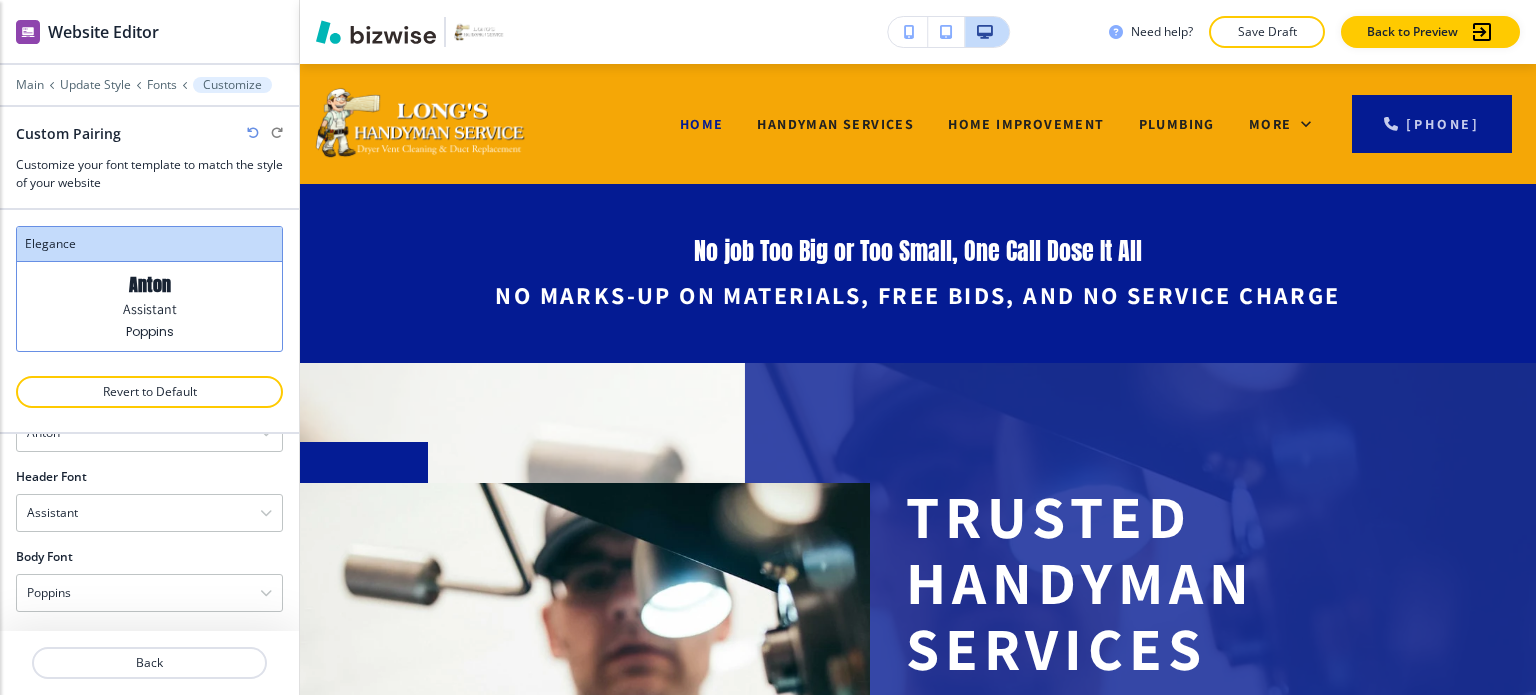 click at bounding box center [149, 460] 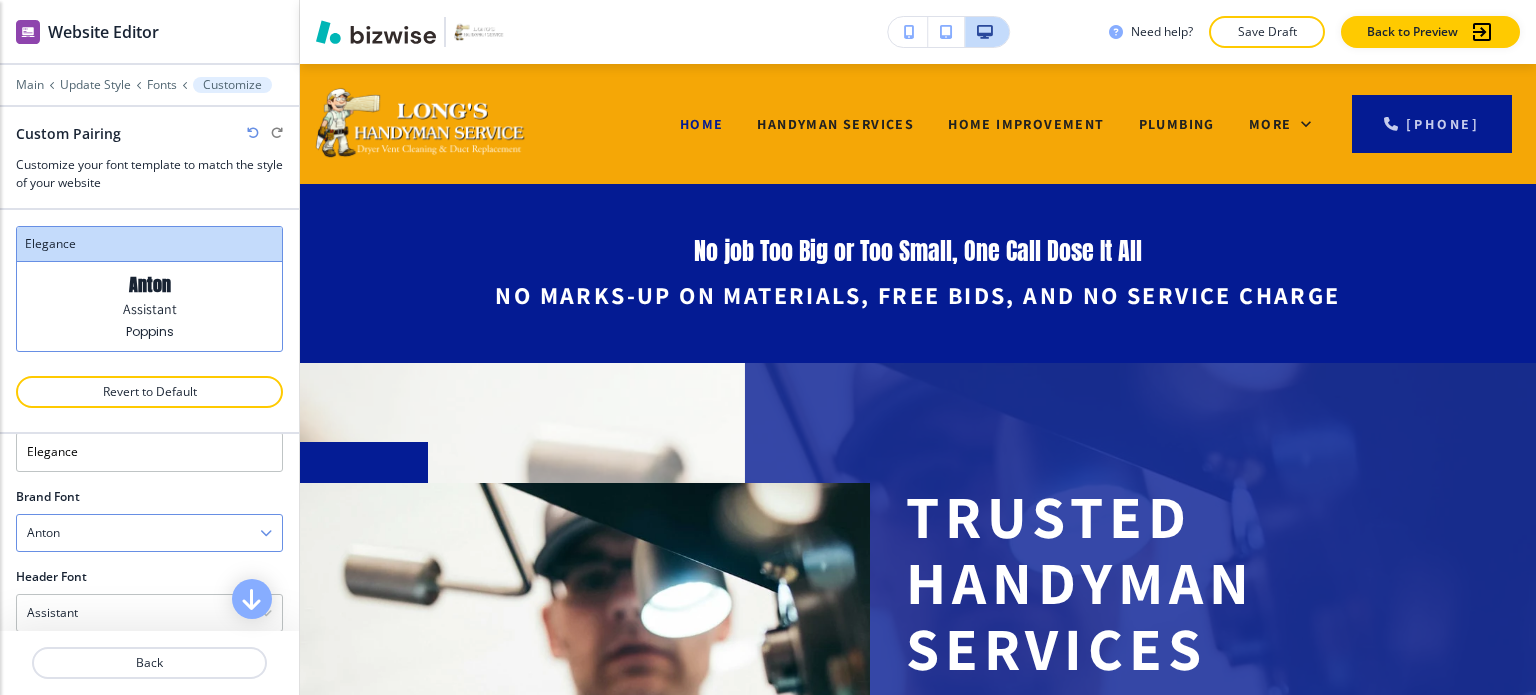 click on "Anton" at bounding box center [149, 533] 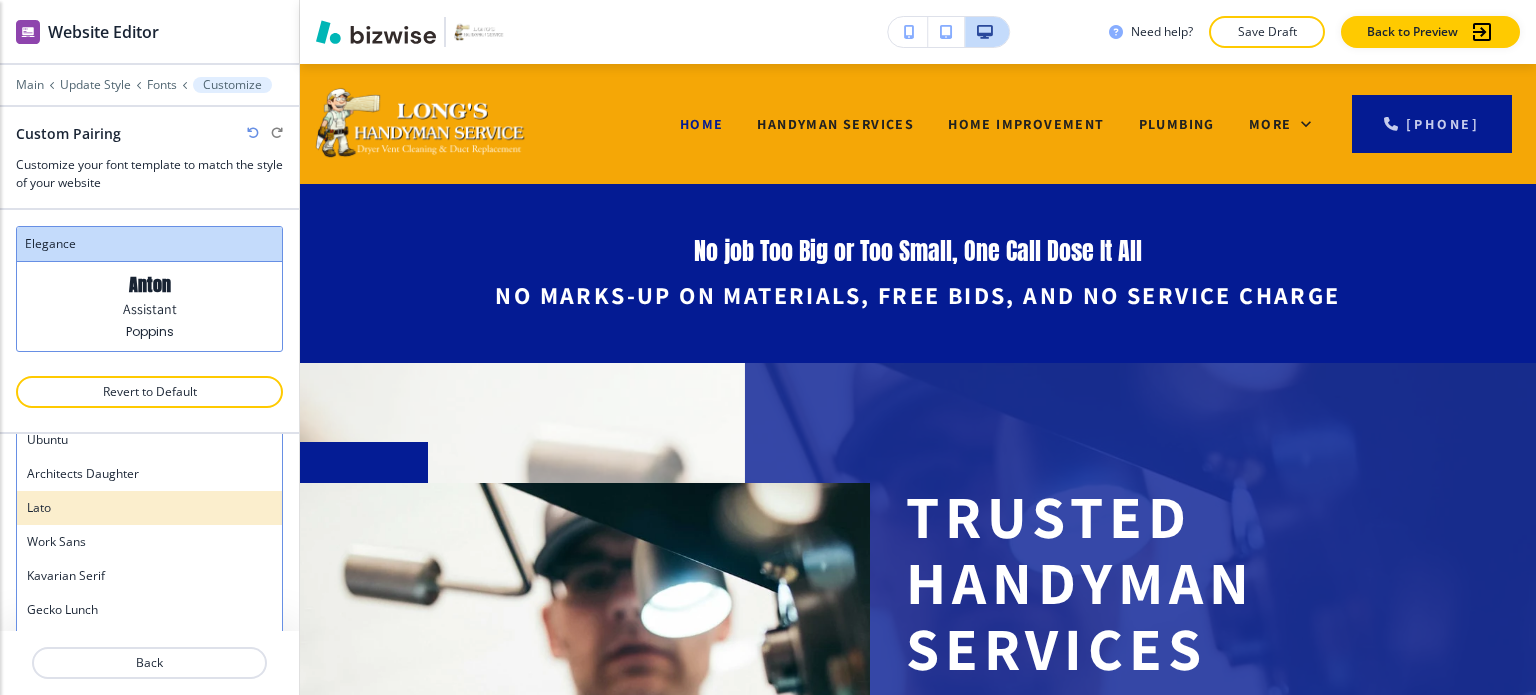 scroll, scrollTop: 1172, scrollLeft: 0, axis: vertical 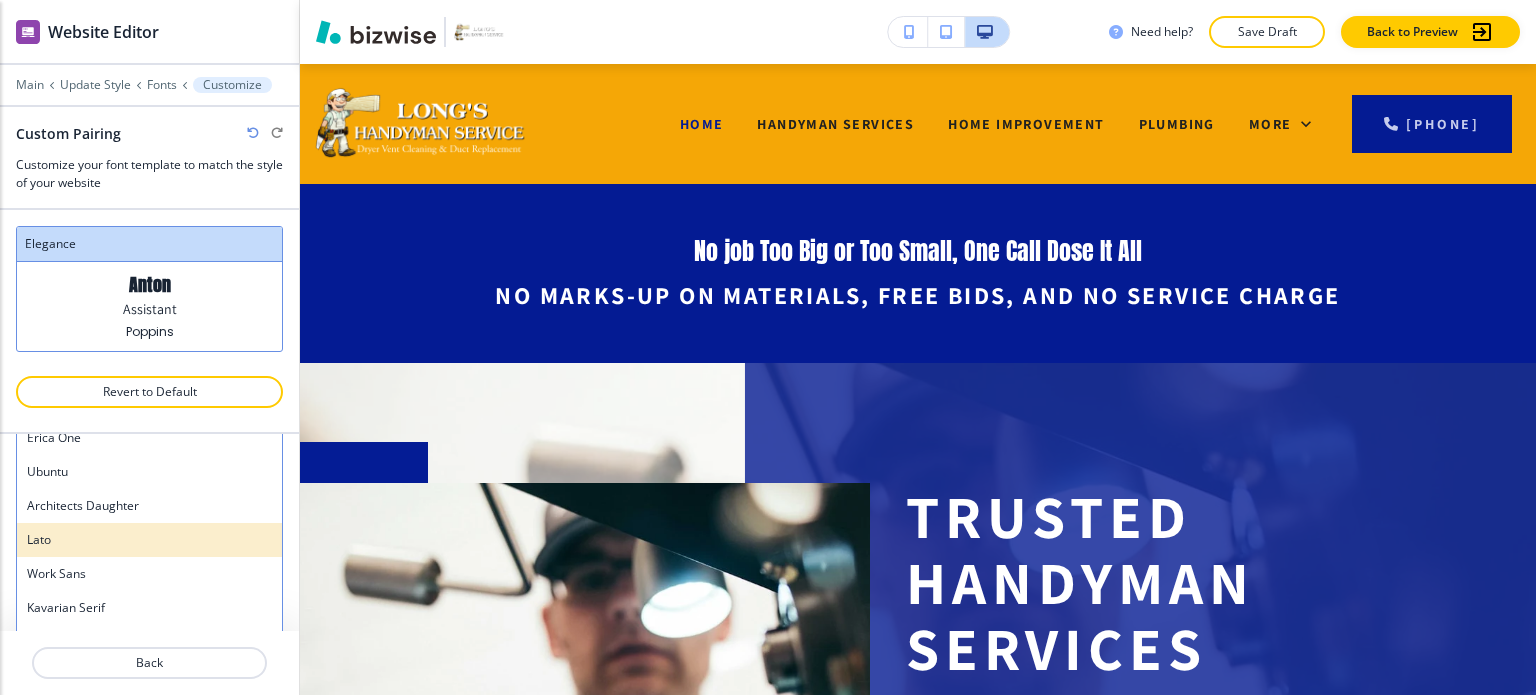 click on "Lato" at bounding box center [149, 540] 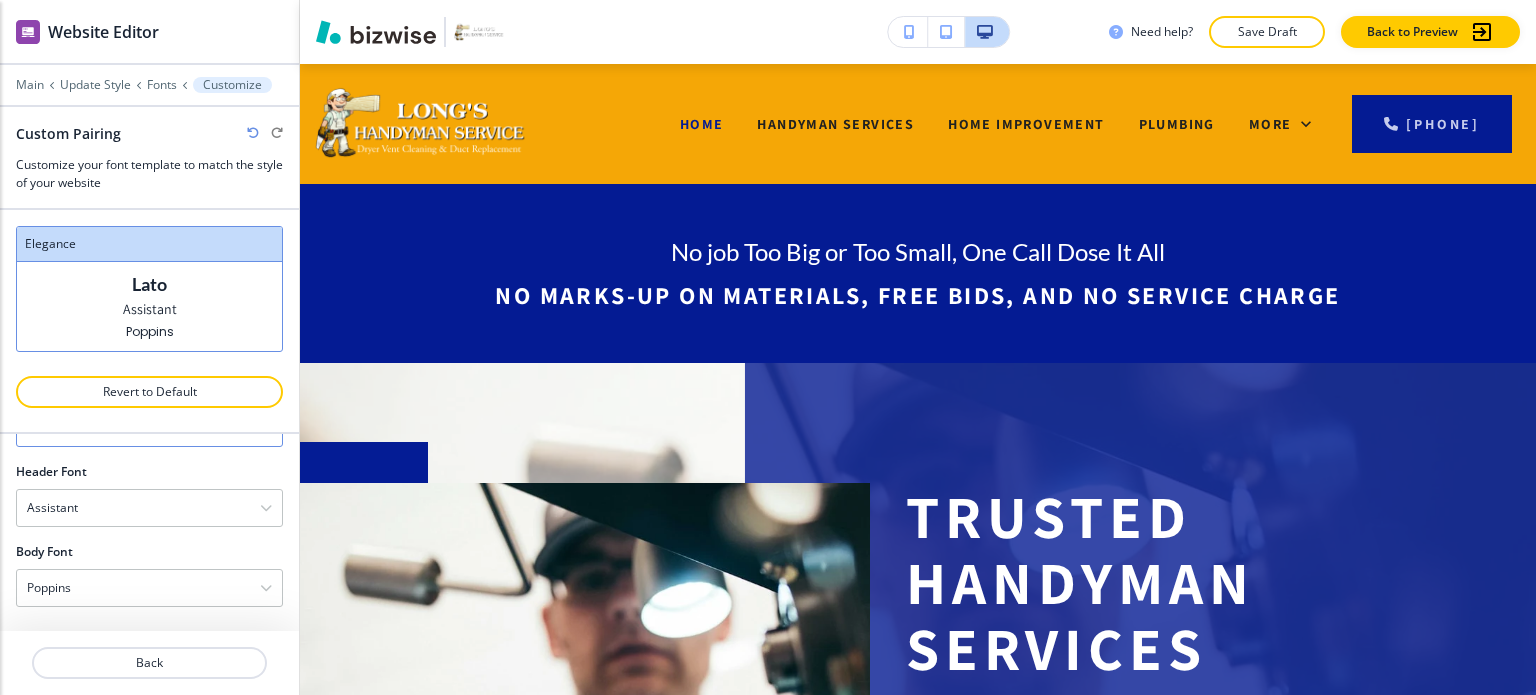 scroll, scrollTop: 152, scrollLeft: 0, axis: vertical 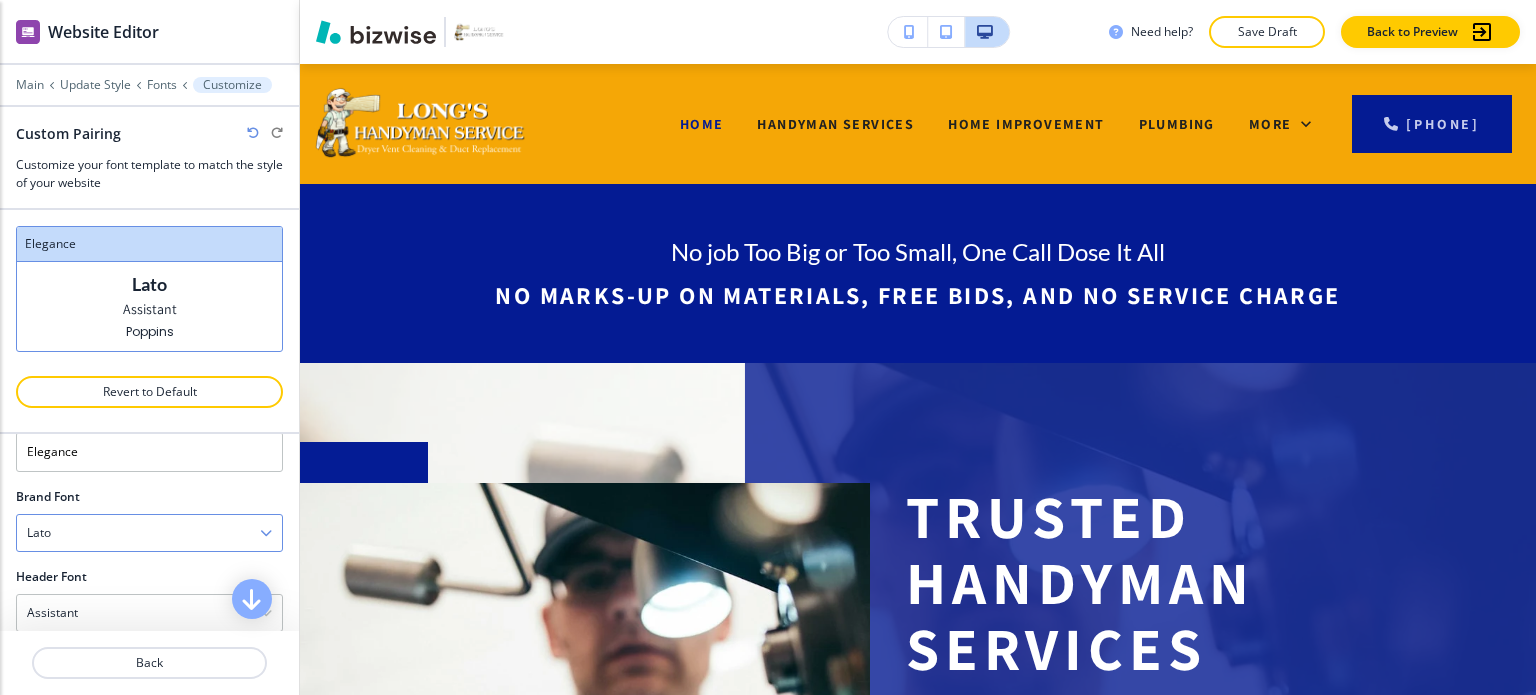 click on "Lato" at bounding box center (149, 533) 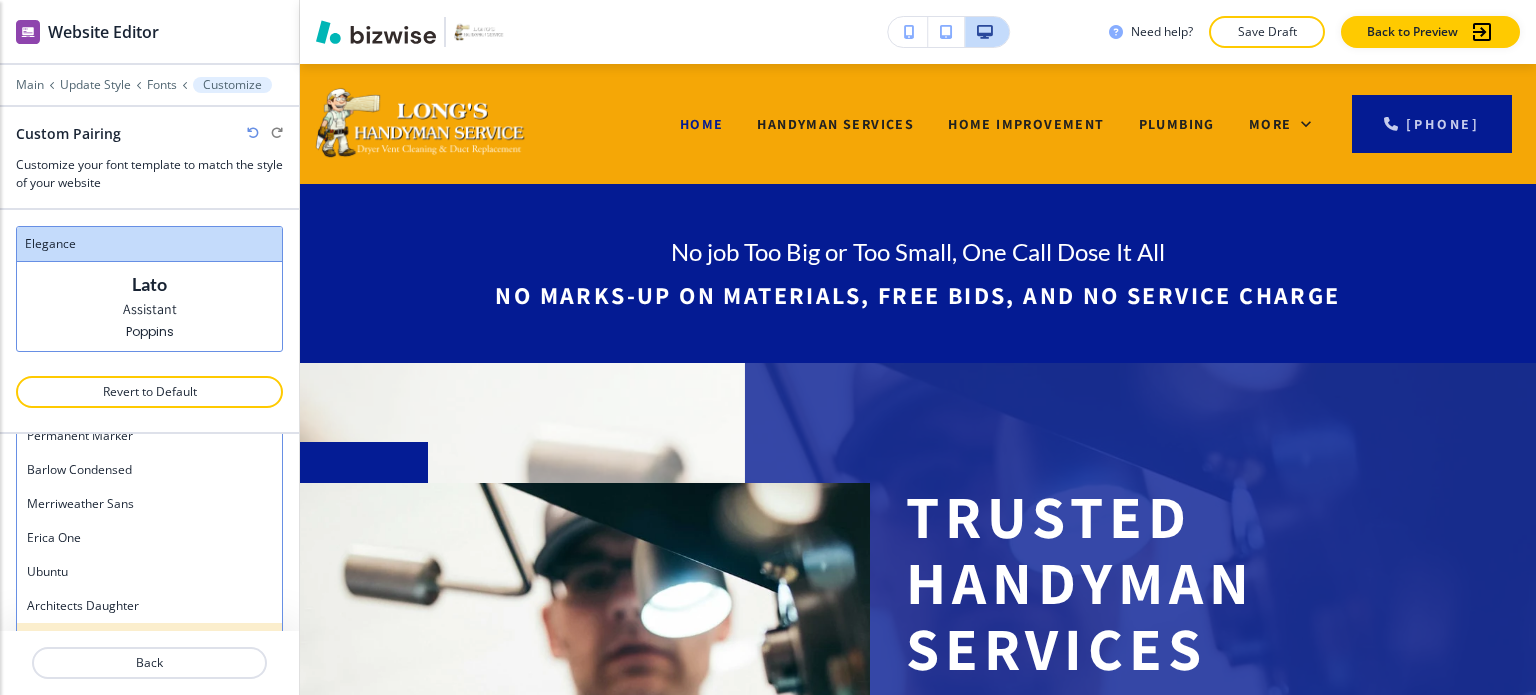 scroll, scrollTop: 972, scrollLeft: 0, axis: vertical 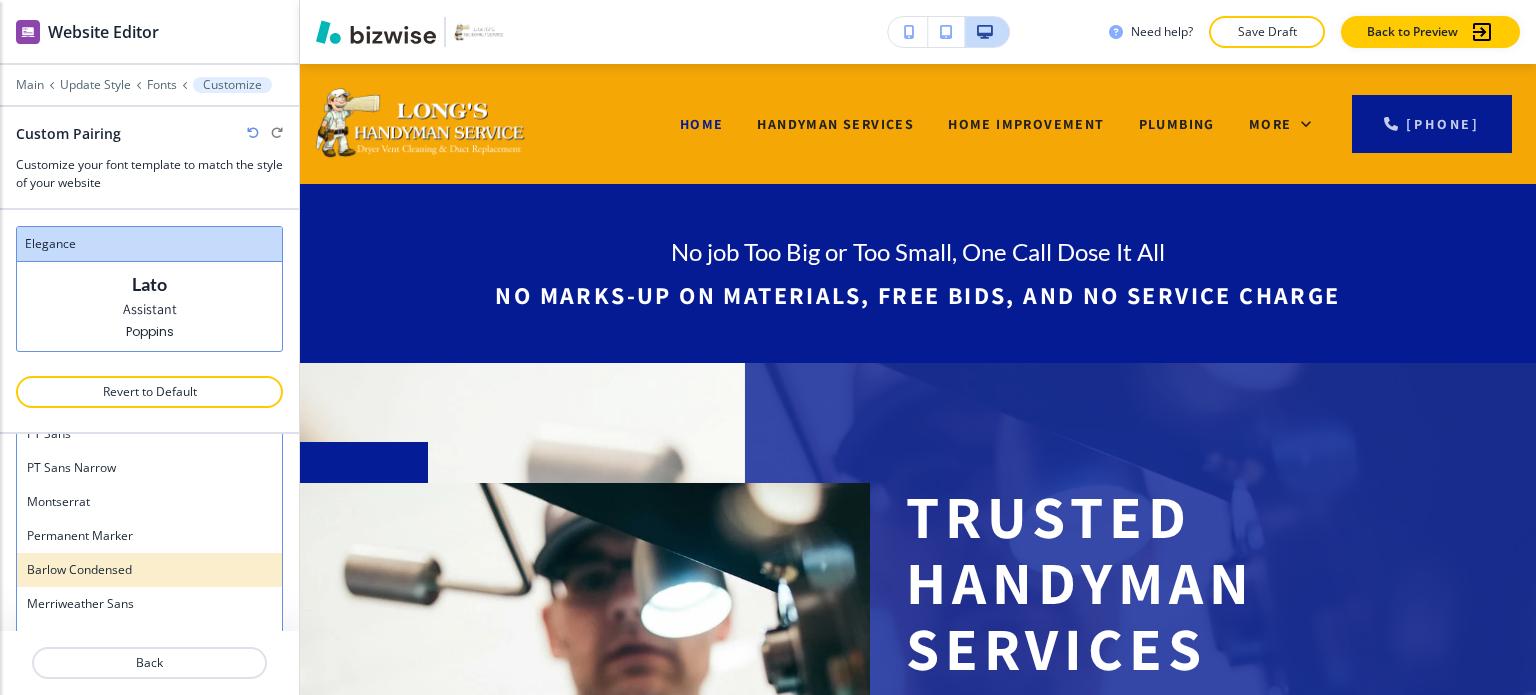 click on "Barlow Condensed" at bounding box center [149, 570] 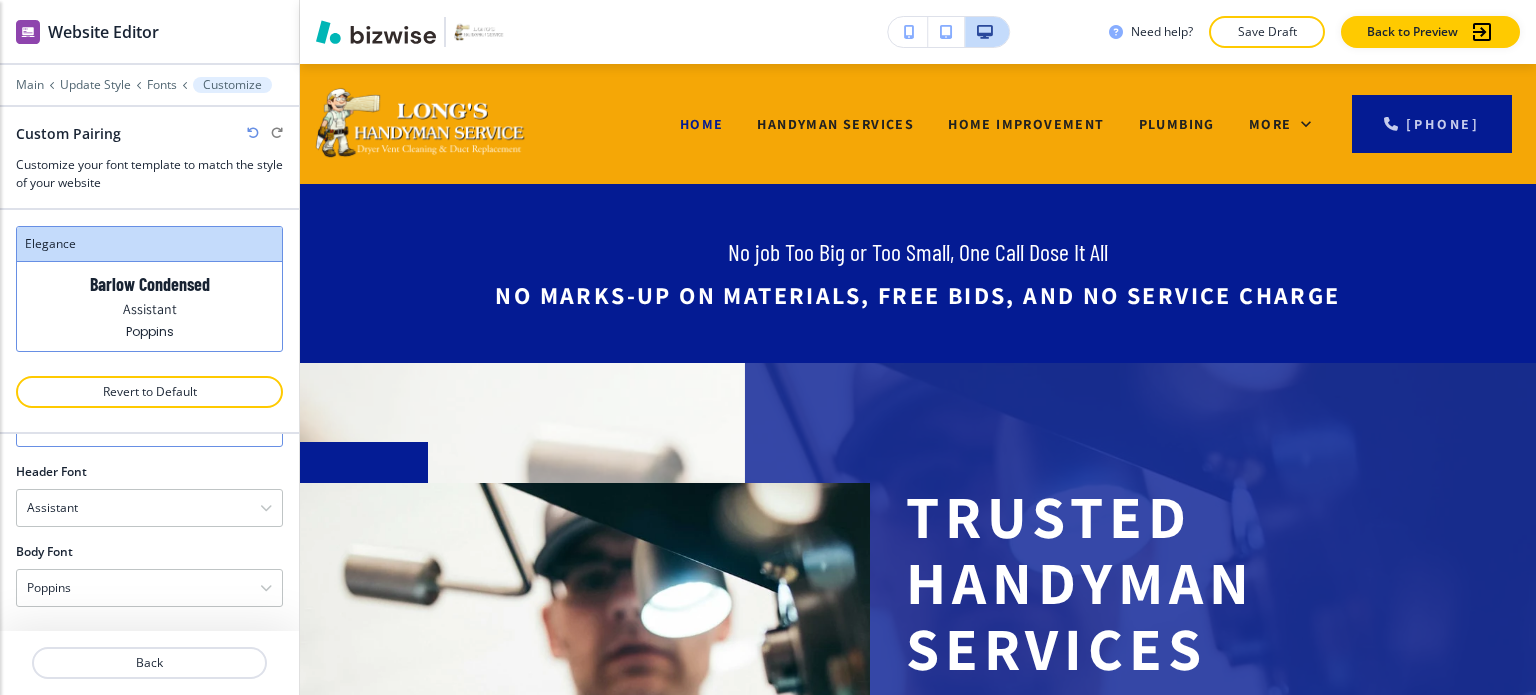 scroll, scrollTop: 152, scrollLeft: 0, axis: vertical 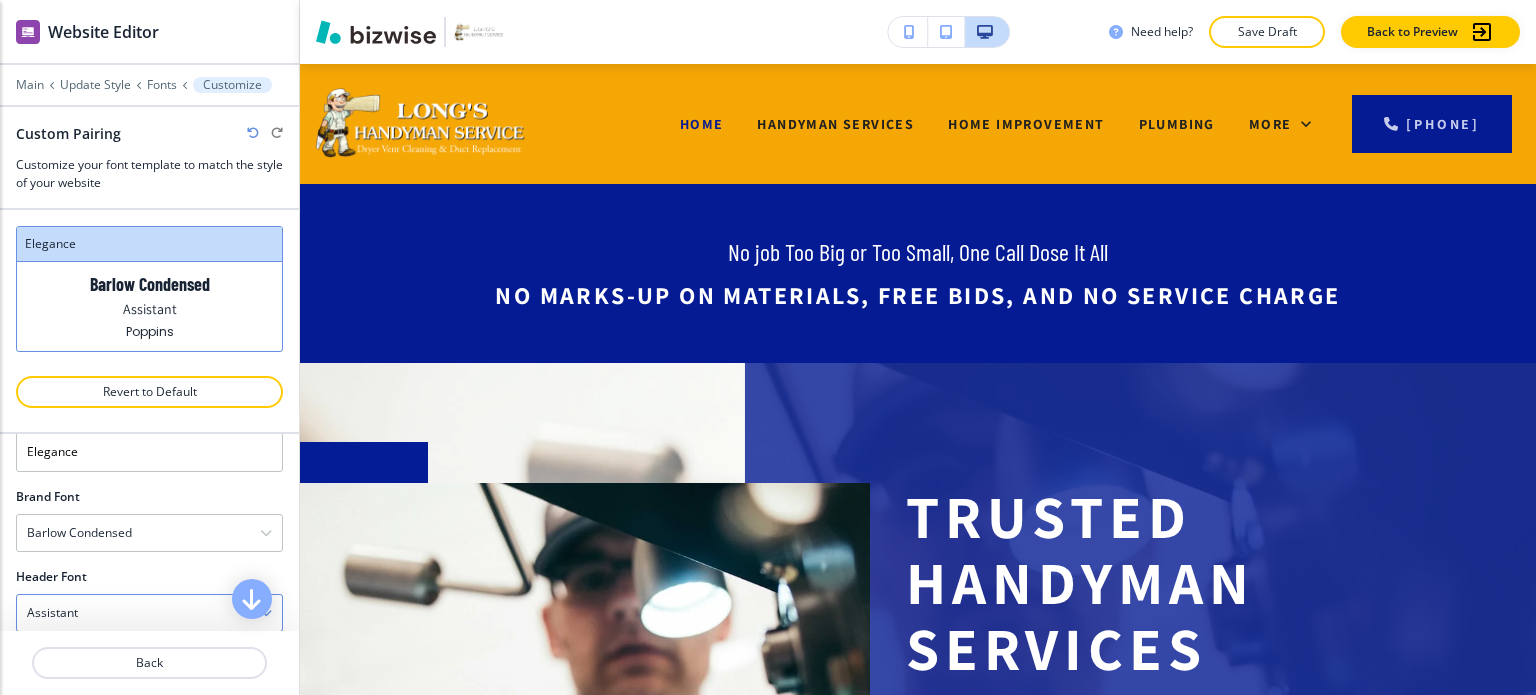 click on "Barlow Condensed" at bounding box center [149, 533] 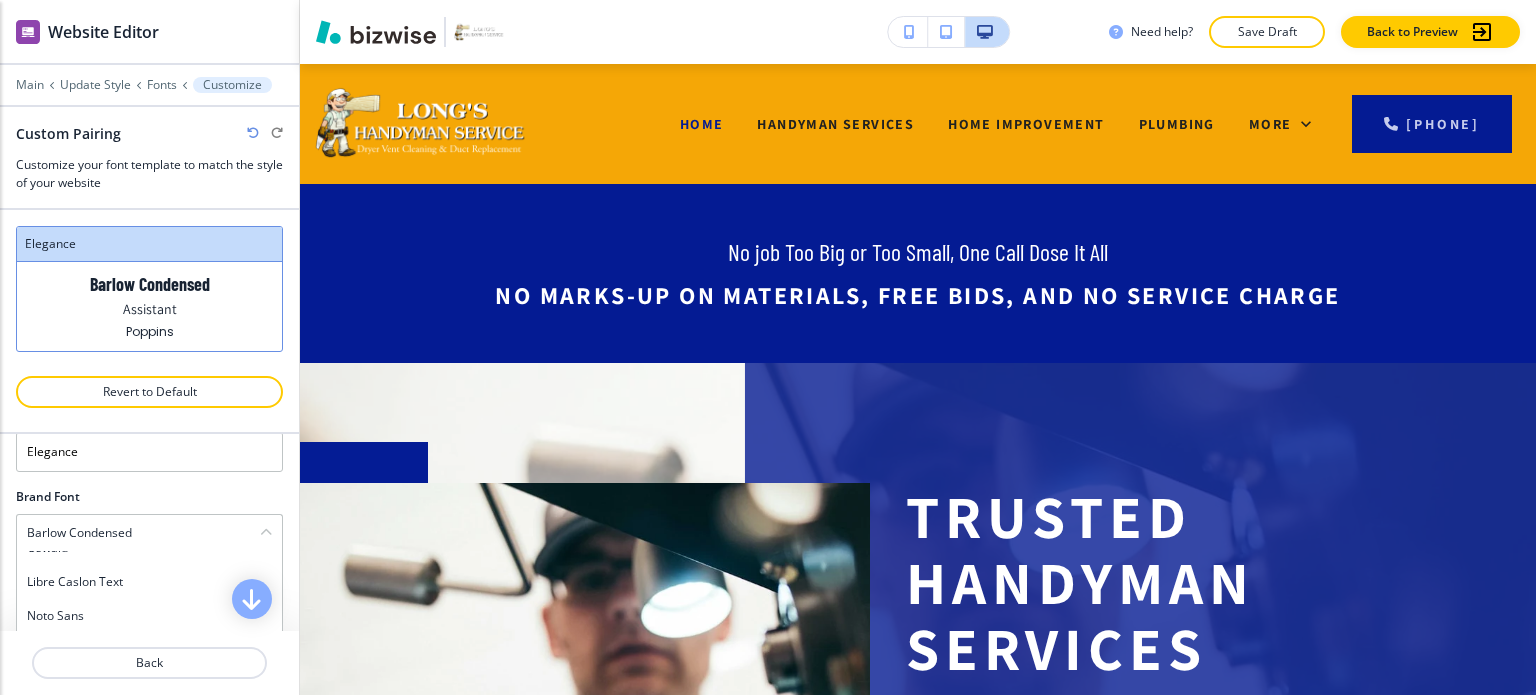 scroll, scrollTop: 268, scrollLeft: 0, axis: vertical 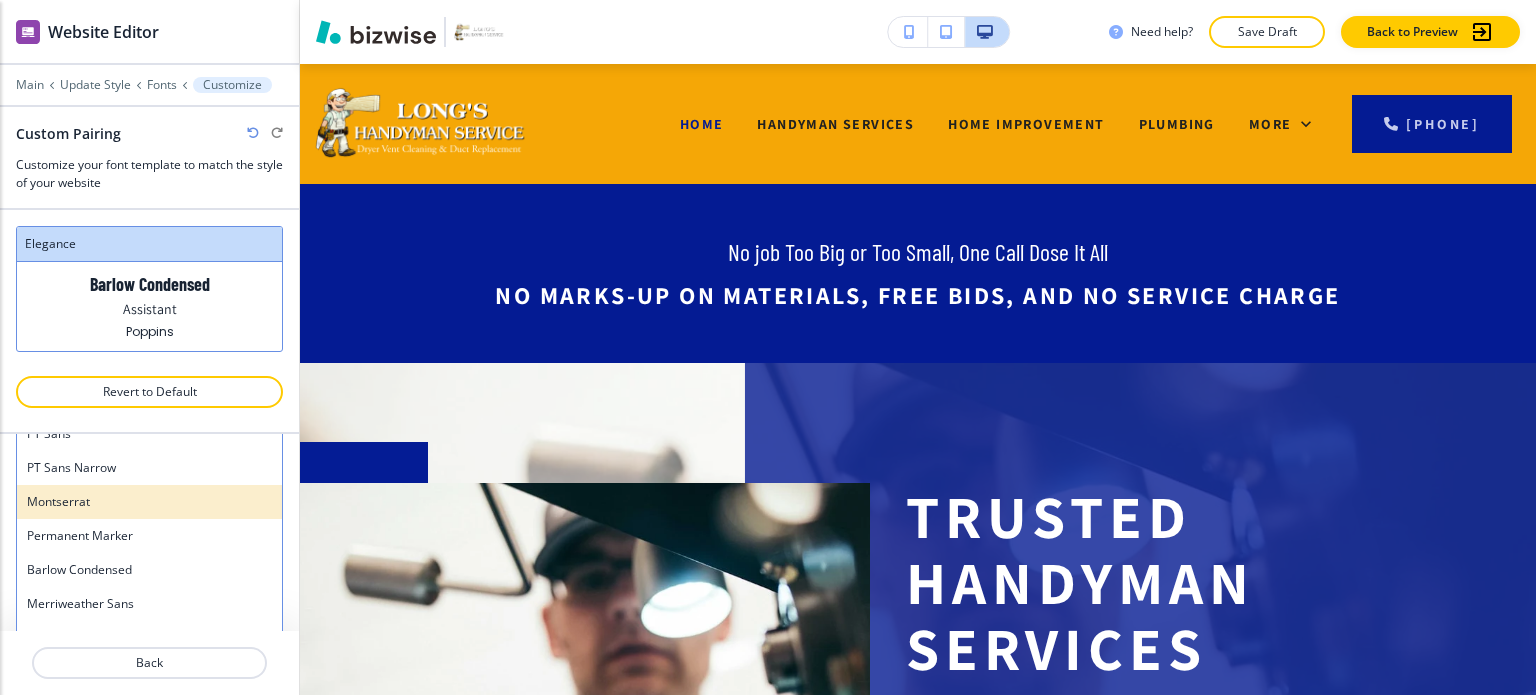 click on "Montserrat" at bounding box center (149, 502) 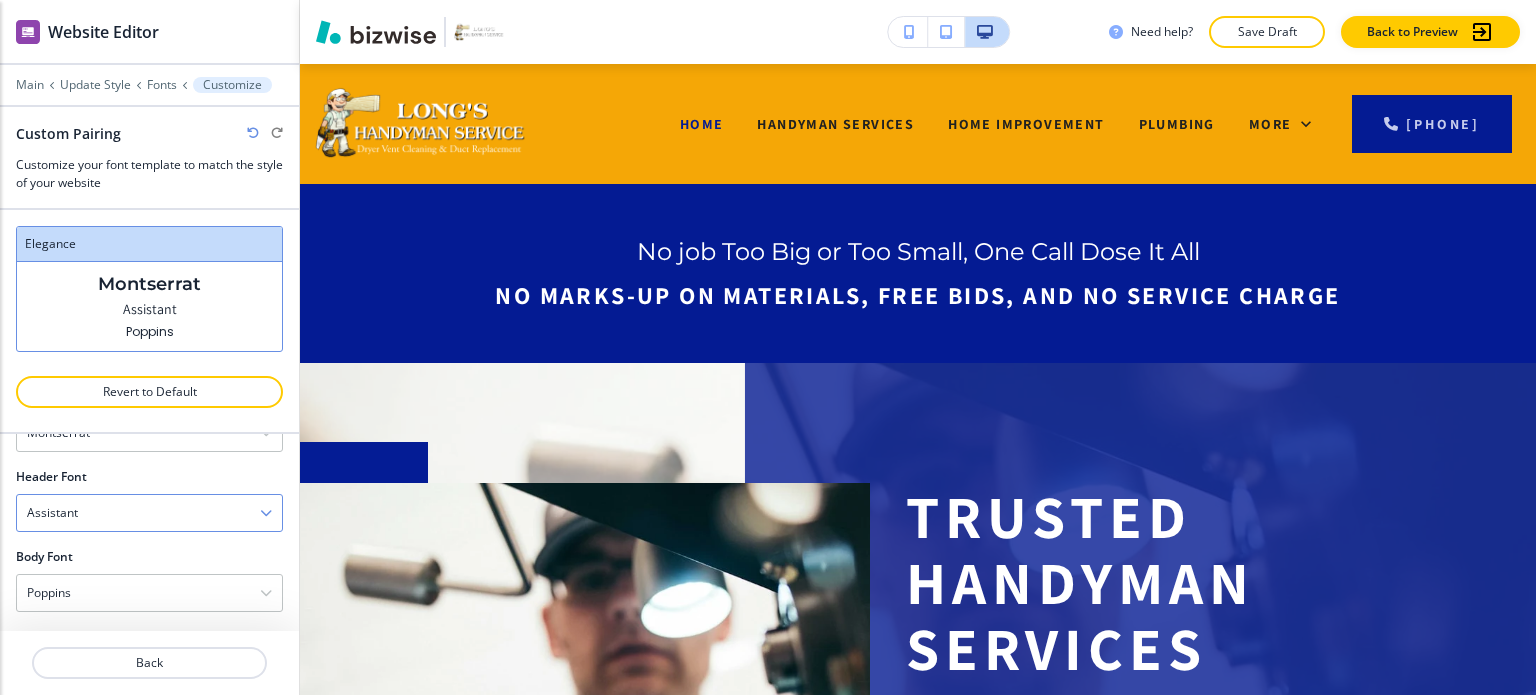 scroll, scrollTop: 52, scrollLeft: 0, axis: vertical 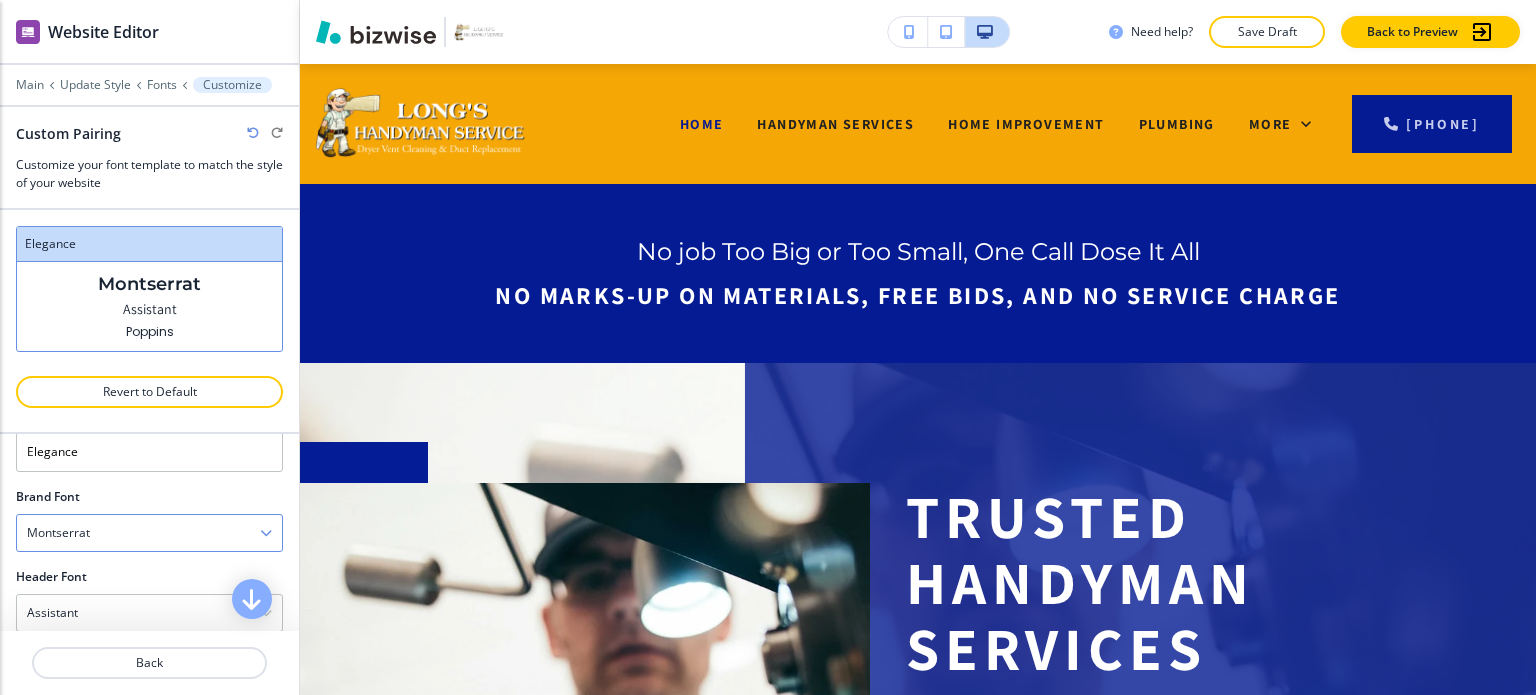 click on "Montserrat" at bounding box center (149, 533) 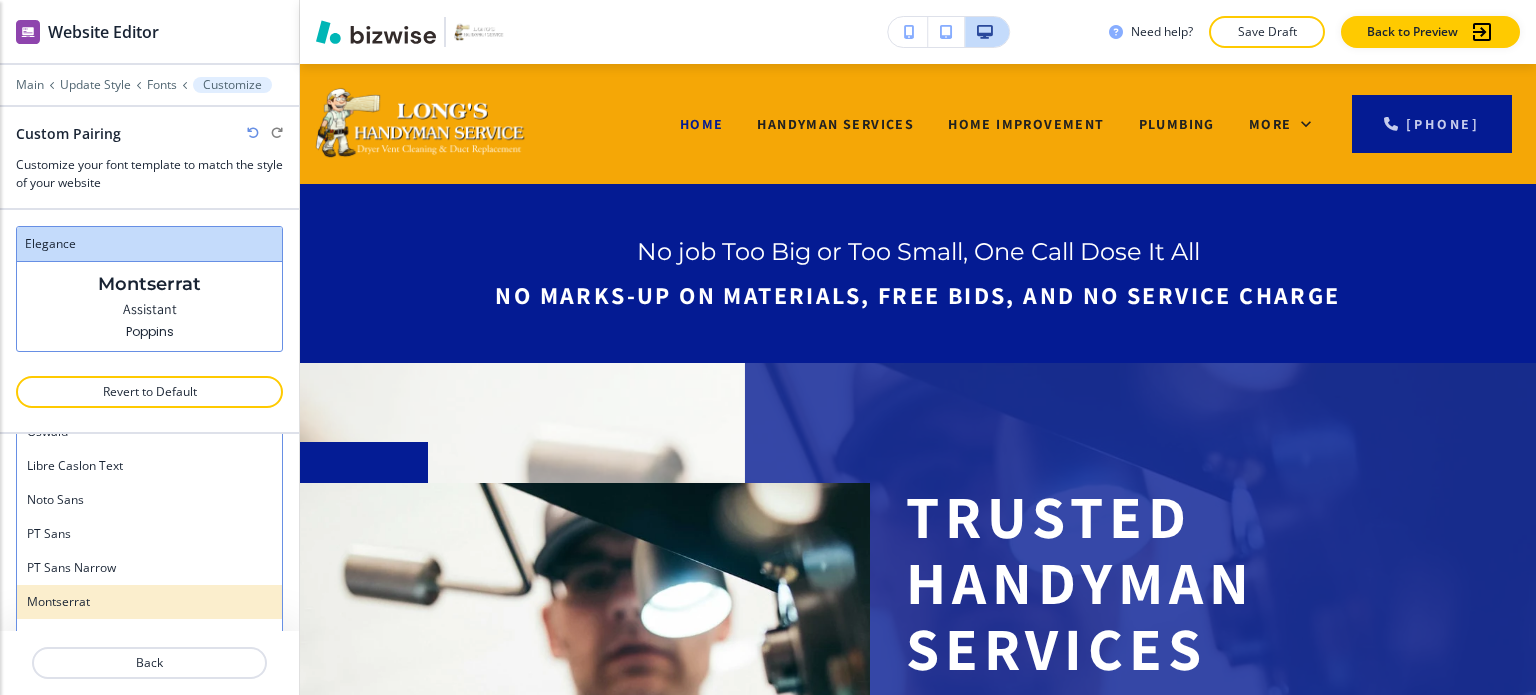 scroll, scrollTop: 872, scrollLeft: 0, axis: vertical 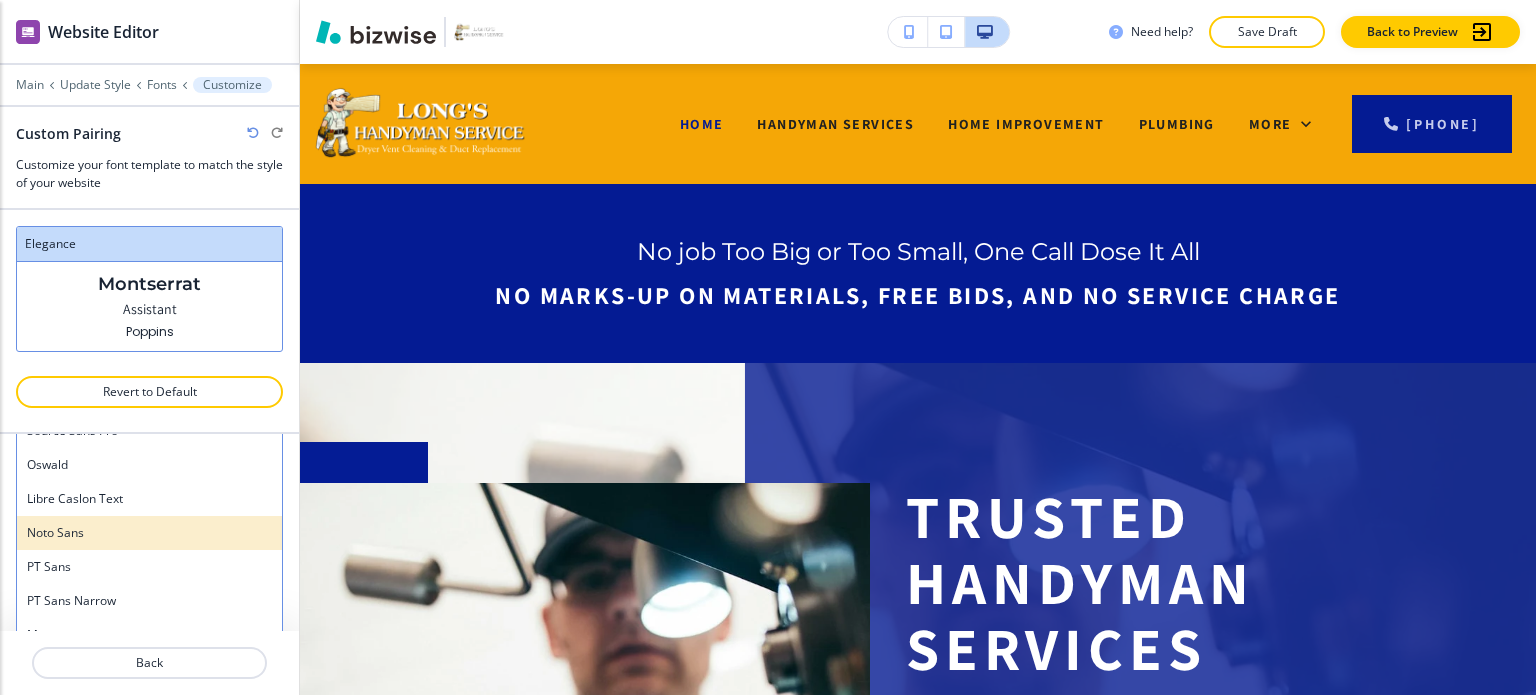 click on "Noto Sans" at bounding box center (149, 533) 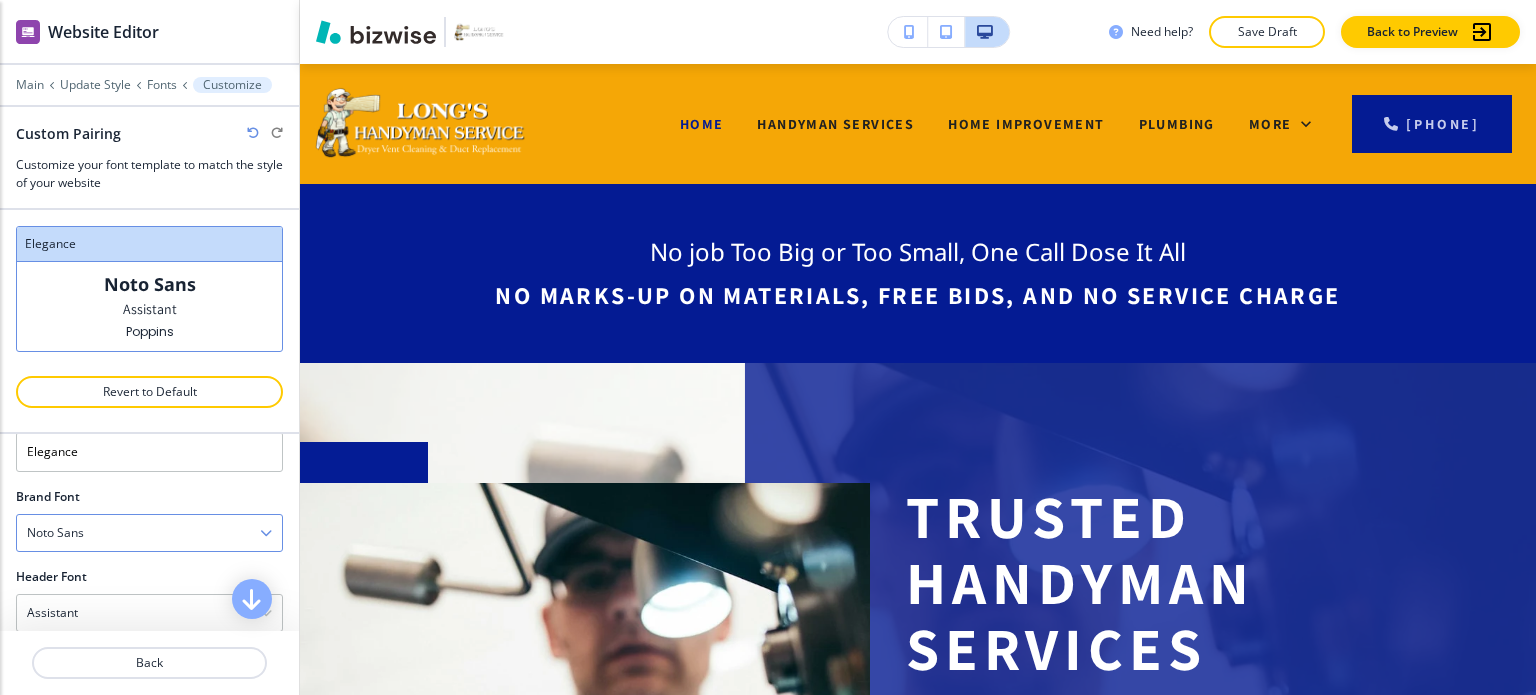 click on "Noto Sans" at bounding box center (149, 533) 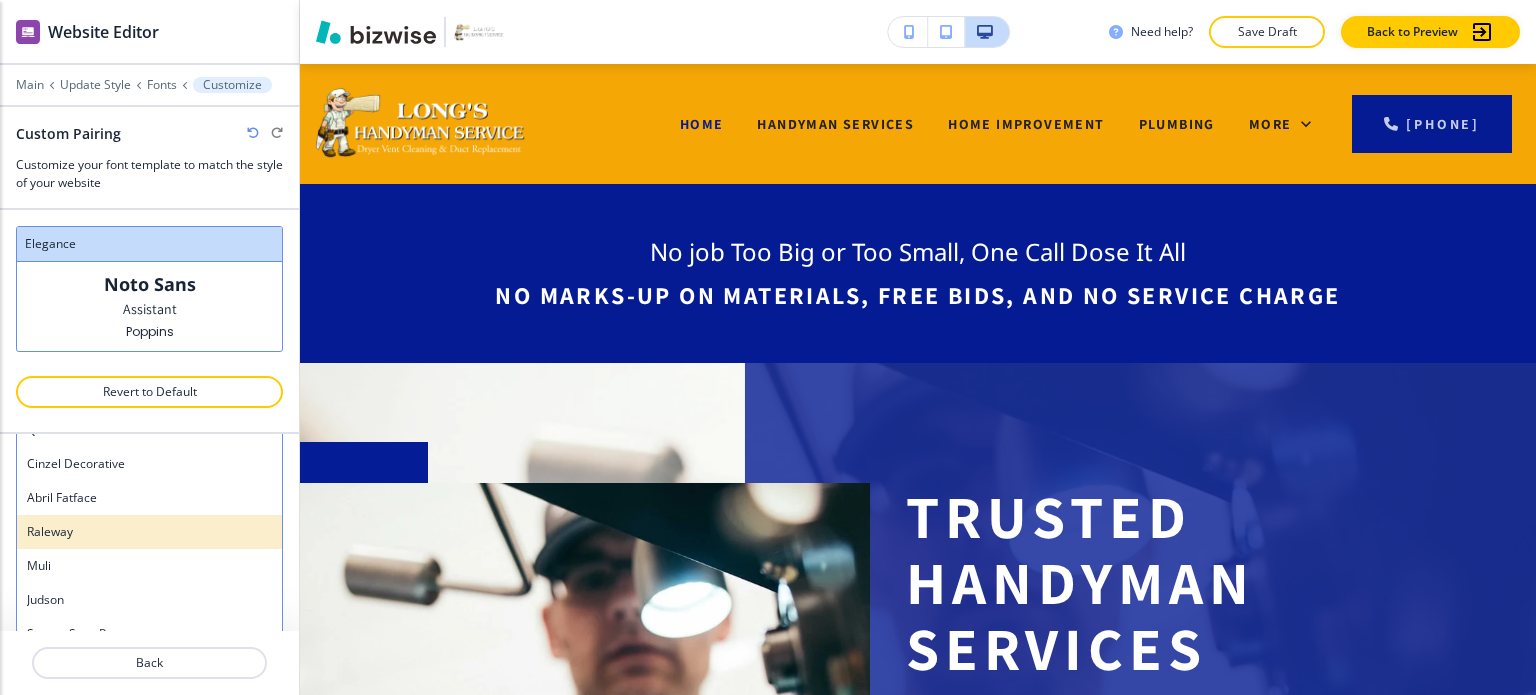 scroll, scrollTop: 772, scrollLeft: 0, axis: vertical 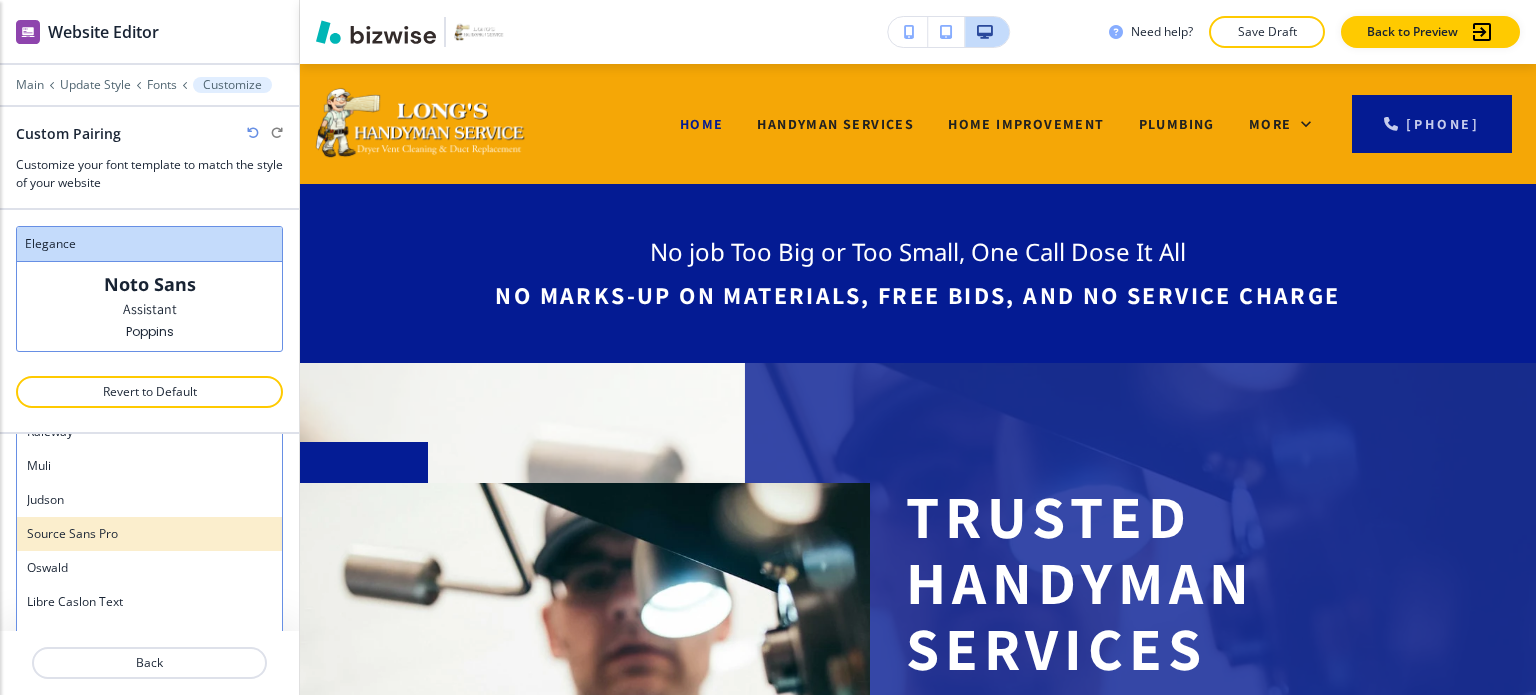 click on "Source Sans Pro" at bounding box center (149, 534) 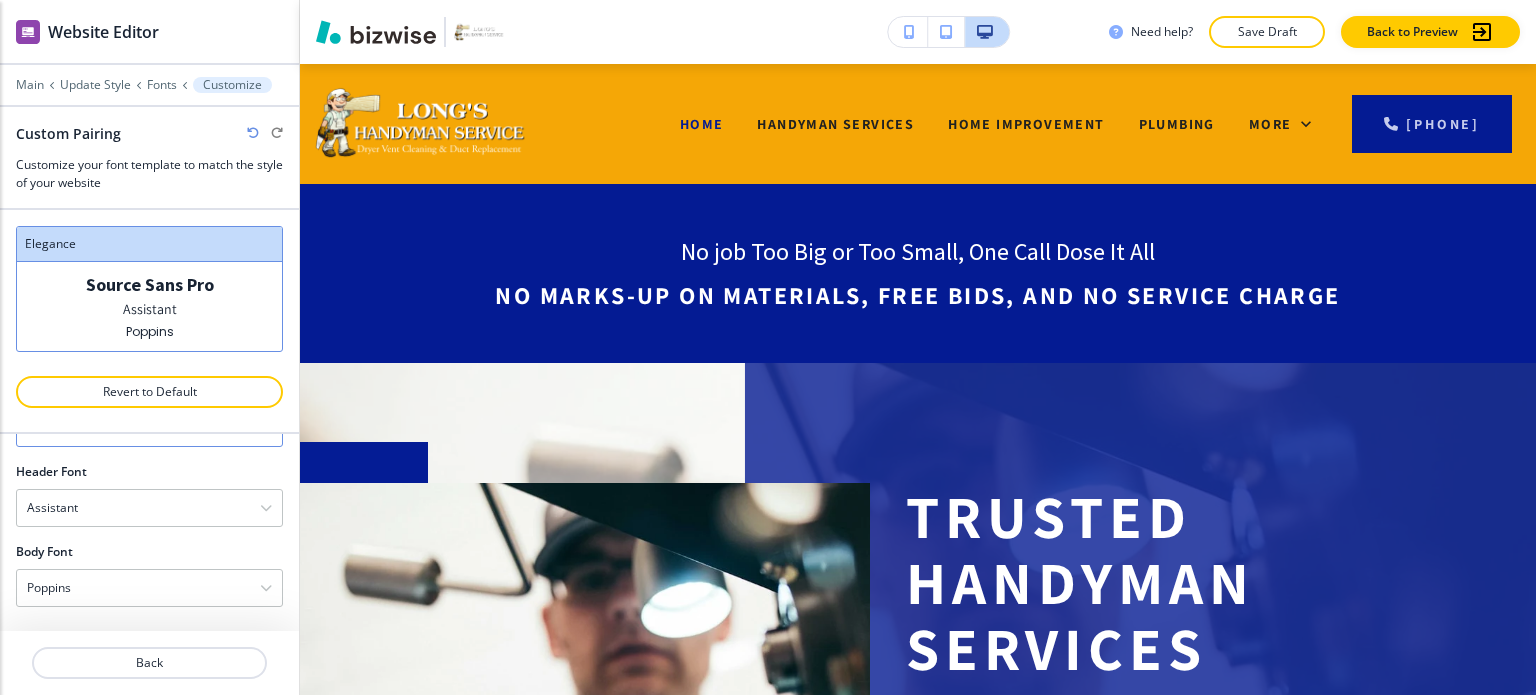 scroll, scrollTop: 152, scrollLeft: 0, axis: vertical 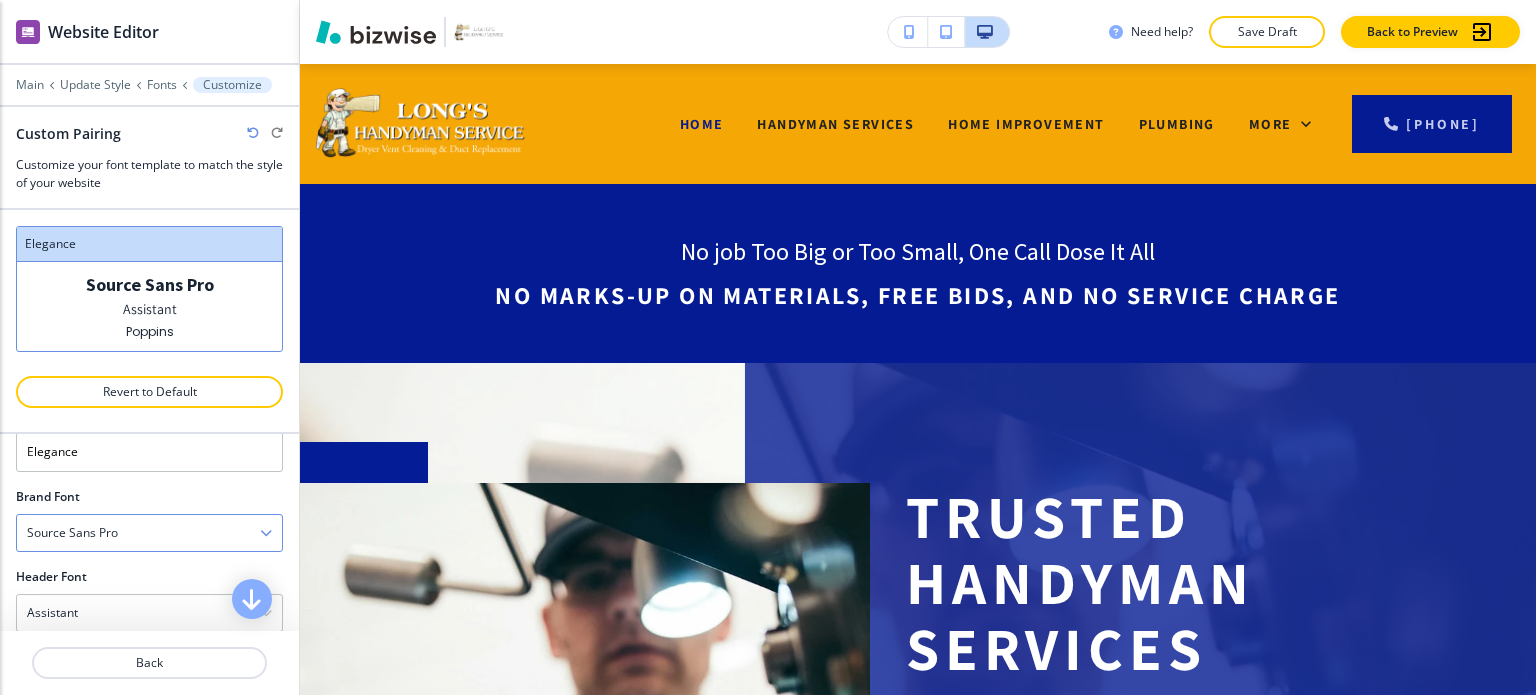 click on "Source Sans Pro" at bounding box center (149, 533) 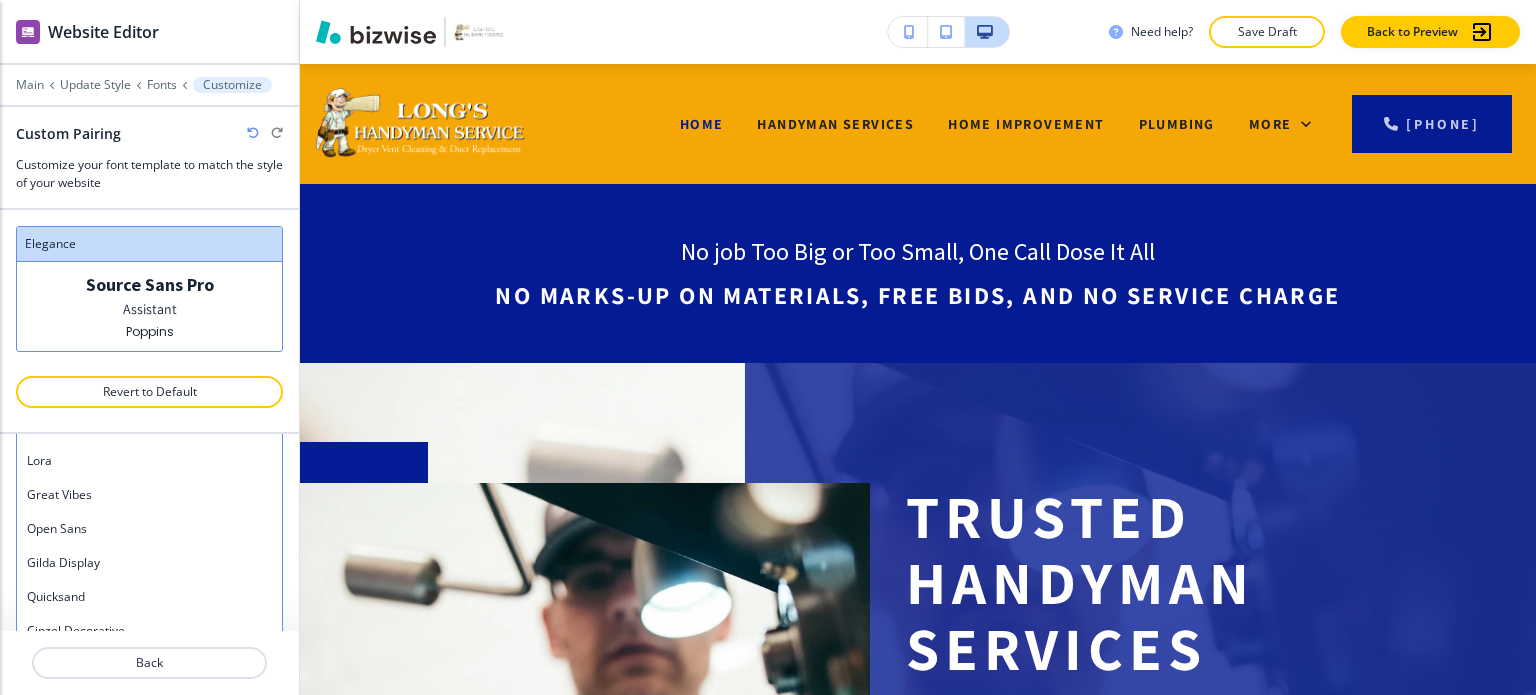 scroll, scrollTop: 472, scrollLeft: 0, axis: vertical 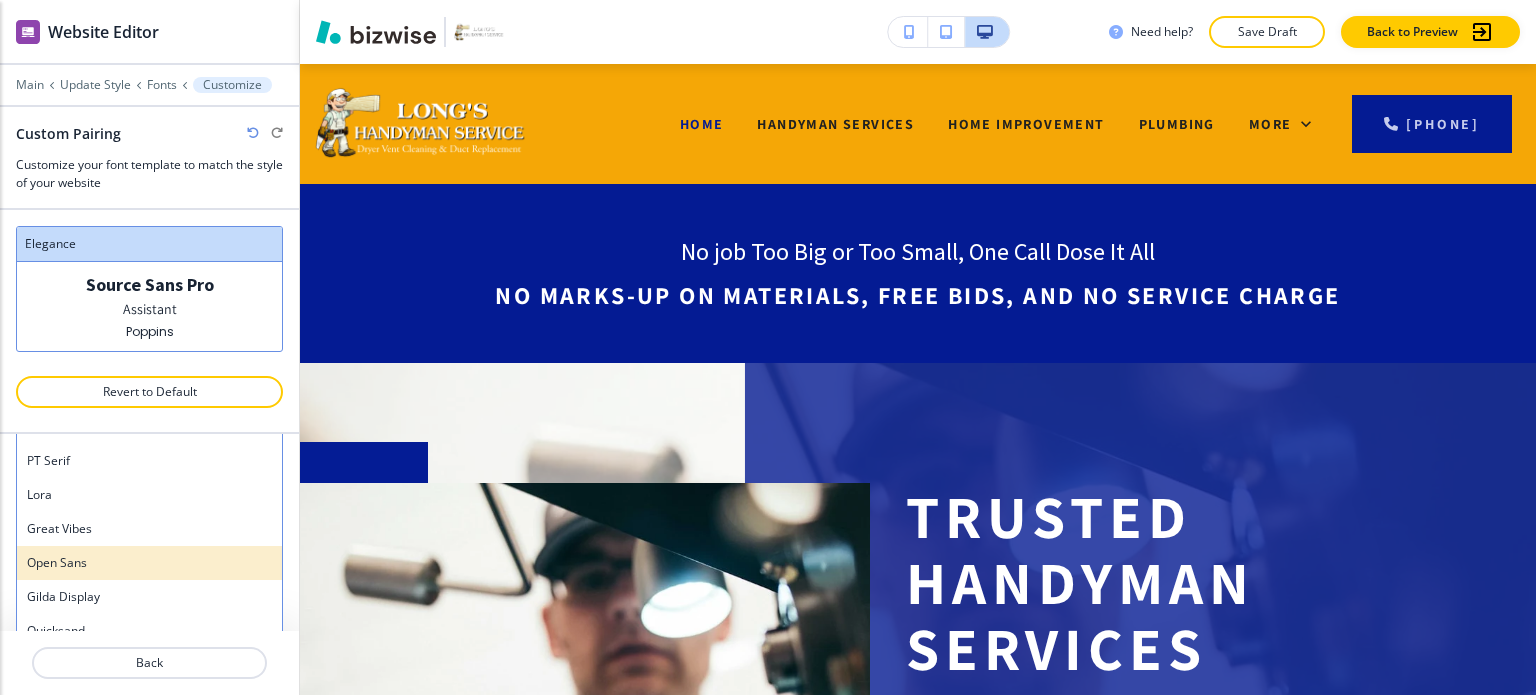 click on "Open Sans" at bounding box center (149, 563) 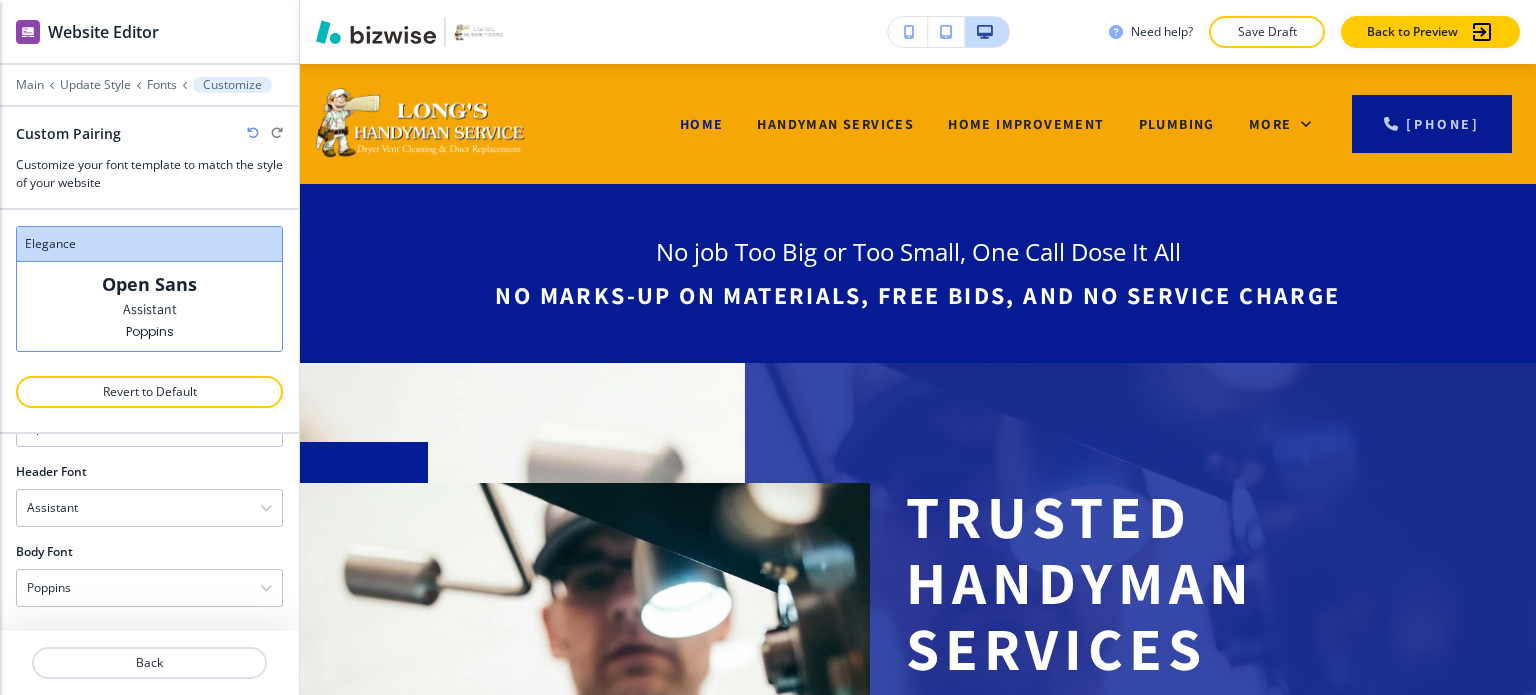 scroll, scrollTop: 152, scrollLeft: 0, axis: vertical 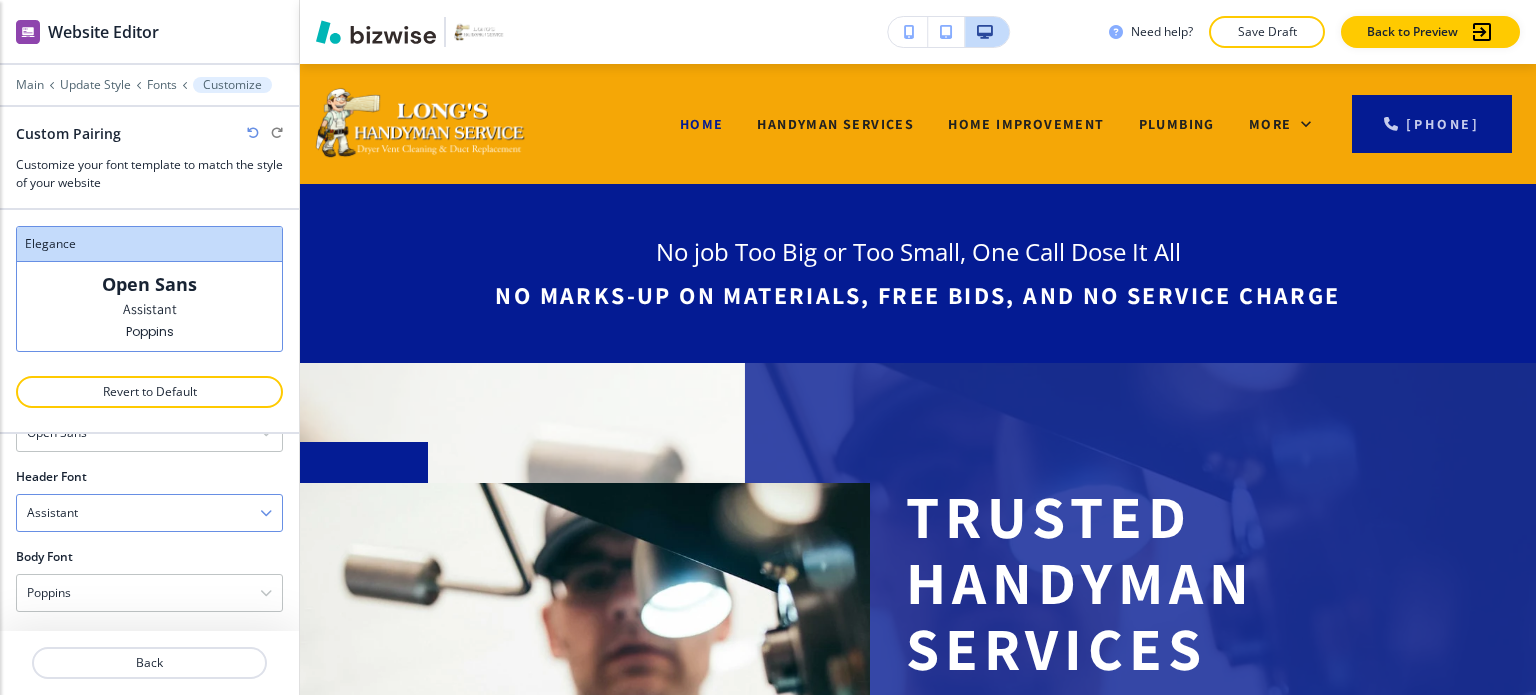 click on "Assistant" at bounding box center [149, 513] 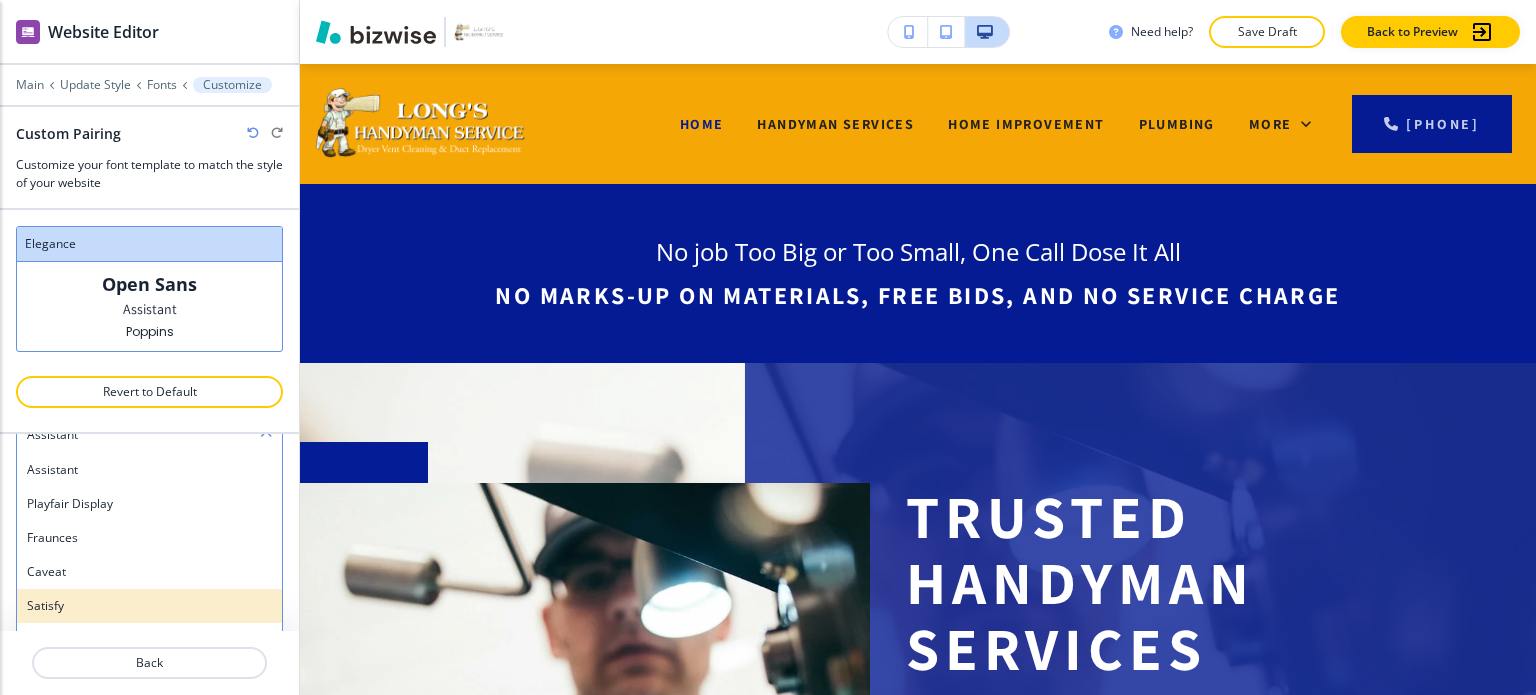 scroll, scrollTop: 200, scrollLeft: 0, axis: vertical 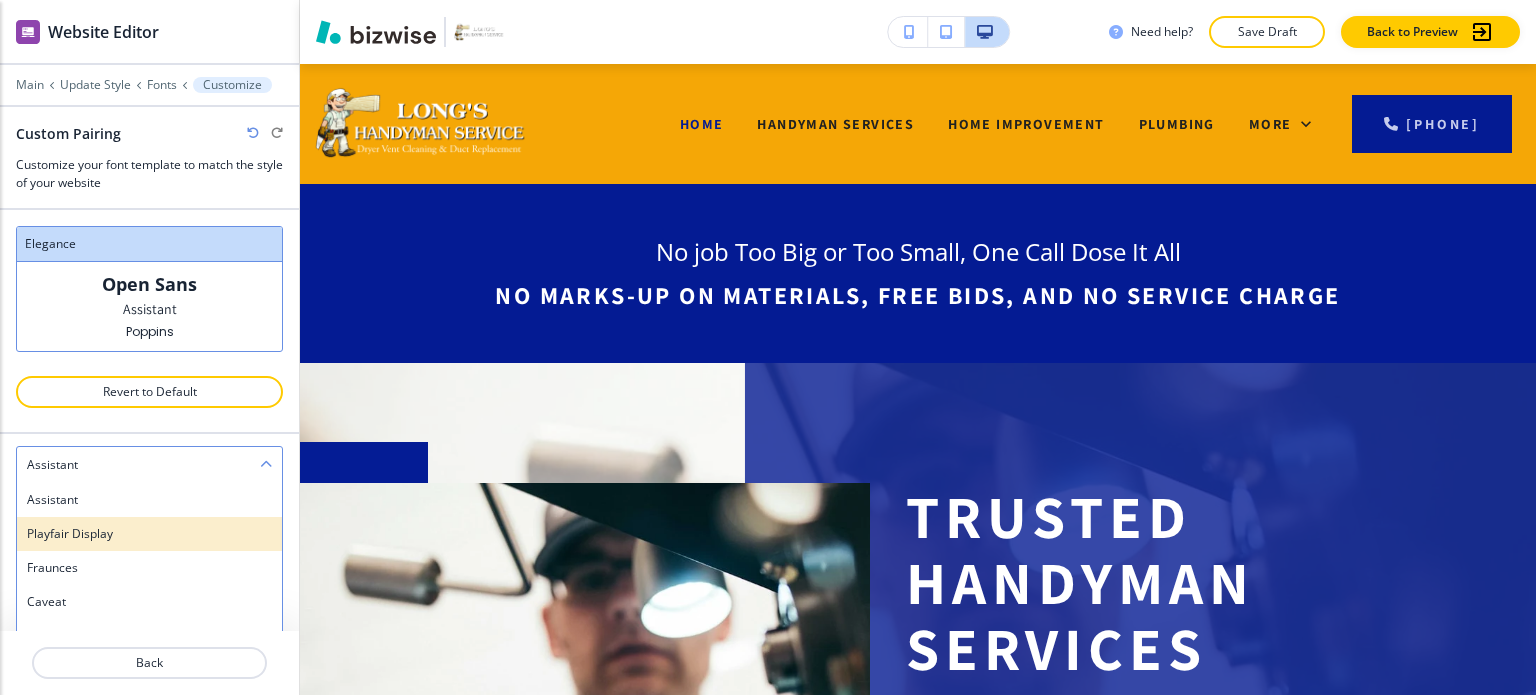 click on "Playfair Display" at bounding box center [149, 534] 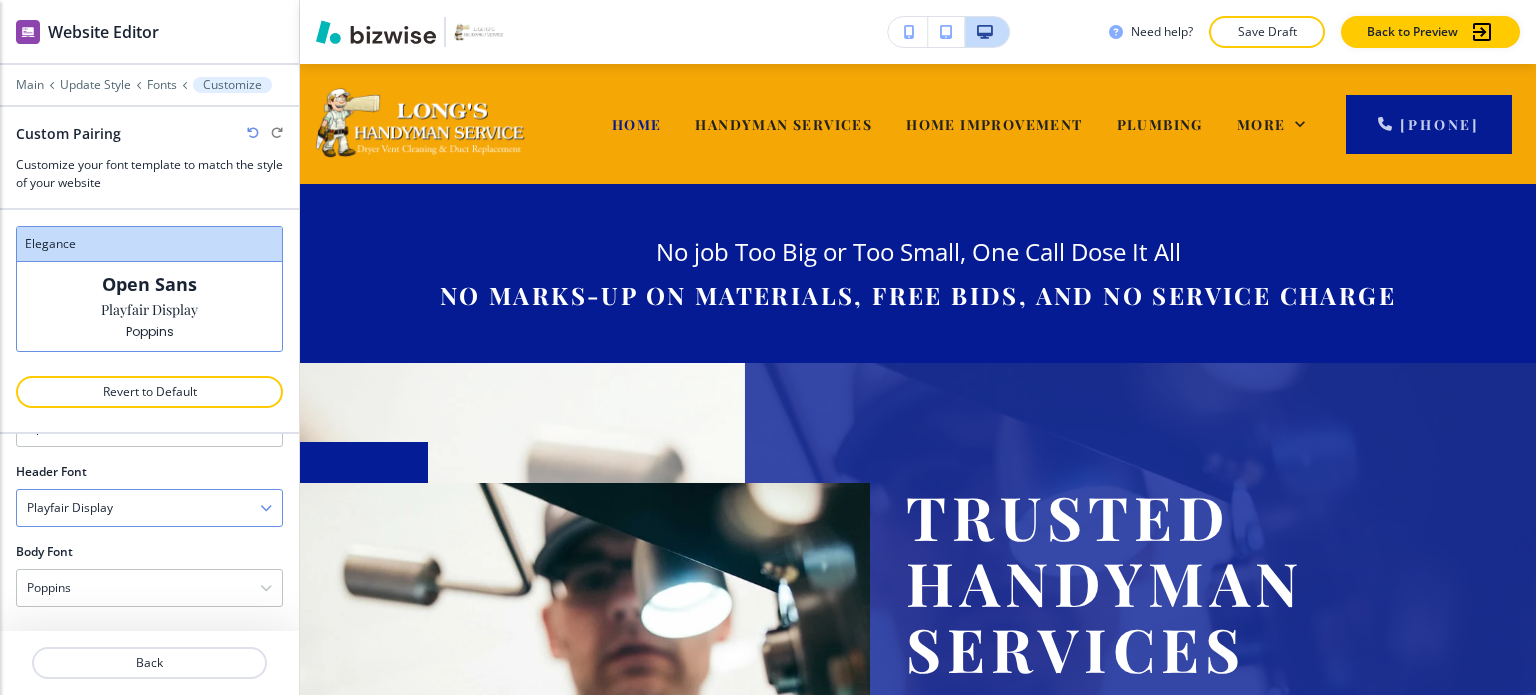 scroll, scrollTop: 152, scrollLeft: 0, axis: vertical 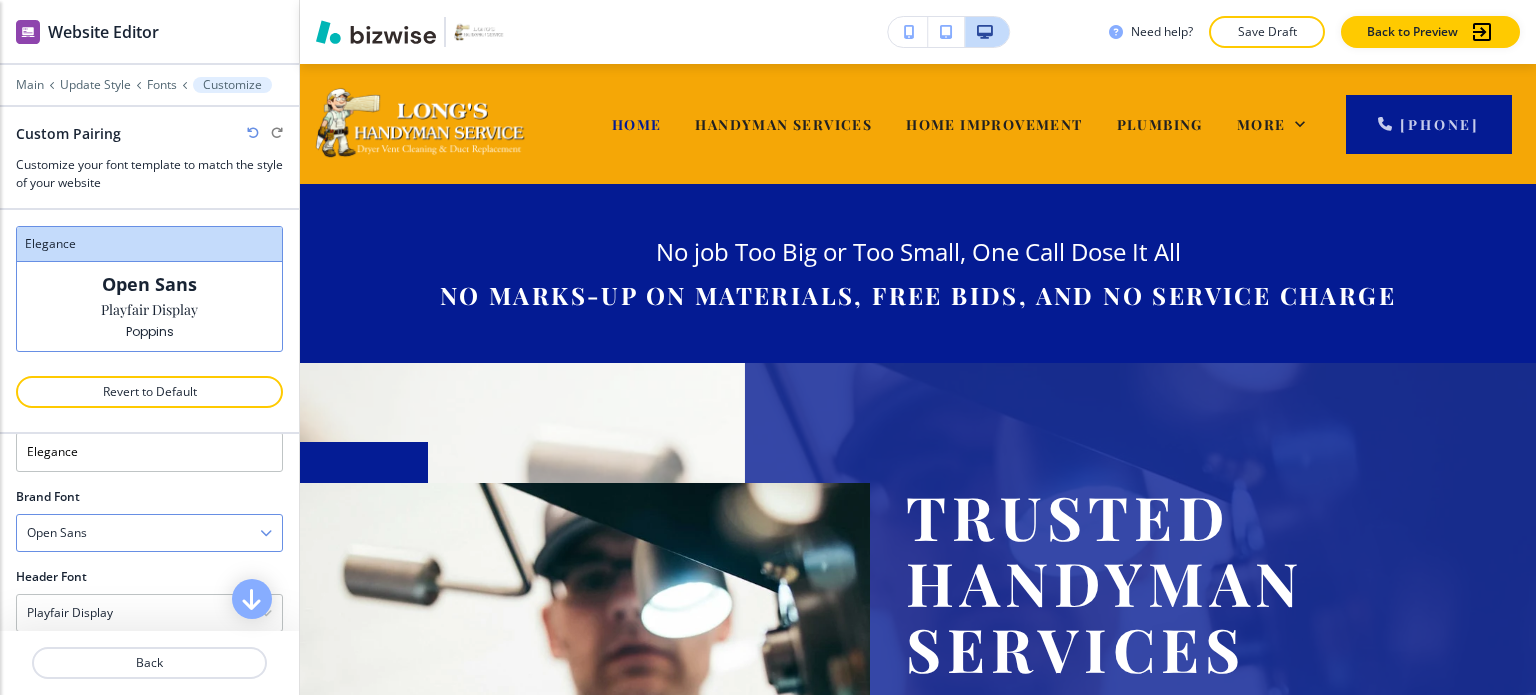 click on "Open Sans" at bounding box center [149, 533] 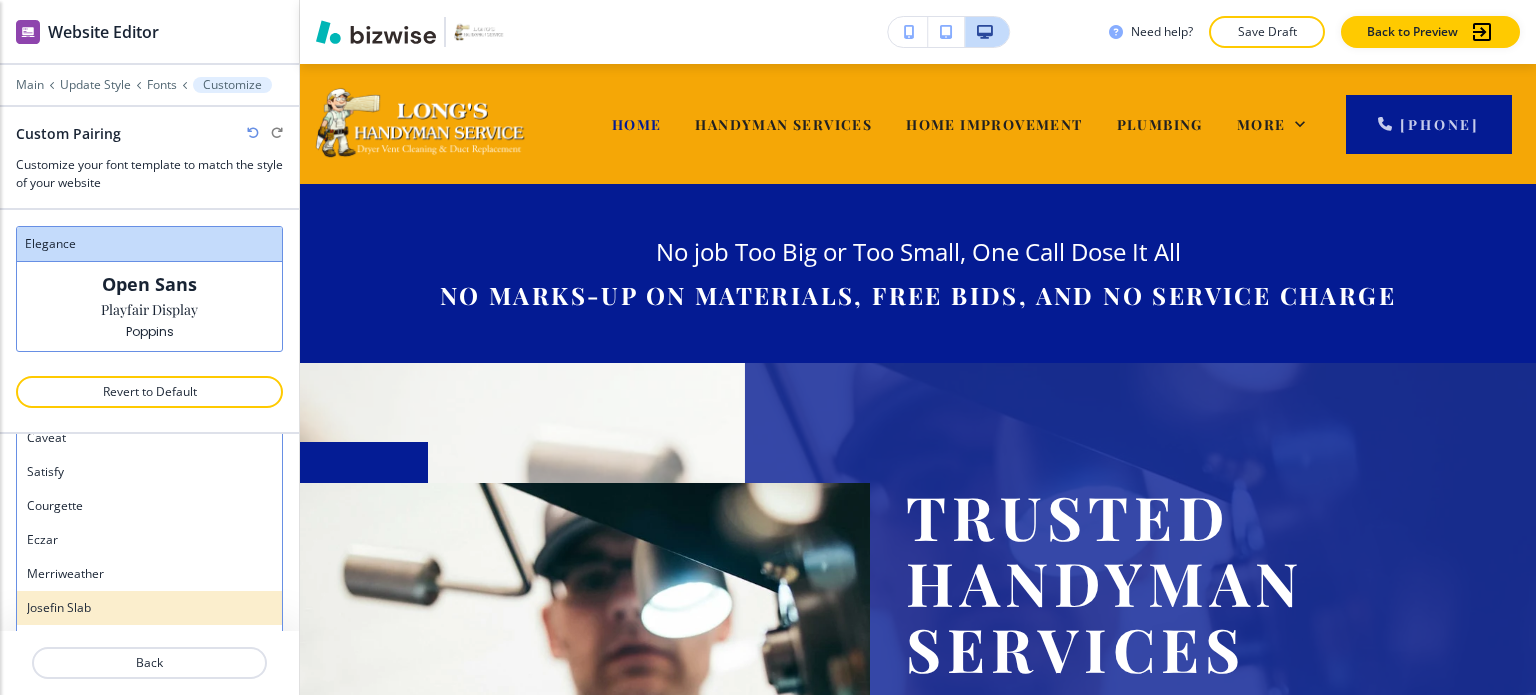 scroll, scrollTop: 0, scrollLeft: 0, axis: both 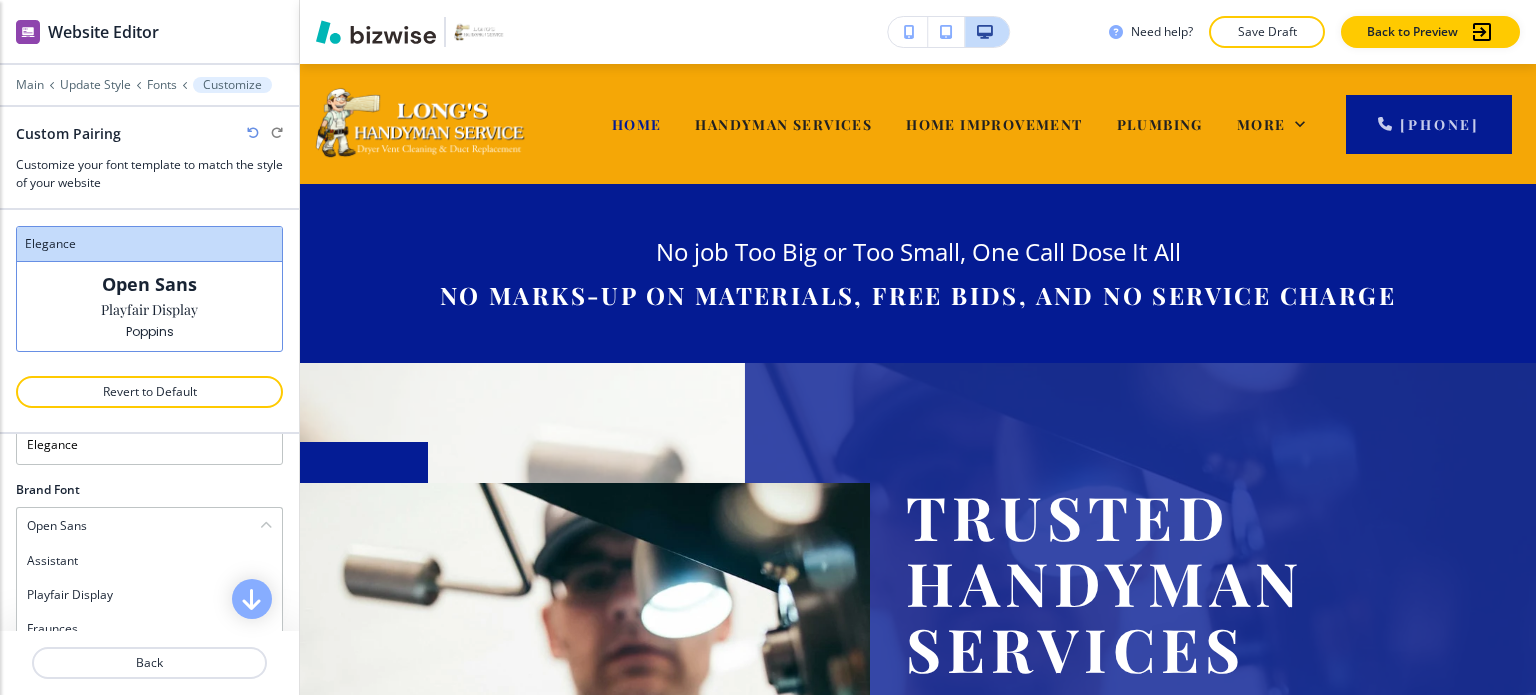 click on "Assistant" at bounding box center (149, 561) 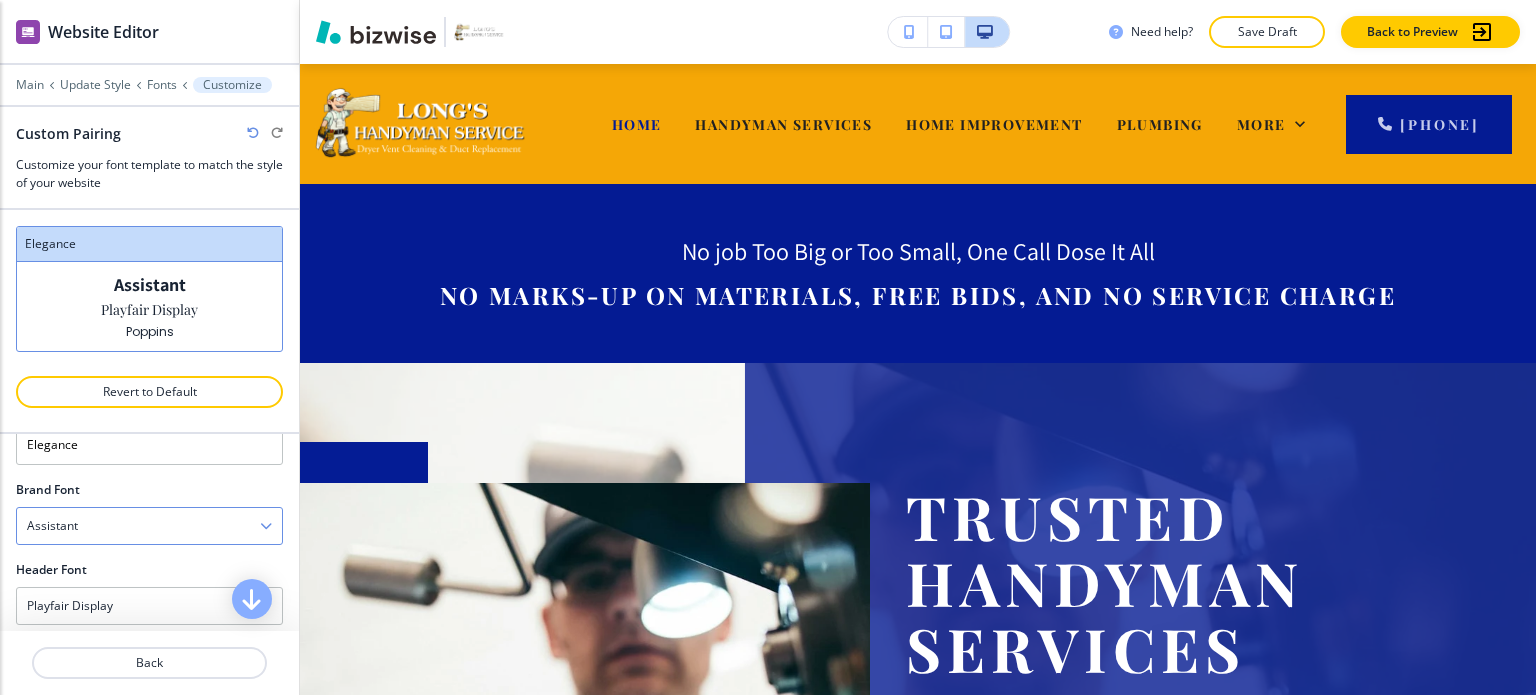 scroll, scrollTop: 152, scrollLeft: 0, axis: vertical 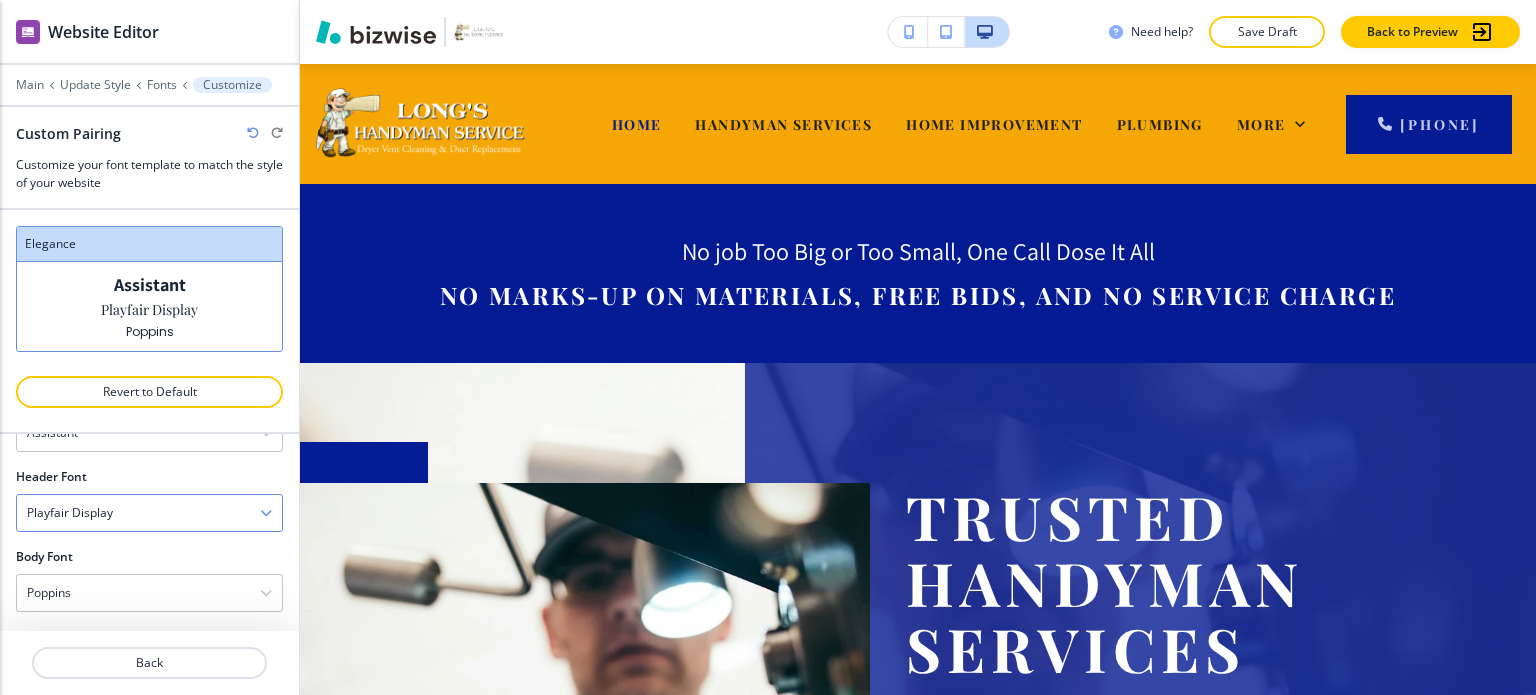 click on "Playfair Display" at bounding box center (149, 513) 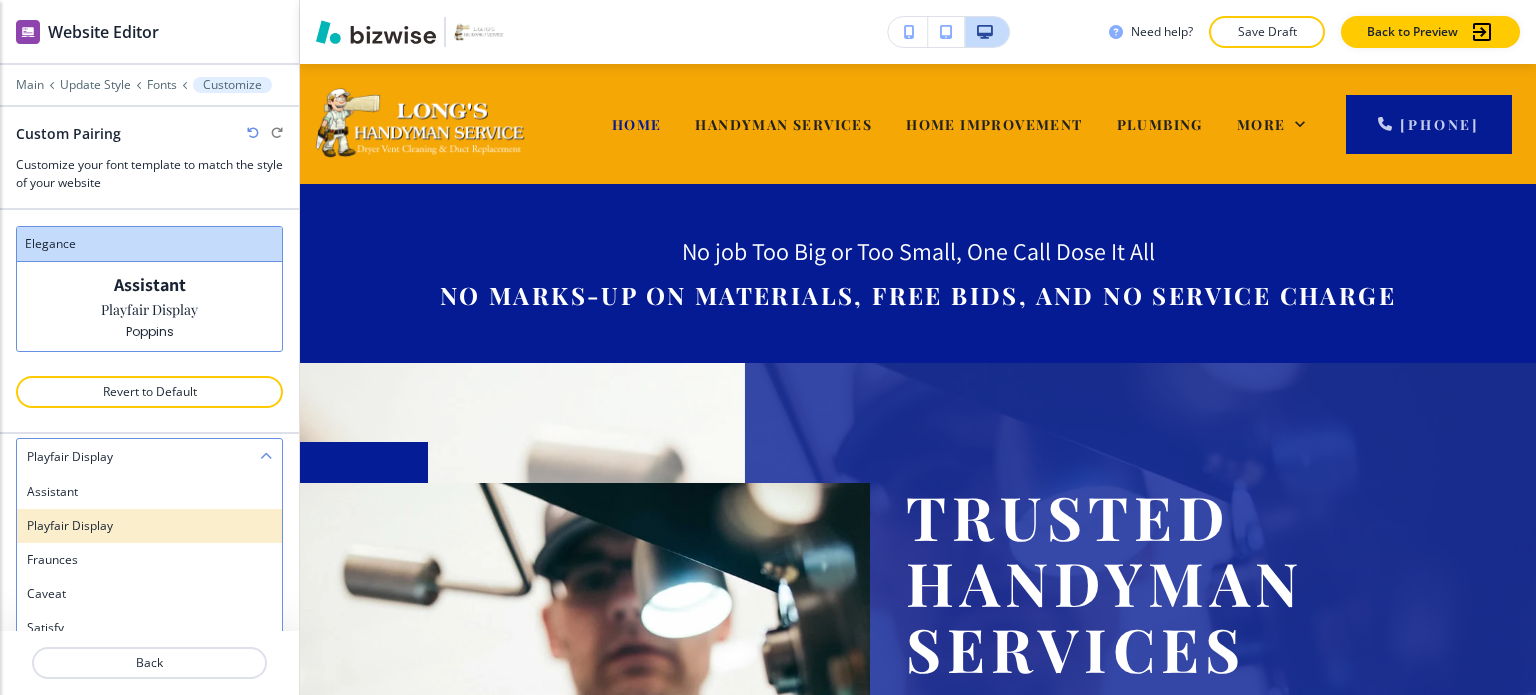 scroll, scrollTop: 252, scrollLeft: 0, axis: vertical 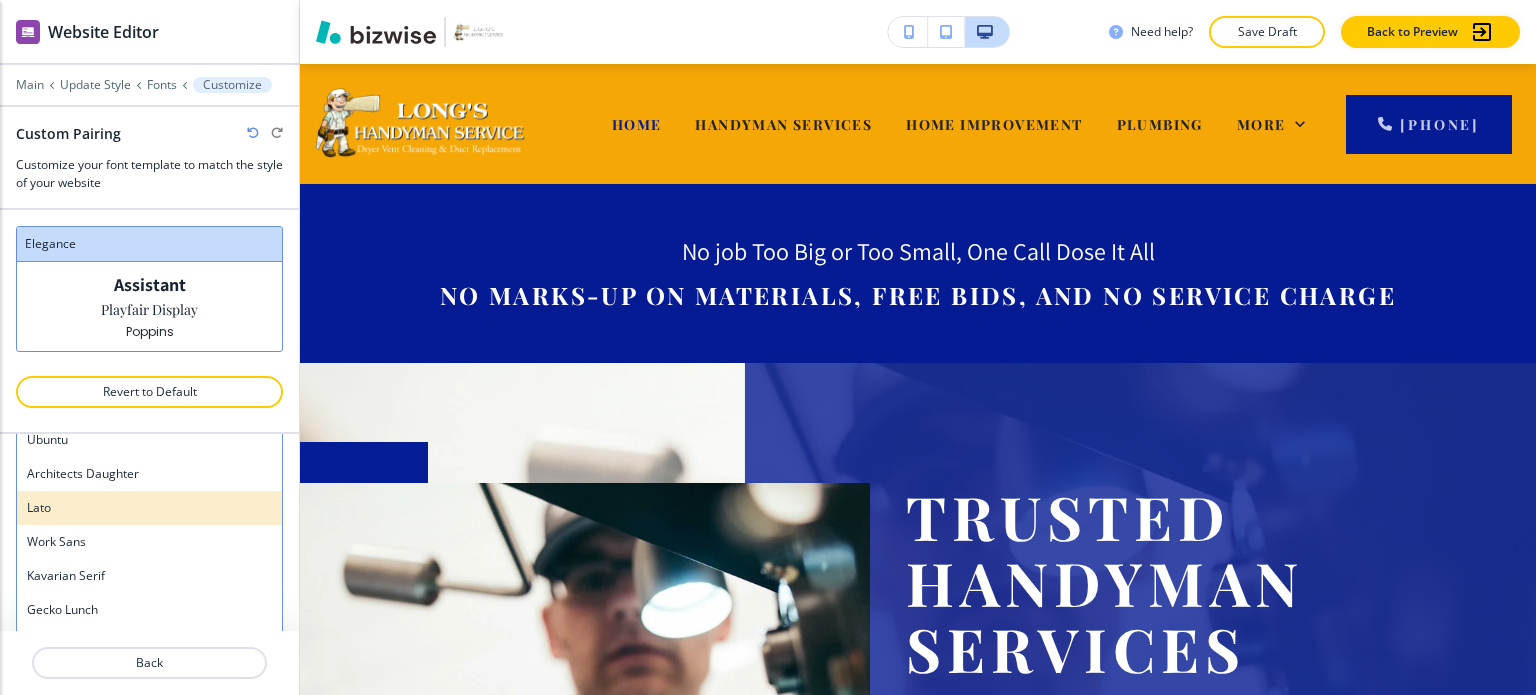 click on "Lato" at bounding box center [149, 508] 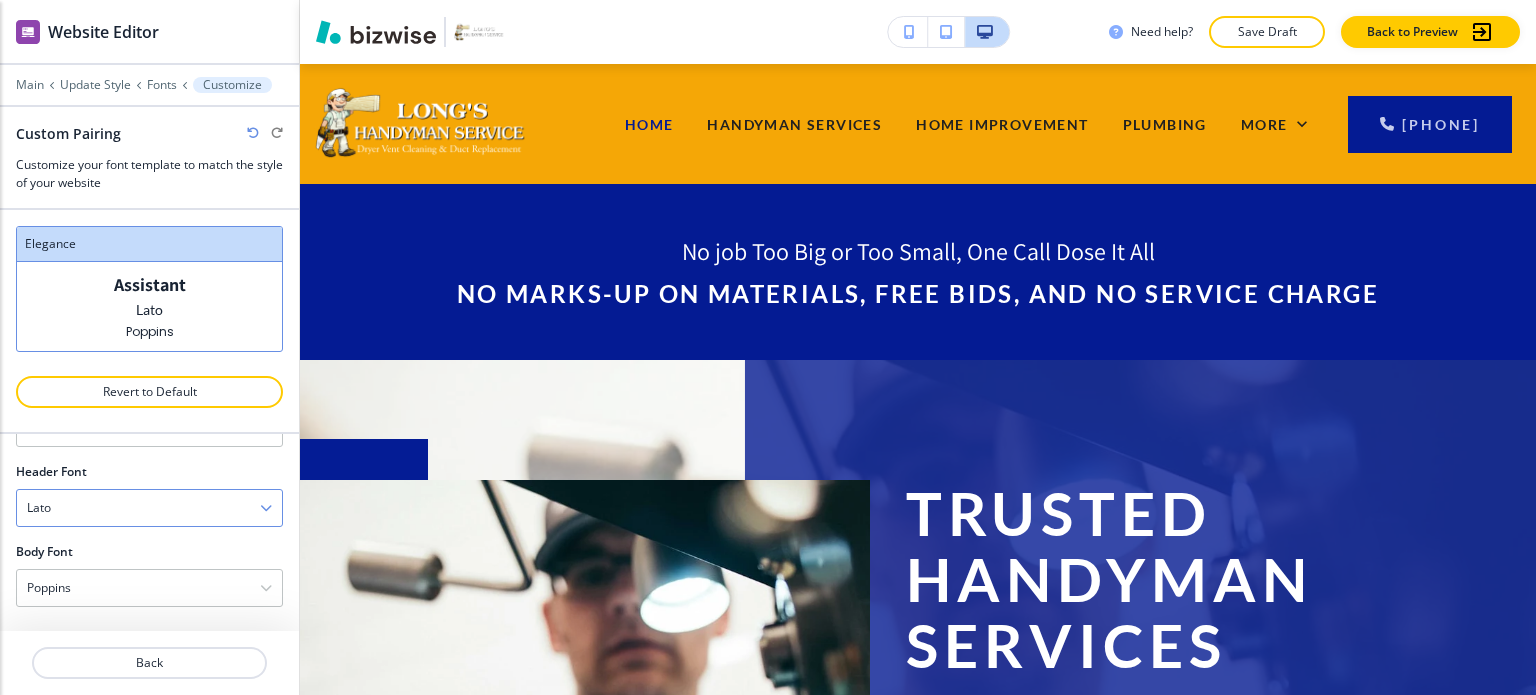scroll, scrollTop: 152, scrollLeft: 0, axis: vertical 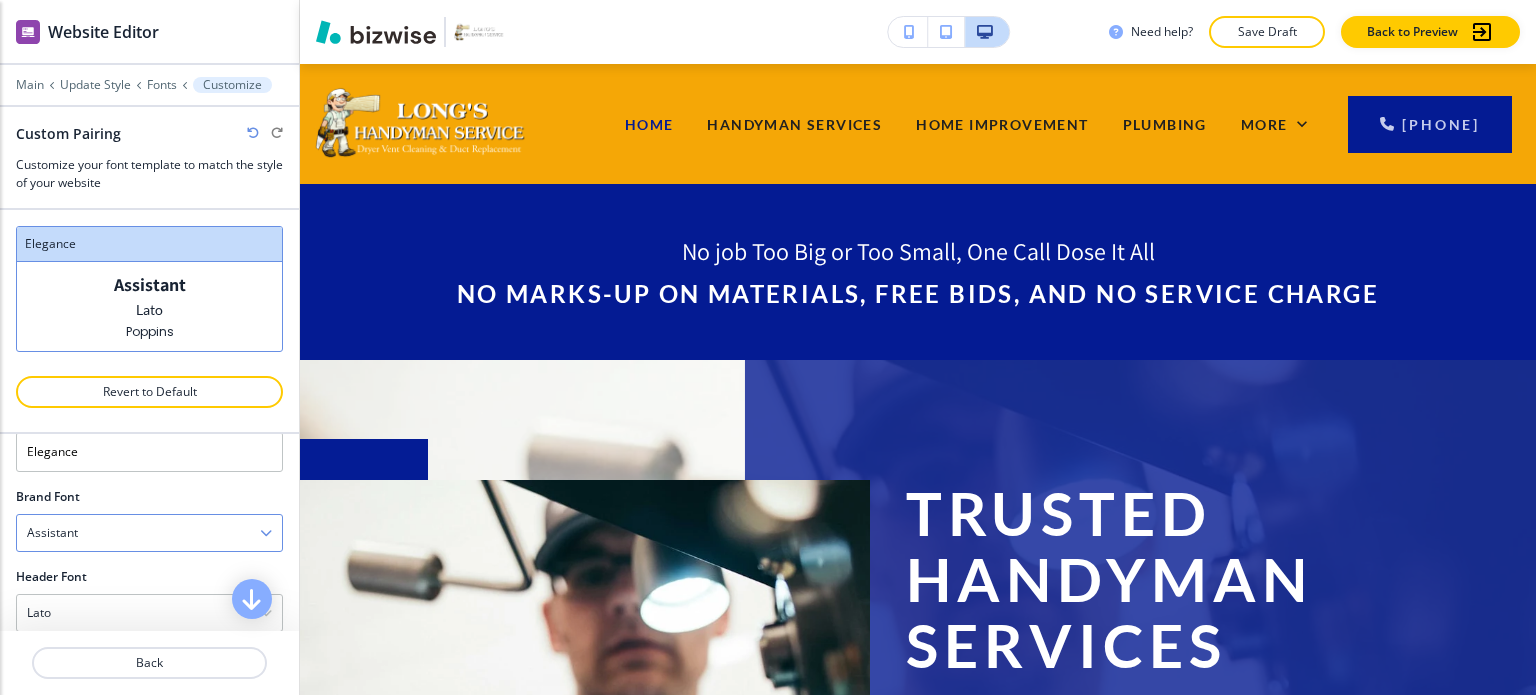click on "Assistant" at bounding box center [149, 533] 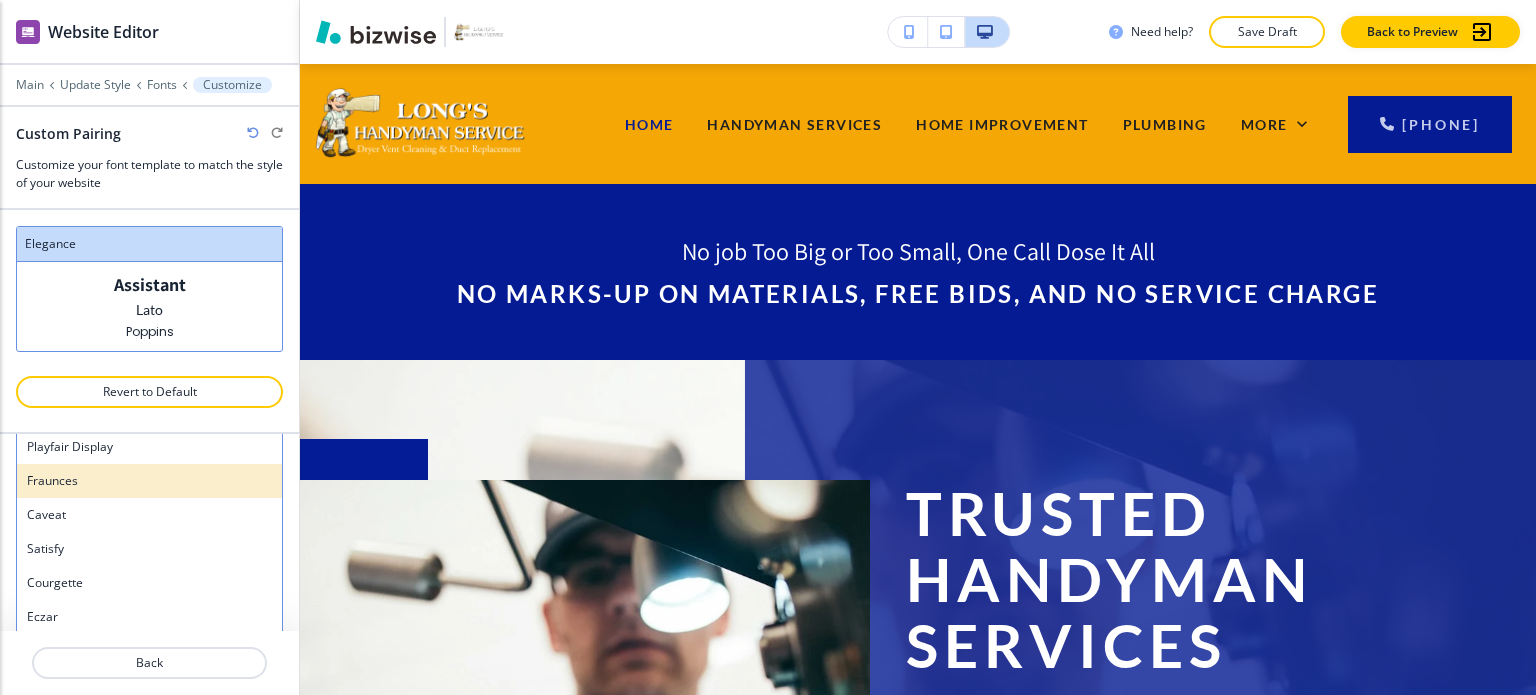 scroll, scrollTop: 252, scrollLeft: 0, axis: vertical 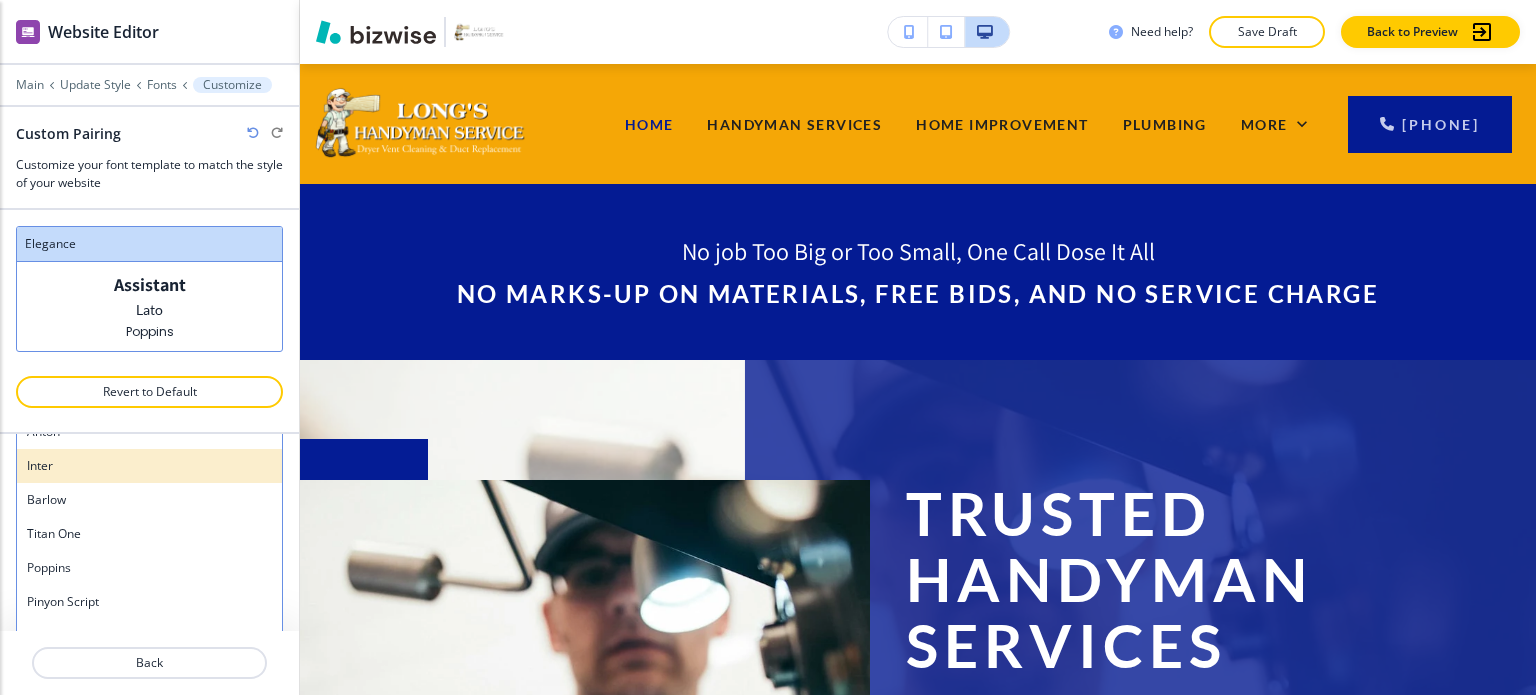 click on "Inter" at bounding box center (149, 466) 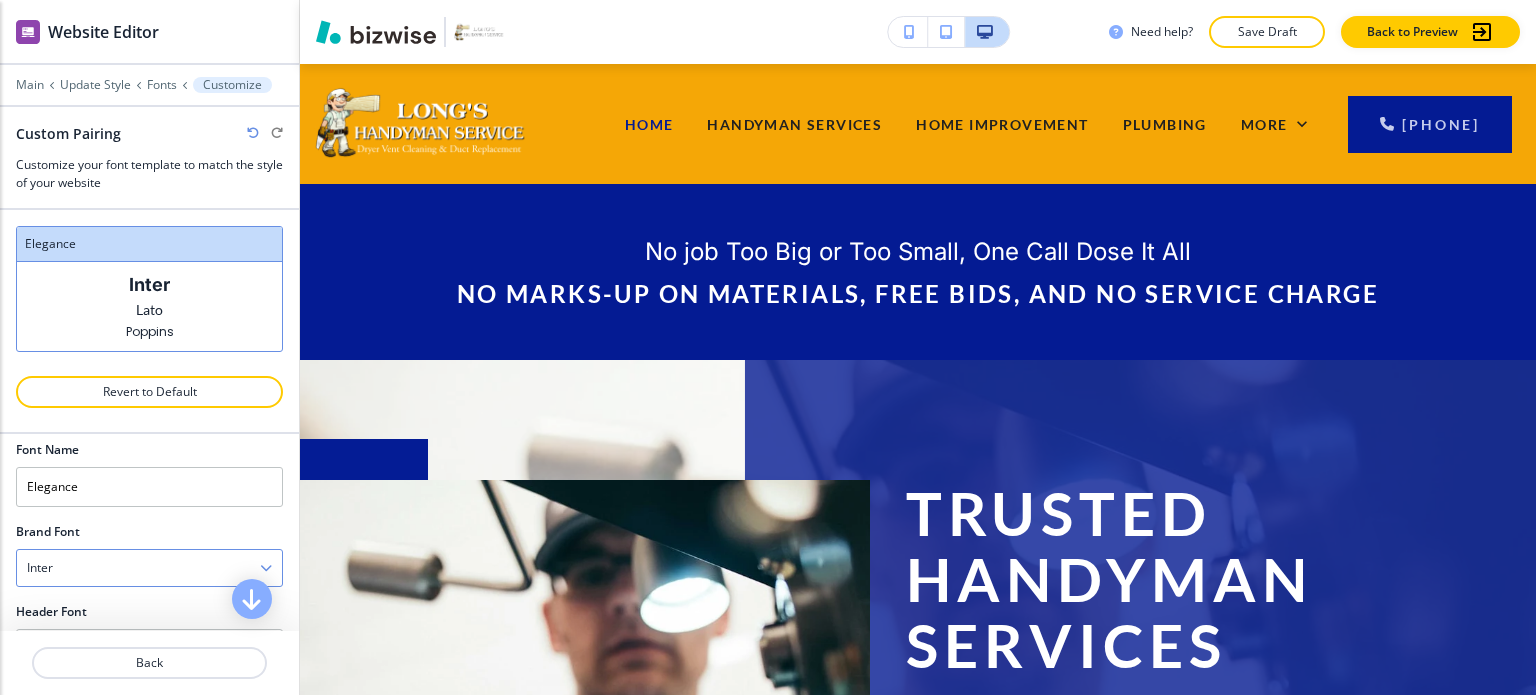 scroll, scrollTop: 0, scrollLeft: 0, axis: both 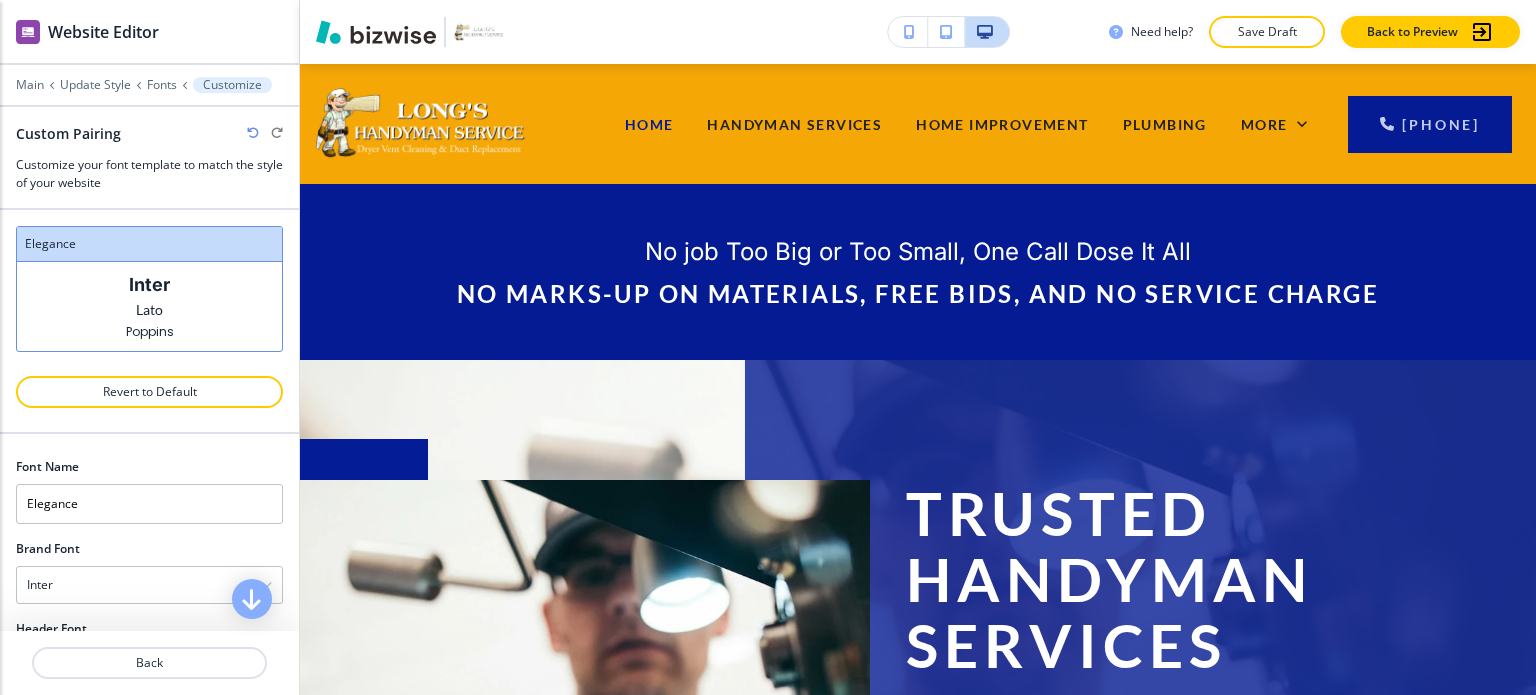 click at bounding box center [253, 133] 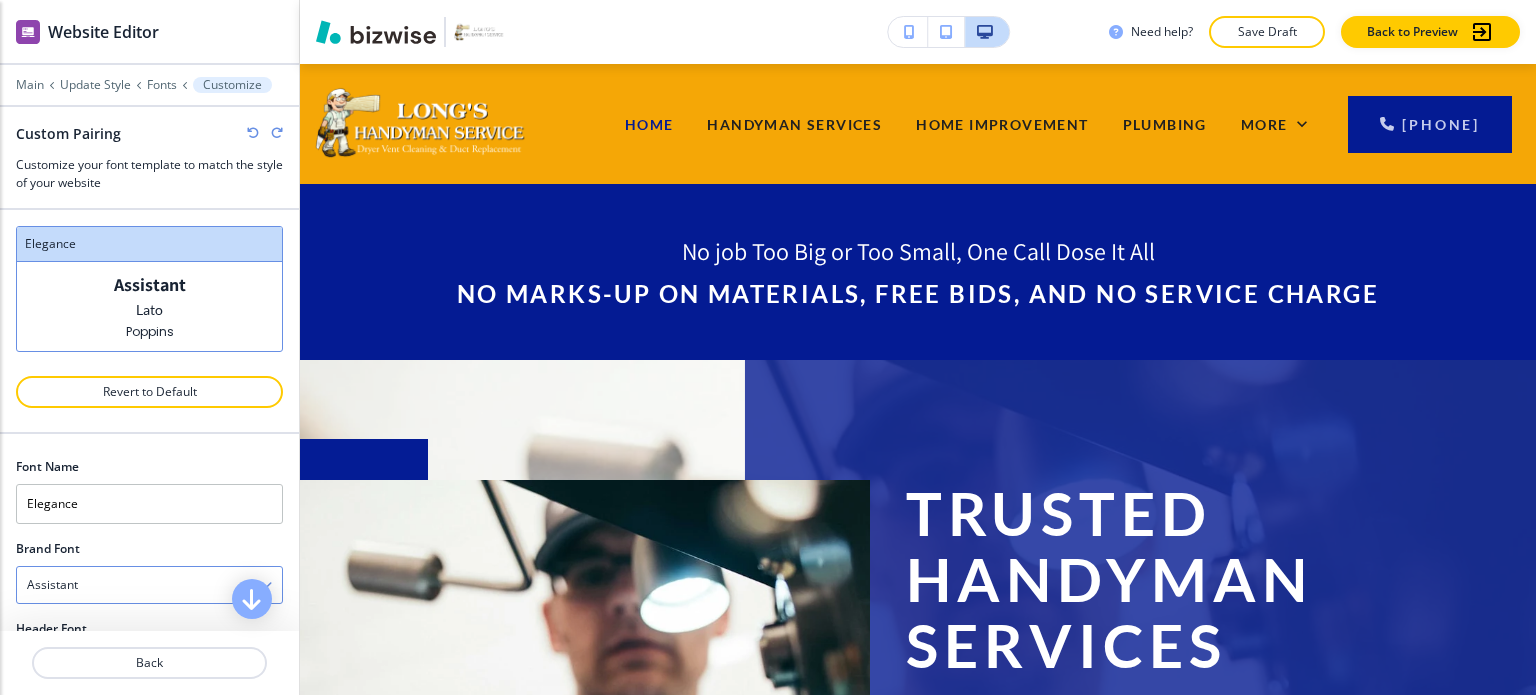 scroll, scrollTop: 100, scrollLeft: 0, axis: vertical 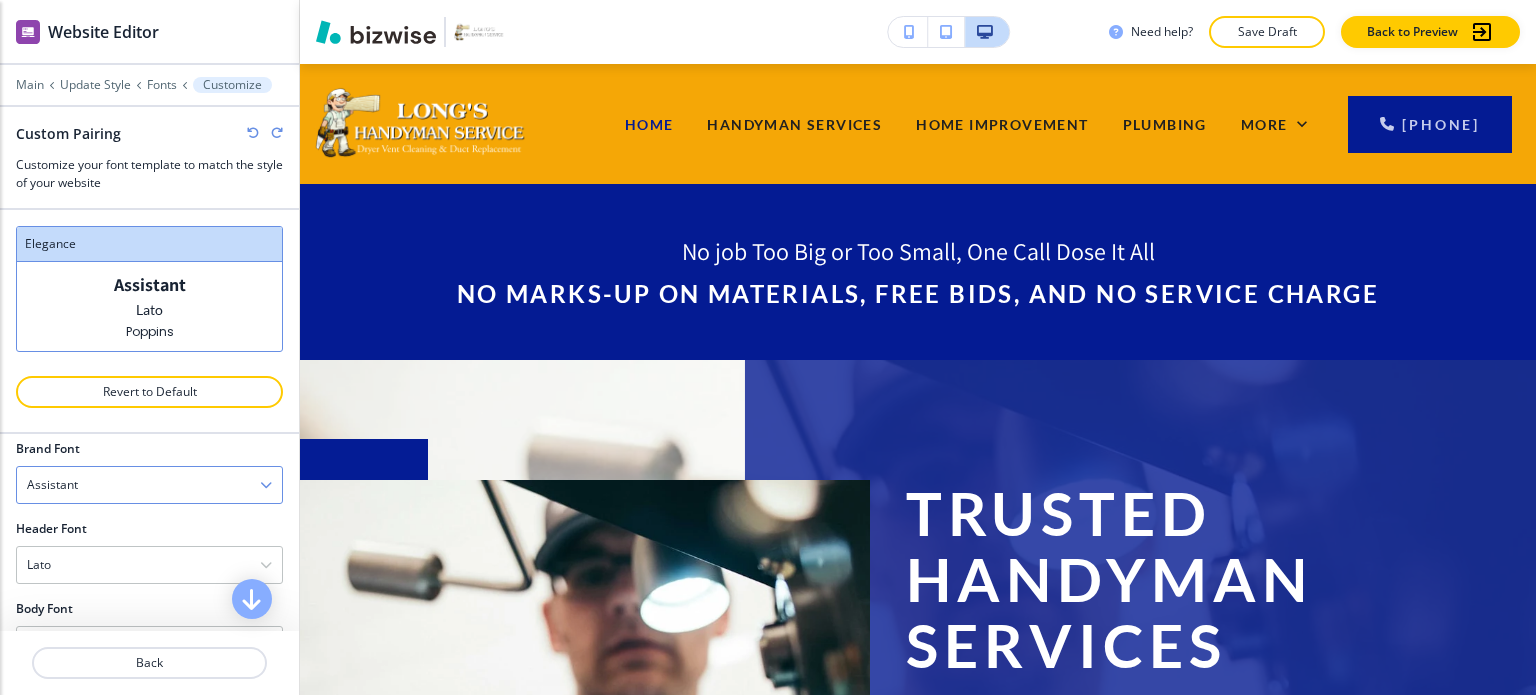 click on "Assistant" at bounding box center [149, 485] 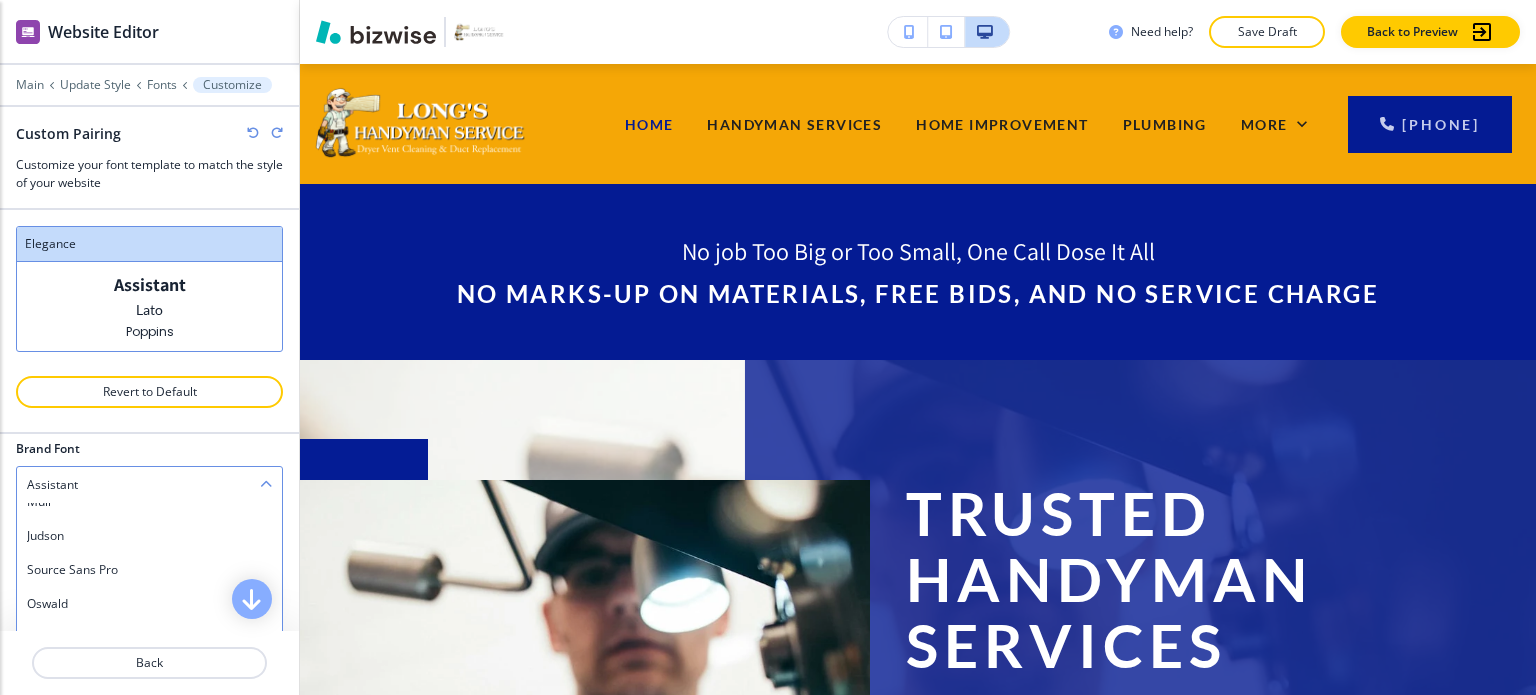 scroll, scrollTop: 900, scrollLeft: 0, axis: vertical 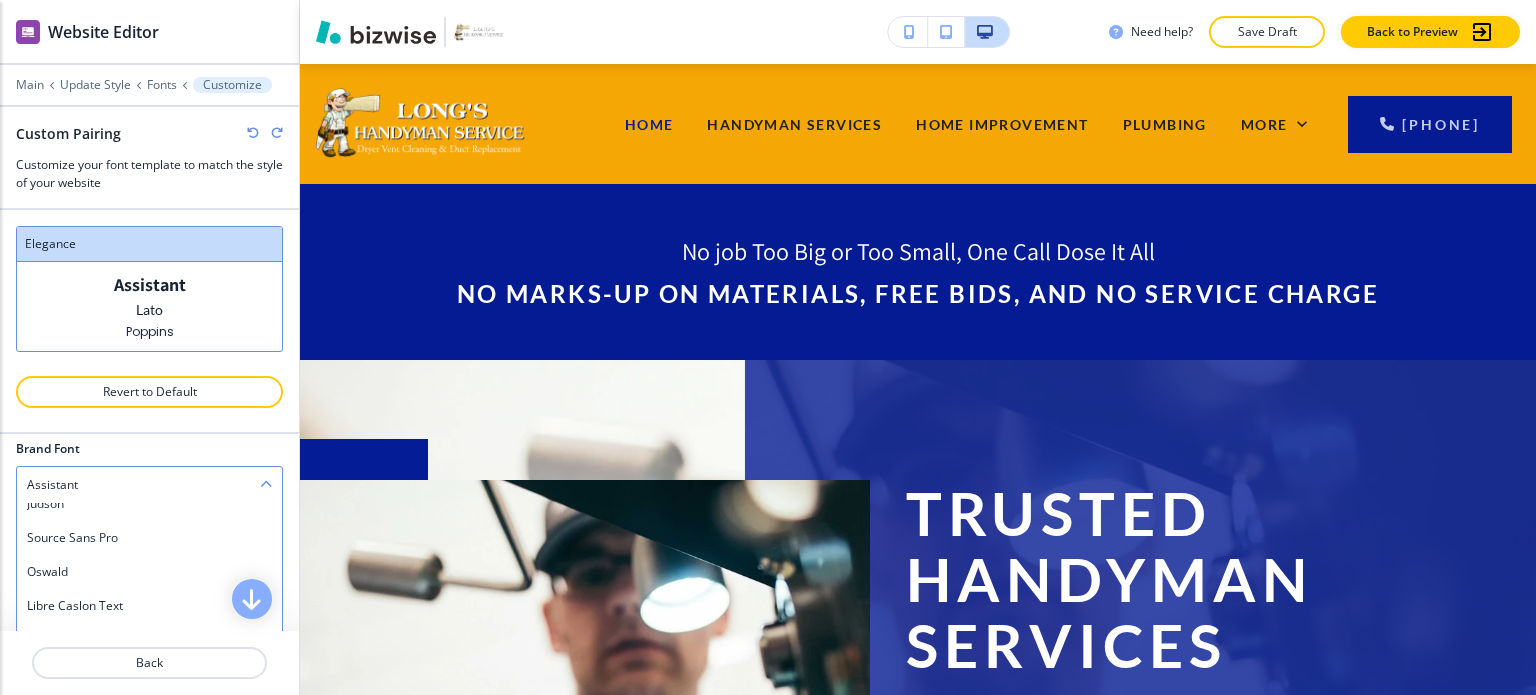 click on "Oswald" at bounding box center [149, 572] 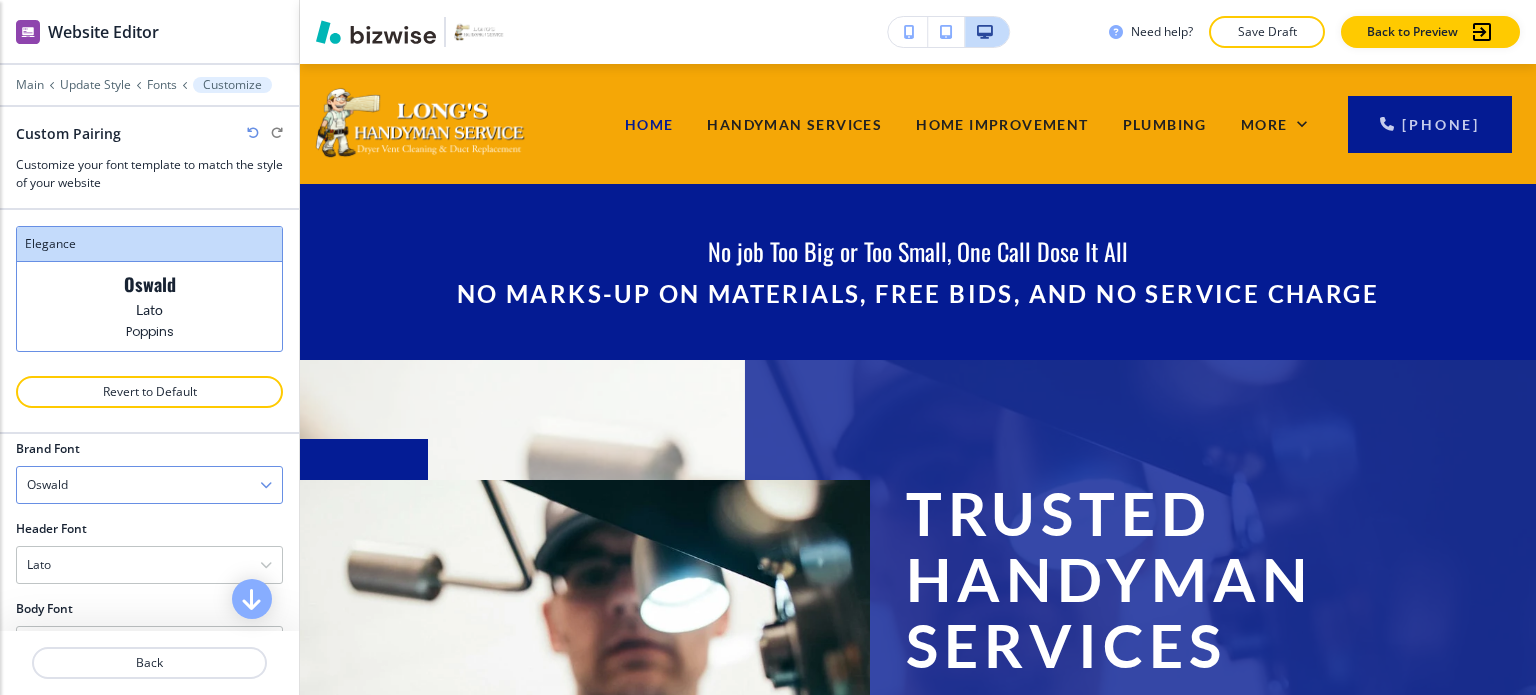 scroll, scrollTop: 0, scrollLeft: 0, axis: both 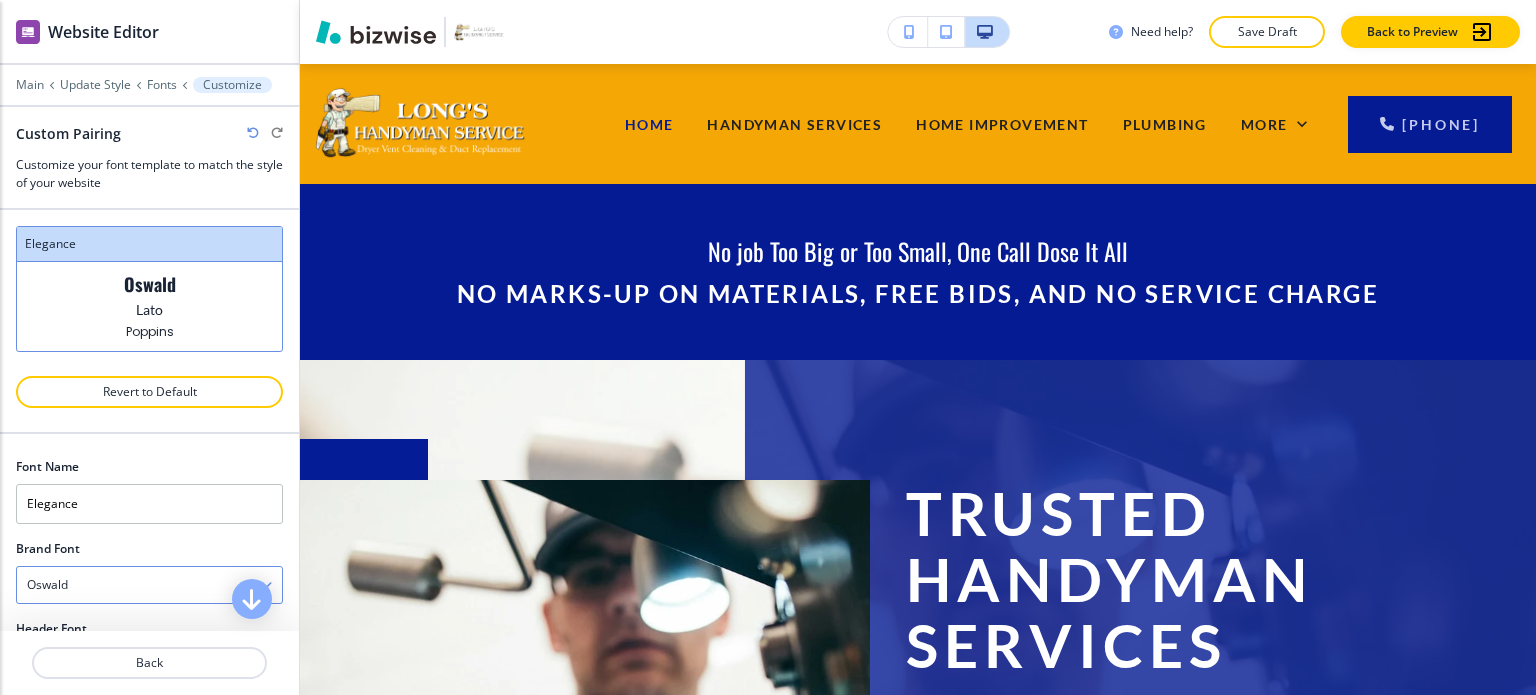 click on "Oswald" at bounding box center (149, 585) 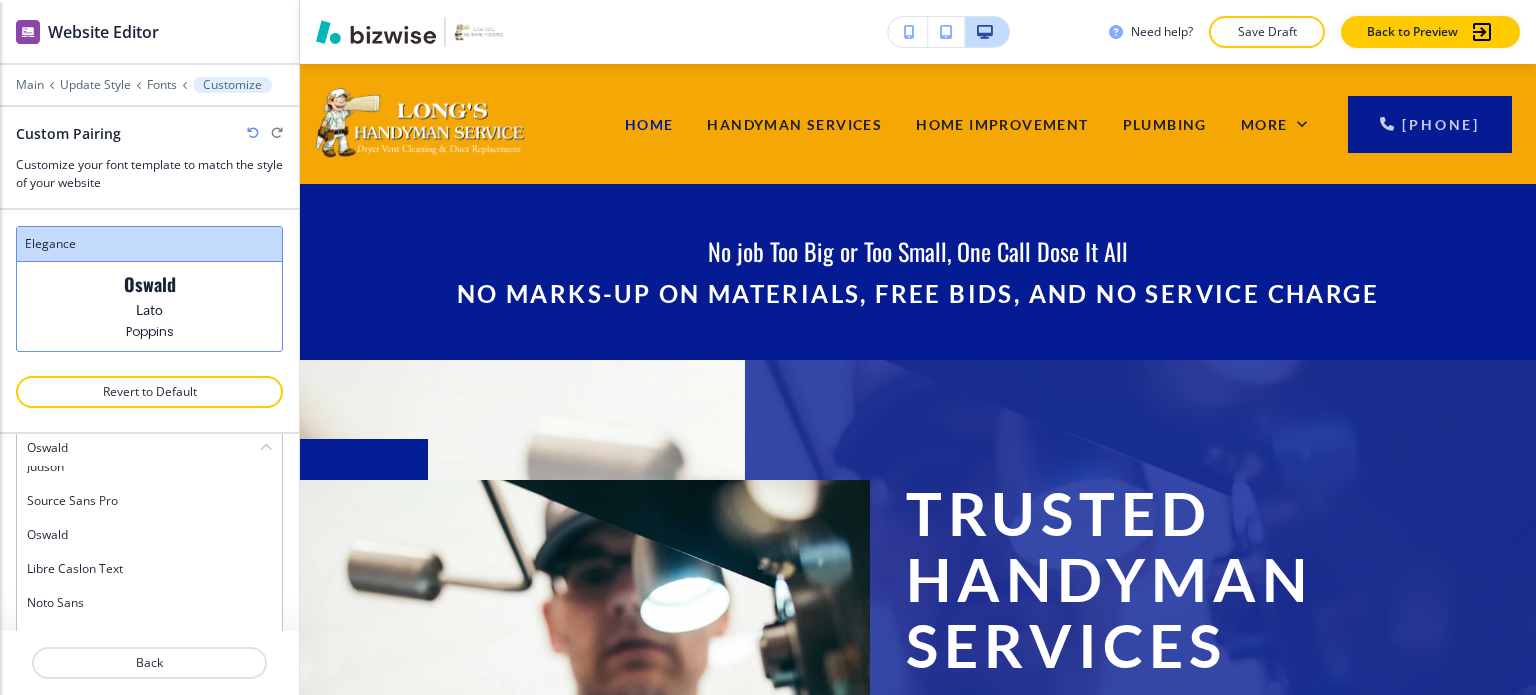 click at bounding box center [253, 133] 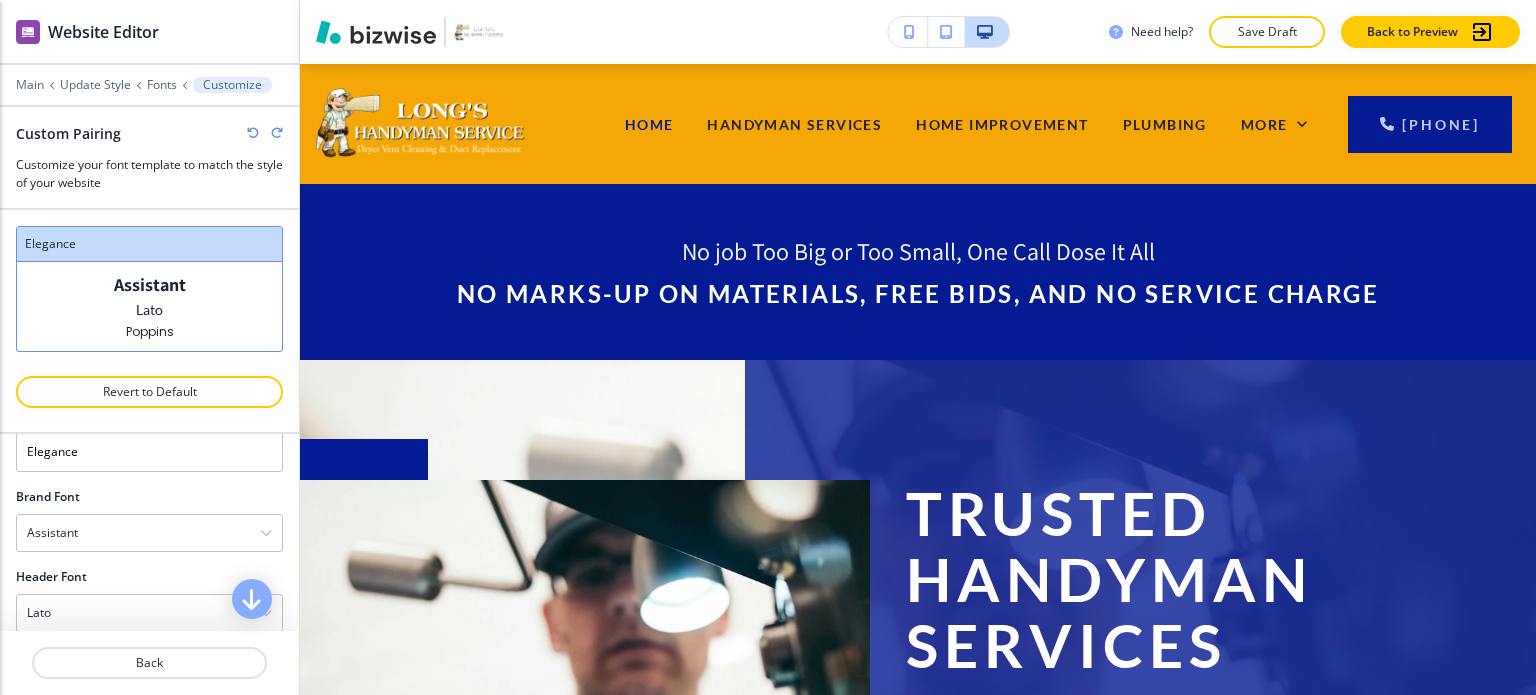 scroll, scrollTop: 152, scrollLeft: 0, axis: vertical 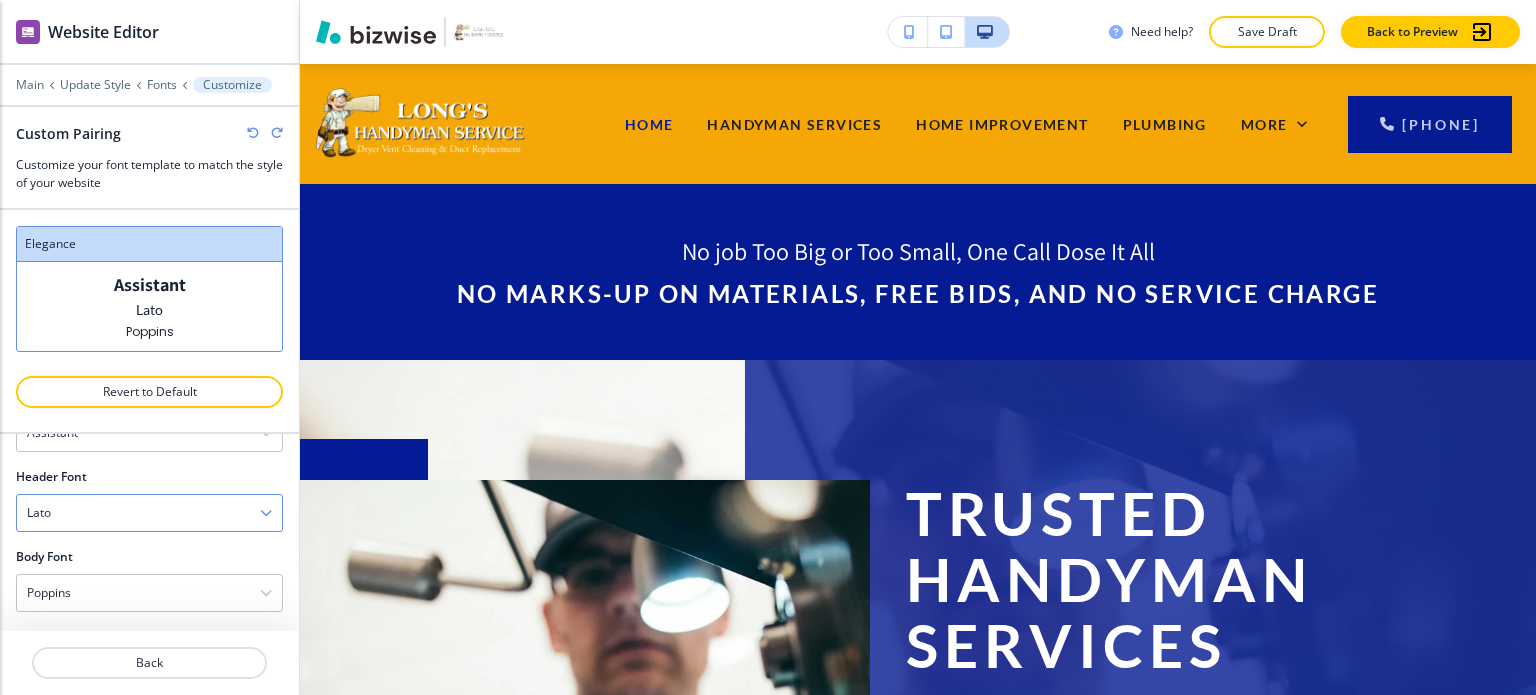 click on "Lato Assistant Playfair Display Fraunces Caveat Satisfy Courgette Eczar Merriweather Josefin Slab Sacramento Delicious Handrawn Libre Baskerville Amiri Fira Sans Rajdhani Yeseva One PT Serif Lora Great Vibes Open Sans Gilda Display Quicksand Cinzel Decorative Abril Fatface Raleway Muli Judson Source Sans Pro Oswald Libre Caslon Text Noto Sans PT Sans PT Sans Narrow Montserrat Permanent Marker Barlow Condensed Merriweather Sans Erica One Ubuntu Architects Daughter Lato Work Sans Kavarian Serif Gecko Lunch Comic Sans Allura Anton Inter Barlow Titan One Poppins Pinyon Script Rye Comic Neue Corben Gochi Hand BioRhyme Noto Serif" at bounding box center [149, 513] 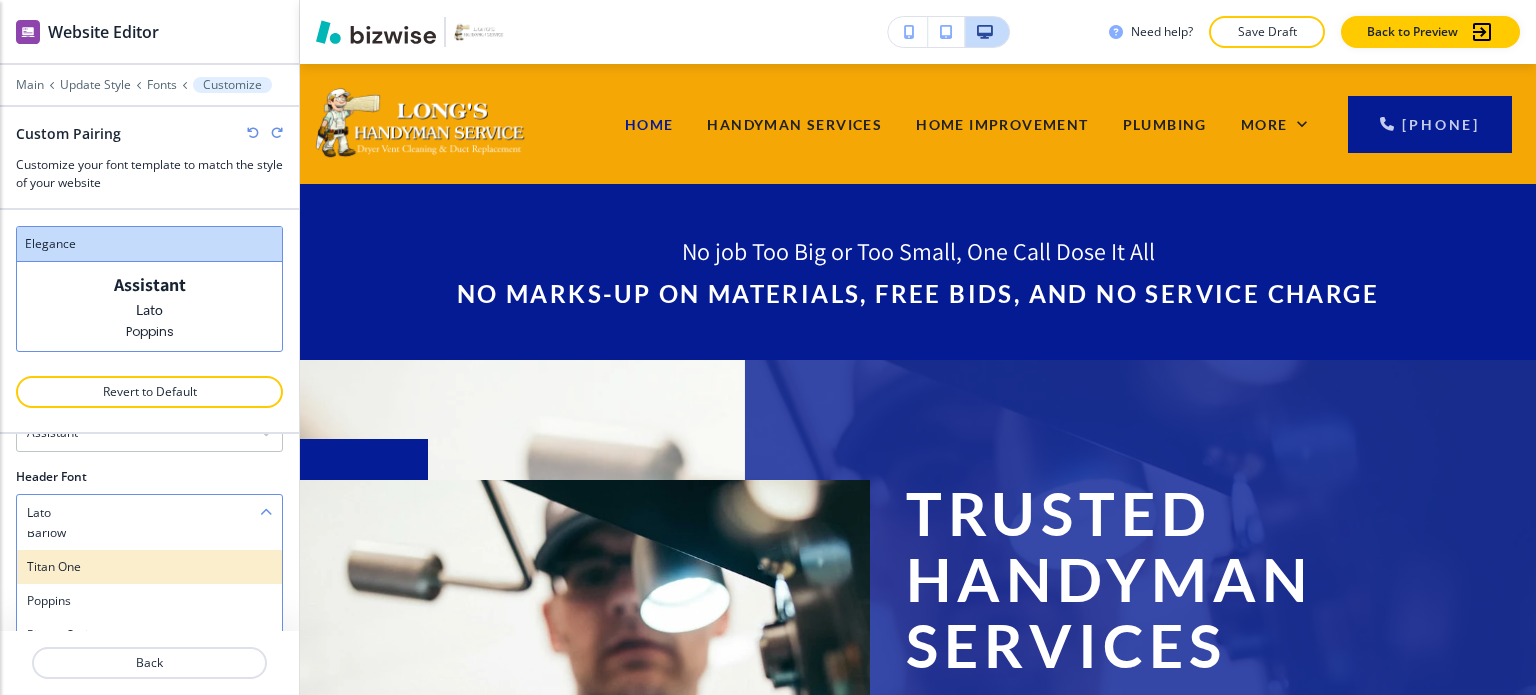 scroll, scrollTop: 1672, scrollLeft: 0, axis: vertical 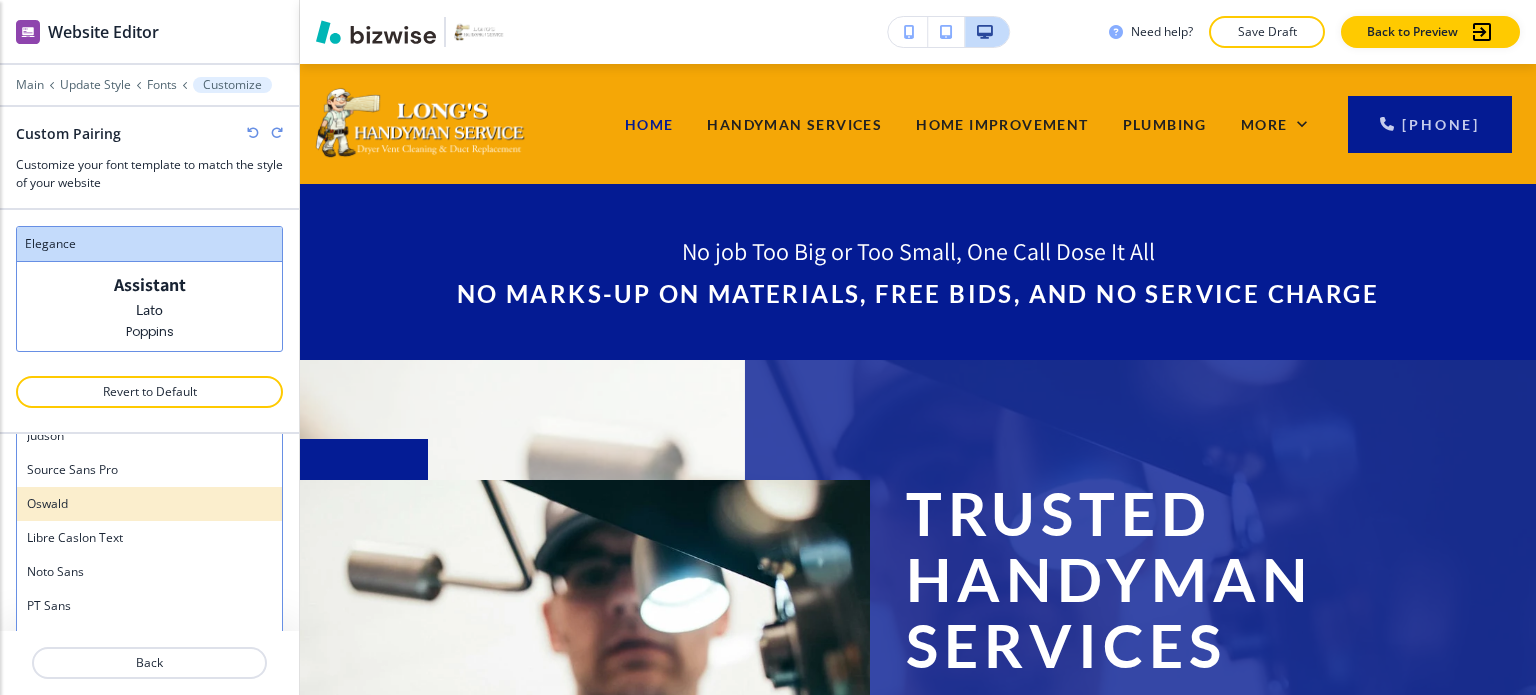 click on "Oswald" at bounding box center (149, 504) 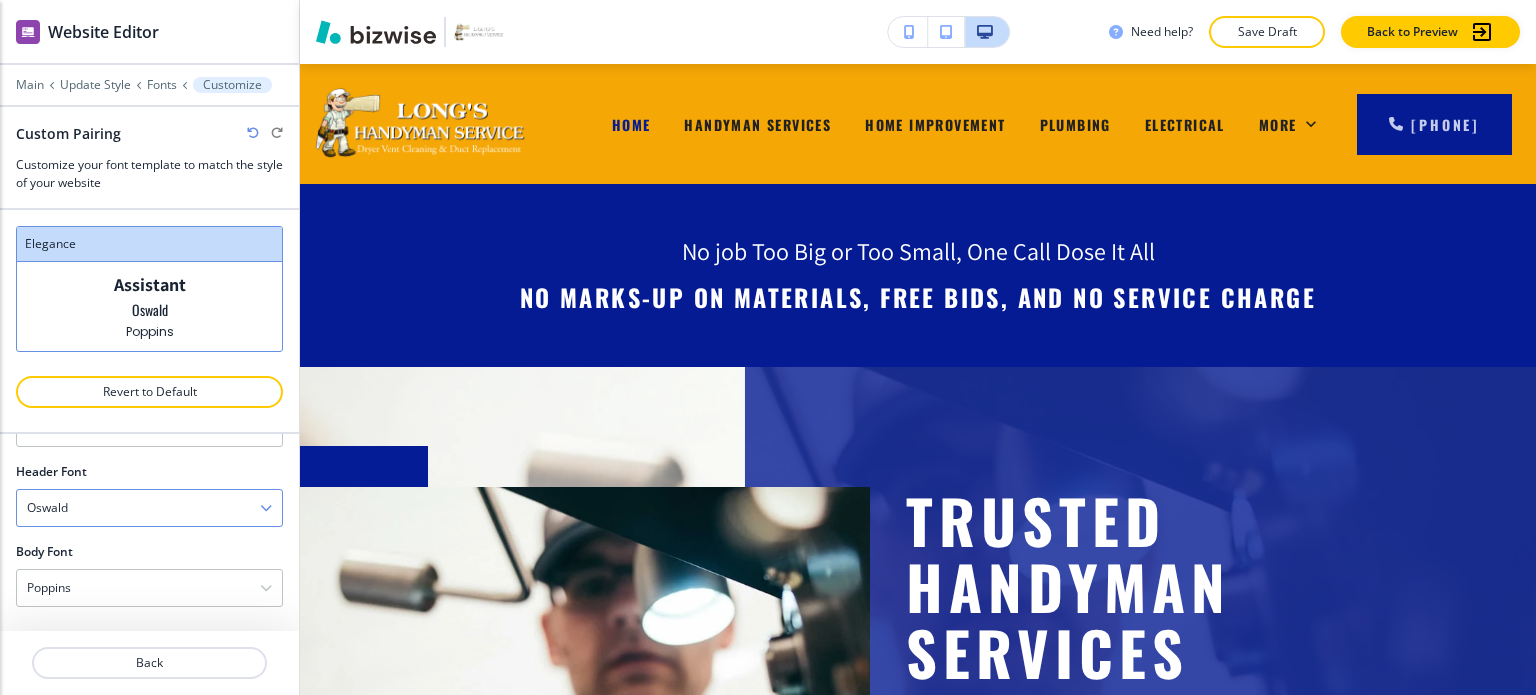 scroll, scrollTop: 152, scrollLeft: 0, axis: vertical 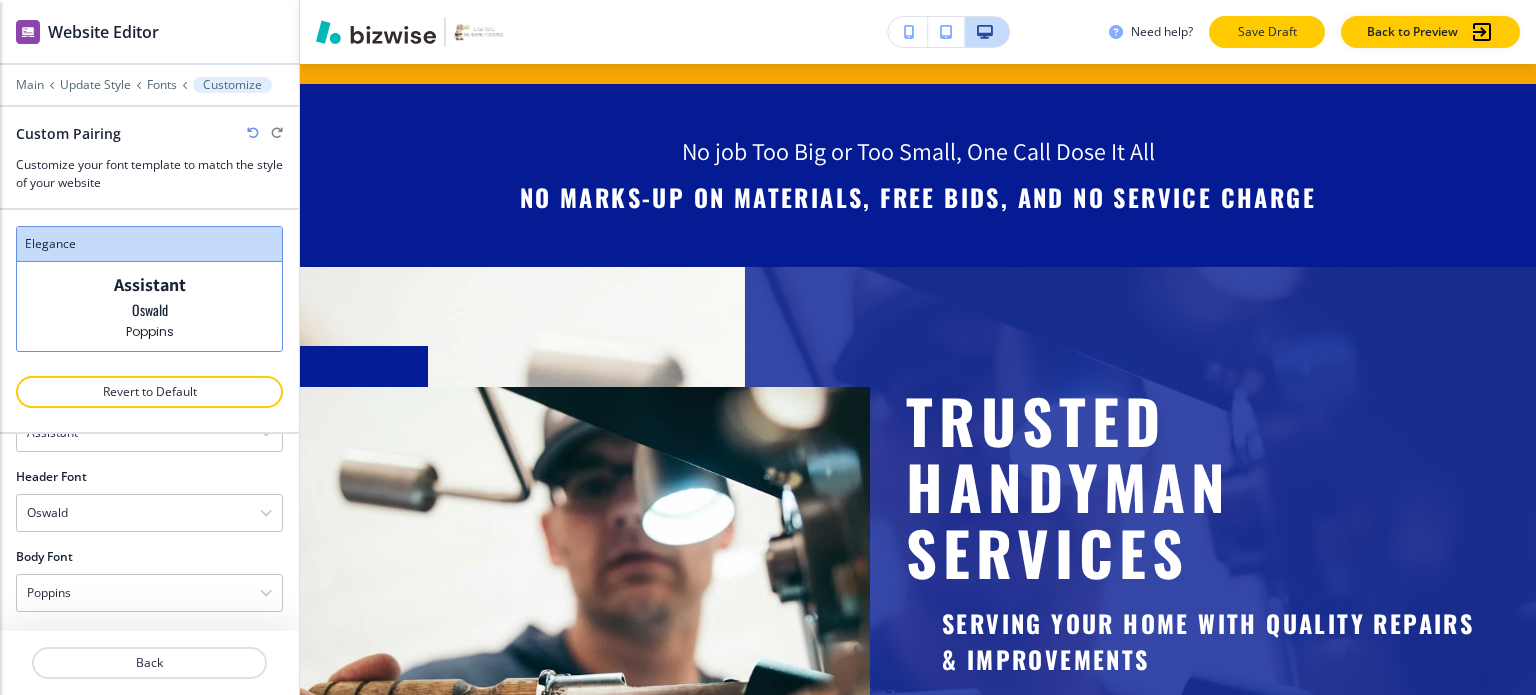 click on "Save Draft" at bounding box center (1267, 32) 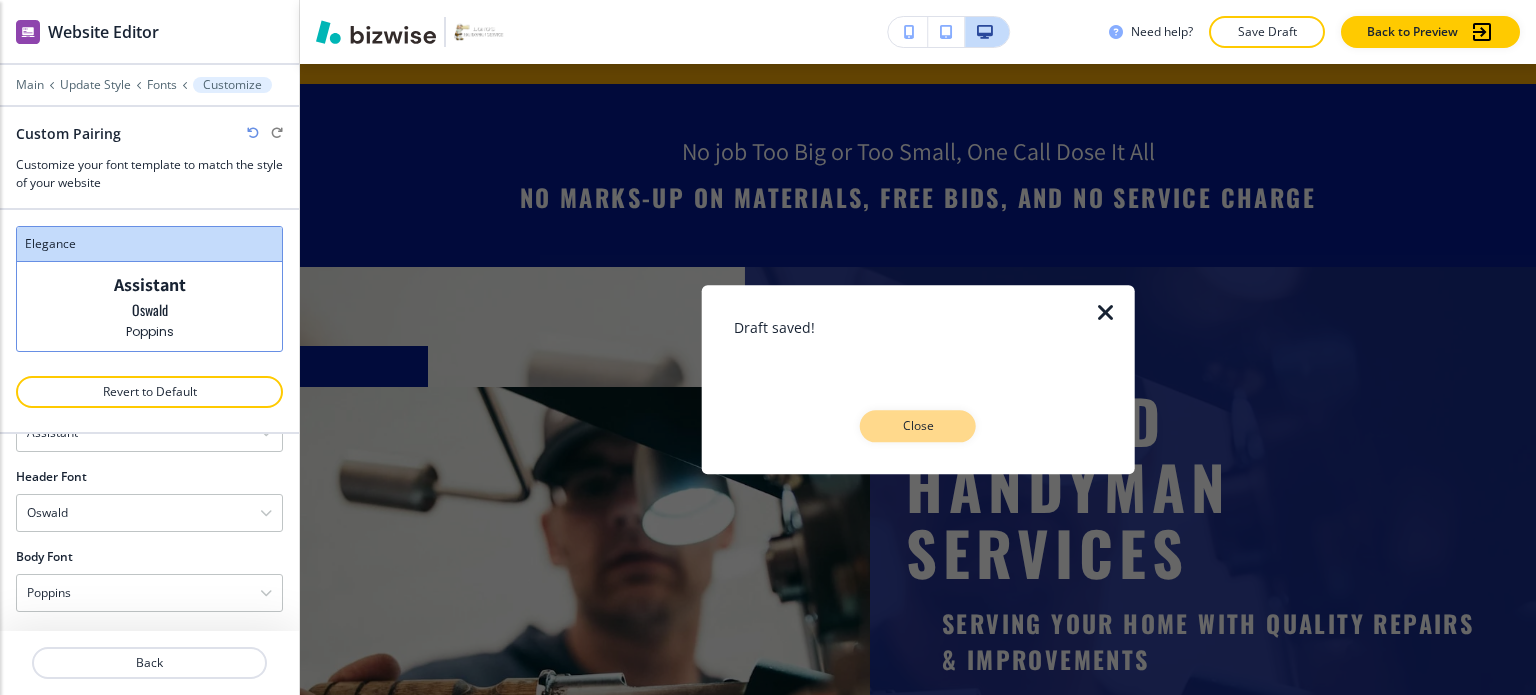 click on "Close" at bounding box center [918, 426] 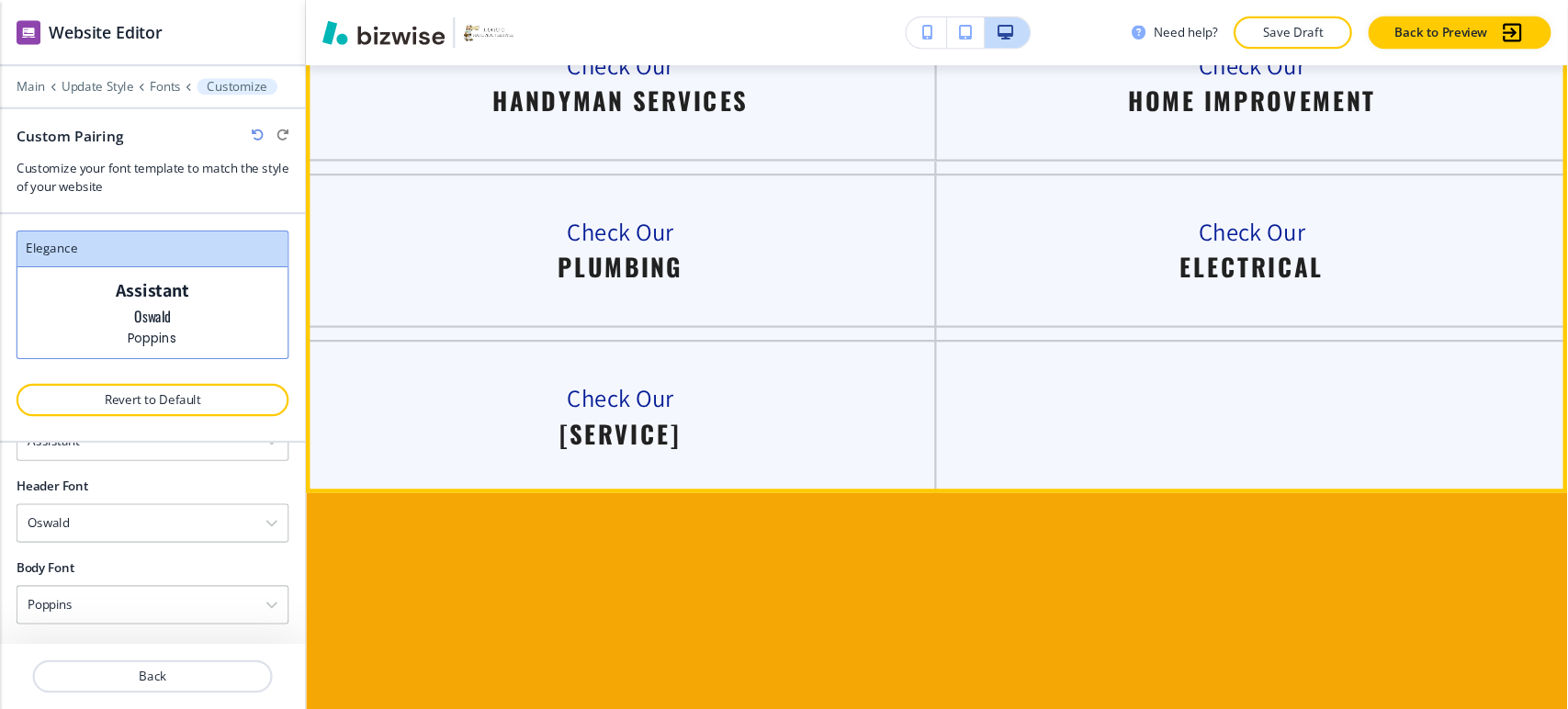 scroll, scrollTop: 3674, scrollLeft: 0, axis: vertical 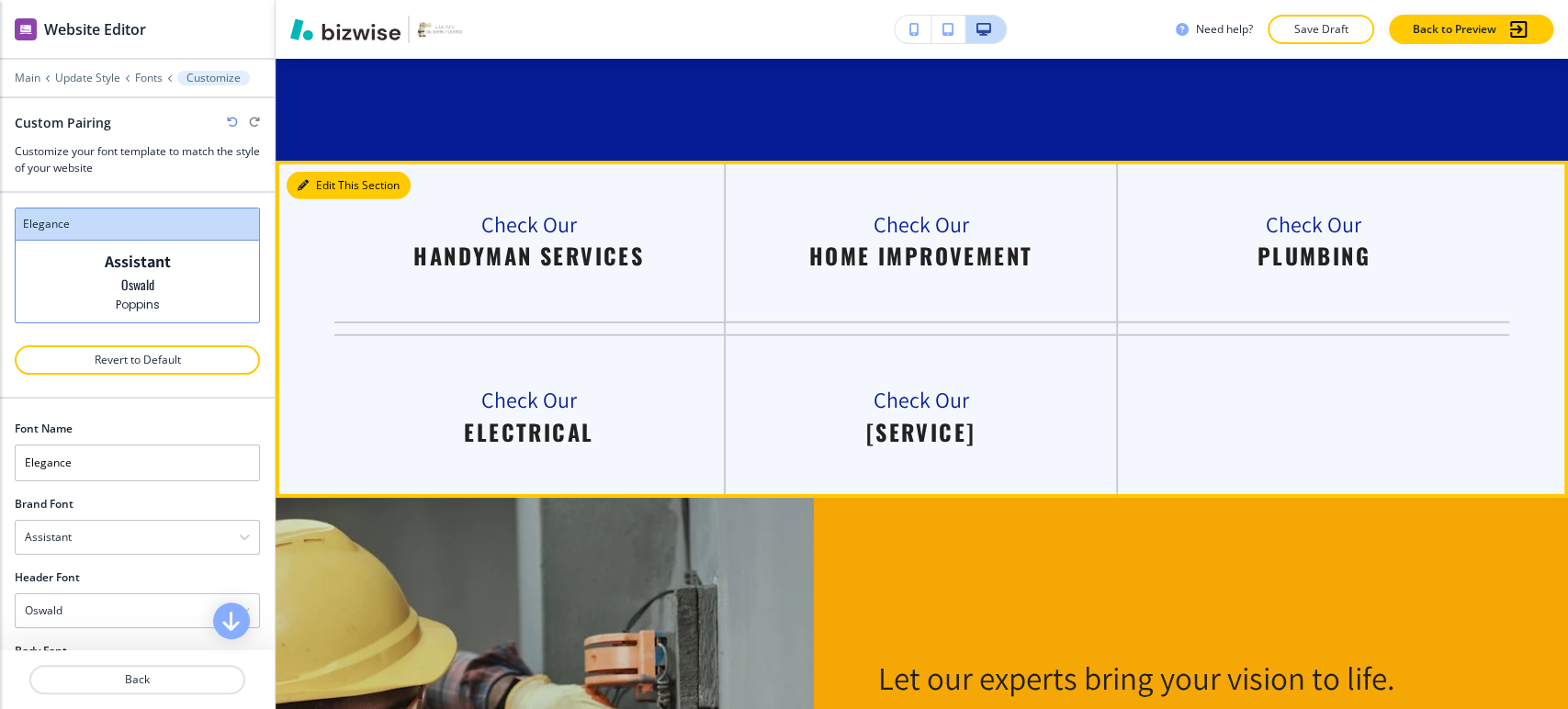 click on "Edit This Section" at bounding box center [348, 186] 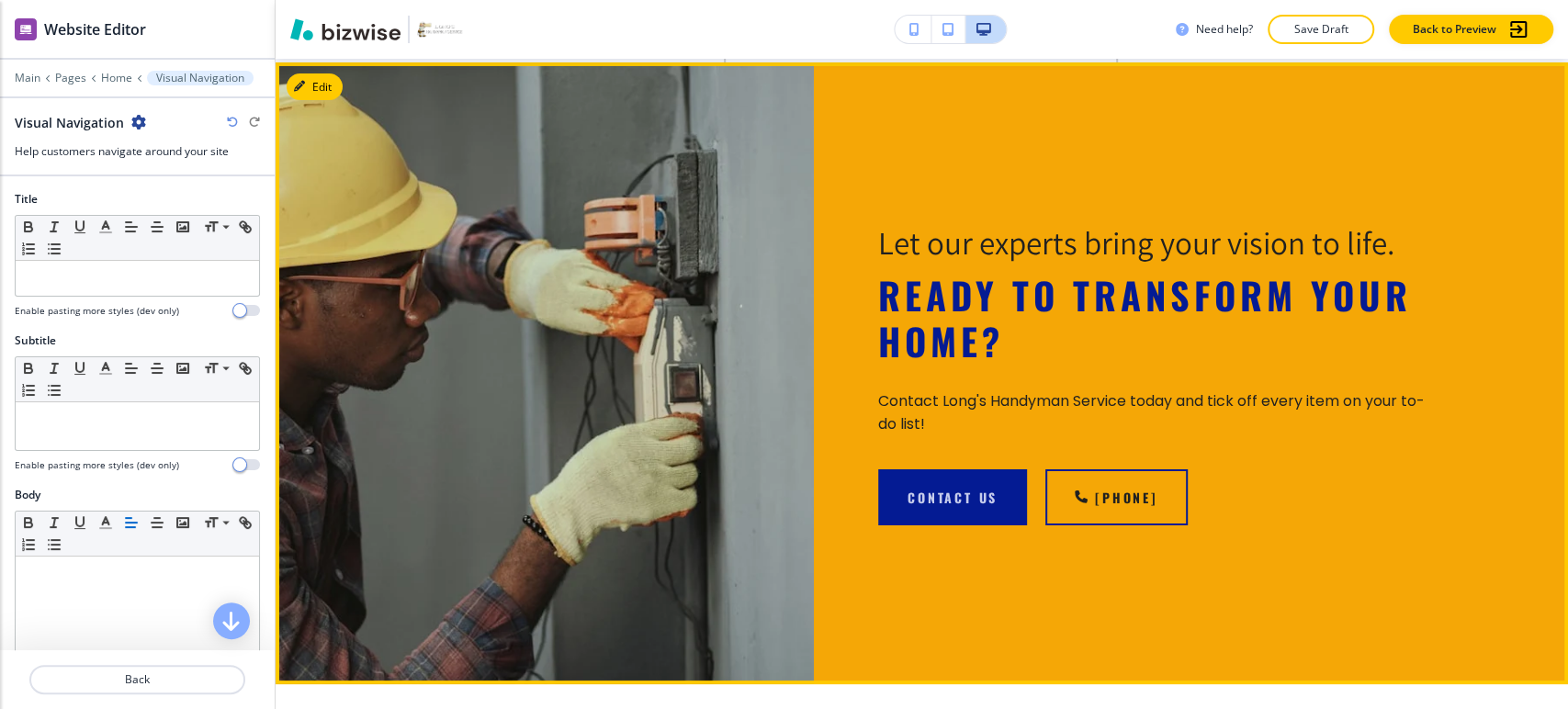 scroll, scrollTop: 4008, scrollLeft: 0, axis: vertical 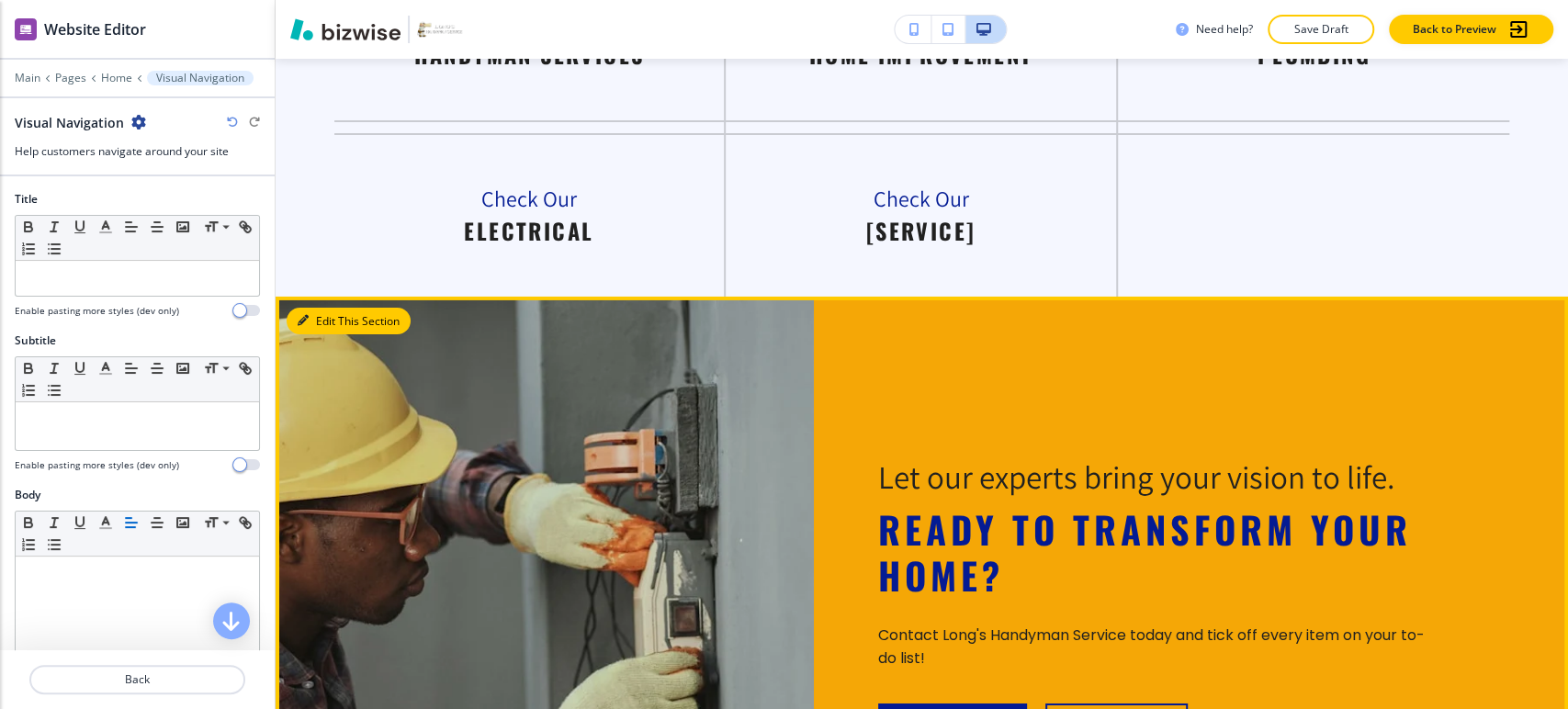 click on "Edit This Section" at bounding box center [348, 321] 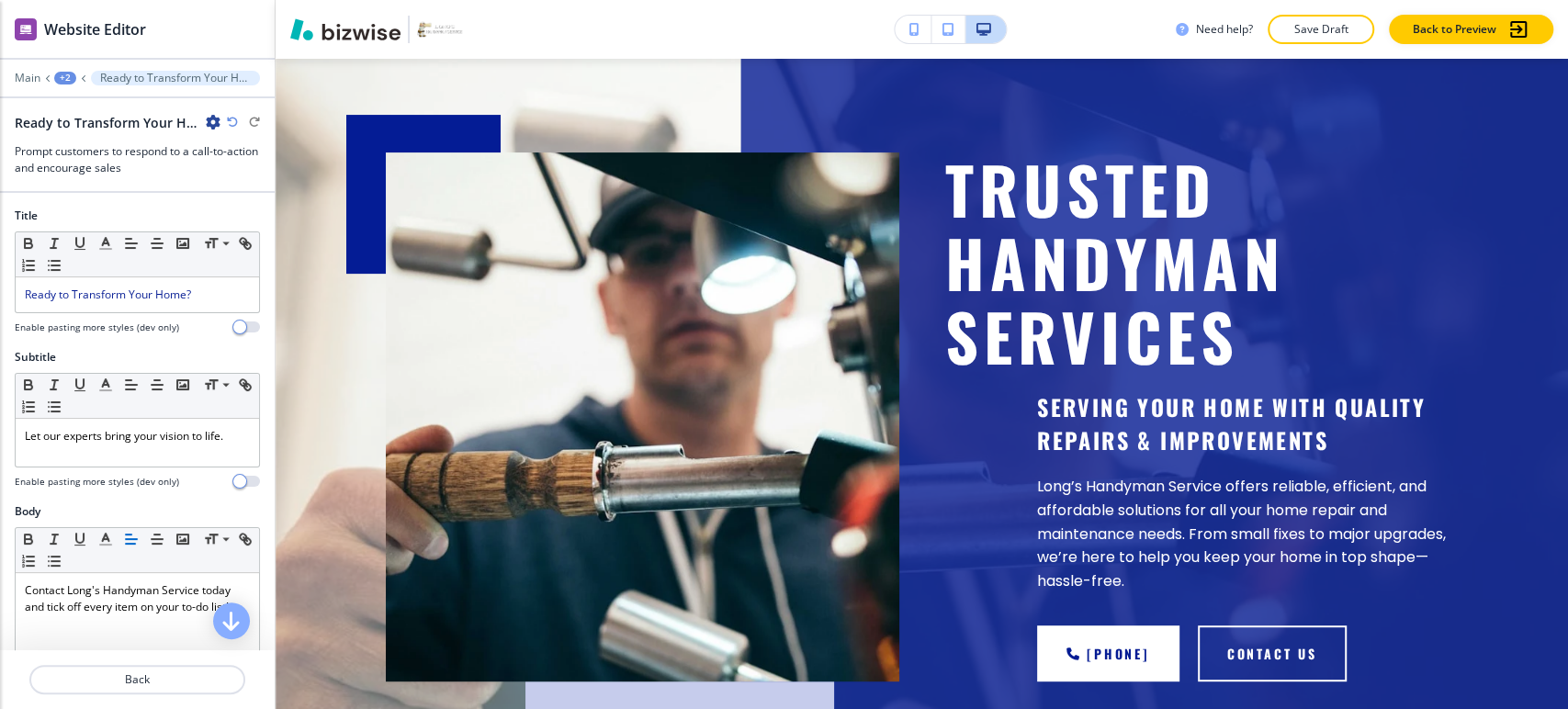 scroll, scrollTop: 0, scrollLeft: 0, axis: both 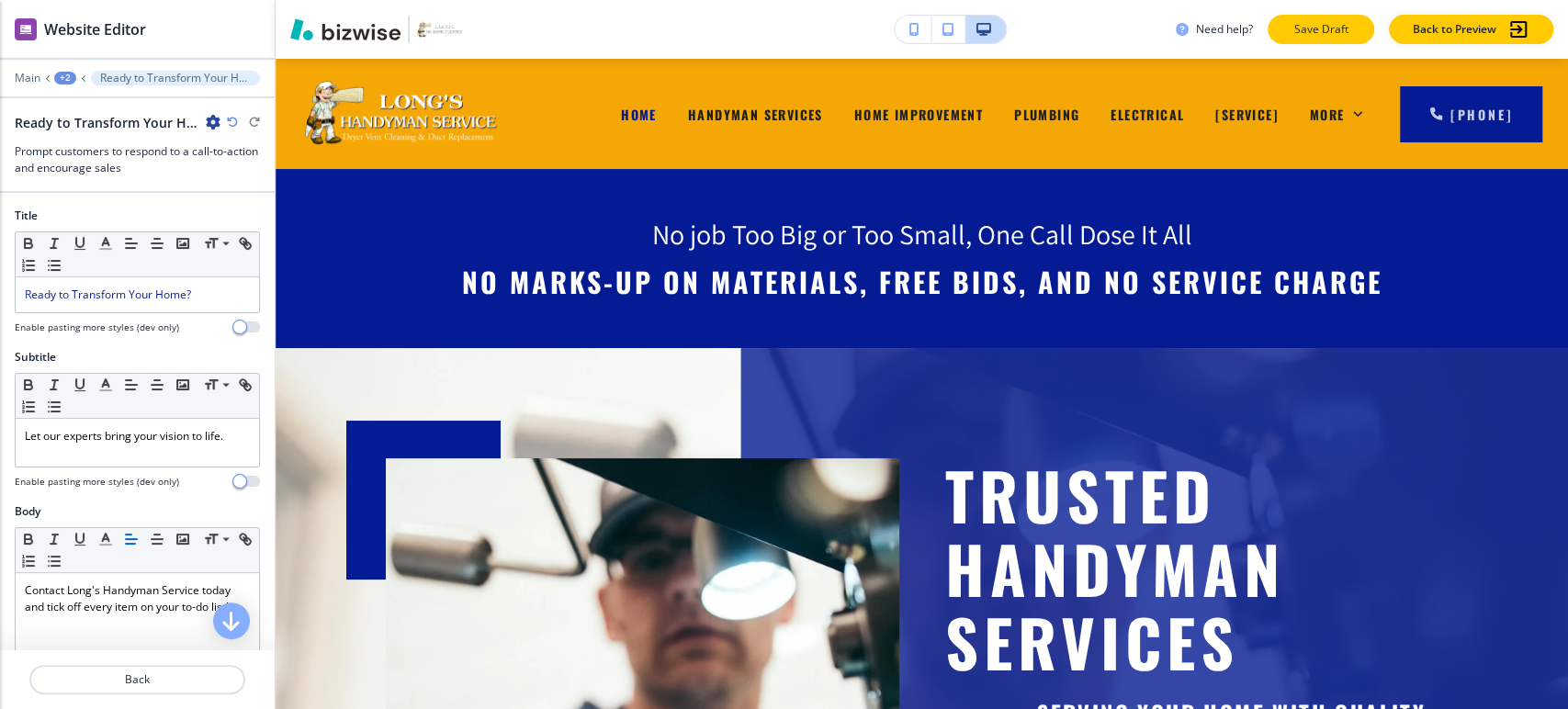 click on "Save Draft" at bounding box center (1321, 29) 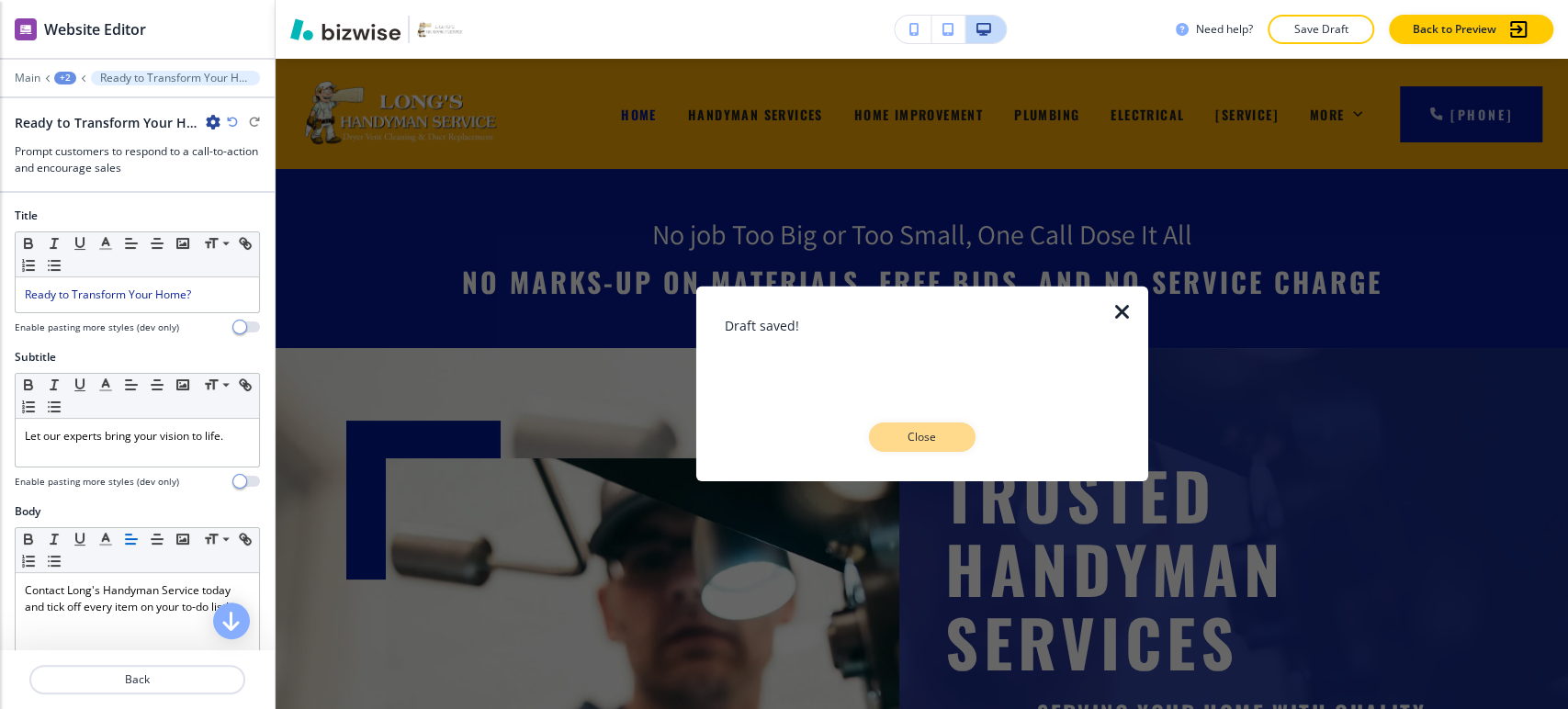 click on "Close" at bounding box center (922, 437) 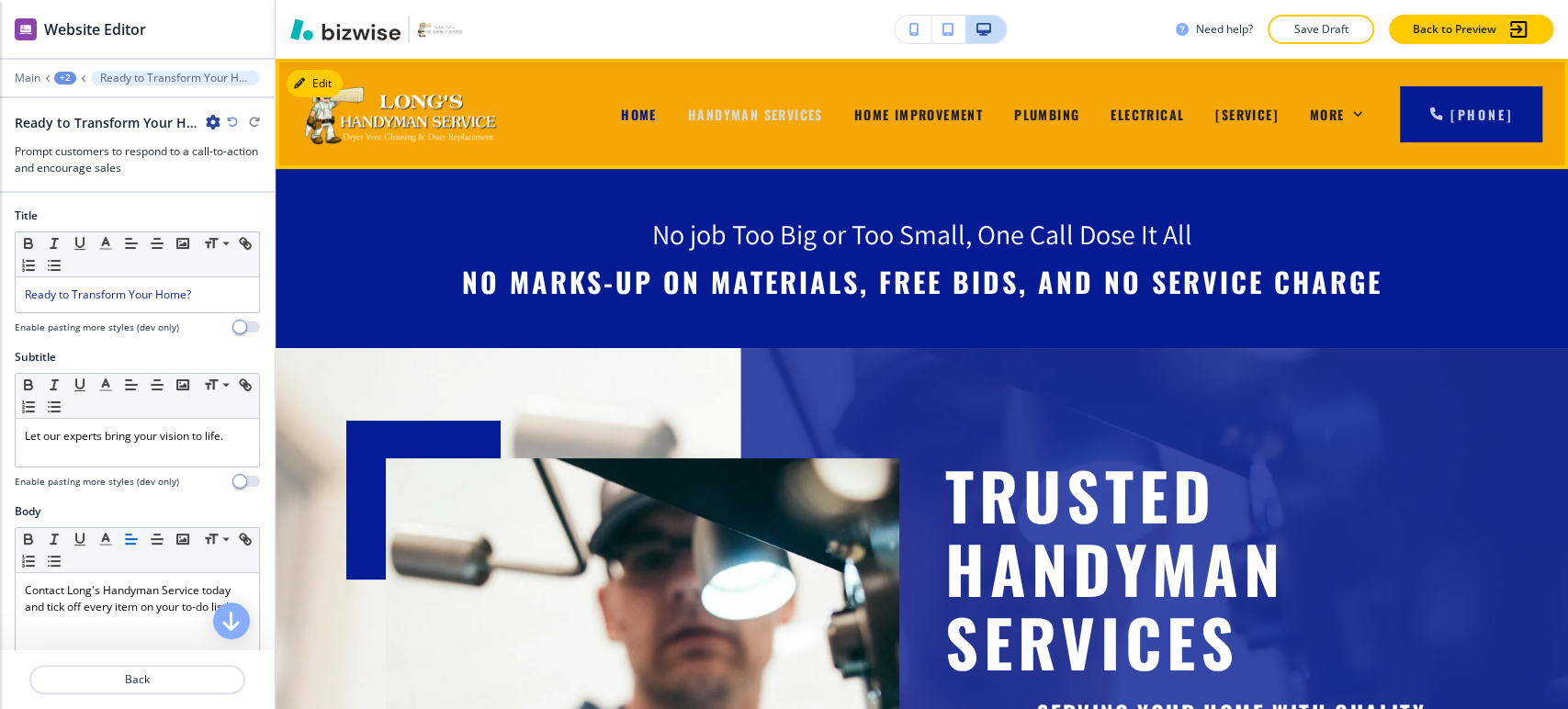 click on "Handyman Services" at bounding box center [755, 114] 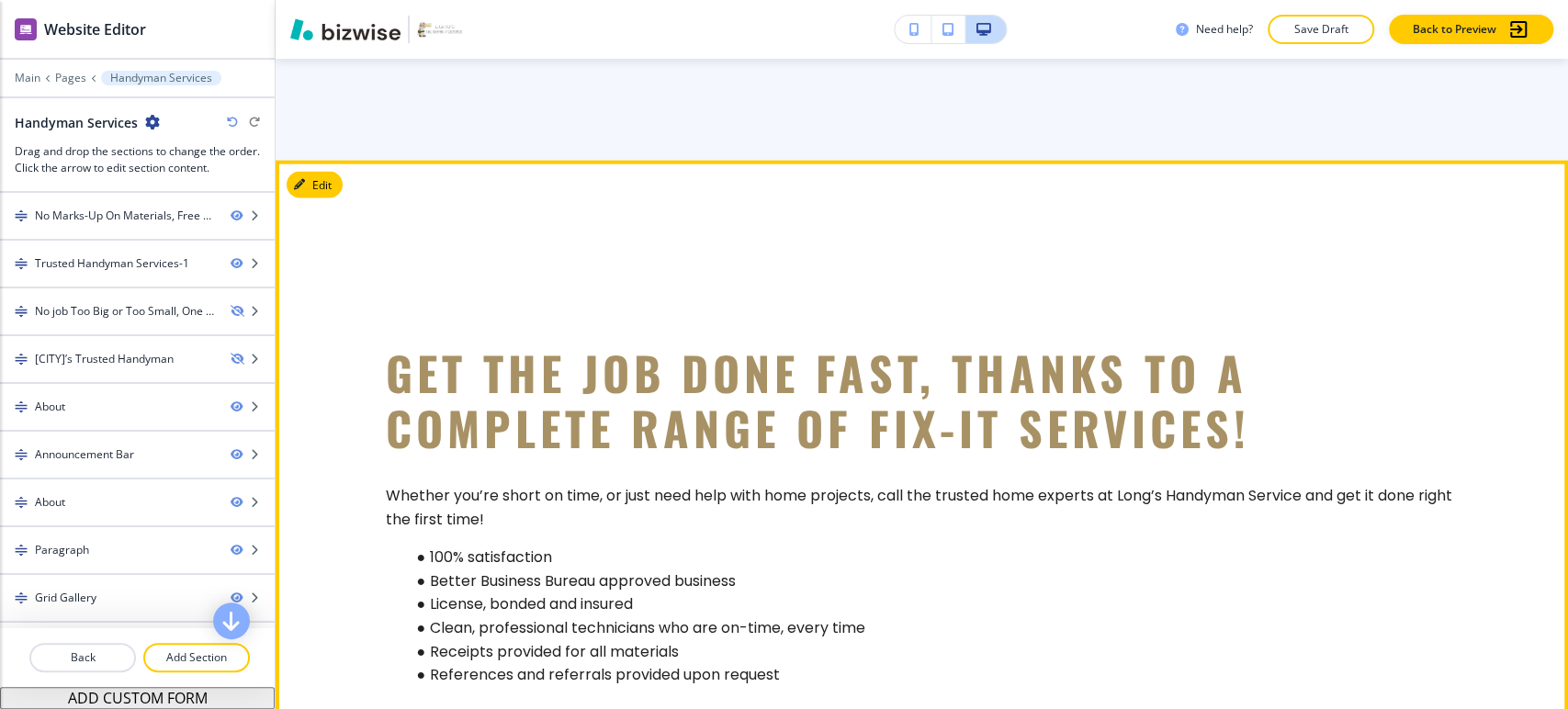 scroll, scrollTop: 2550, scrollLeft: 0, axis: vertical 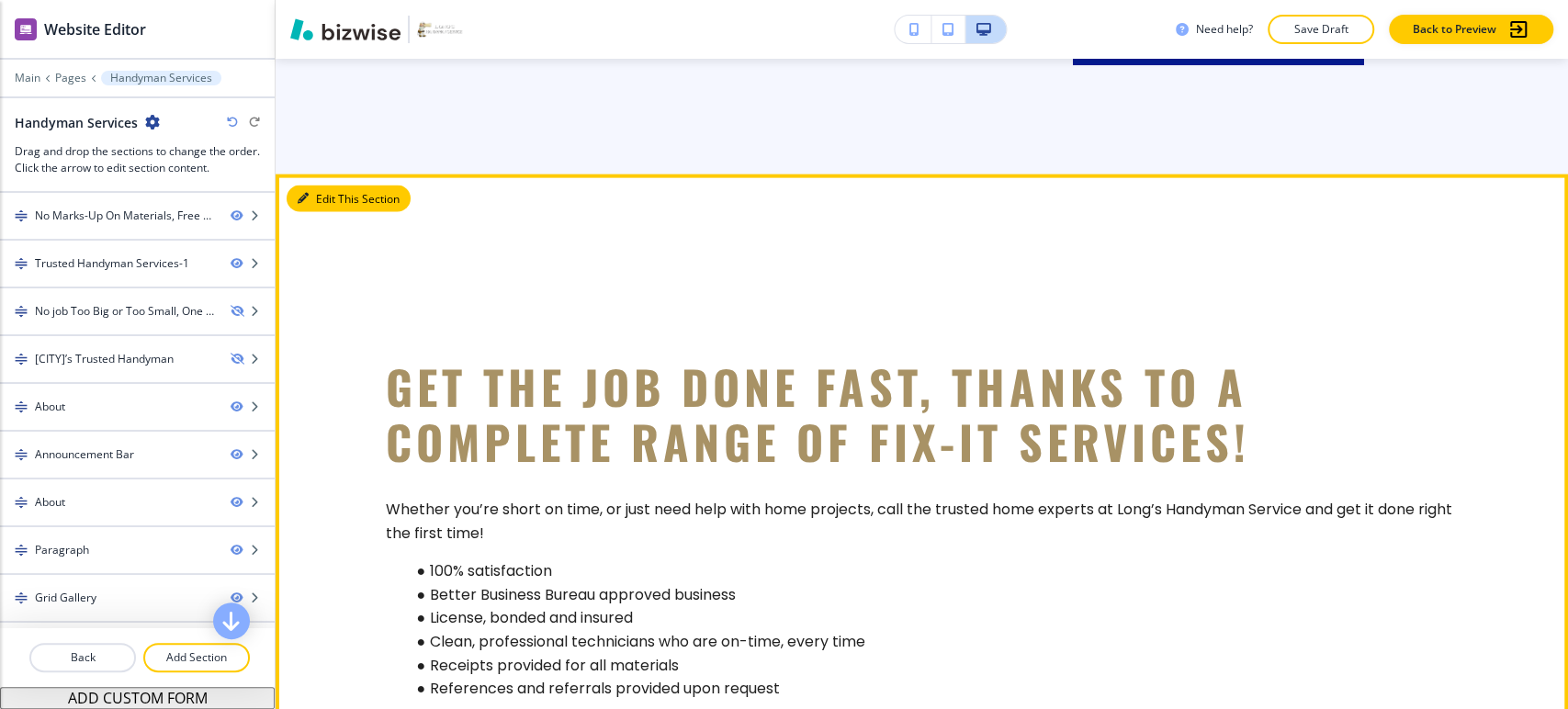 click on "Edit This Section" at bounding box center [348, 199] 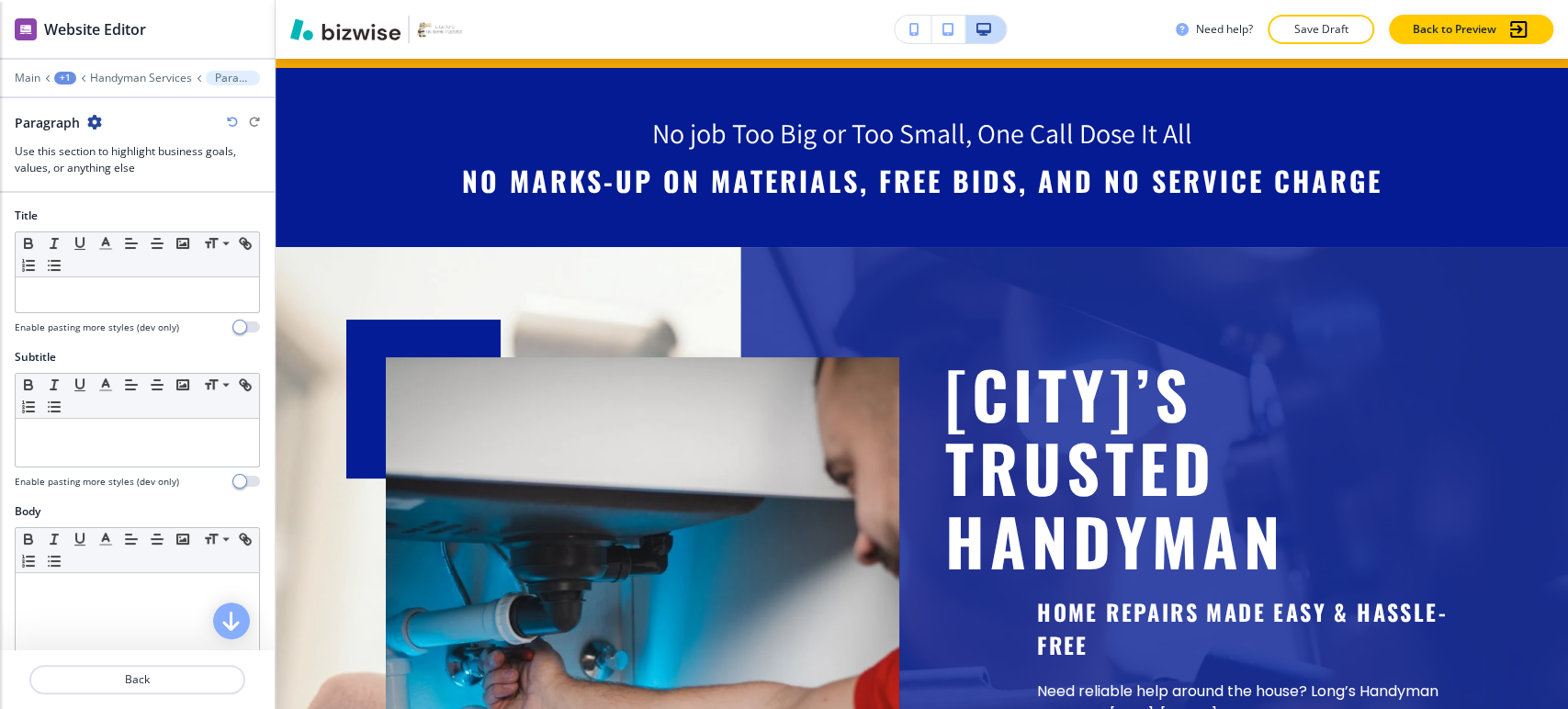 scroll, scrollTop: 0, scrollLeft: 0, axis: both 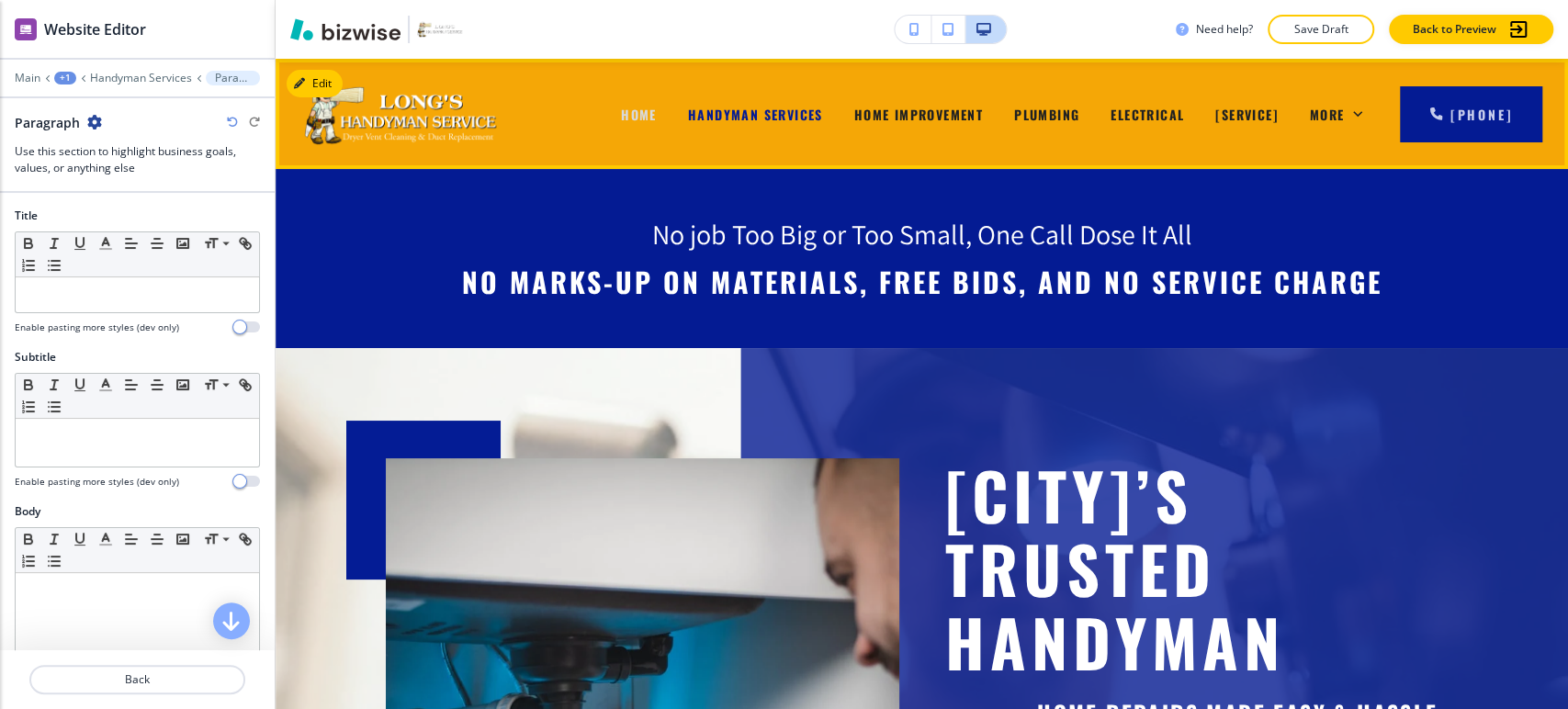 click on "Home" at bounding box center [638, 114] 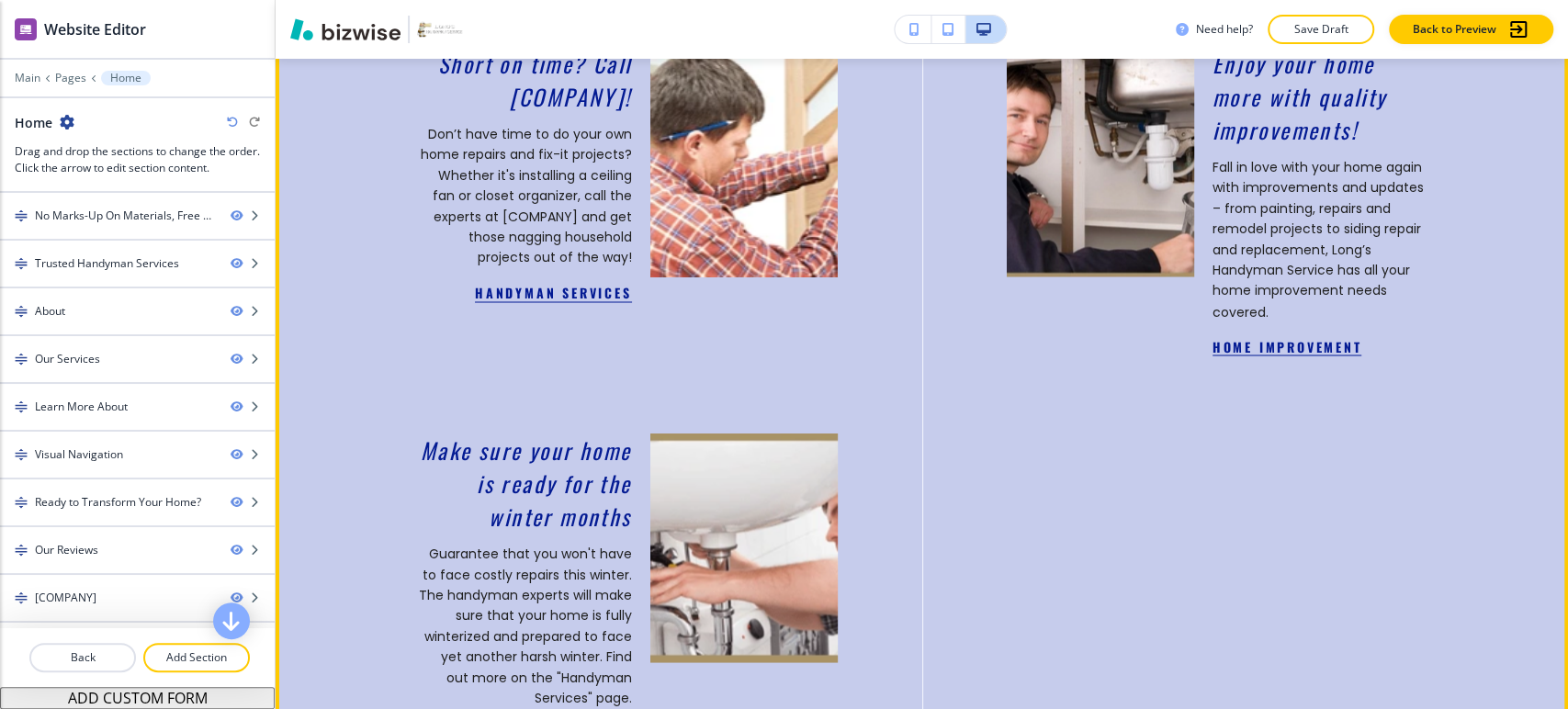 scroll, scrollTop: 2041, scrollLeft: 0, axis: vertical 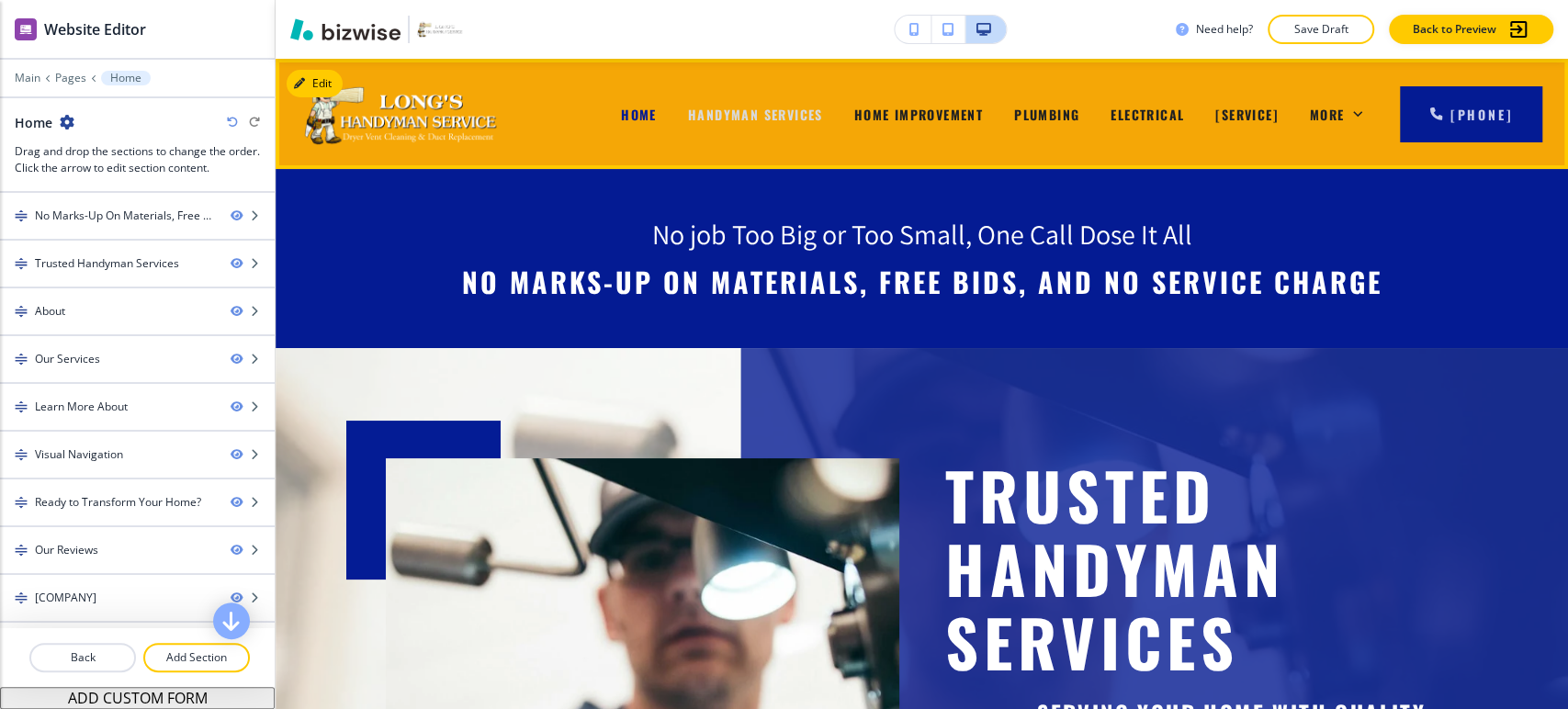 click on "Handyman Services" at bounding box center (755, 114) 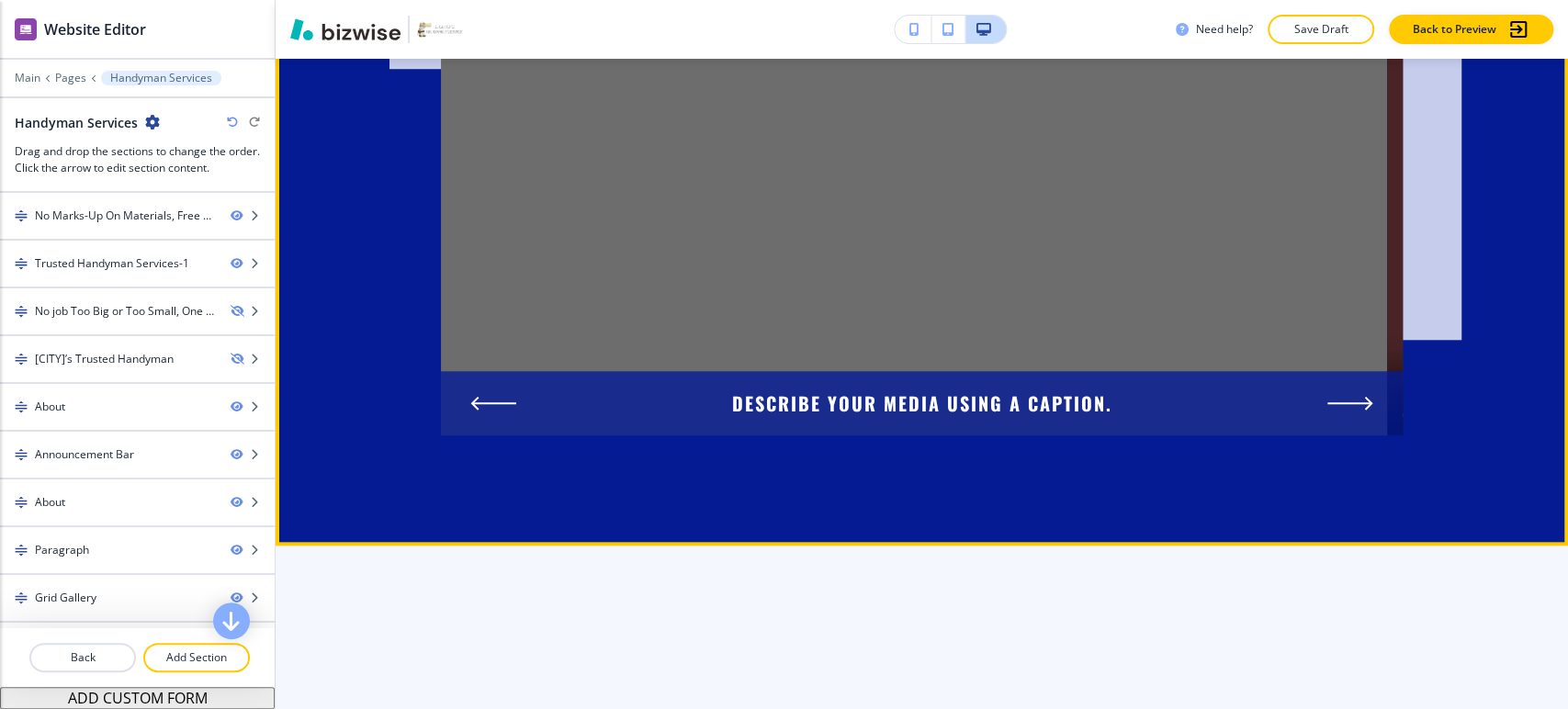 scroll, scrollTop: 5816, scrollLeft: 0, axis: vertical 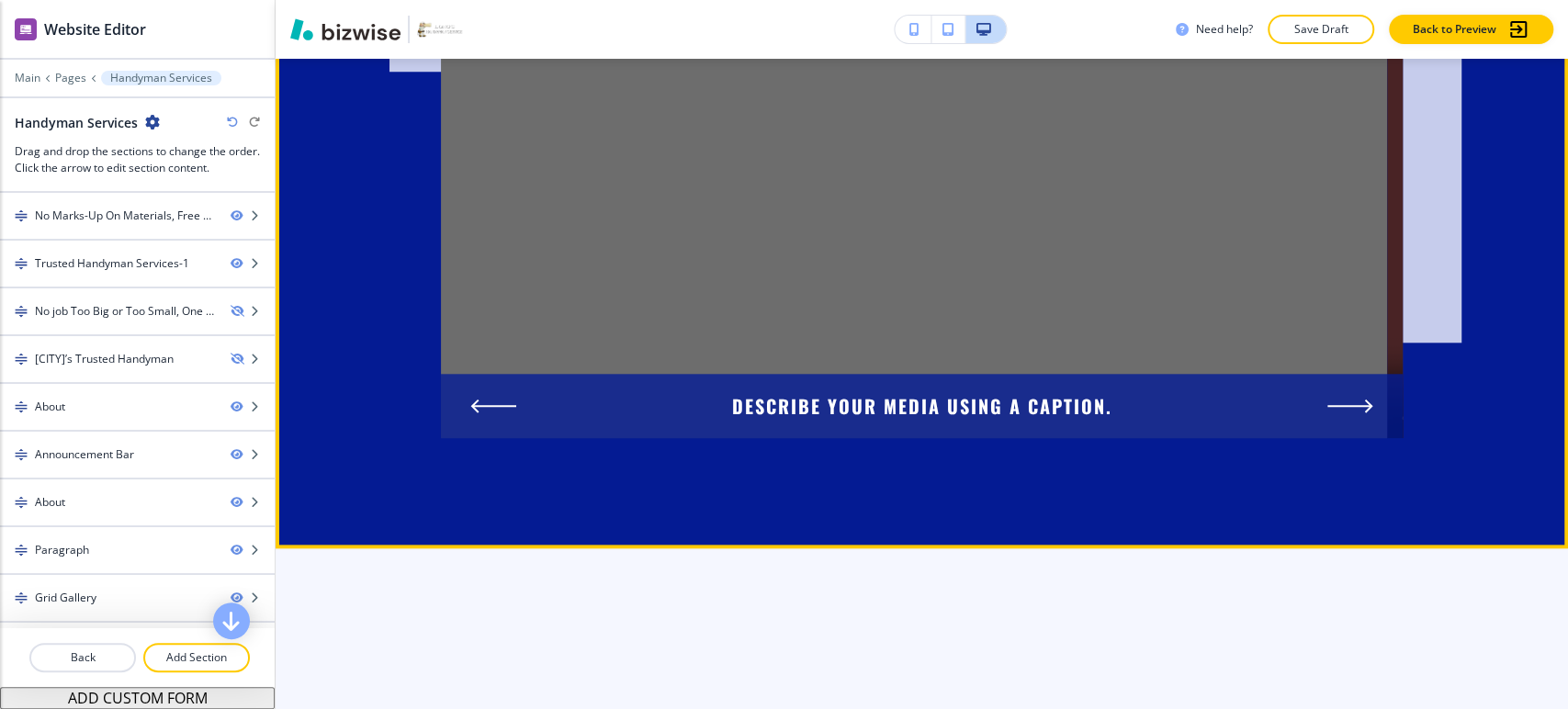 click on "Edit This Section" at bounding box center (348, -602) 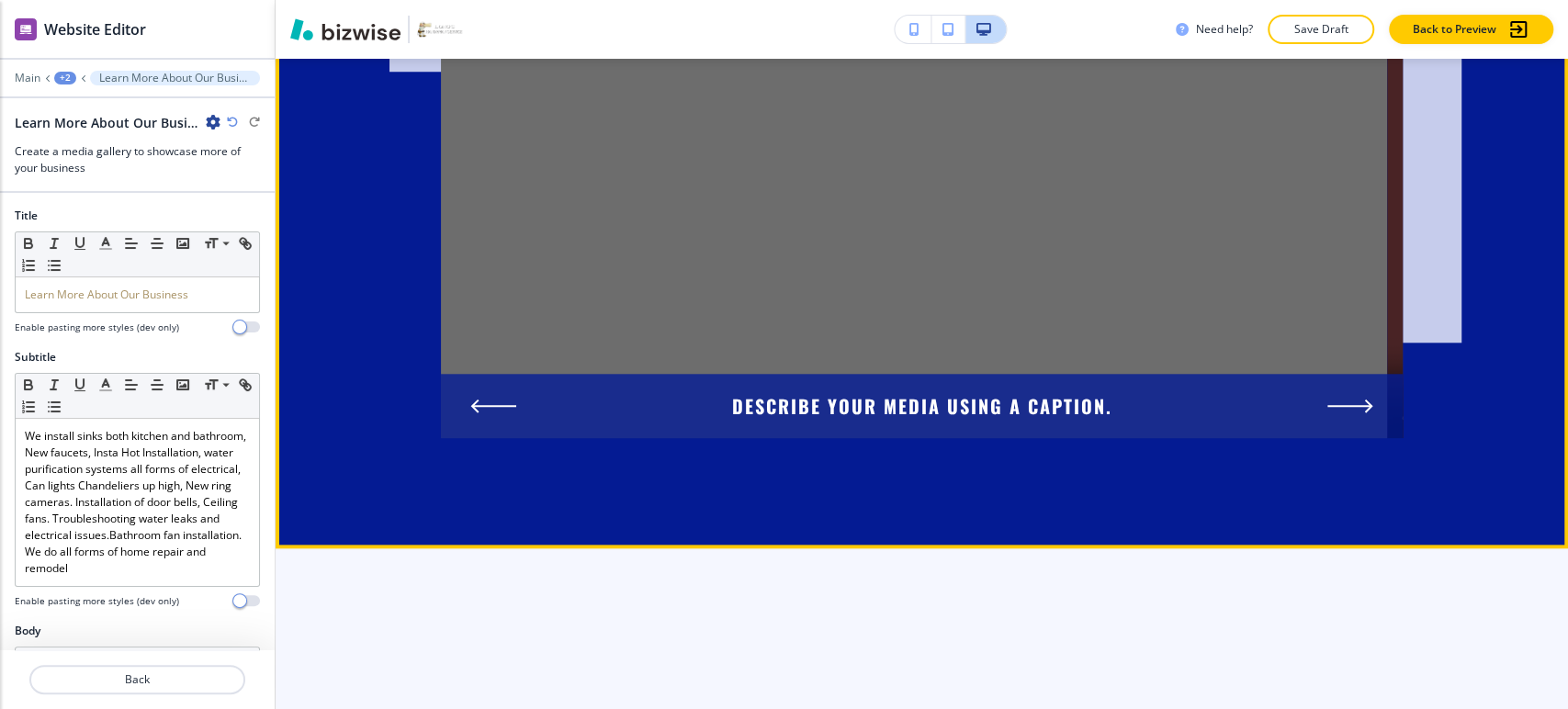 scroll, scrollTop: 5855, scrollLeft: 0, axis: vertical 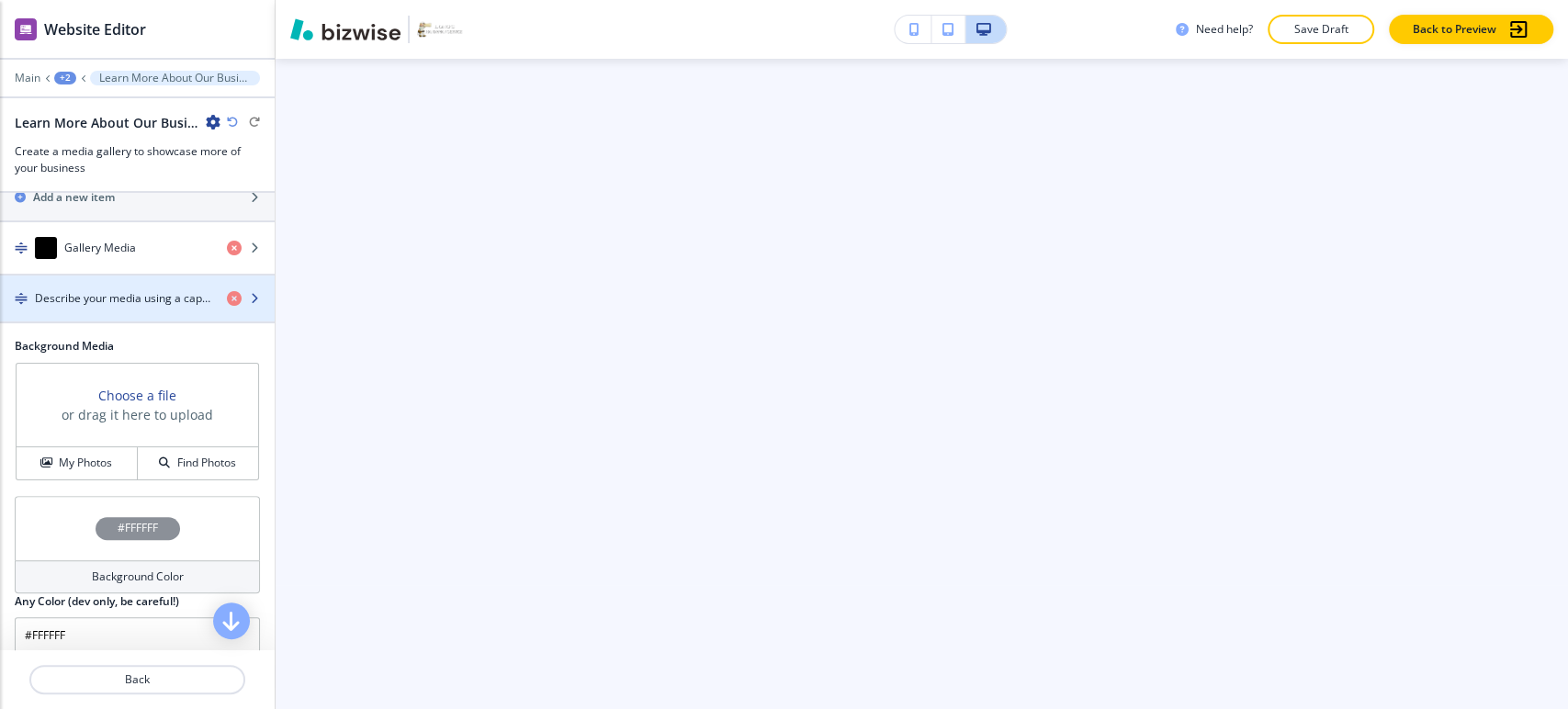 click on "Describe your media using a caption." at bounding box center (123, 298) 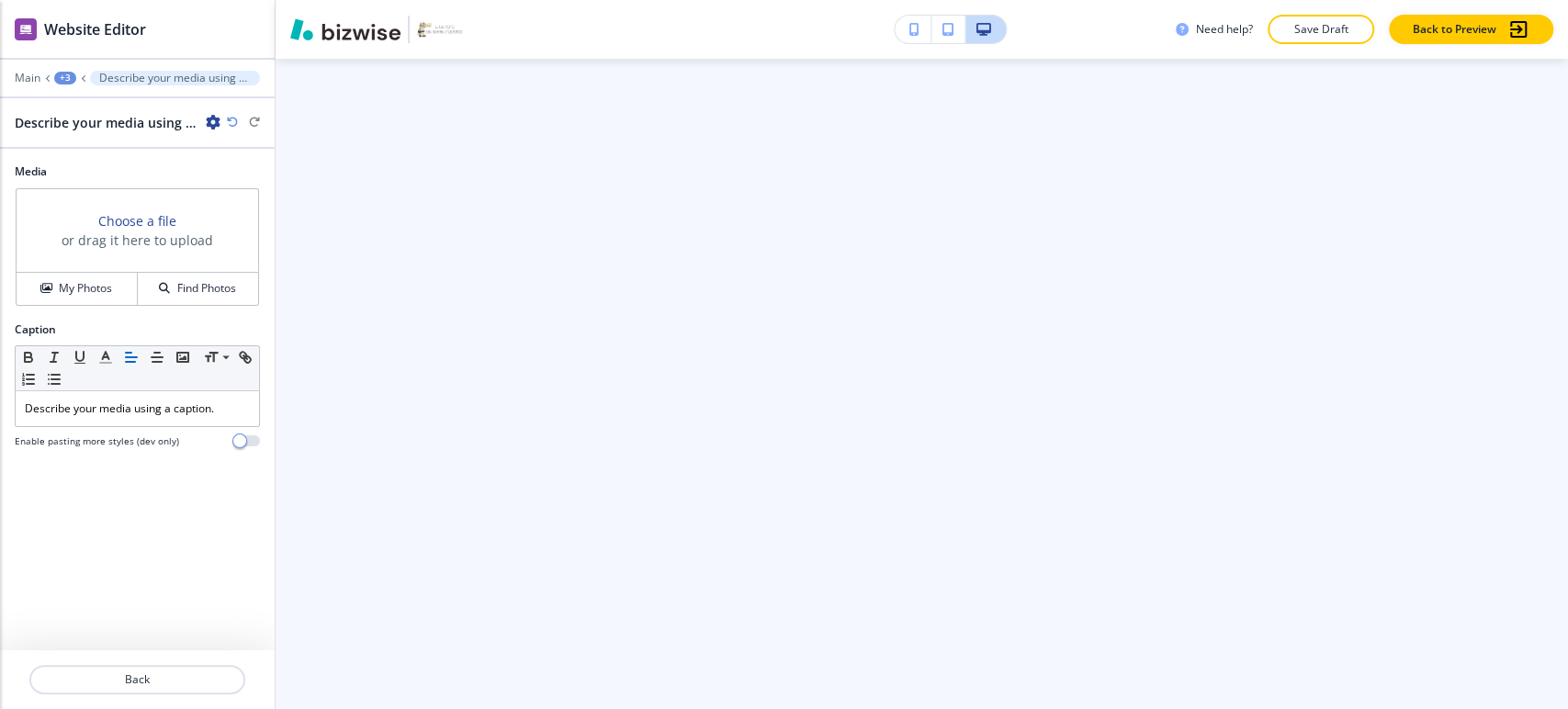 click on "+3" at bounding box center (65, 78) 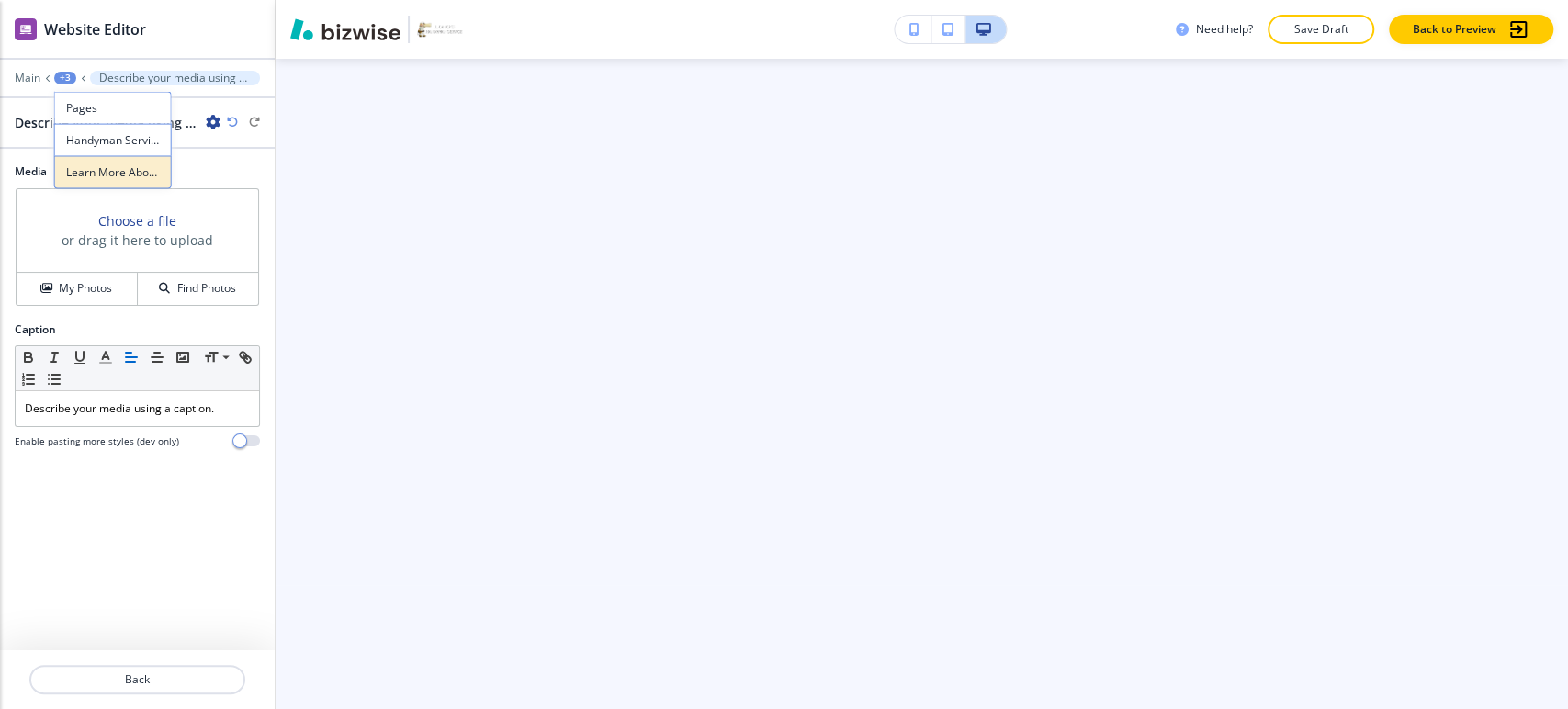 click on "Learn More About Our Business-1" at bounding box center (113, 173) 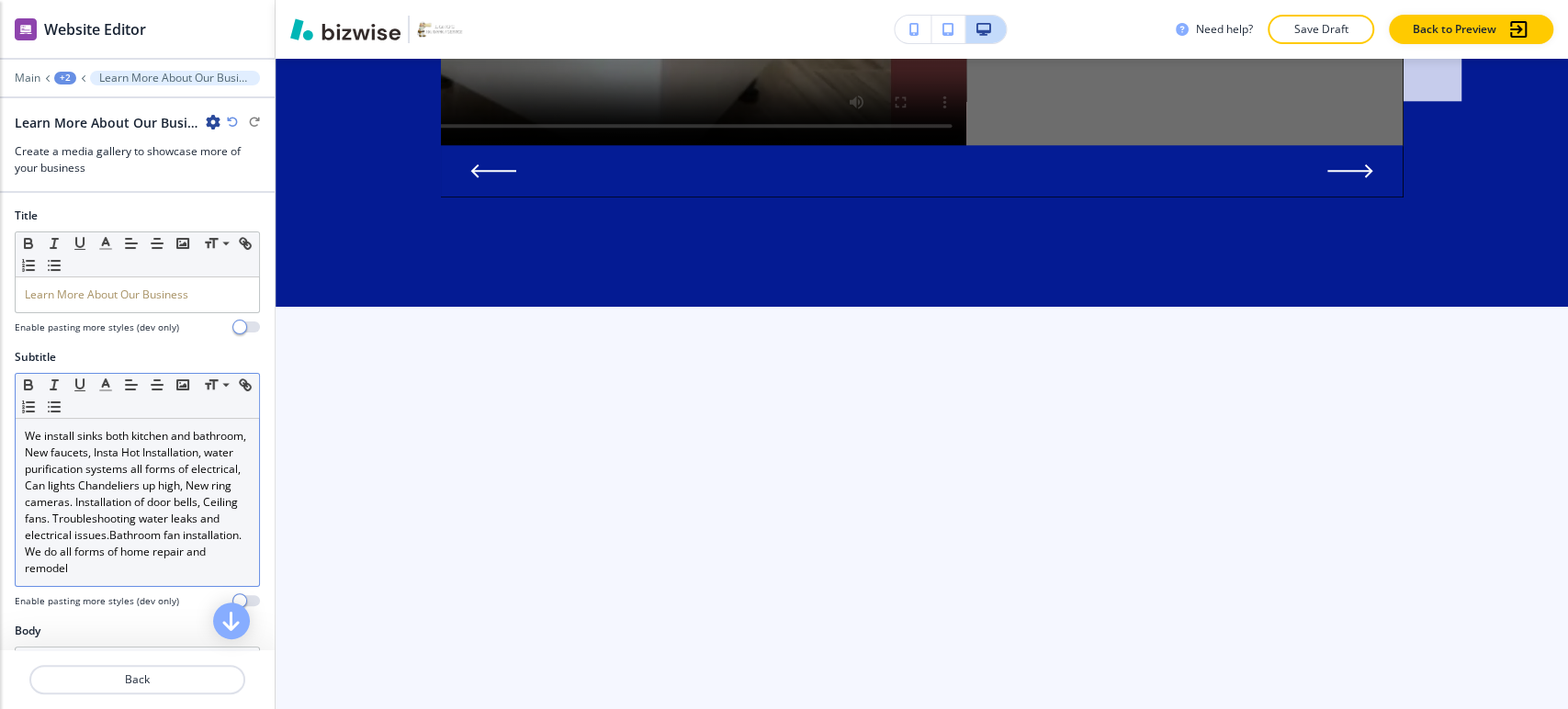 scroll, scrollTop: 5881, scrollLeft: 0, axis: vertical 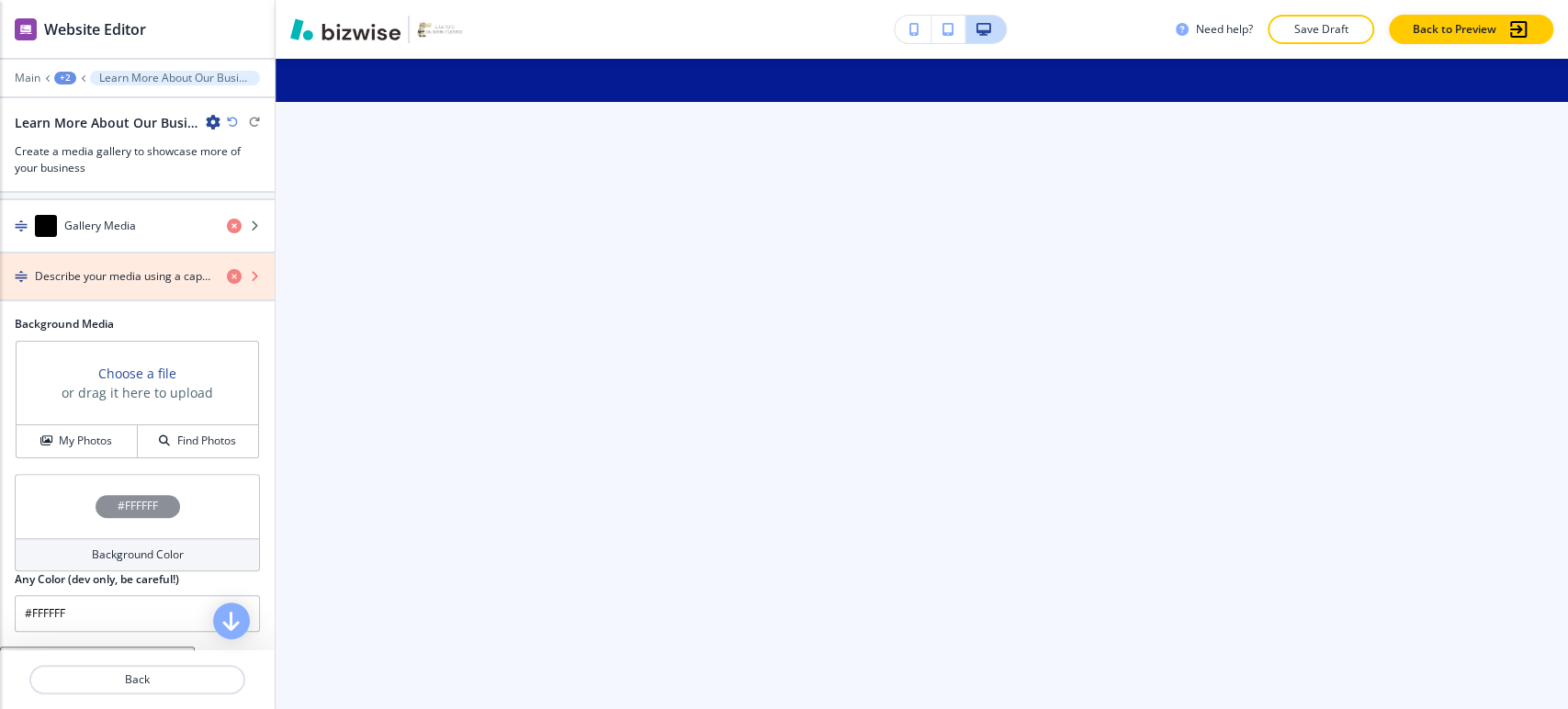 click at bounding box center [234, 276] 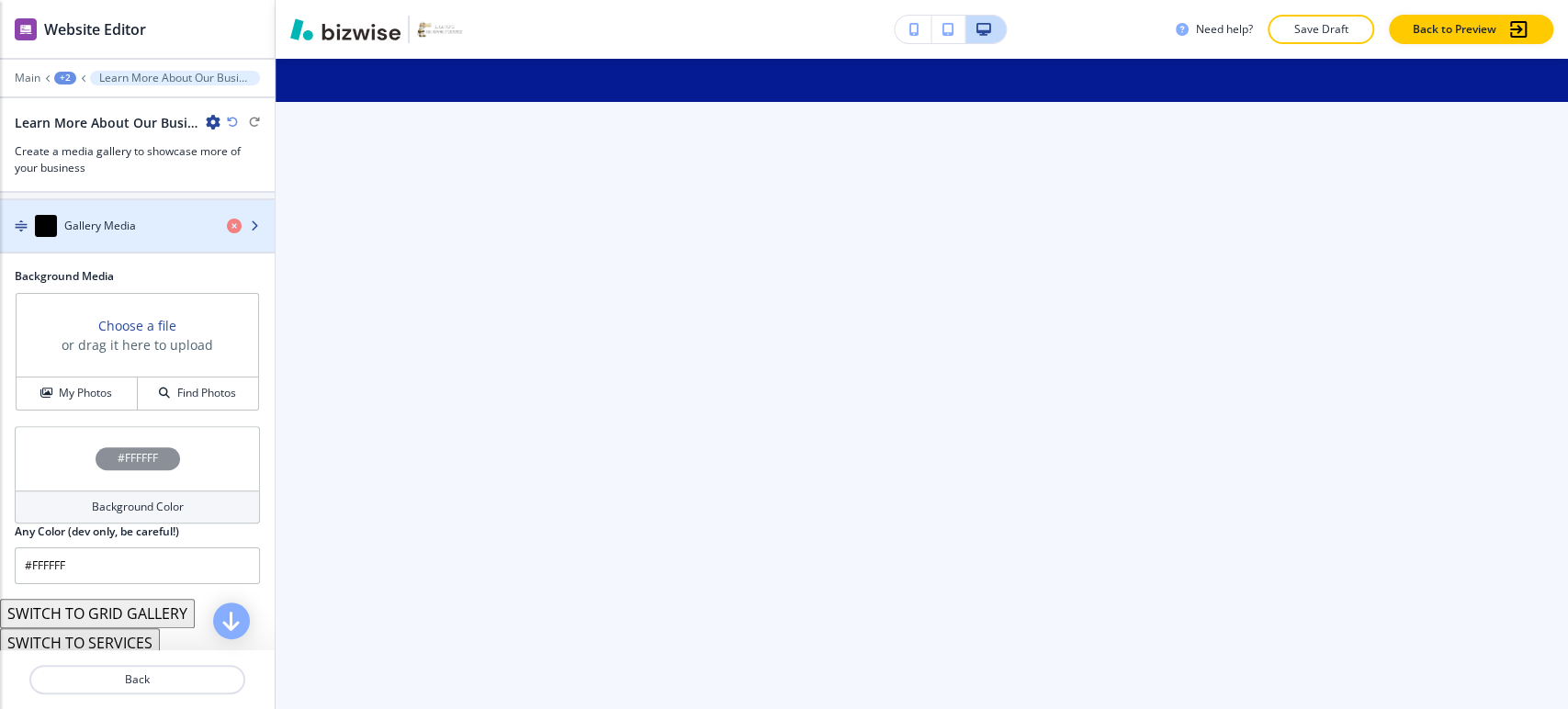 click at bounding box center [137, 244] 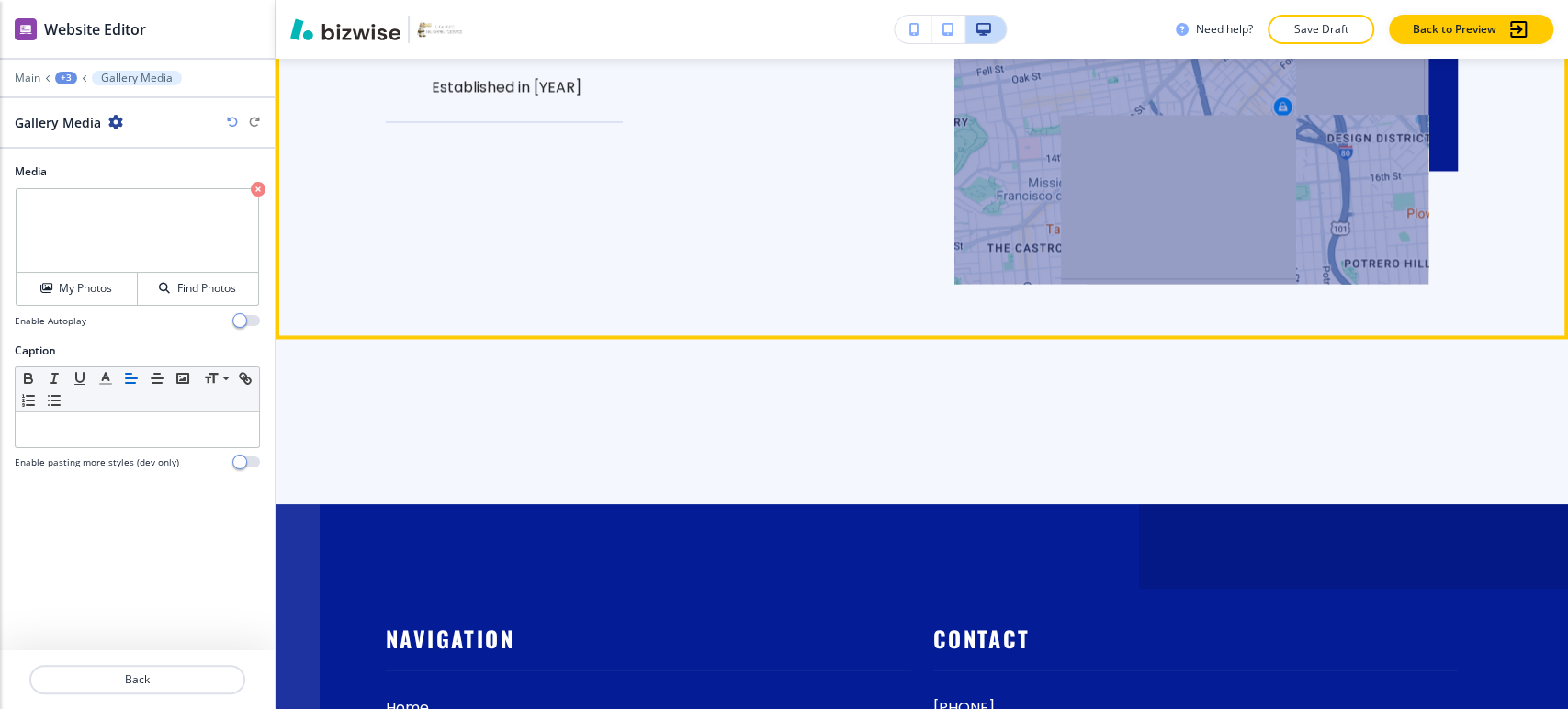 scroll, scrollTop: 6161, scrollLeft: 0, axis: vertical 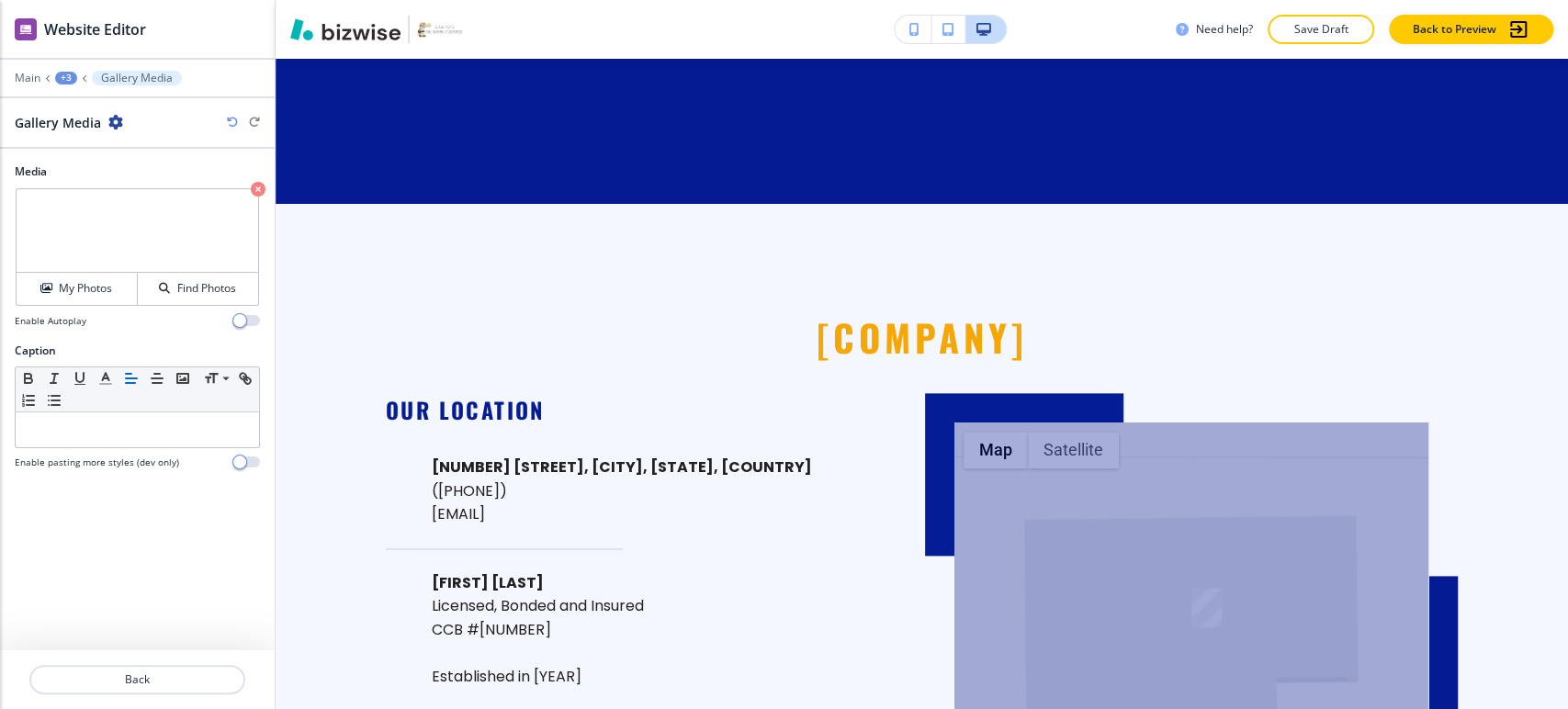 click on "Gallery Media" at bounding box center (137, 78) 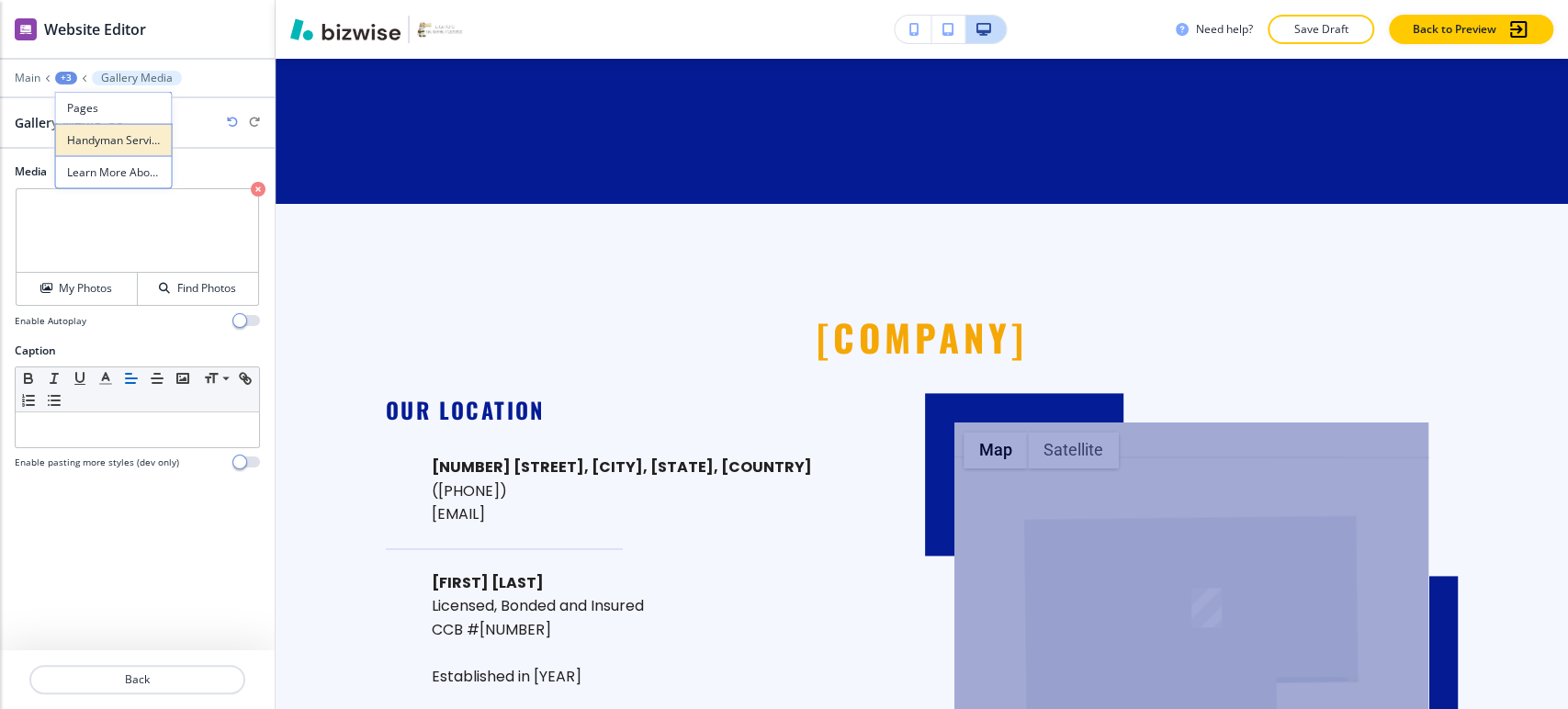 click on "Handyman Services" at bounding box center (114, 141) 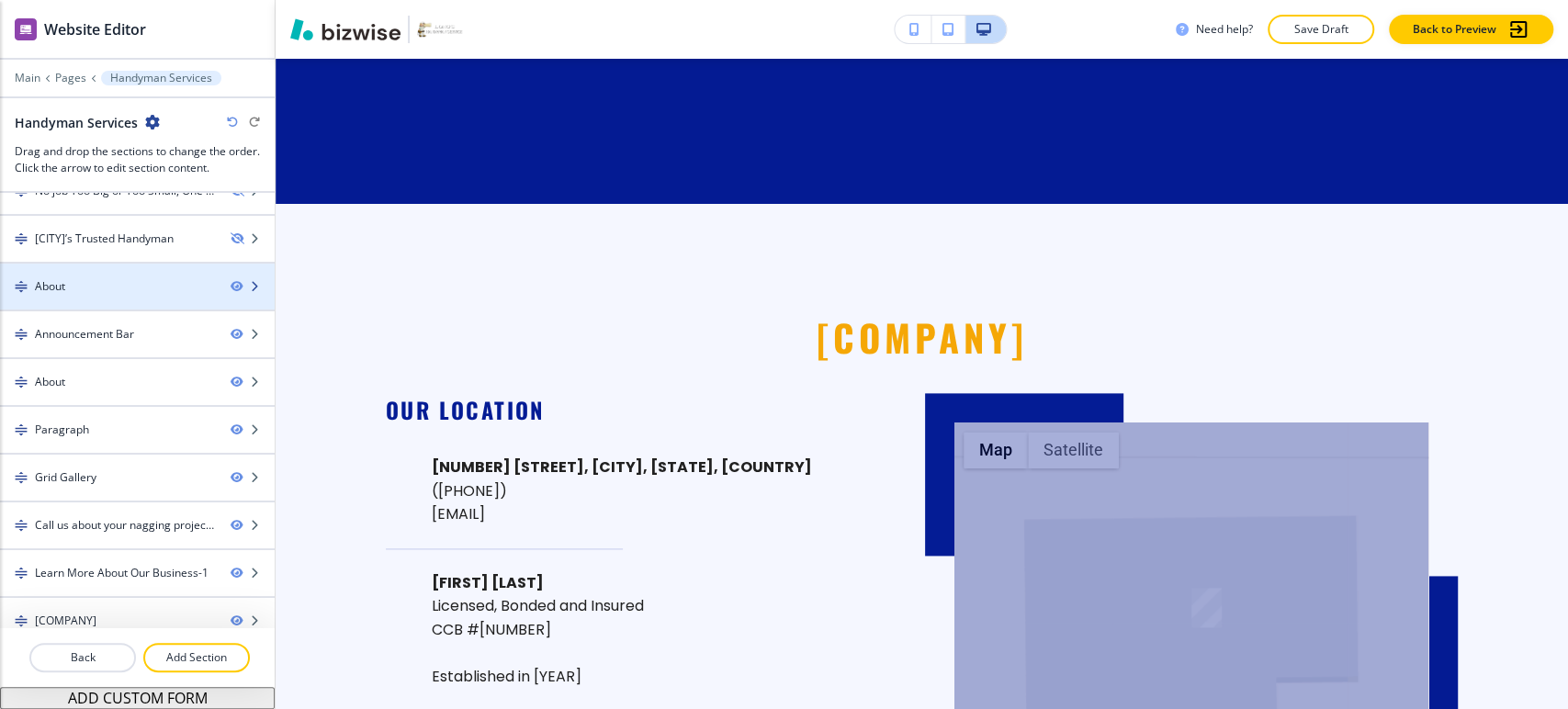 scroll, scrollTop: 181, scrollLeft: 0, axis: vertical 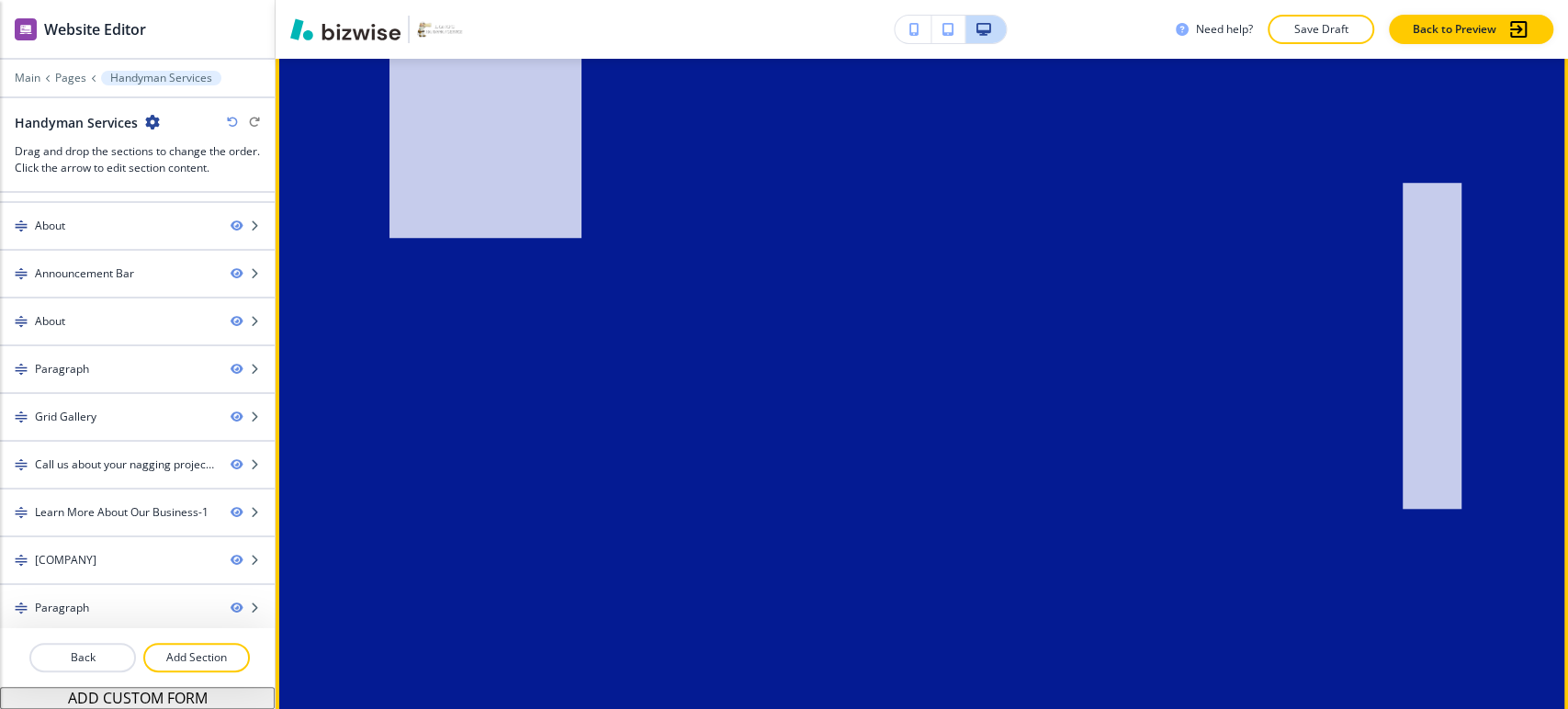 click on "Edit This Section" at bounding box center [348, -435] 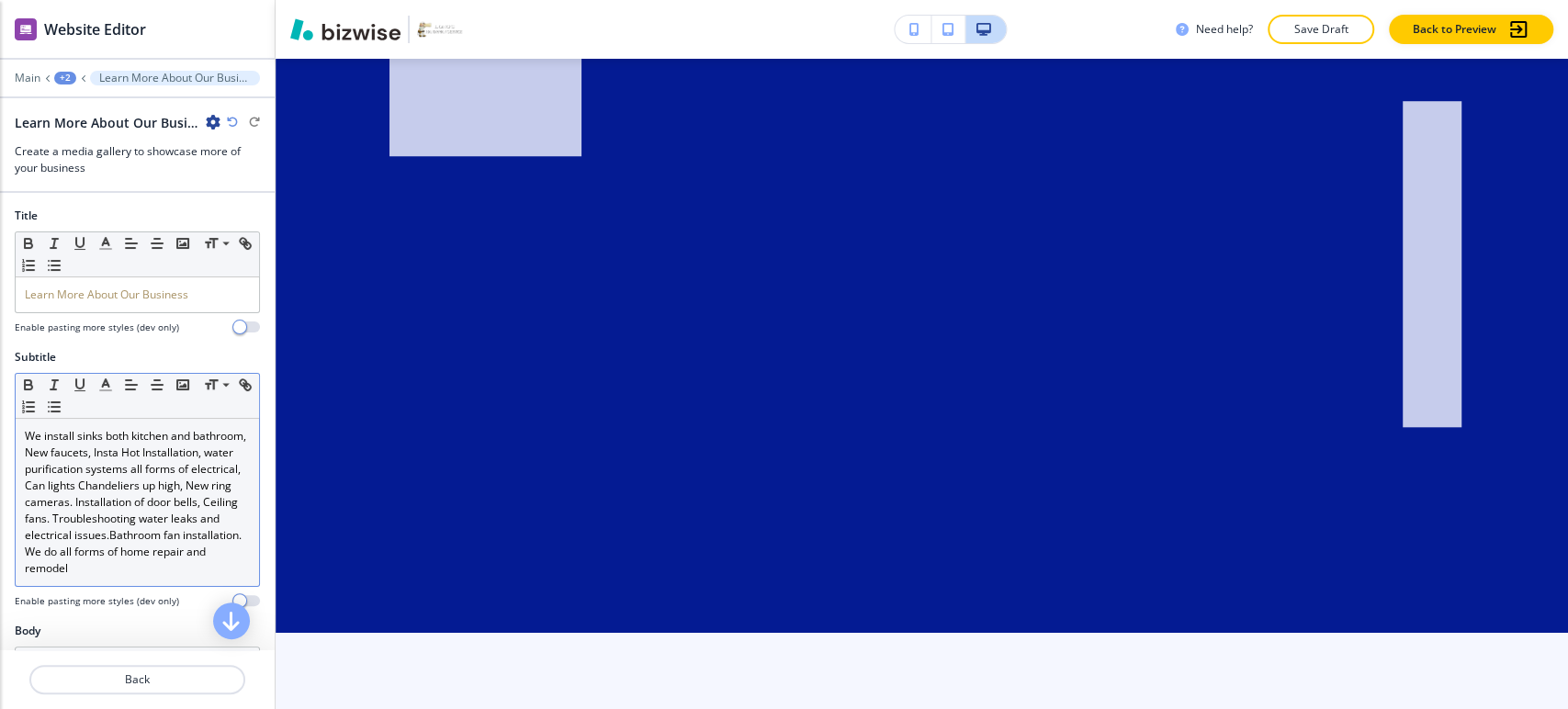 scroll, scrollTop: 5855, scrollLeft: 0, axis: vertical 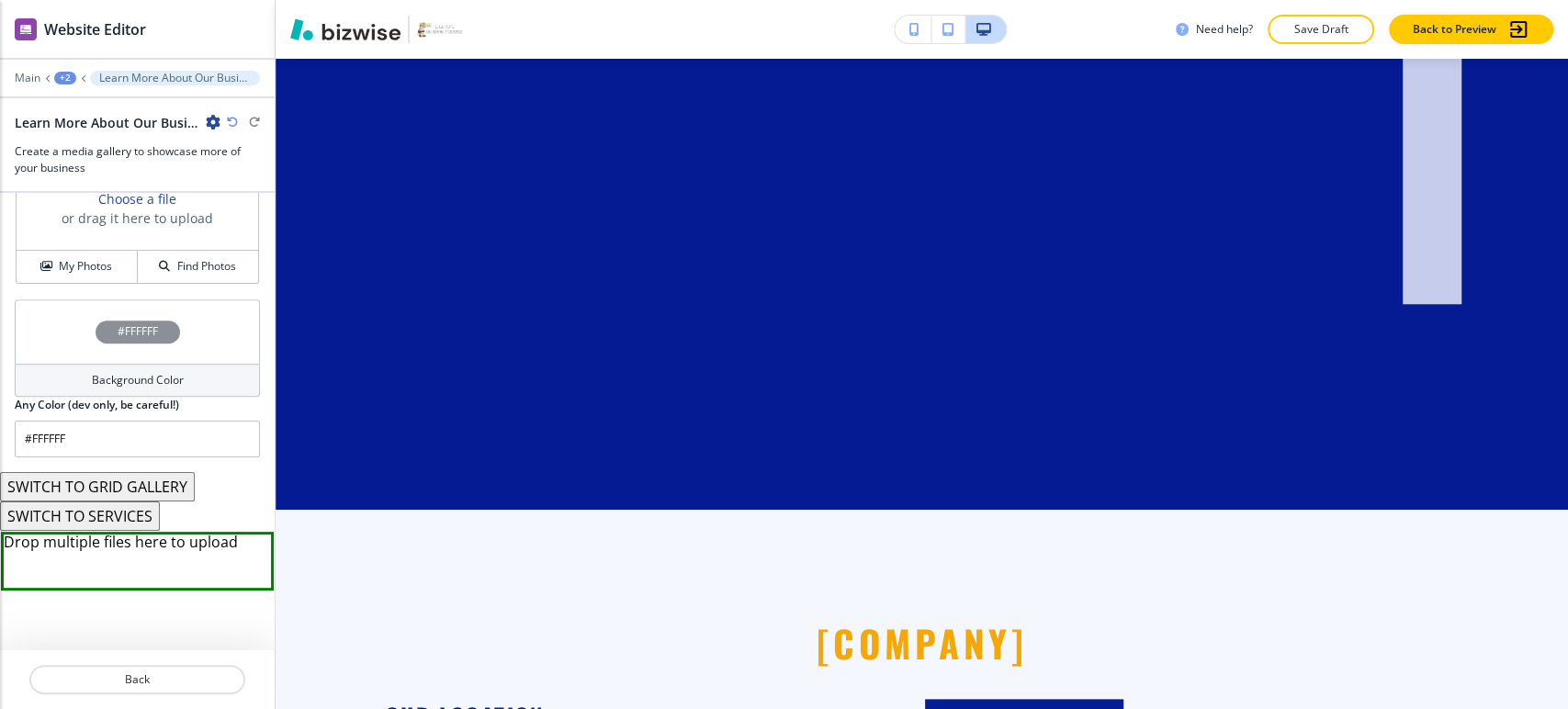 click on "SWITCH TO GRID GALLERY" at bounding box center [97, 487] 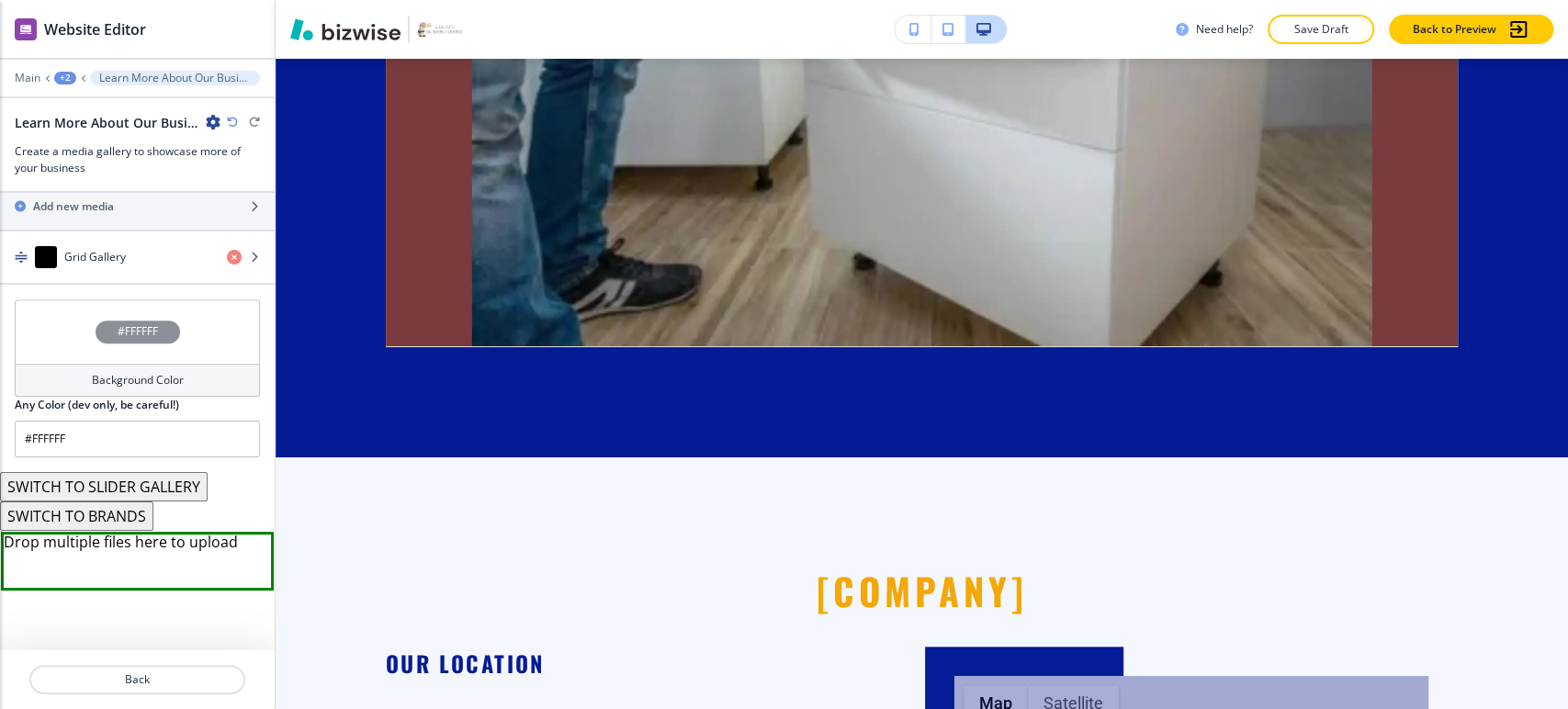 scroll, scrollTop: 836, scrollLeft: 0, axis: vertical 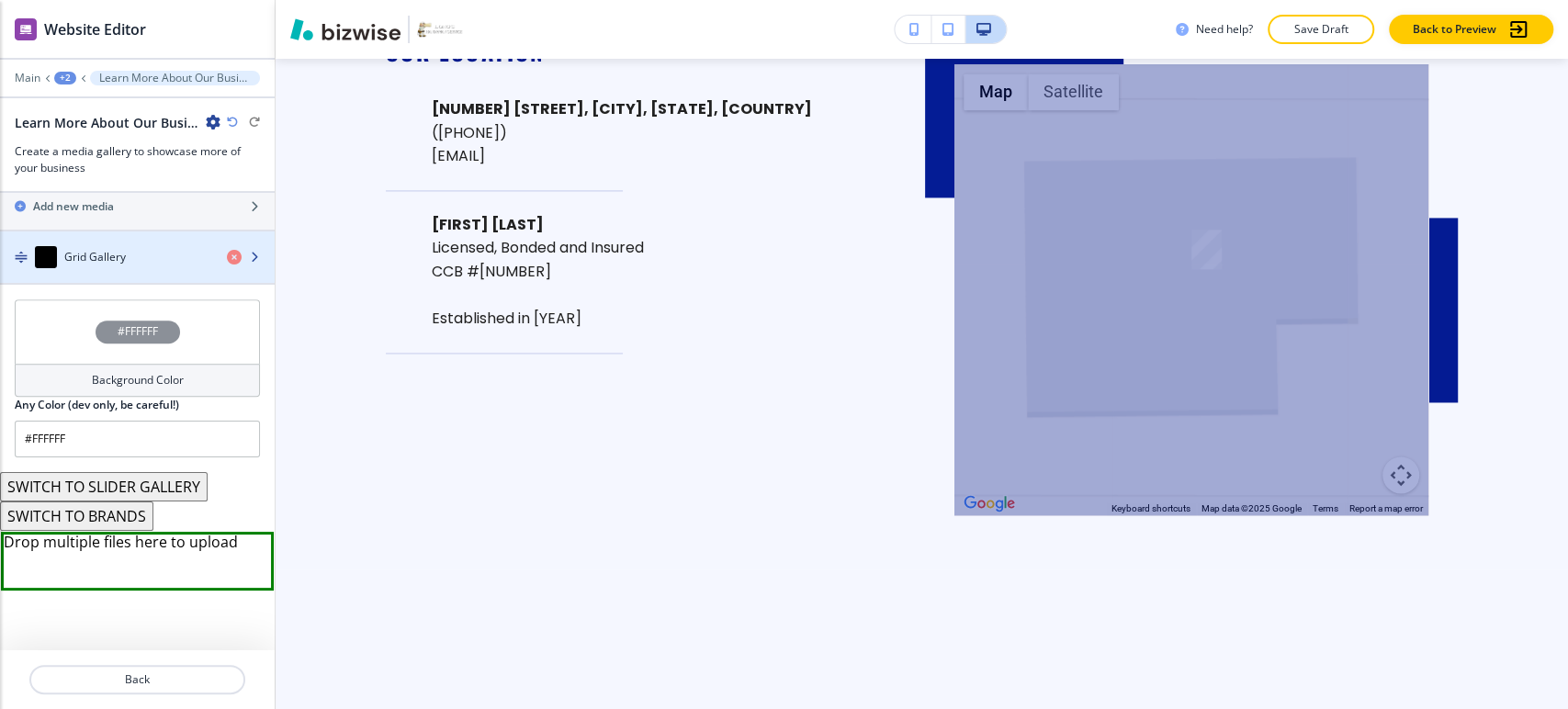 click on "Grid Gallery" at bounding box center (106, 257) 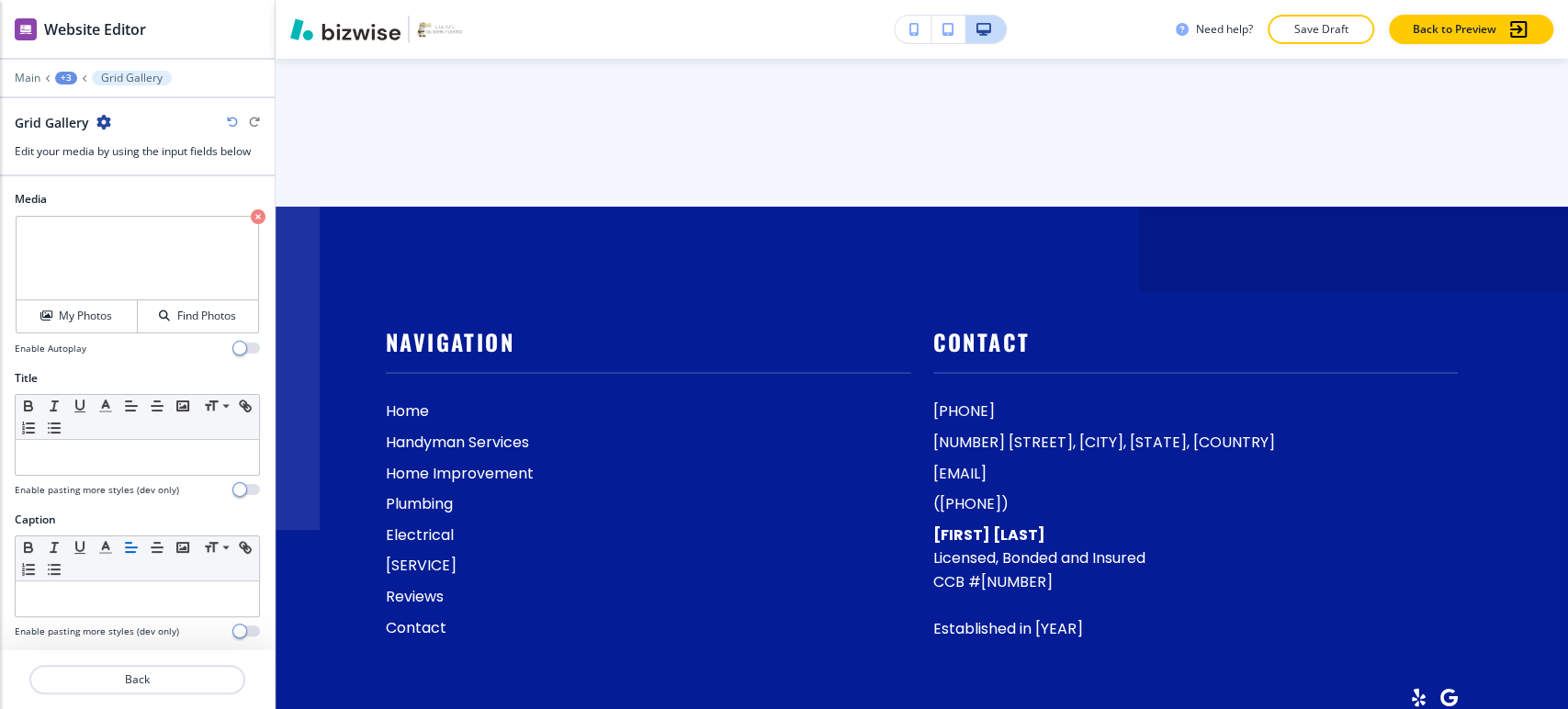 scroll, scrollTop: 6977, scrollLeft: 0, axis: vertical 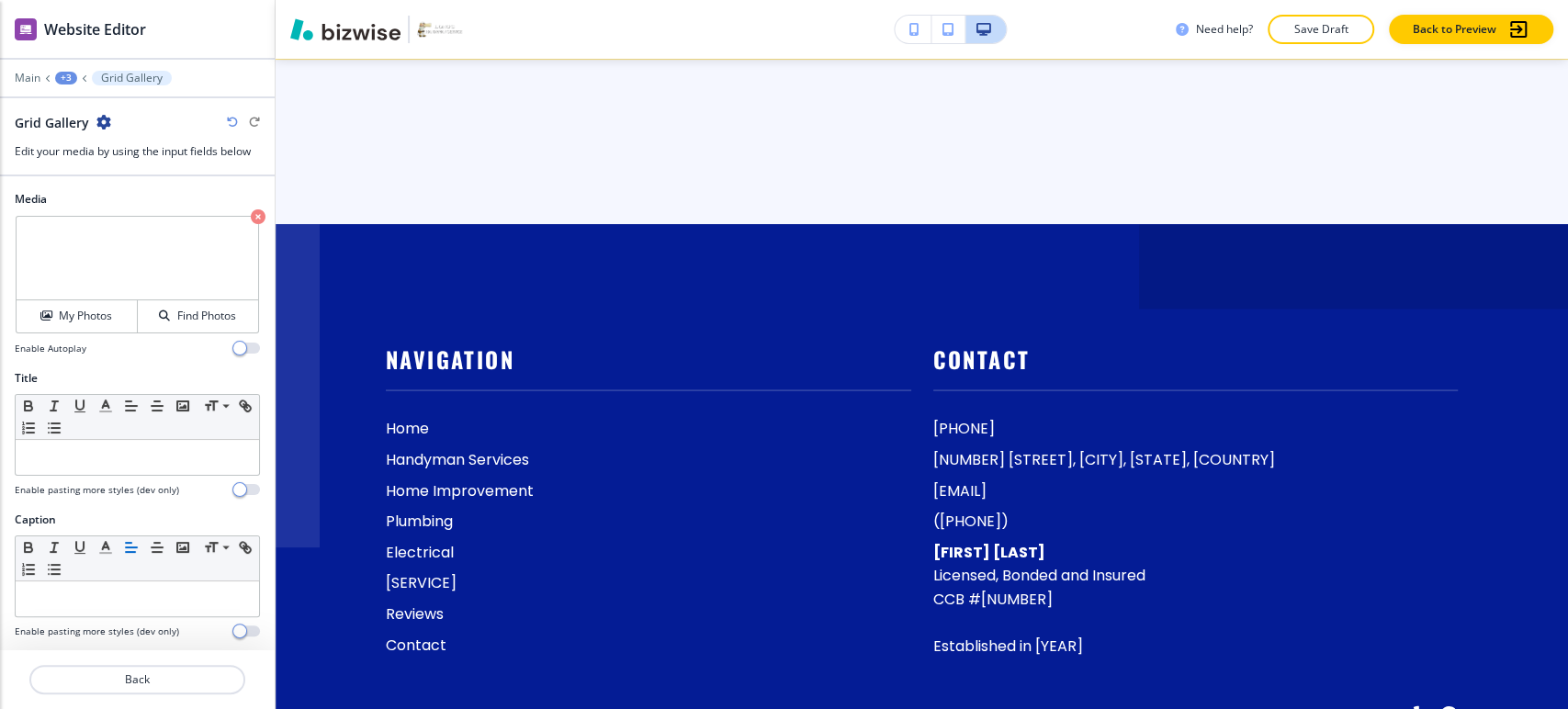 click on "Edit This Section" at bounding box center [348, -640] 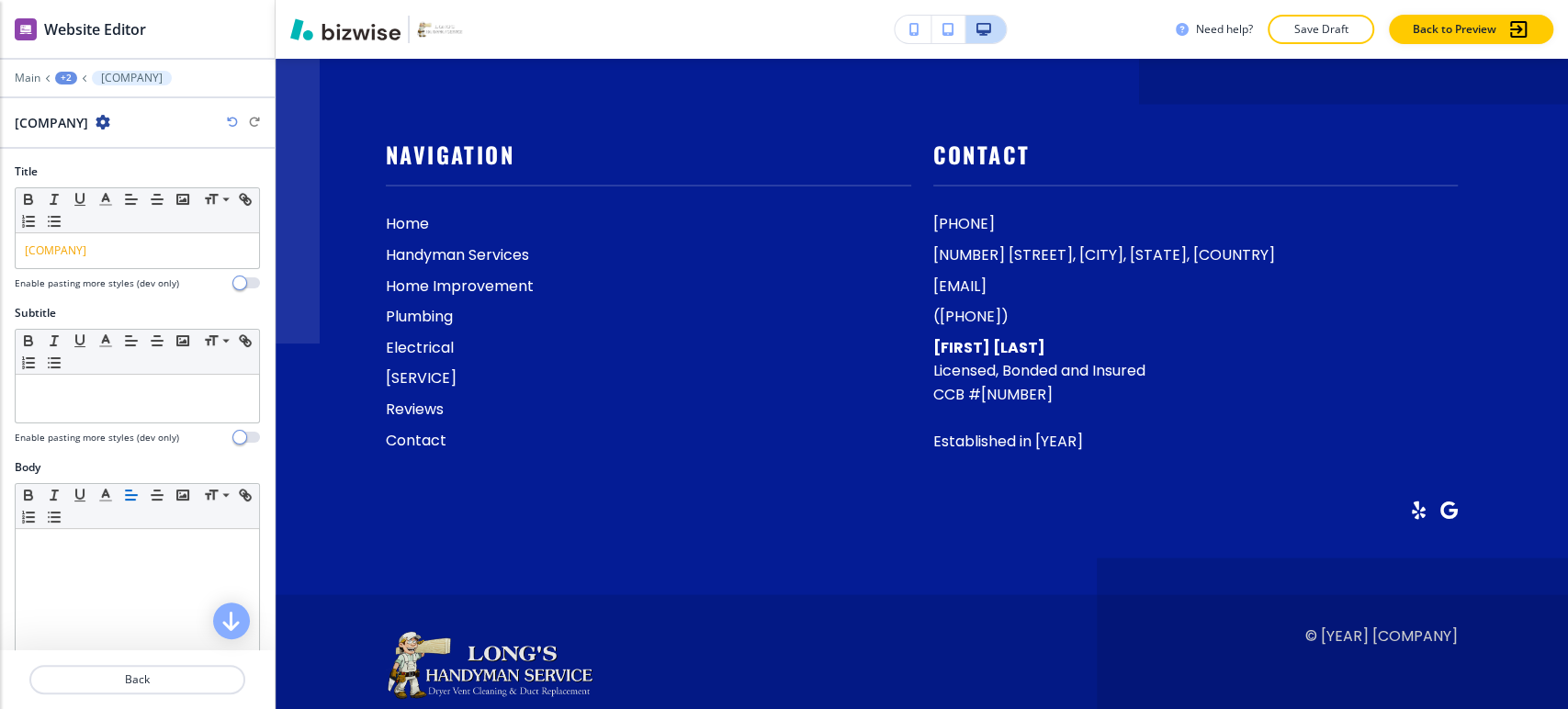 scroll, scrollTop: 7135, scrollLeft: 0, axis: vertical 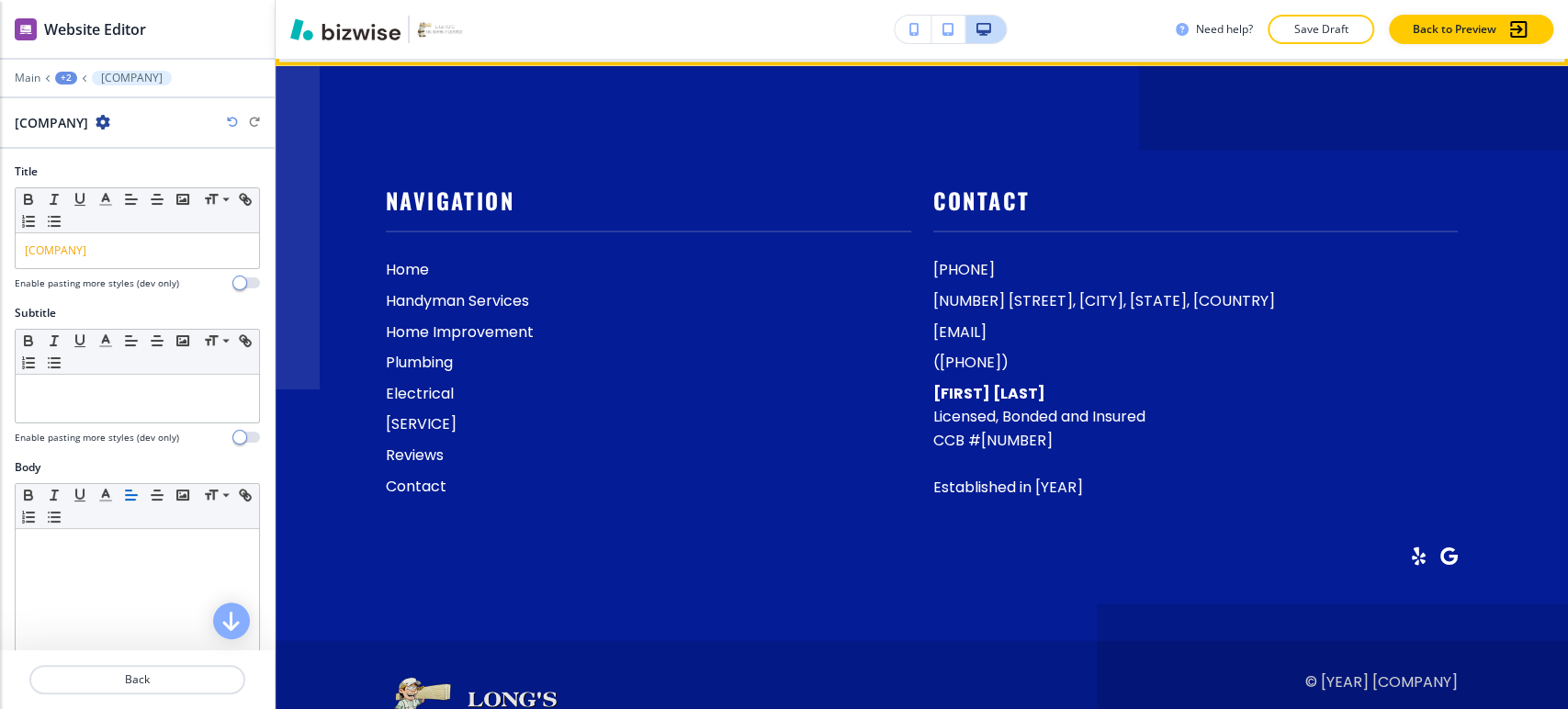 click on "Edit This Section" at bounding box center [348, -74] 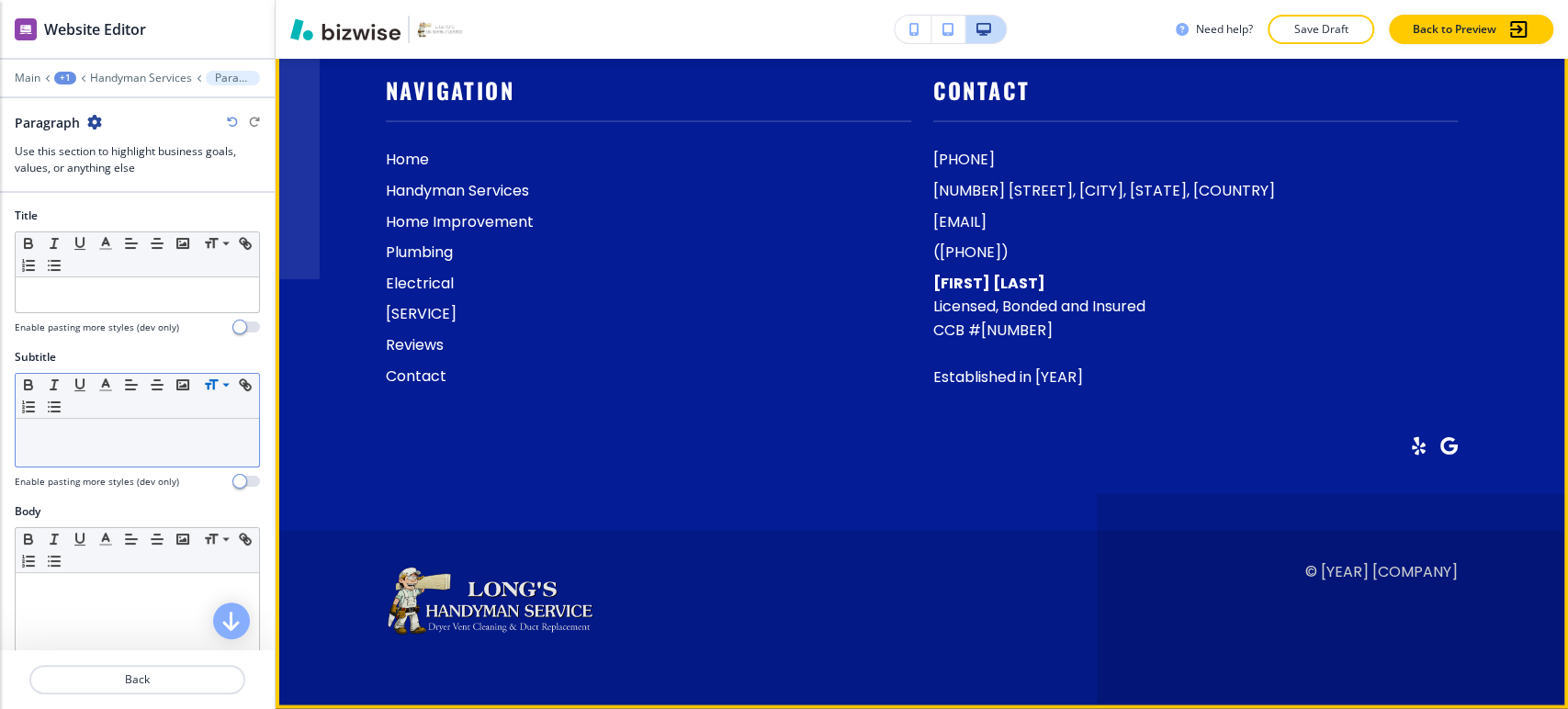 scroll, scrollTop: 7685, scrollLeft: 0, axis: vertical 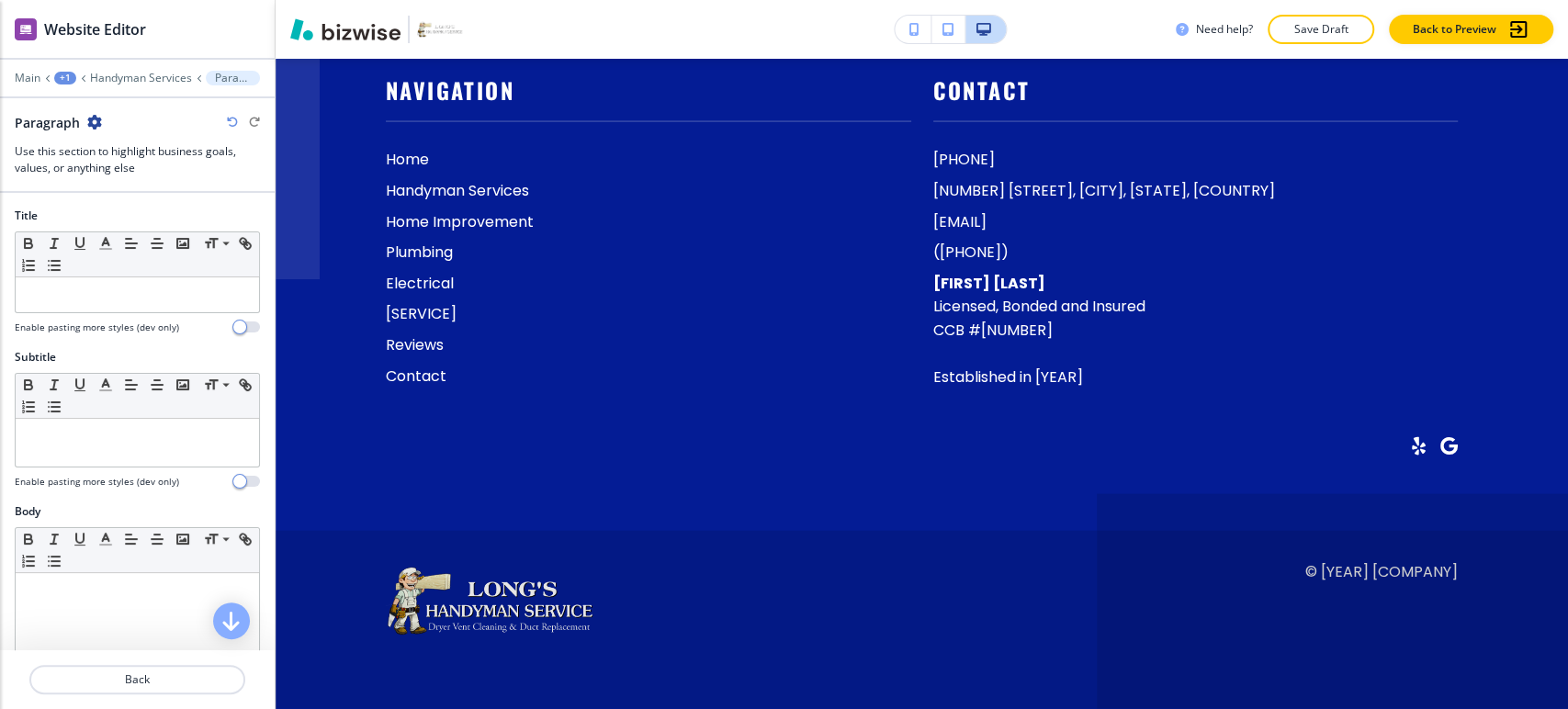 click at bounding box center (137, 138) 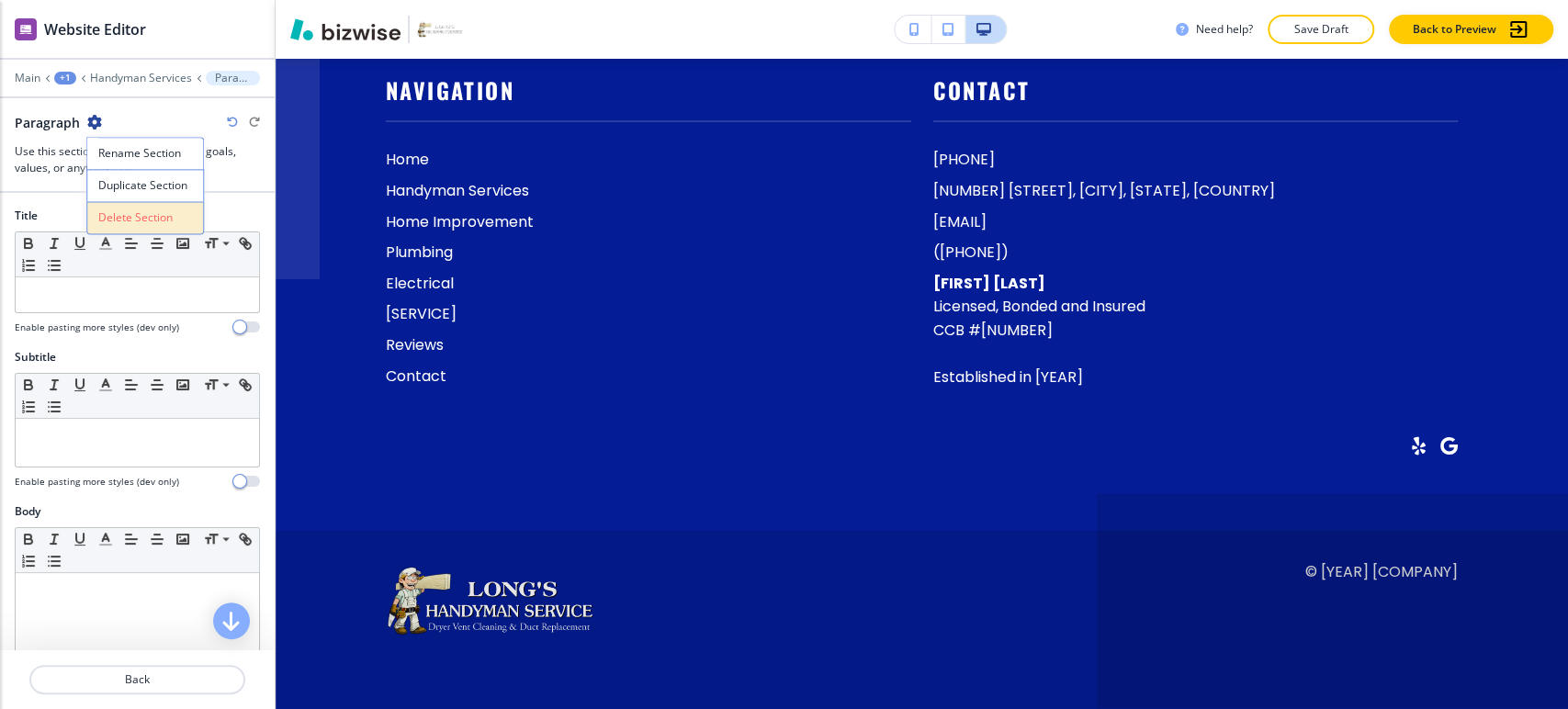 click on "Delete Section" at bounding box center [145, 218] 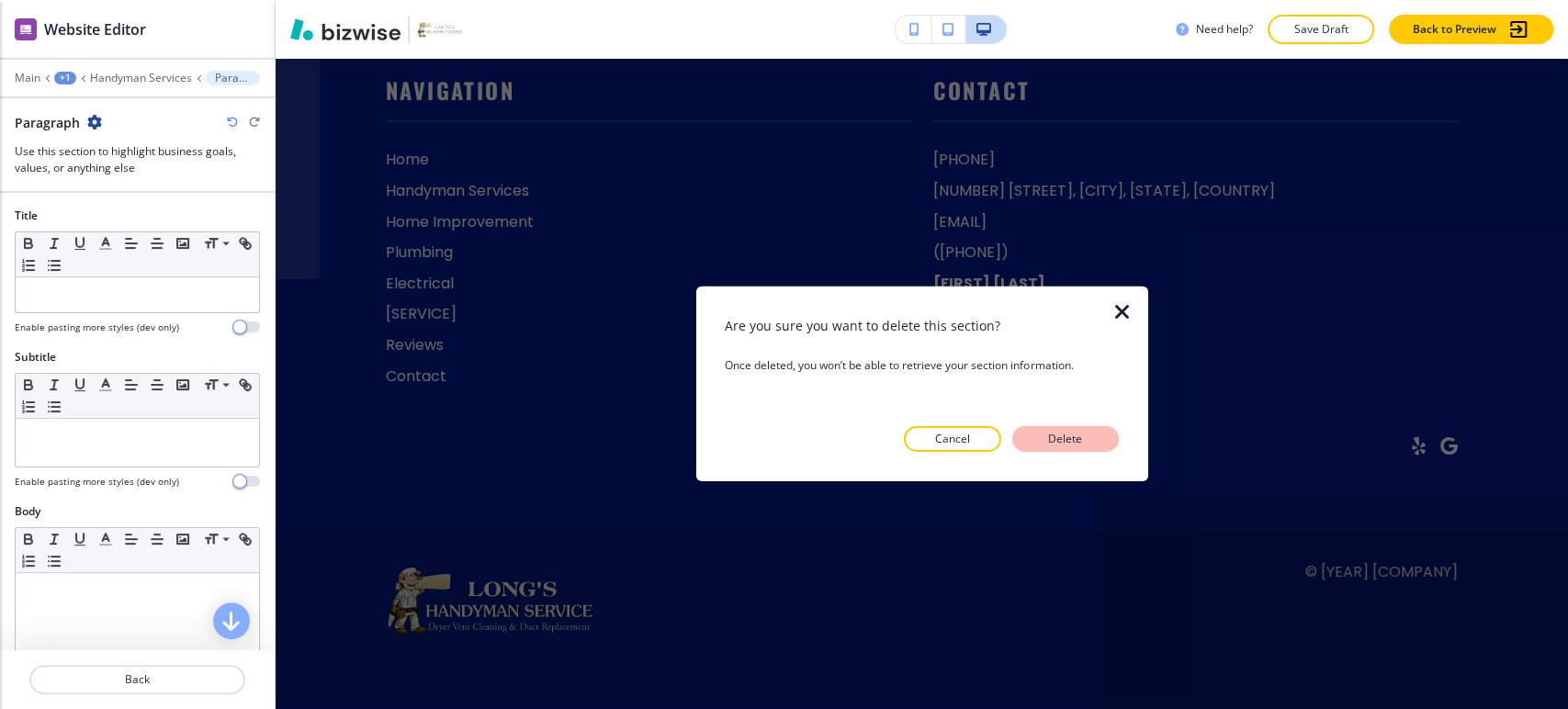 click on "Delete" at bounding box center (1066, 439) 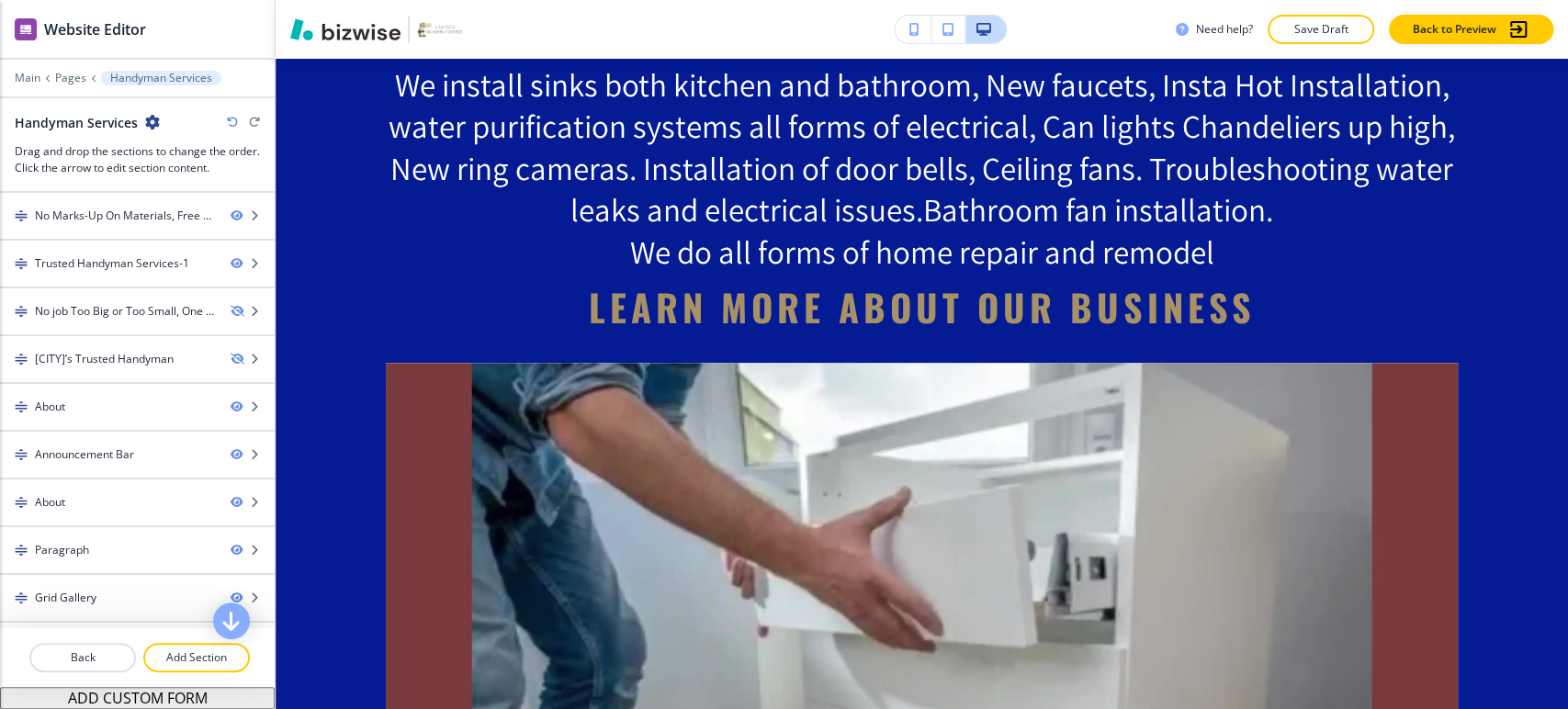 scroll, scrollTop: 5134, scrollLeft: 0, axis: vertical 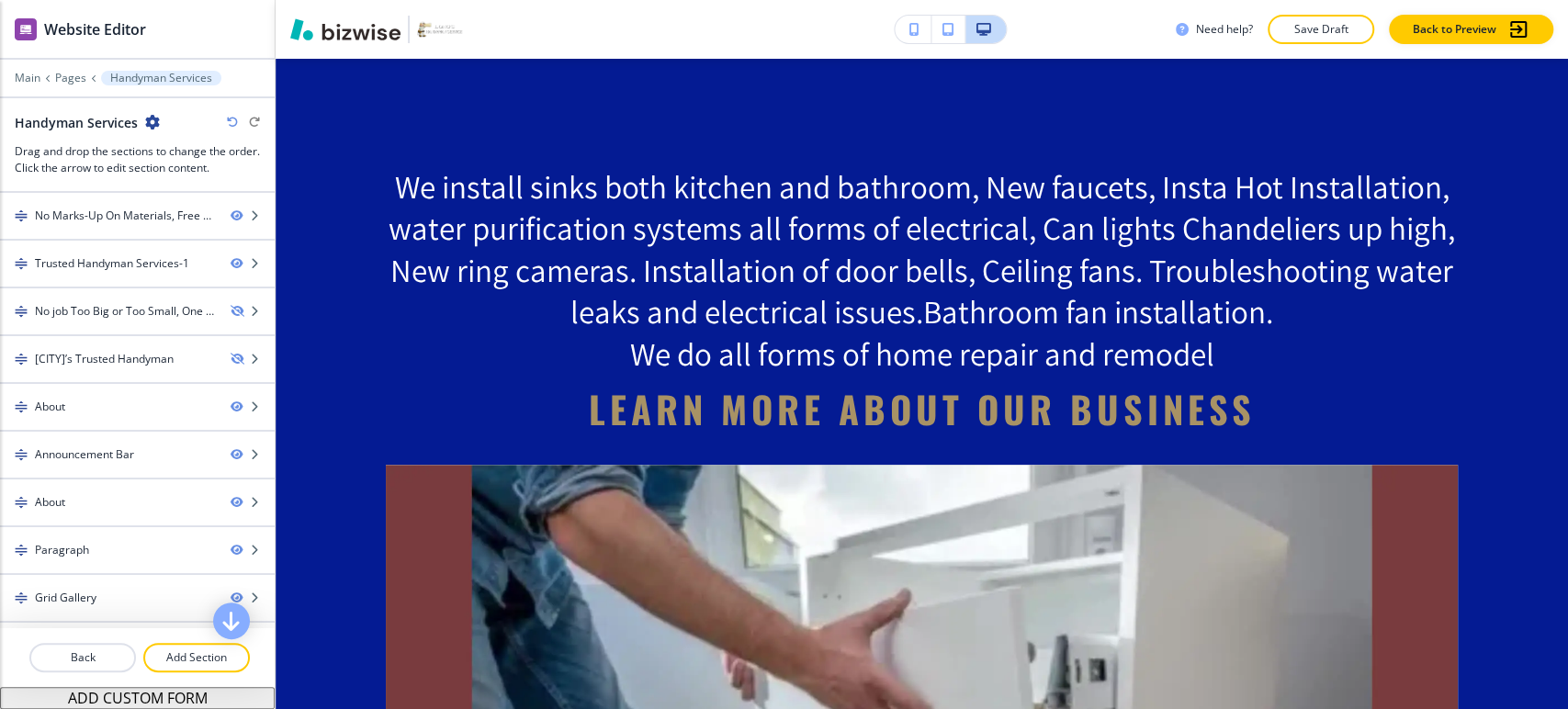 click on "Edit This Section" at bounding box center (348, -477) 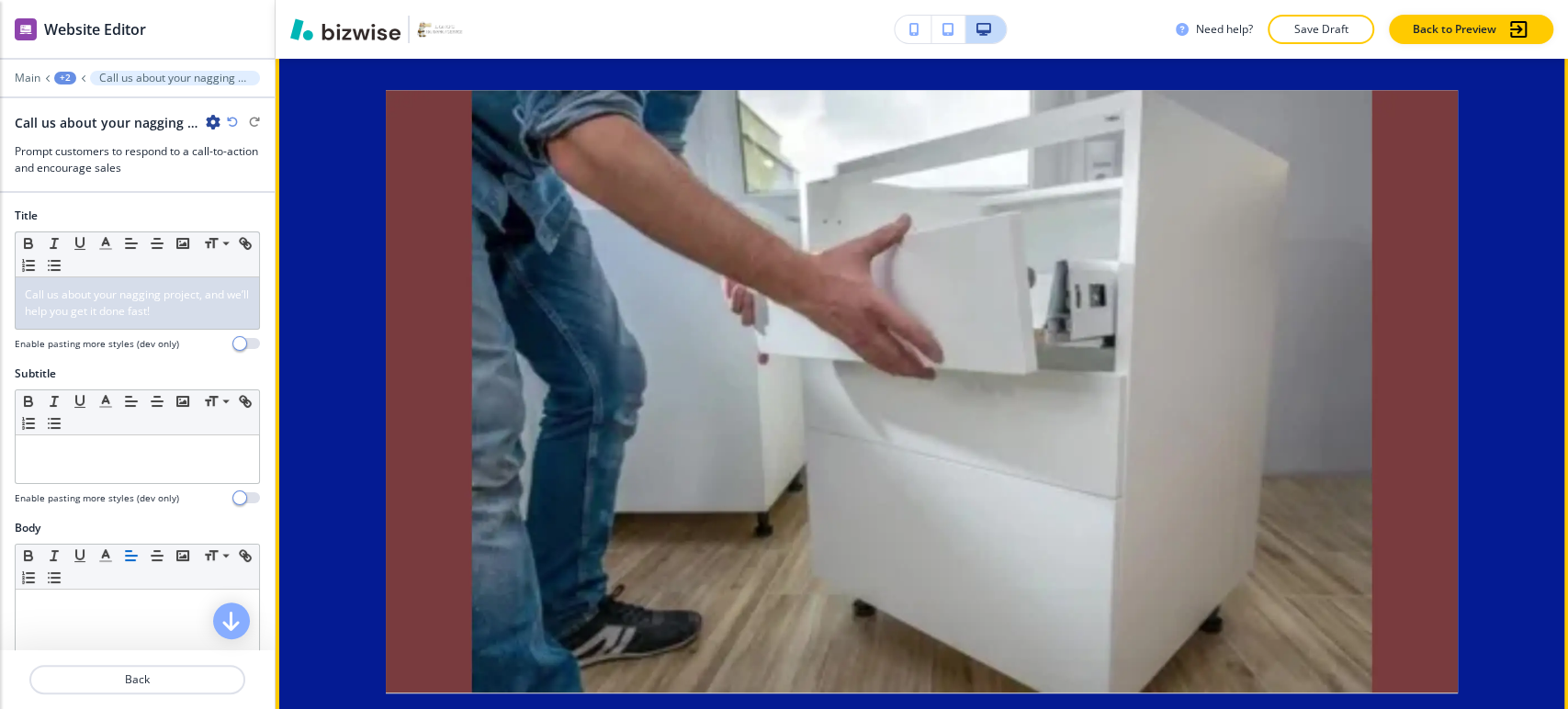 scroll, scrollTop: 5502, scrollLeft: 0, axis: vertical 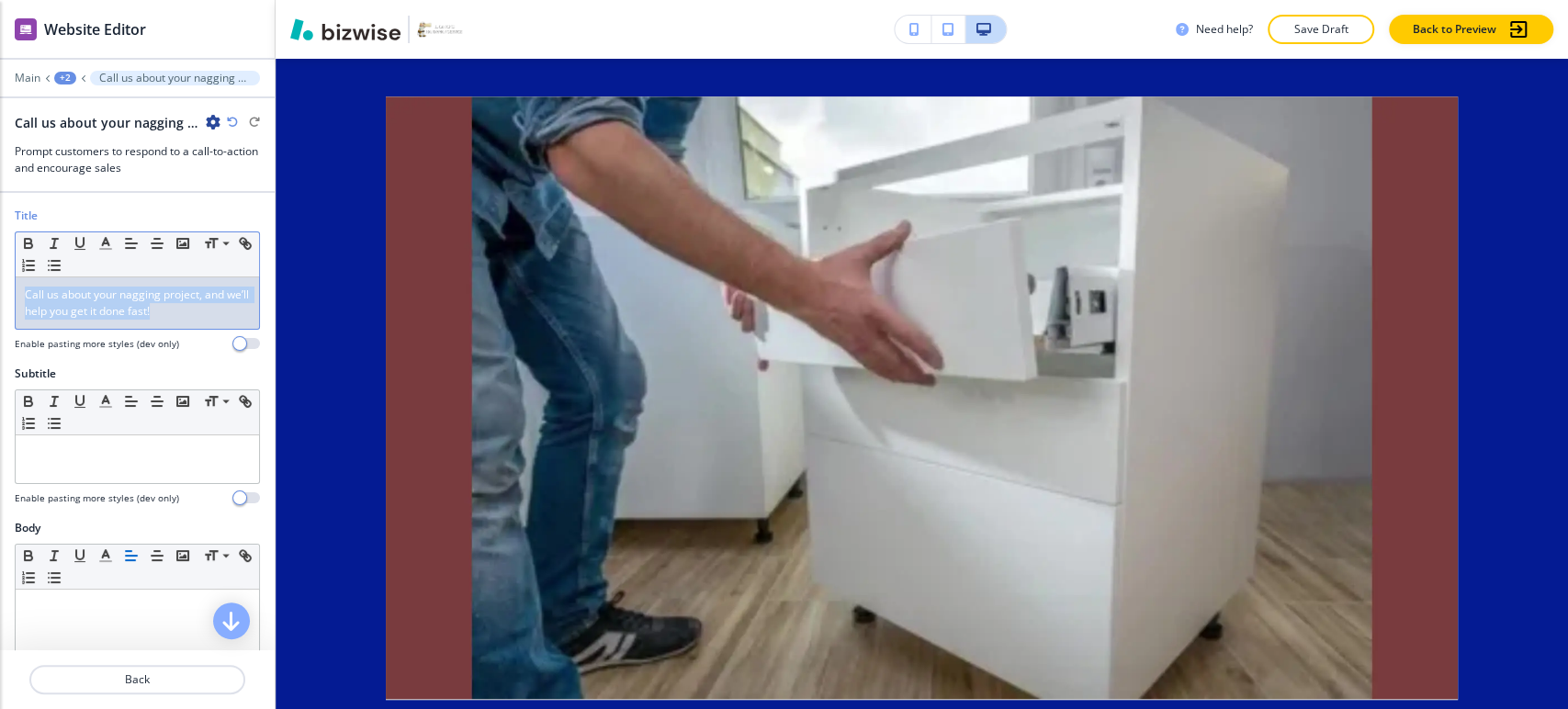 drag, startPoint x: 184, startPoint y: 314, endPoint x: -6, endPoint y: 288, distance: 191.7707 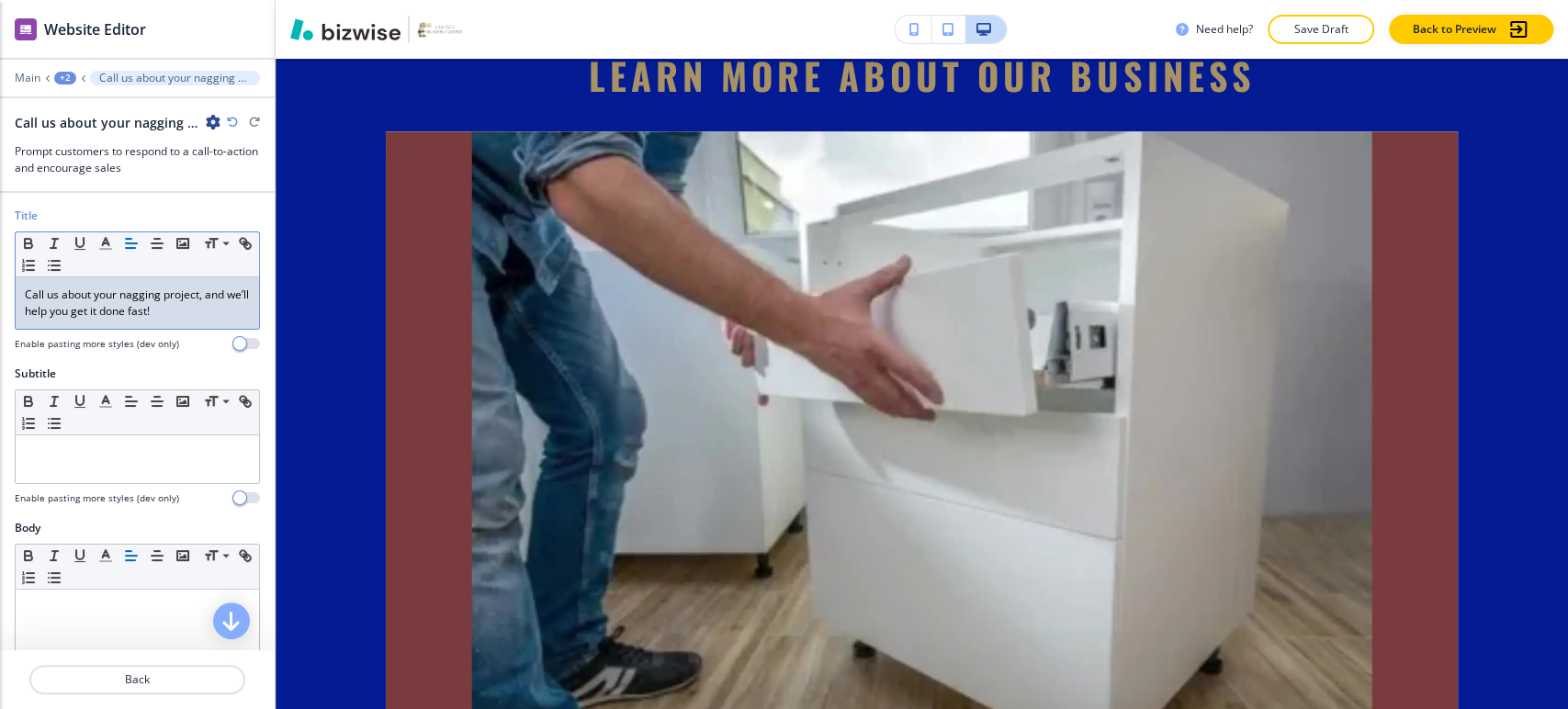 click on "+2" at bounding box center (65, 78) 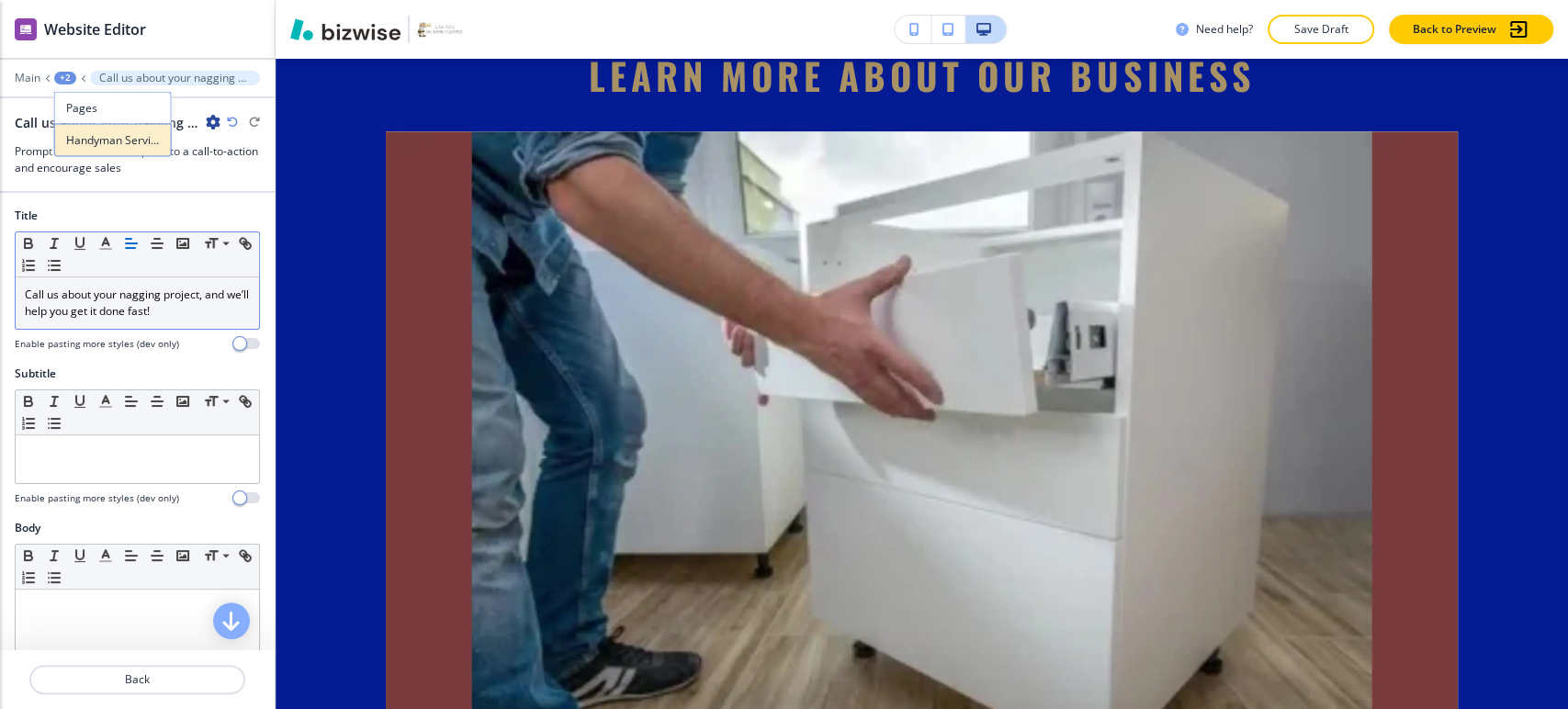 click on "Handyman Services" at bounding box center [113, 141] 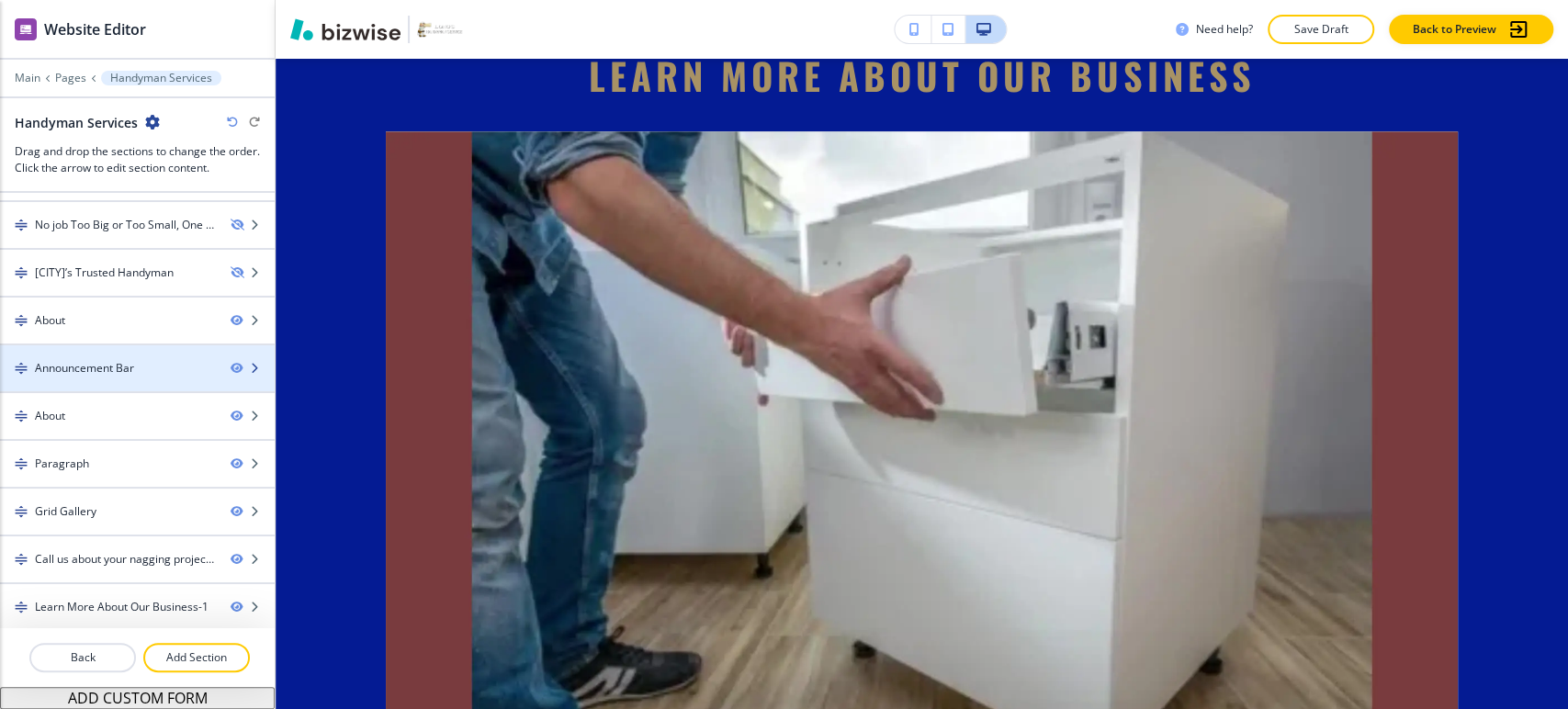 scroll, scrollTop: 133, scrollLeft: 0, axis: vertical 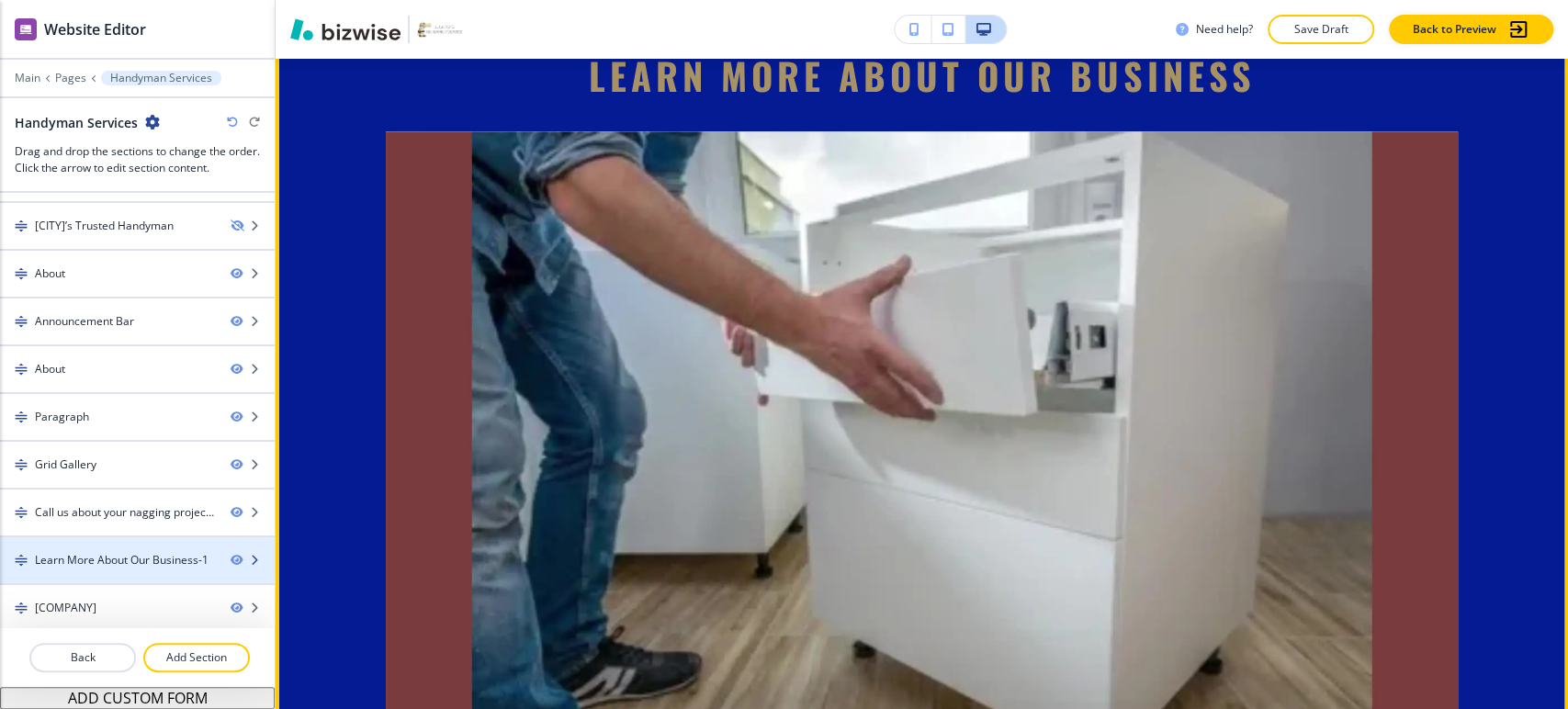 type 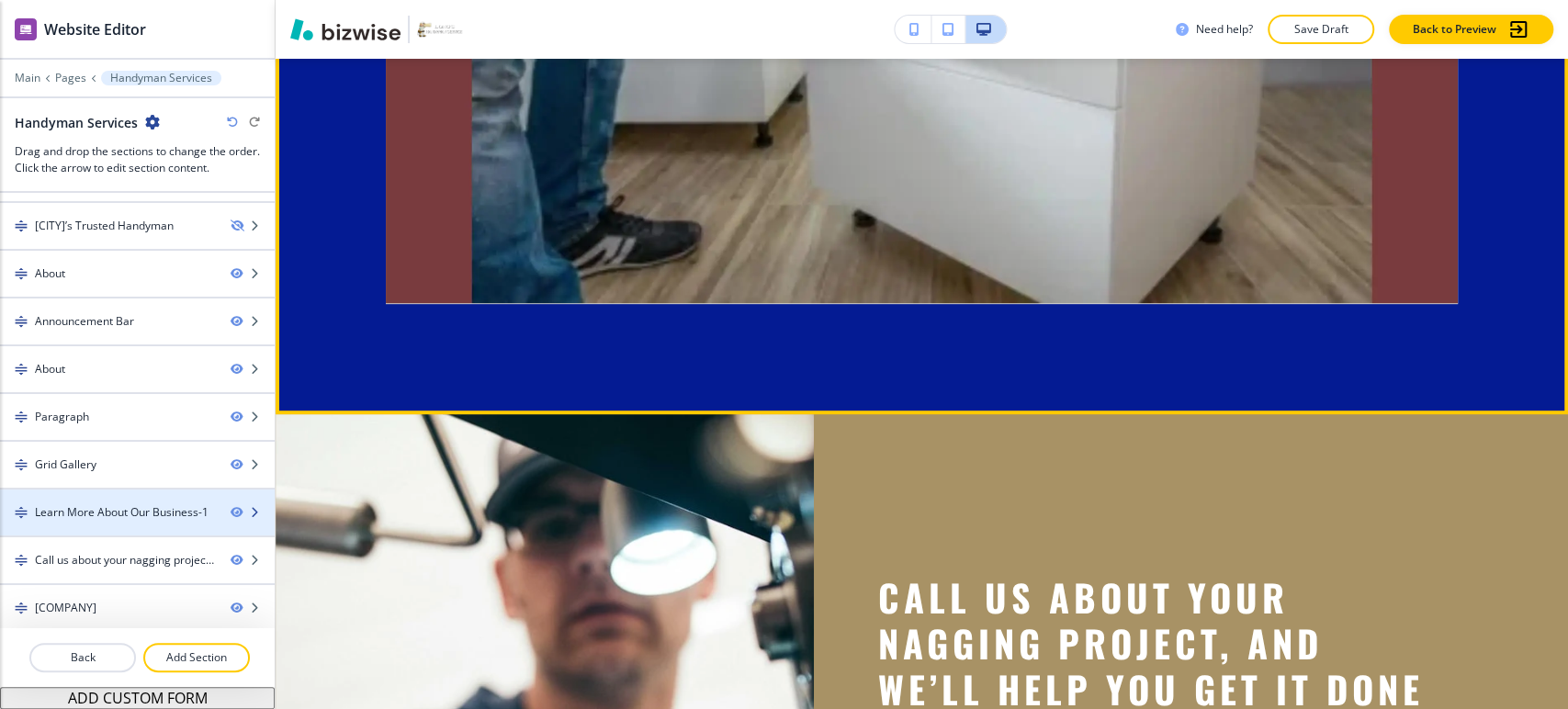 scroll, scrollTop: 5243, scrollLeft: 0, axis: vertical 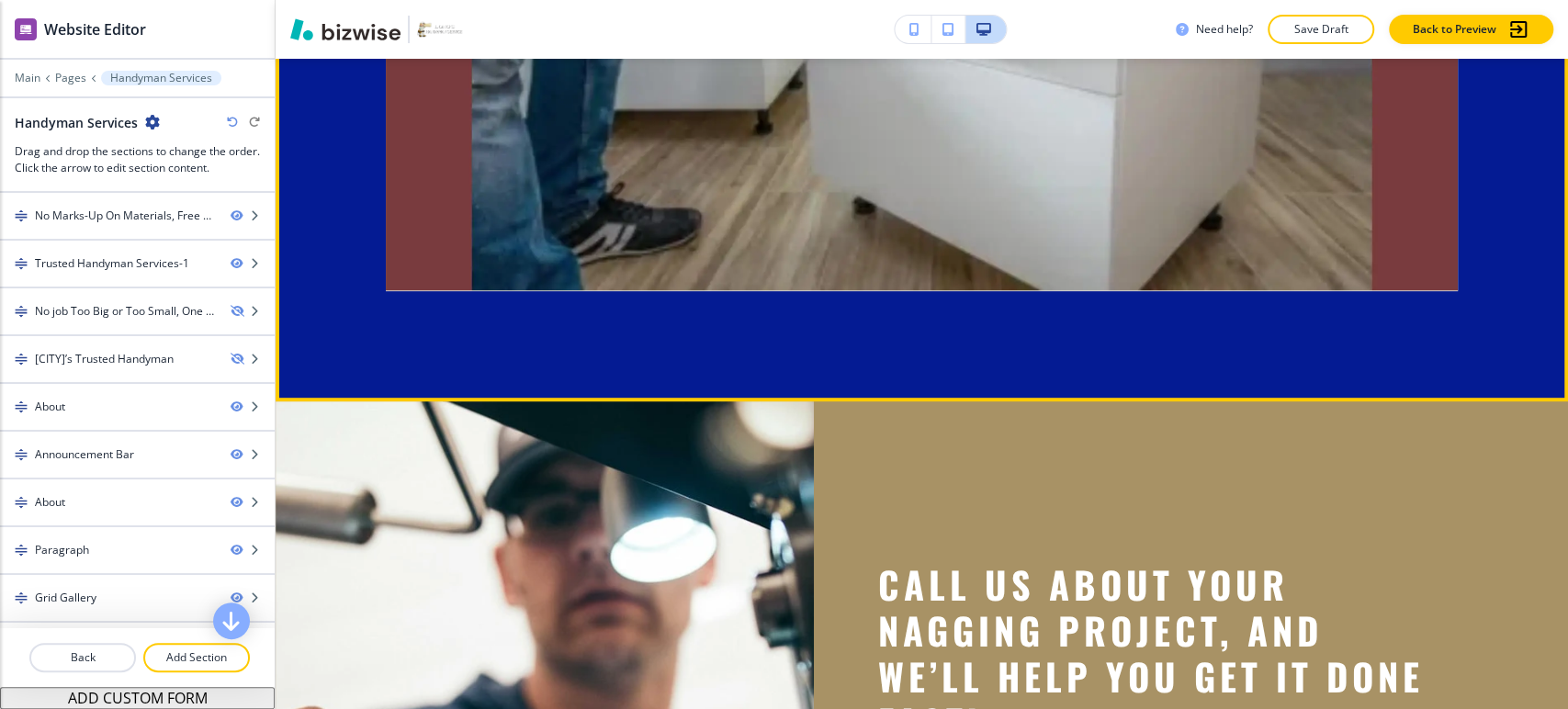 click on "Edit This Section" at bounding box center [348, -641] 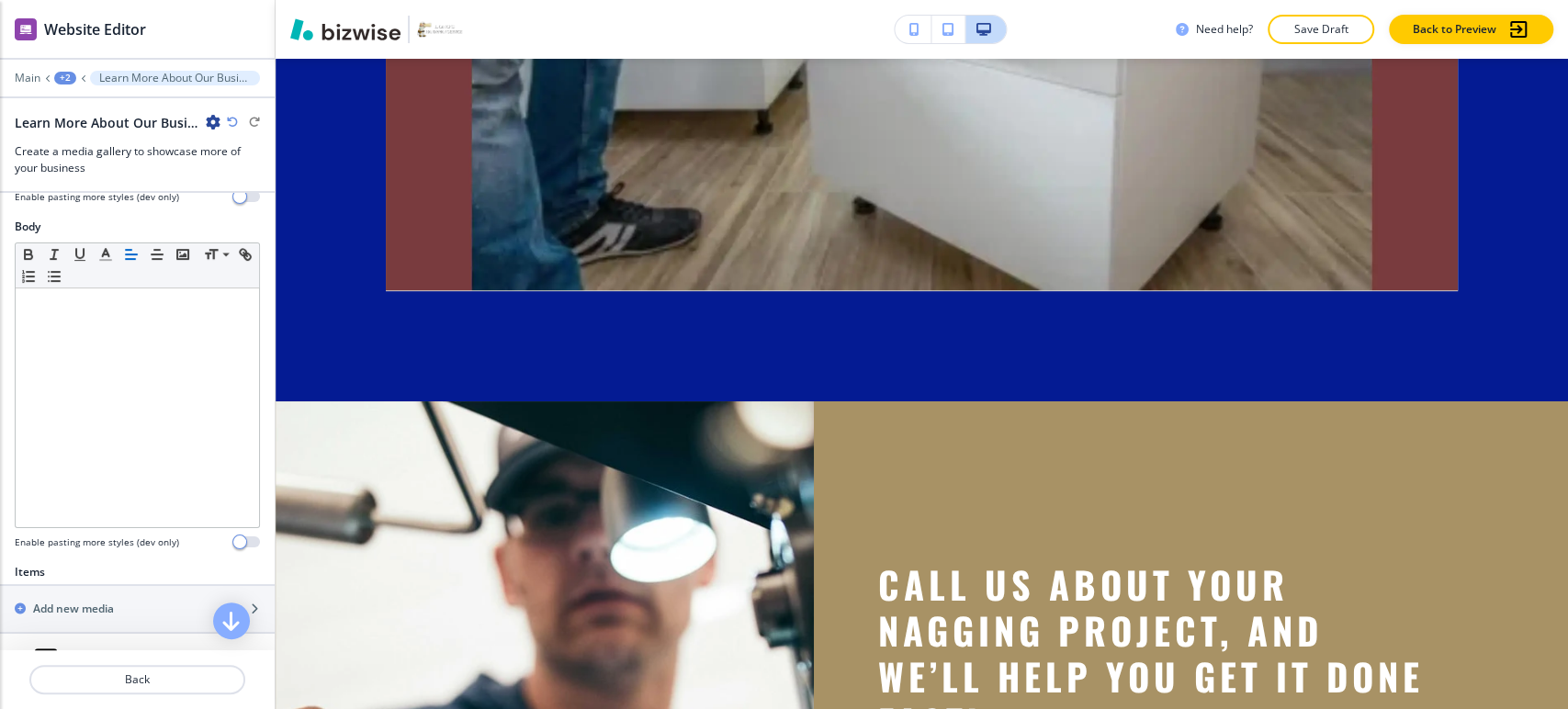 scroll, scrollTop: 836, scrollLeft: 0, axis: vertical 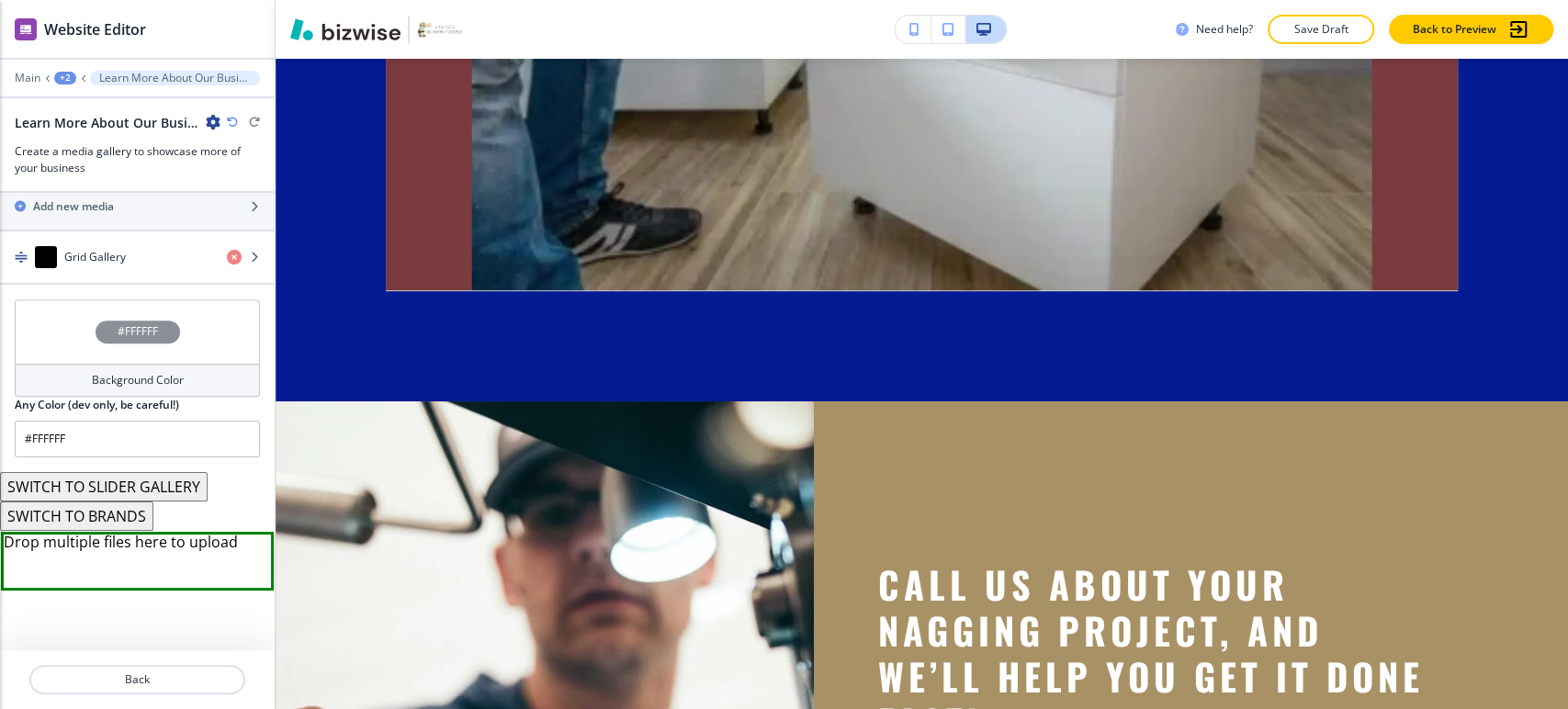 click on "Background Color" at bounding box center (138, 380) 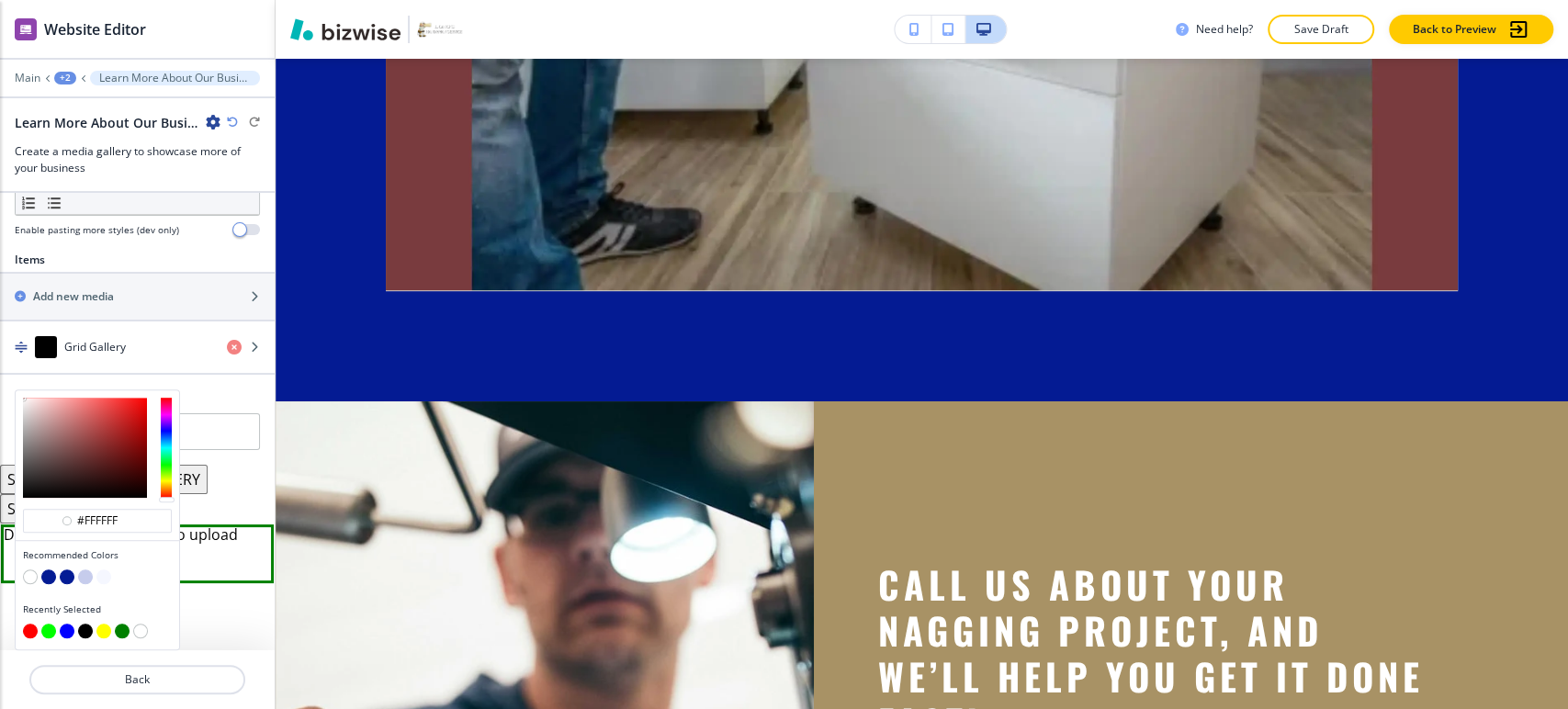 click at bounding box center [30, 577] 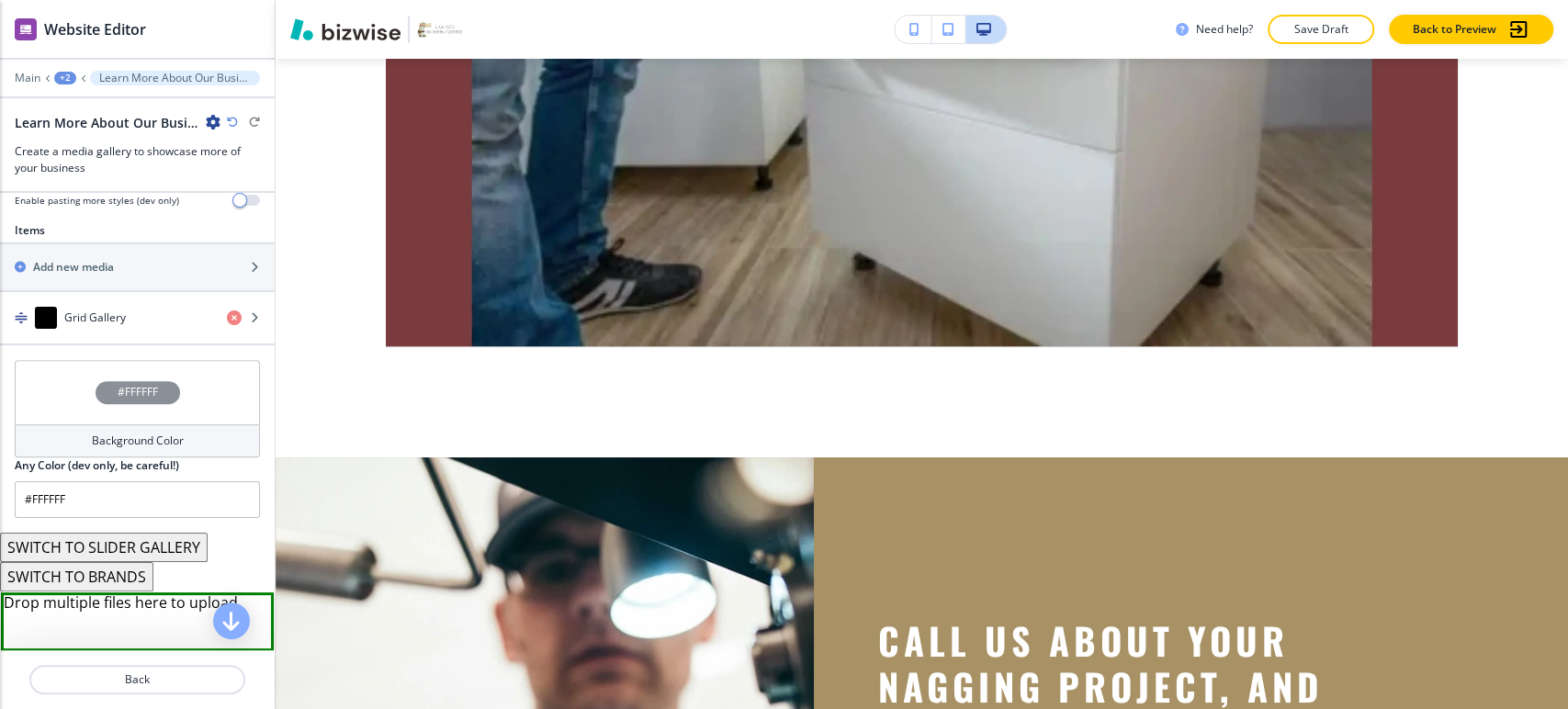 click on "#FFFFFF Background Color Any Color (dev only, be careful!) #FFFFFF" at bounding box center [137, 446] 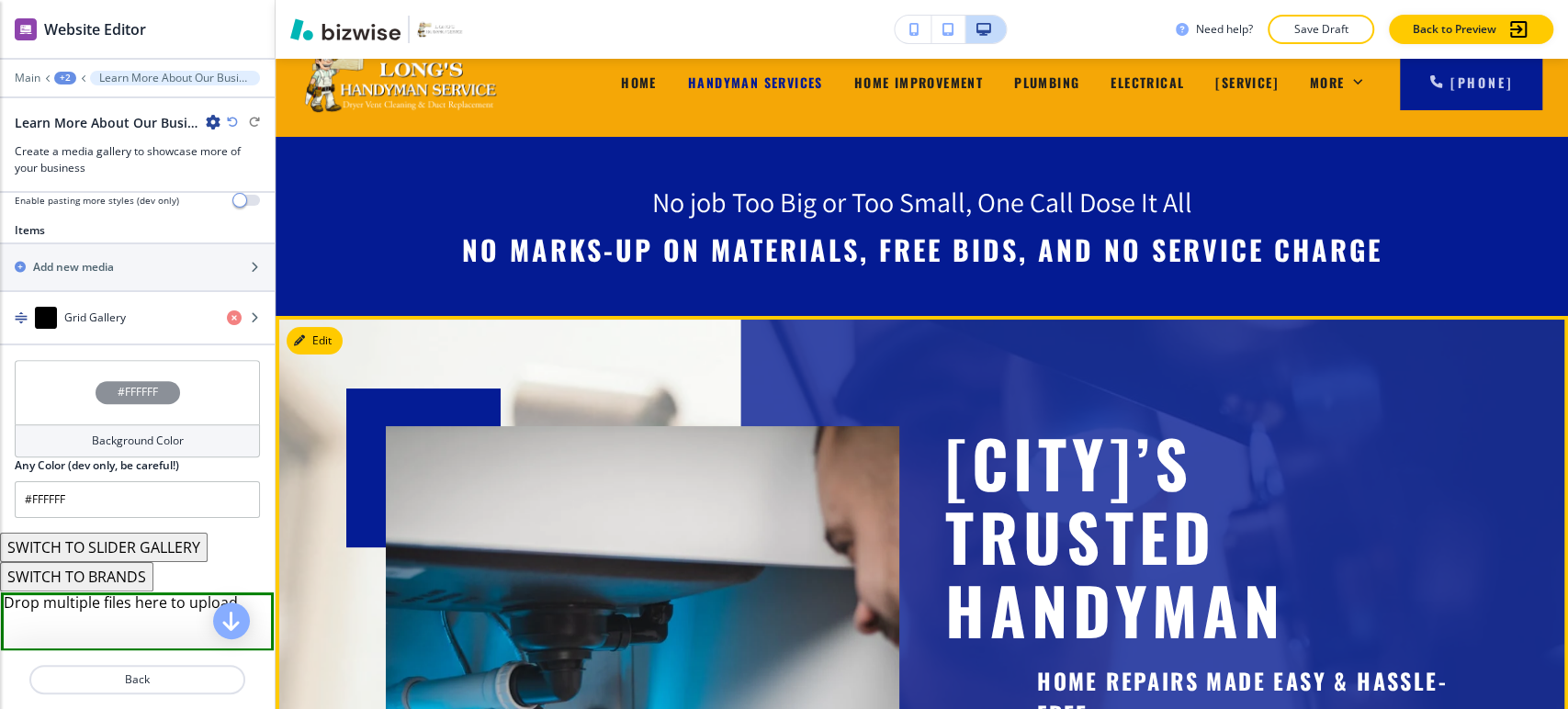 scroll, scrollTop: 0, scrollLeft: 0, axis: both 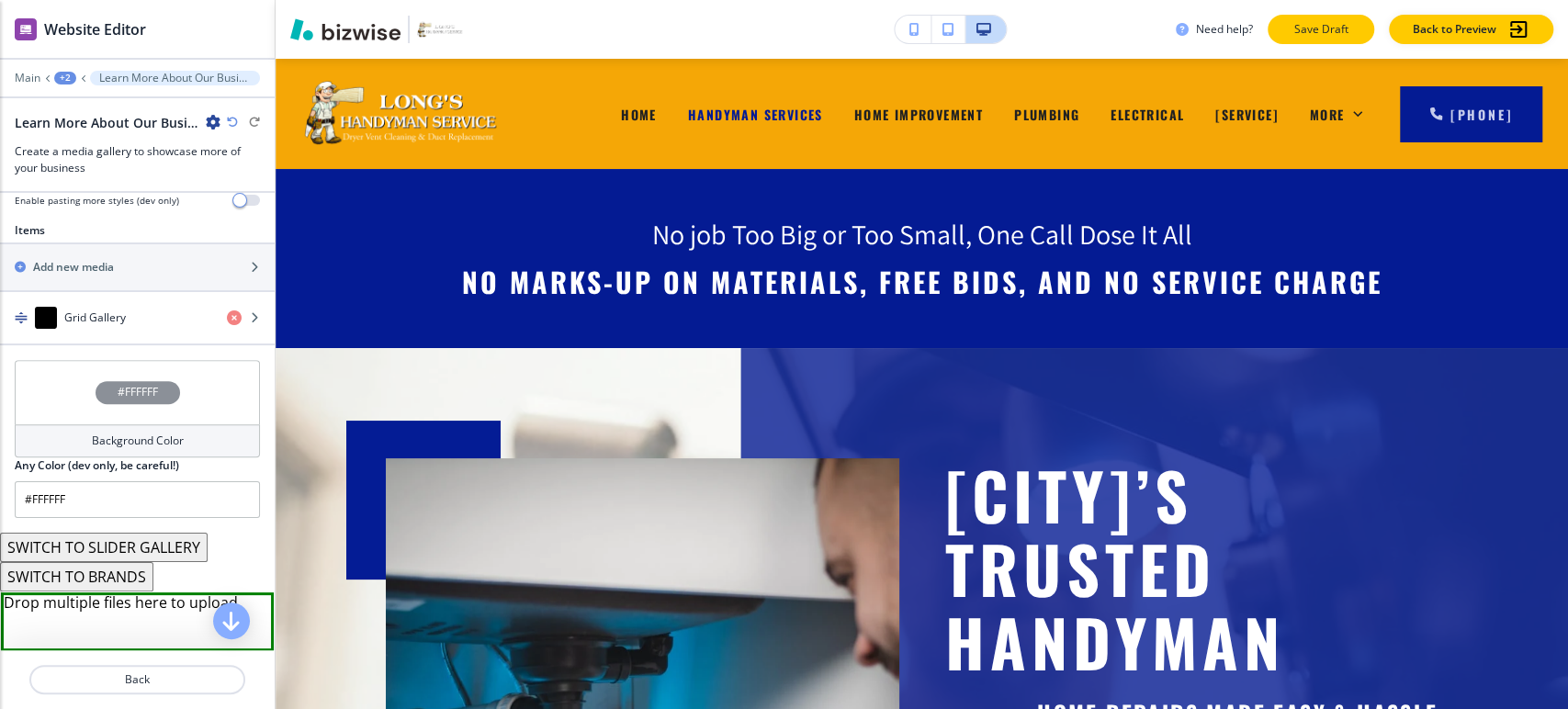 click on "Save Draft" at bounding box center [1321, 29] 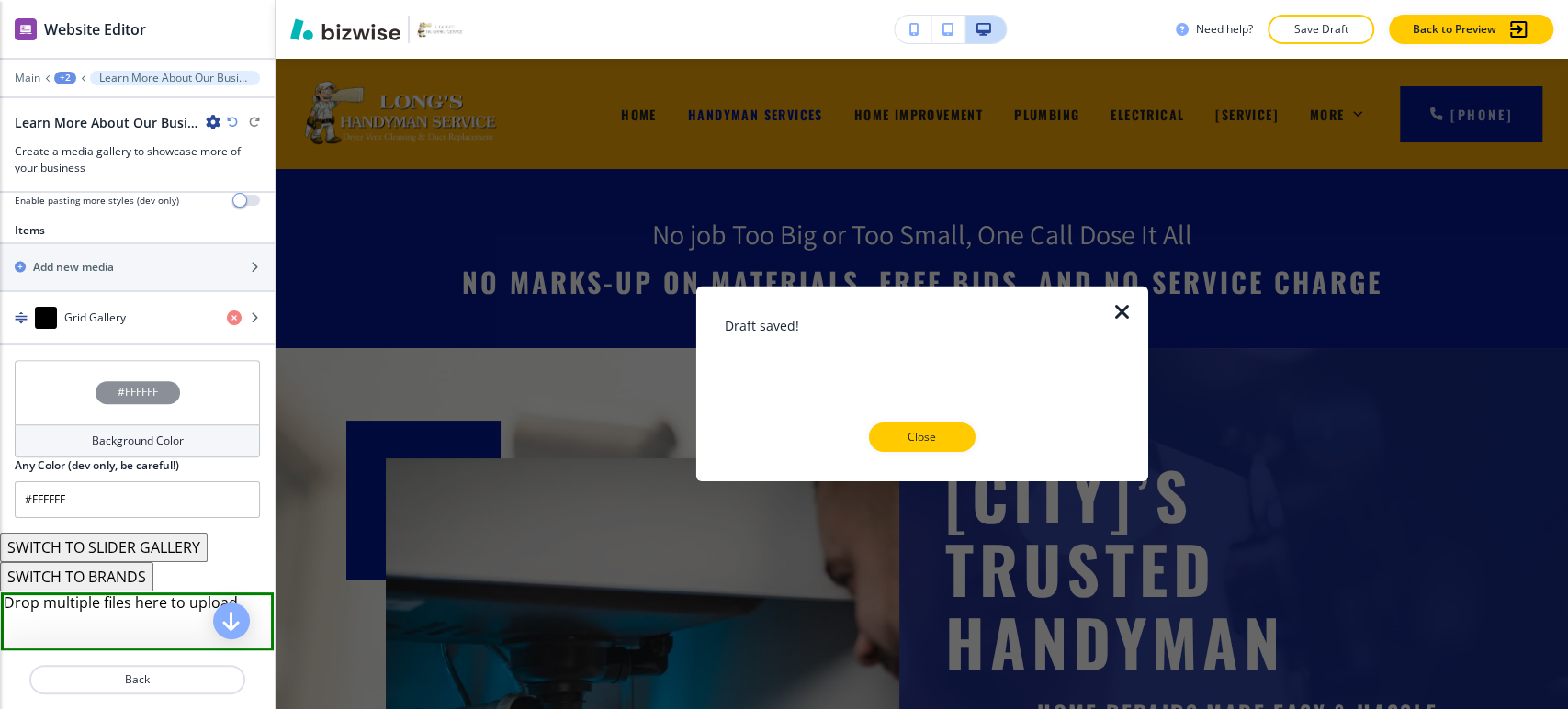 click at bounding box center (921, 467) 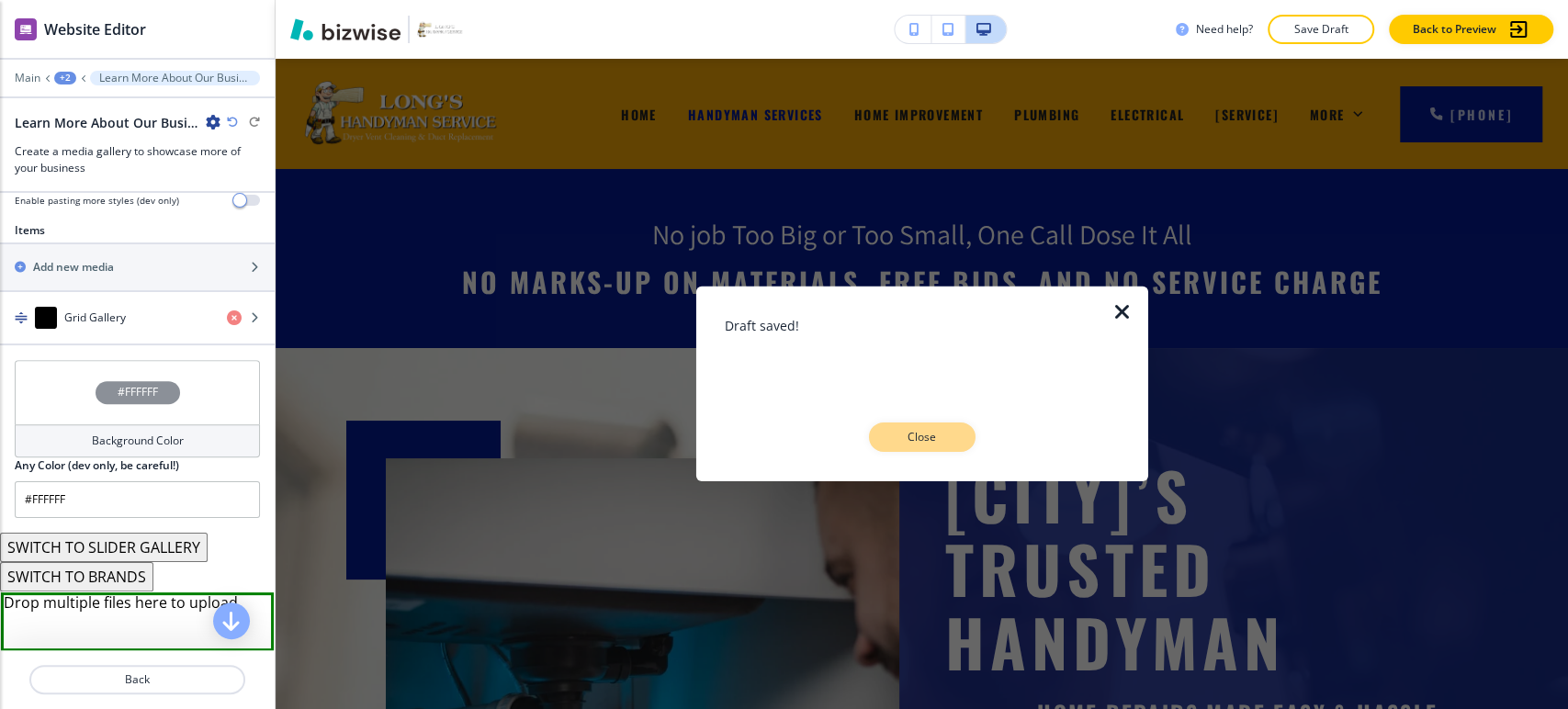 click on "Close" at bounding box center (922, 437) 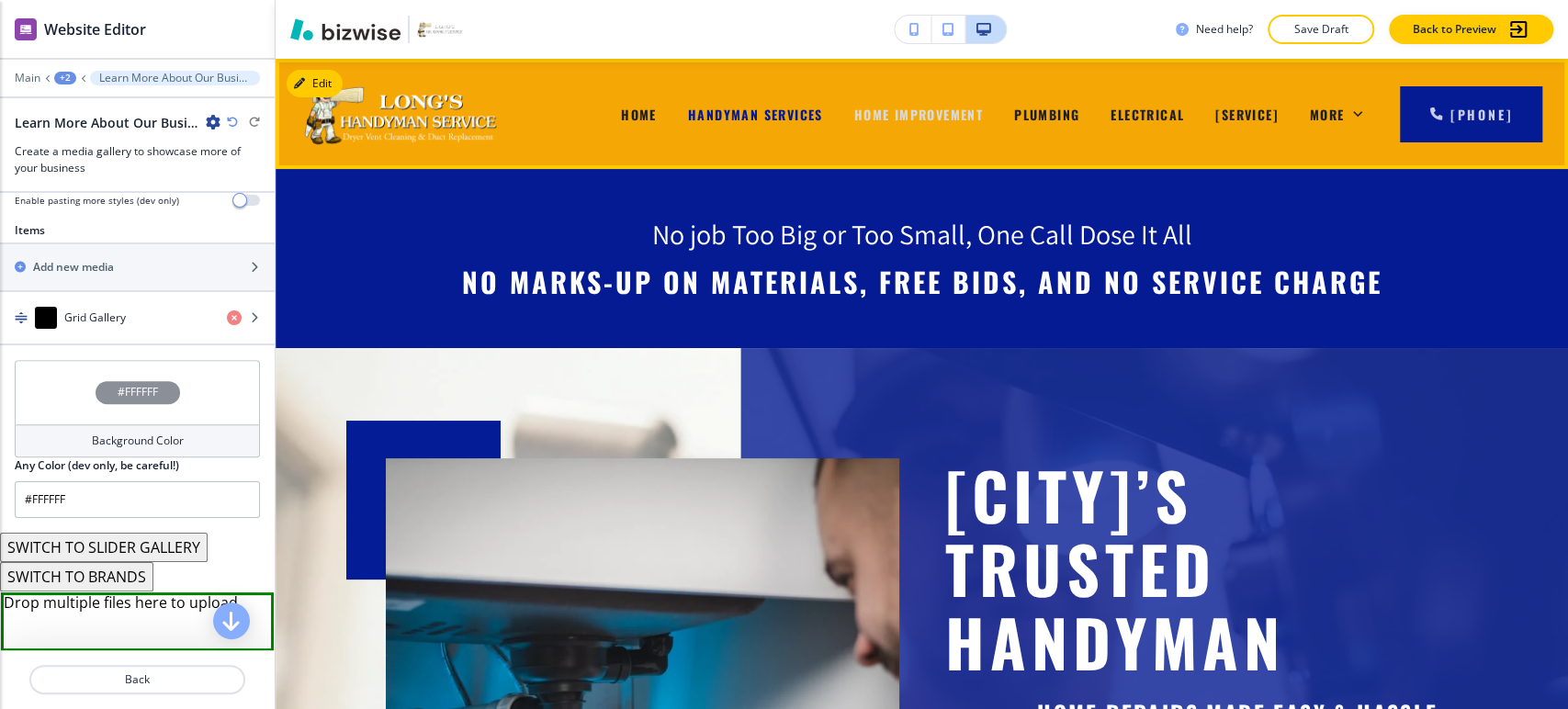 click on "Home Improvement" at bounding box center [919, 114] 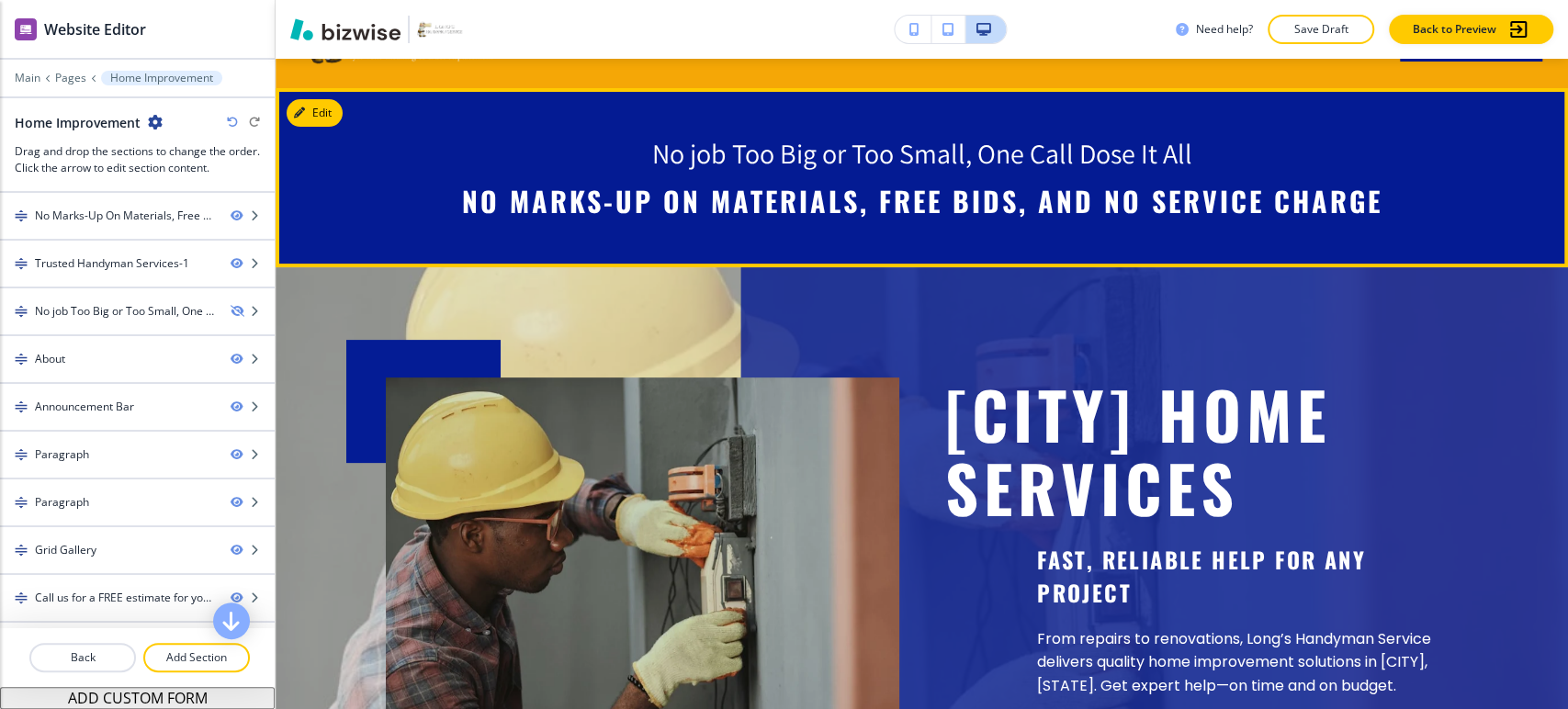 scroll, scrollTop: 0, scrollLeft: 0, axis: both 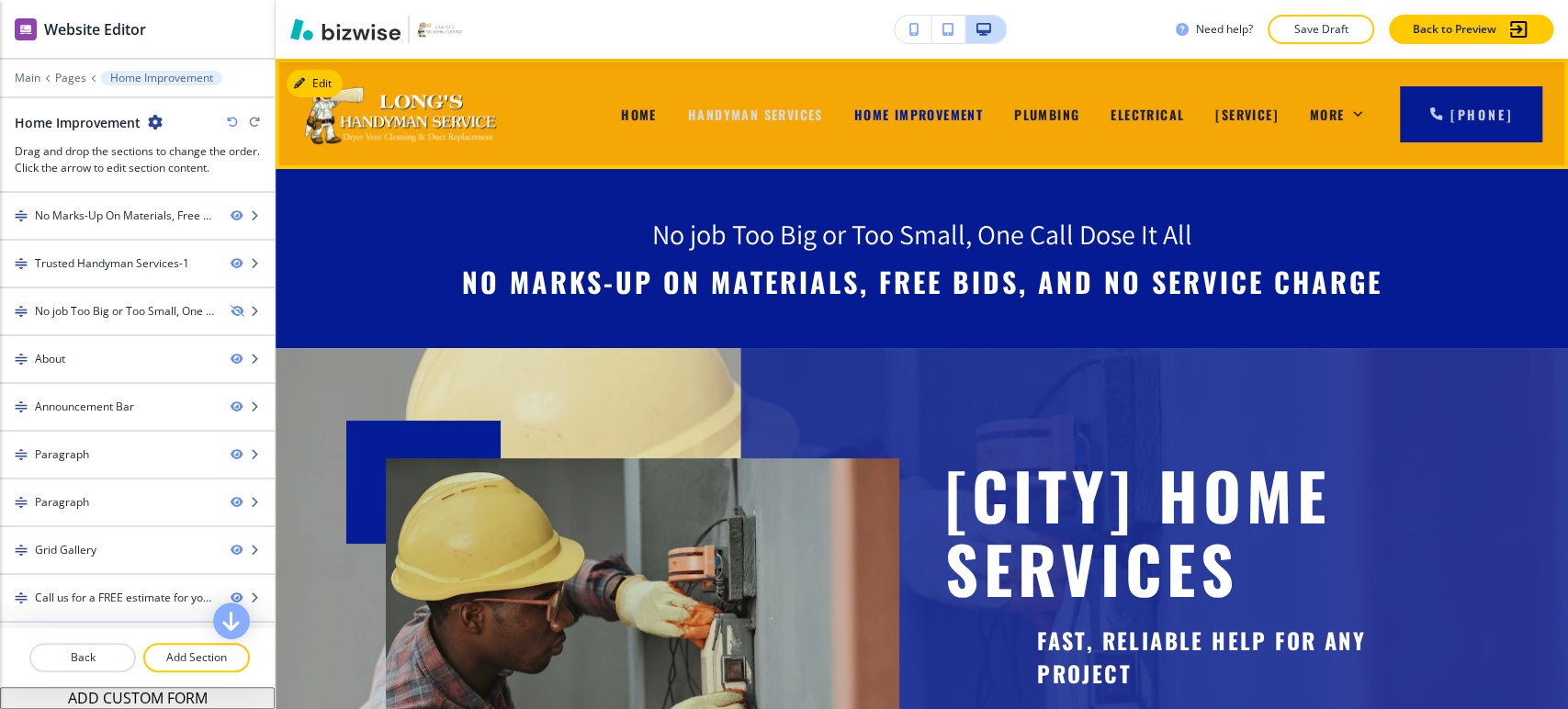 click on "Handyman Services" at bounding box center [755, 114] 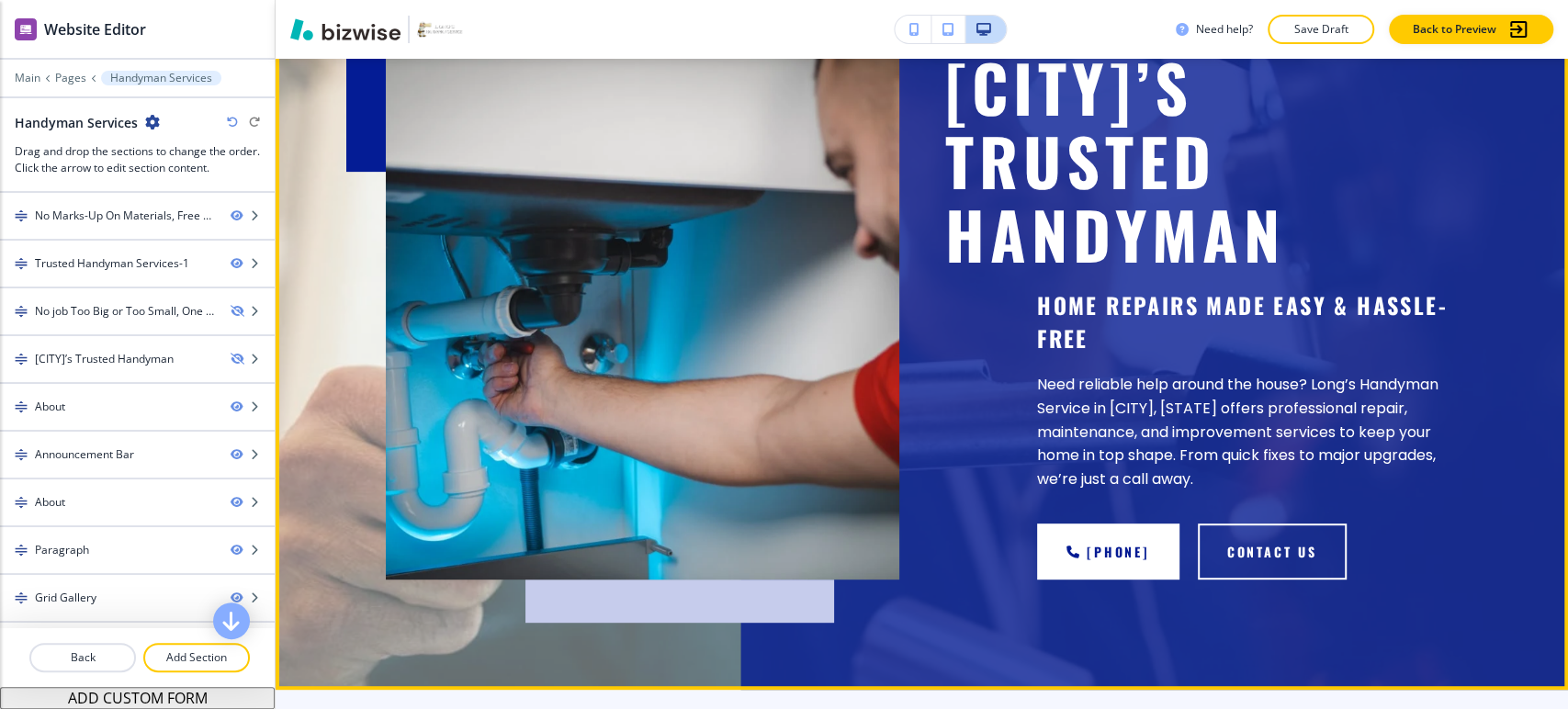 scroll, scrollTop: 0, scrollLeft: 0, axis: both 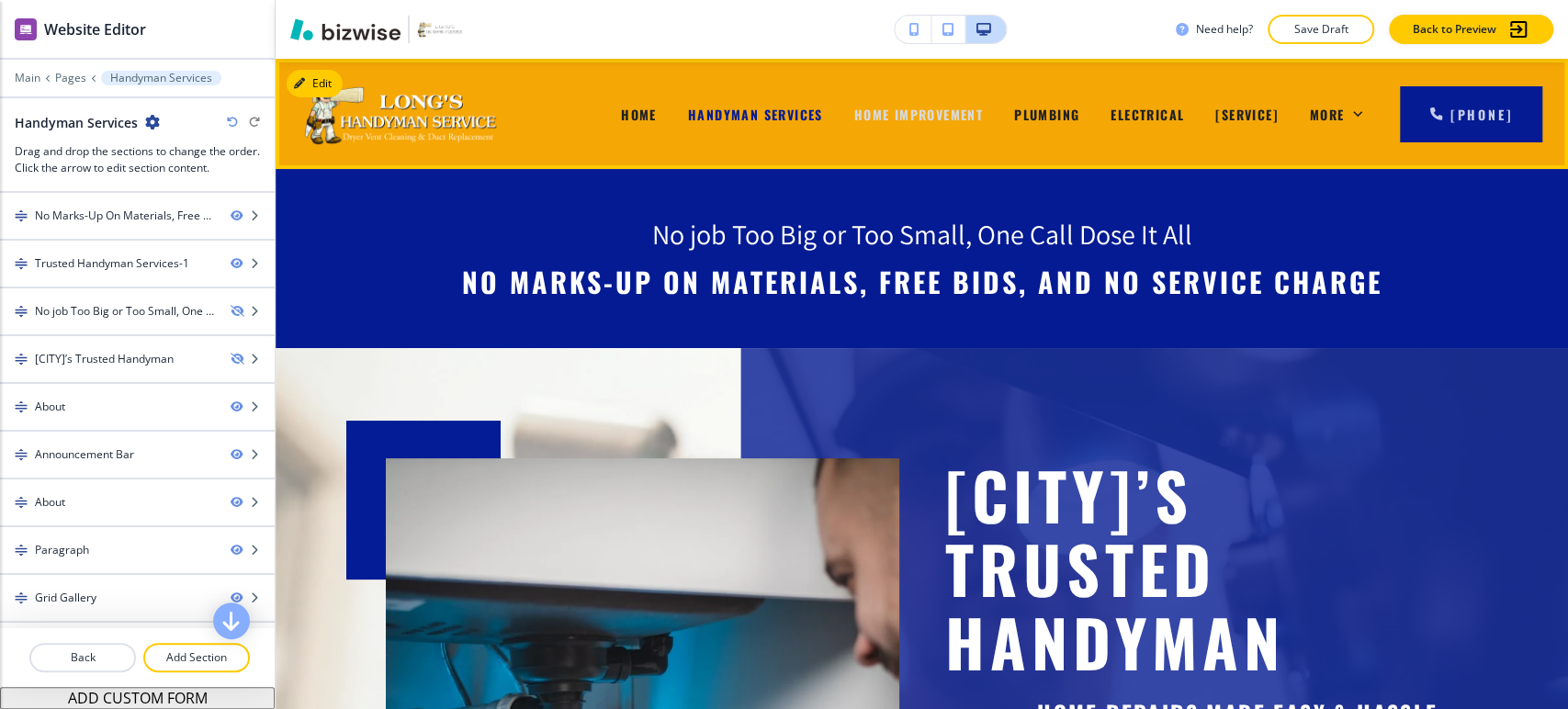 click on "Home Improvement" at bounding box center (919, 114) 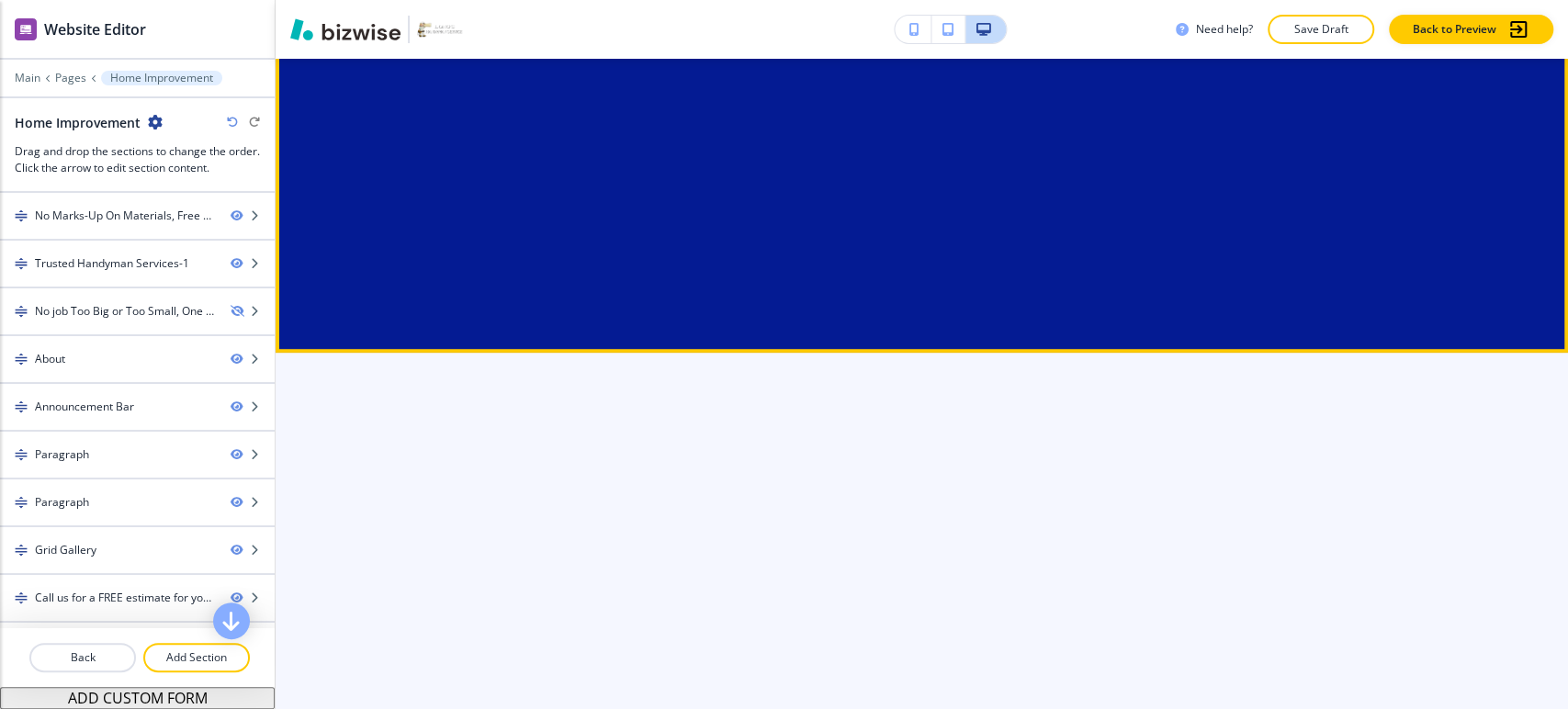 scroll, scrollTop: 4796, scrollLeft: 0, axis: vertical 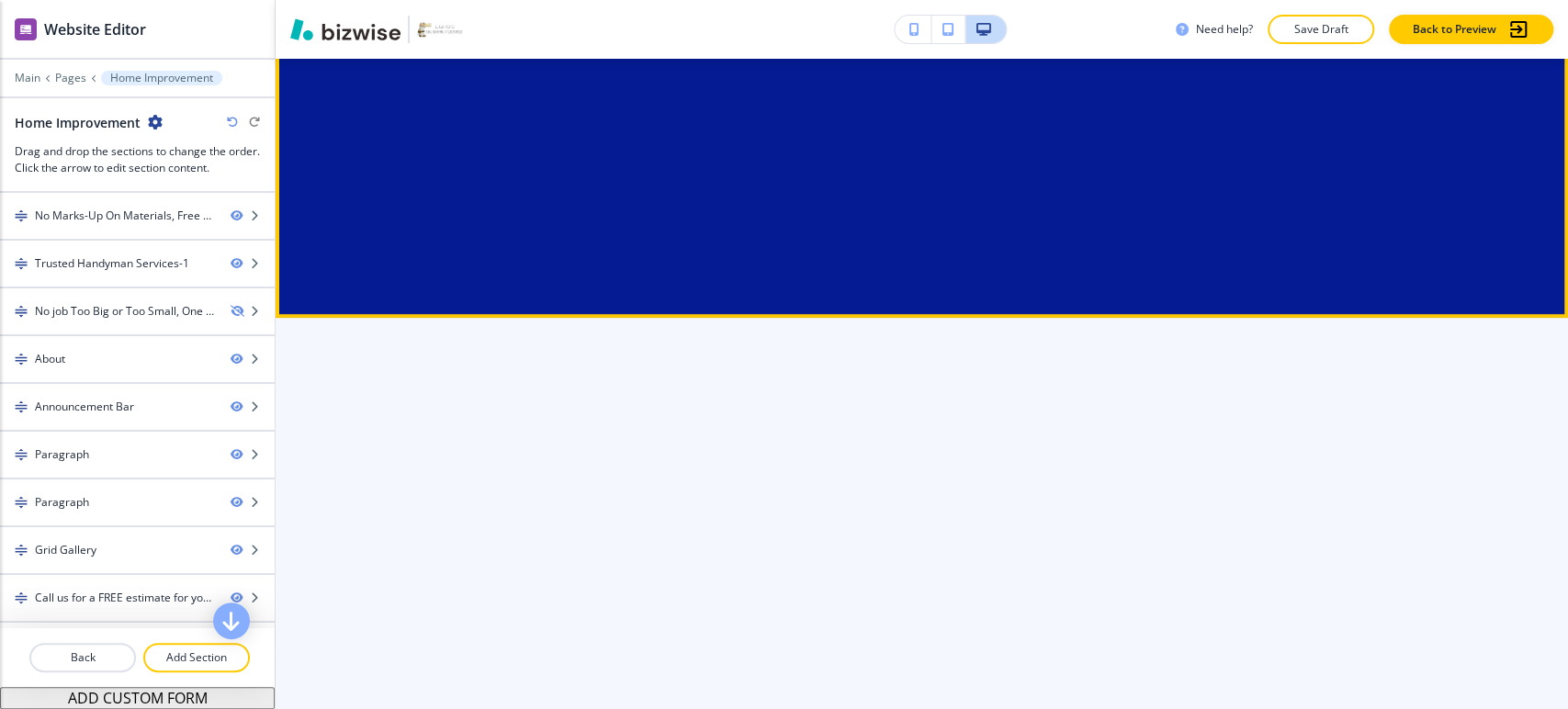click on "Edit This Section" at bounding box center [348, -571] 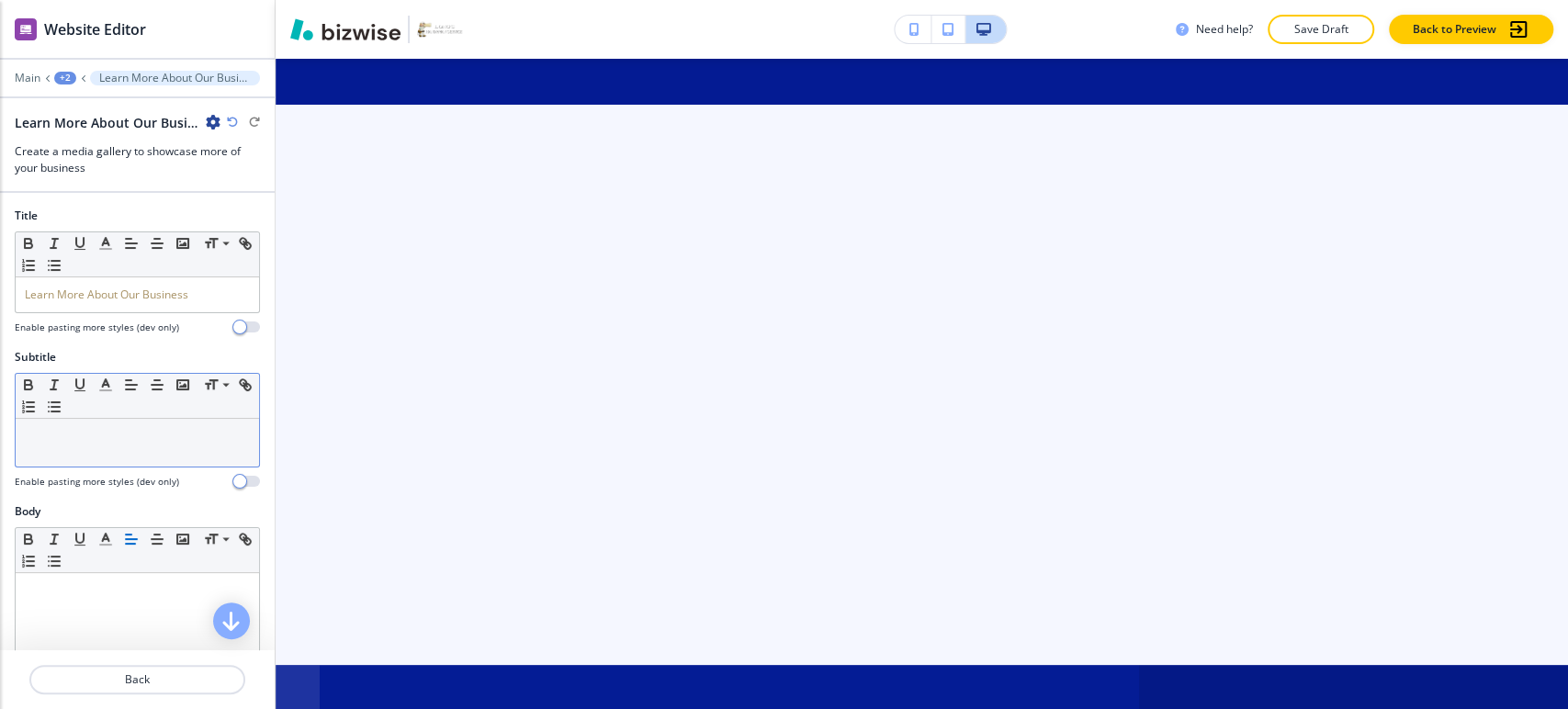 scroll, scrollTop: 5099, scrollLeft: 0, axis: vertical 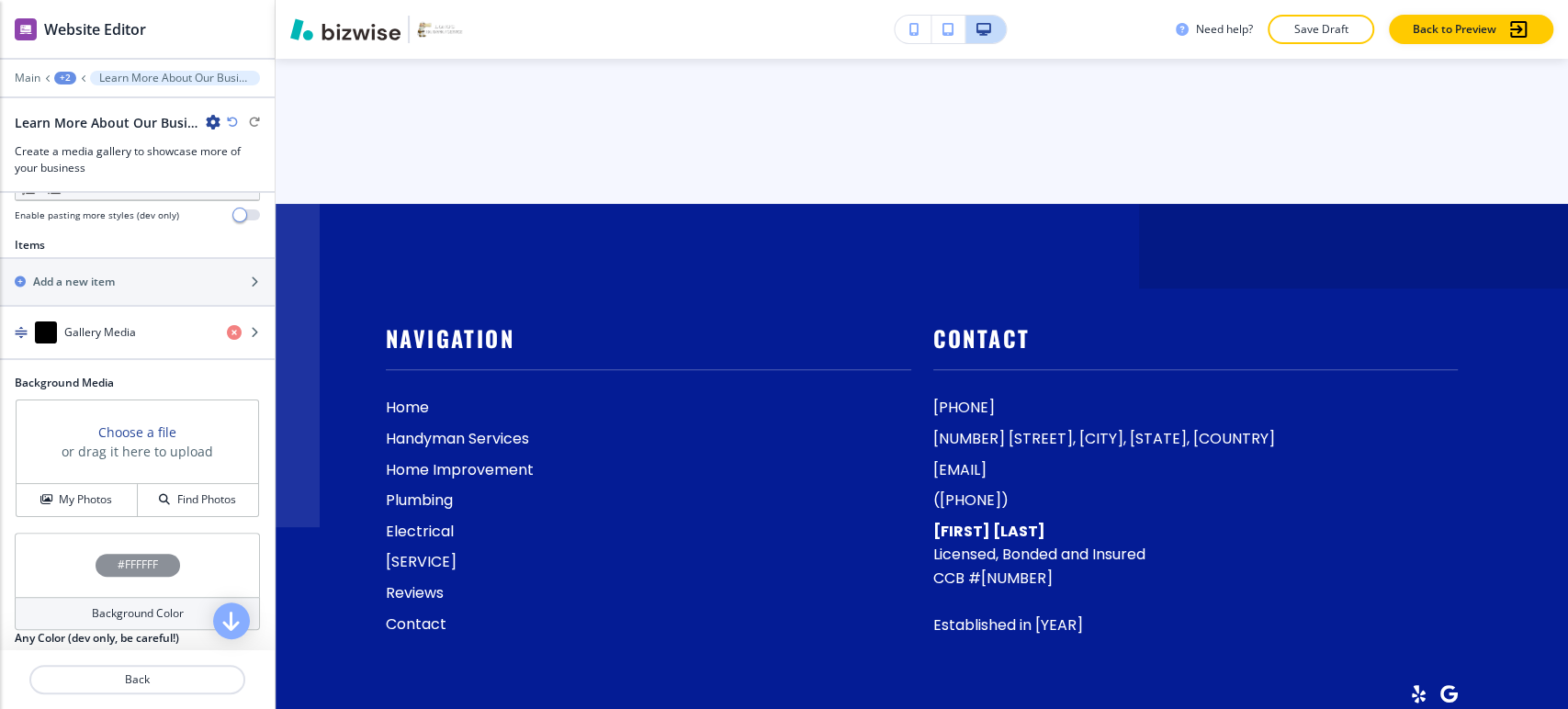 click on "+2" at bounding box center (65, 78) 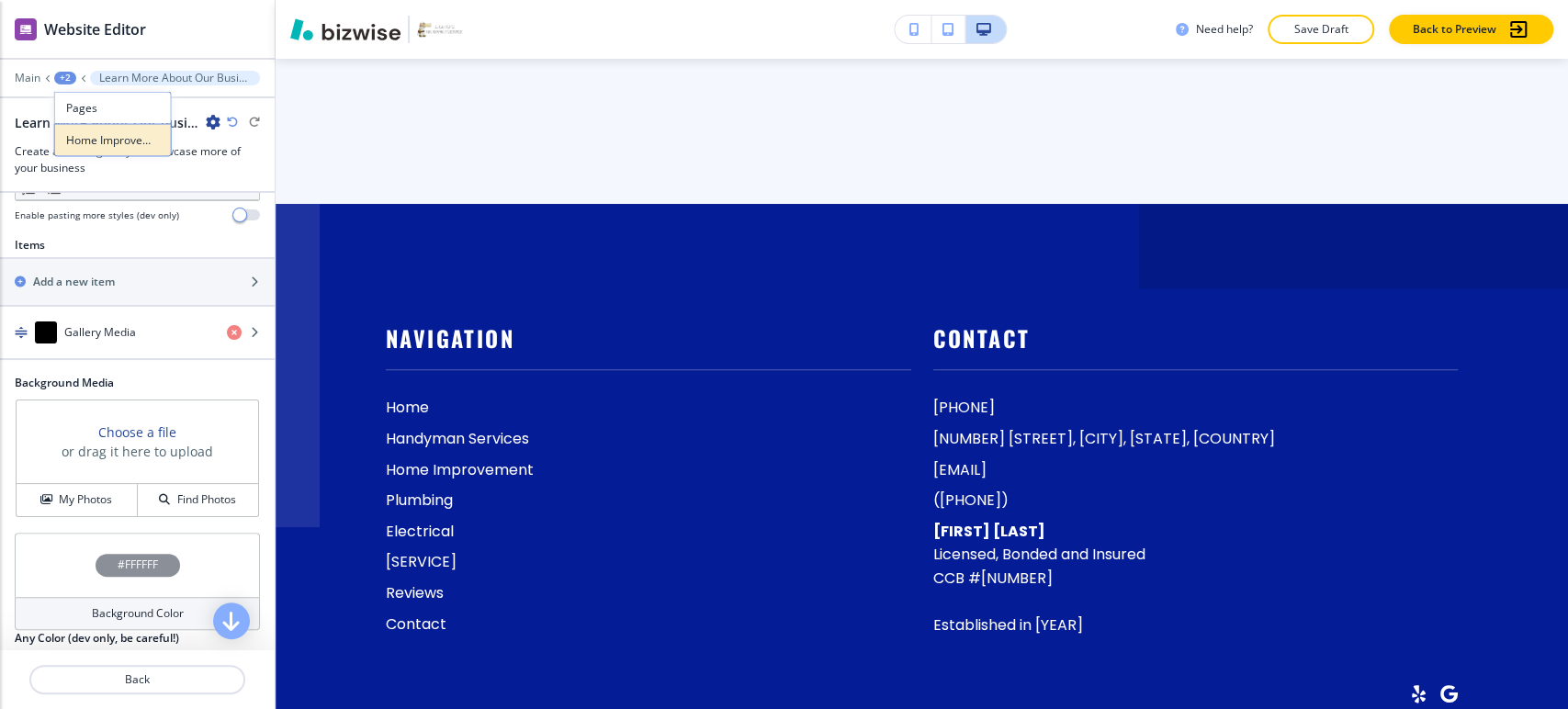 click on "Home Improvement" at bounding box center (113, 141) 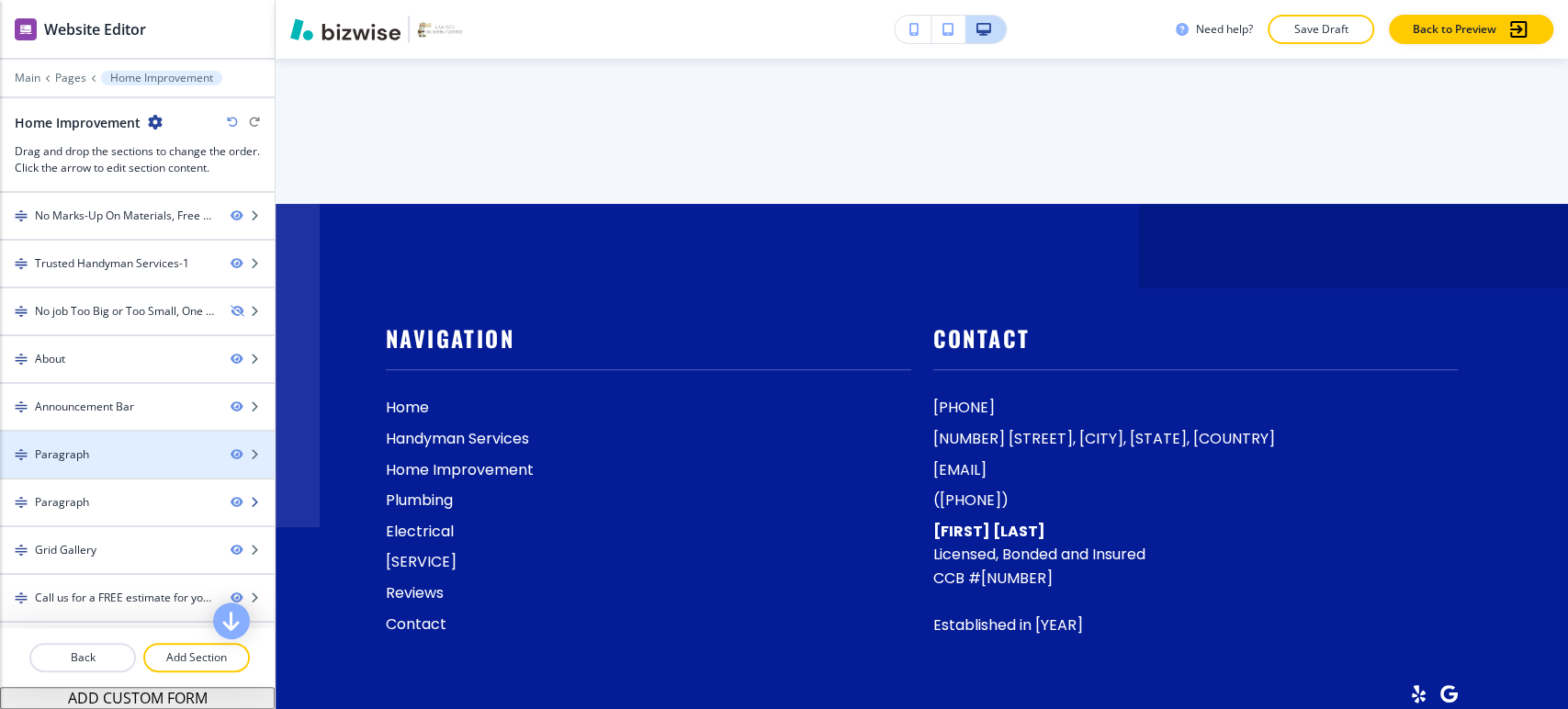 scroll, scrollTop: 86, scrollLeft: 0, axis: vertical 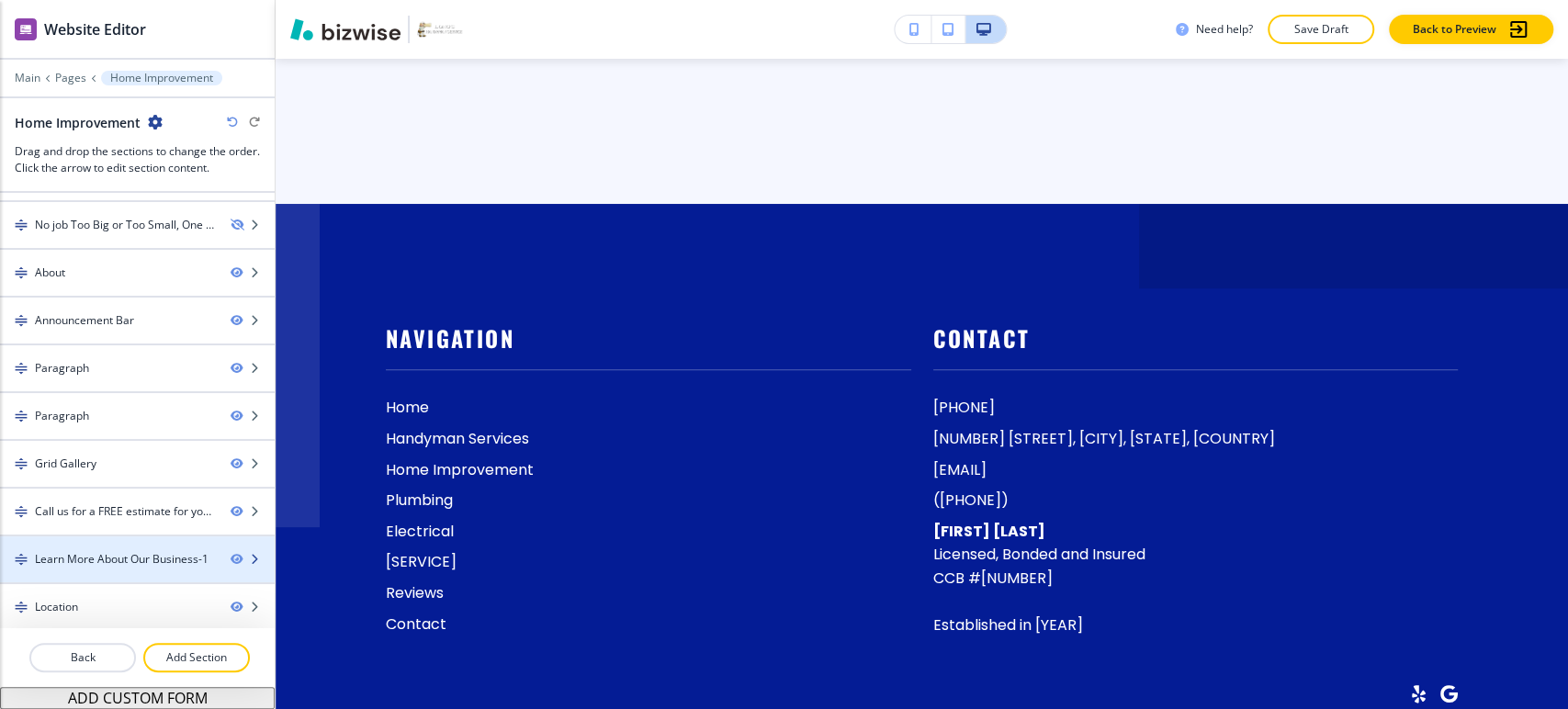 type 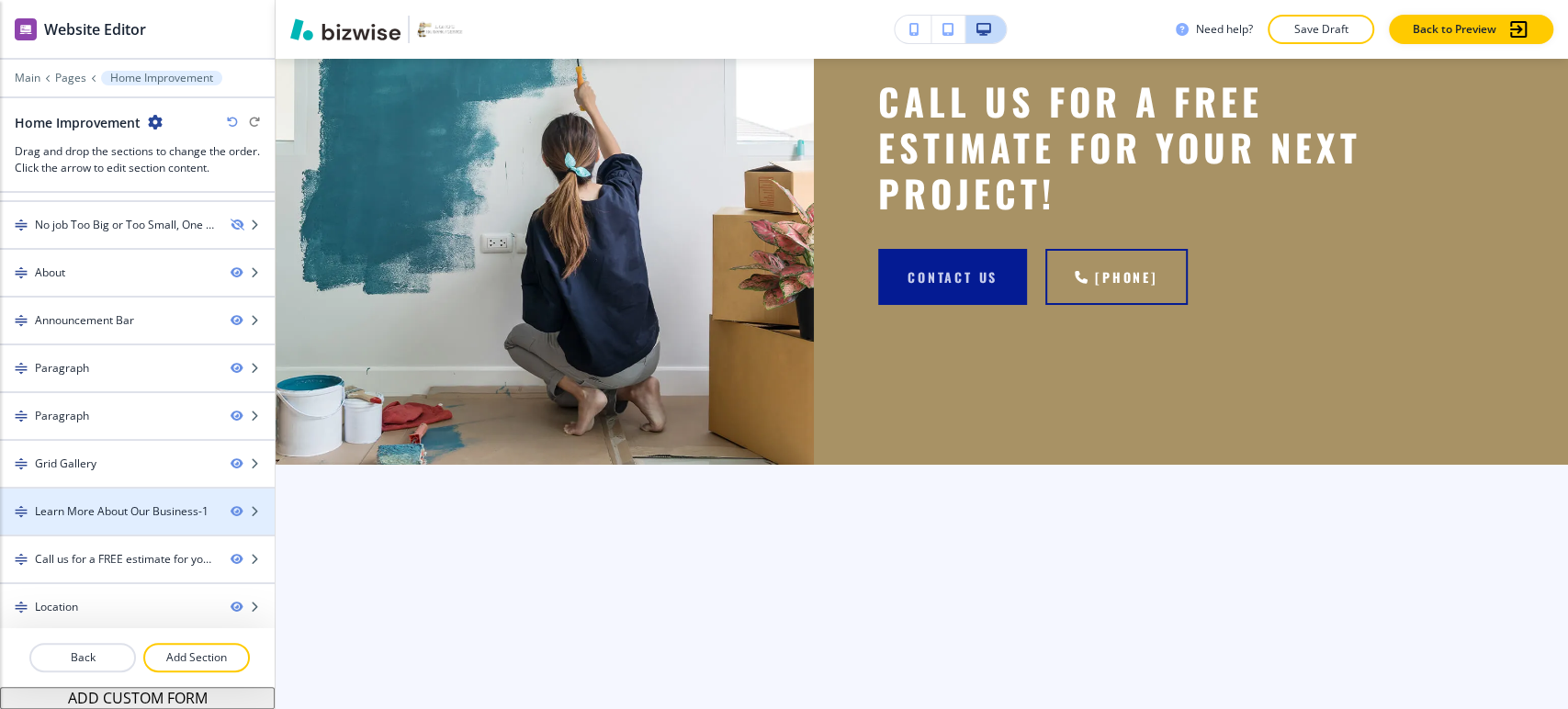 scroll, scrollTop: 4496, scrollLeft: 0, axis: vertical 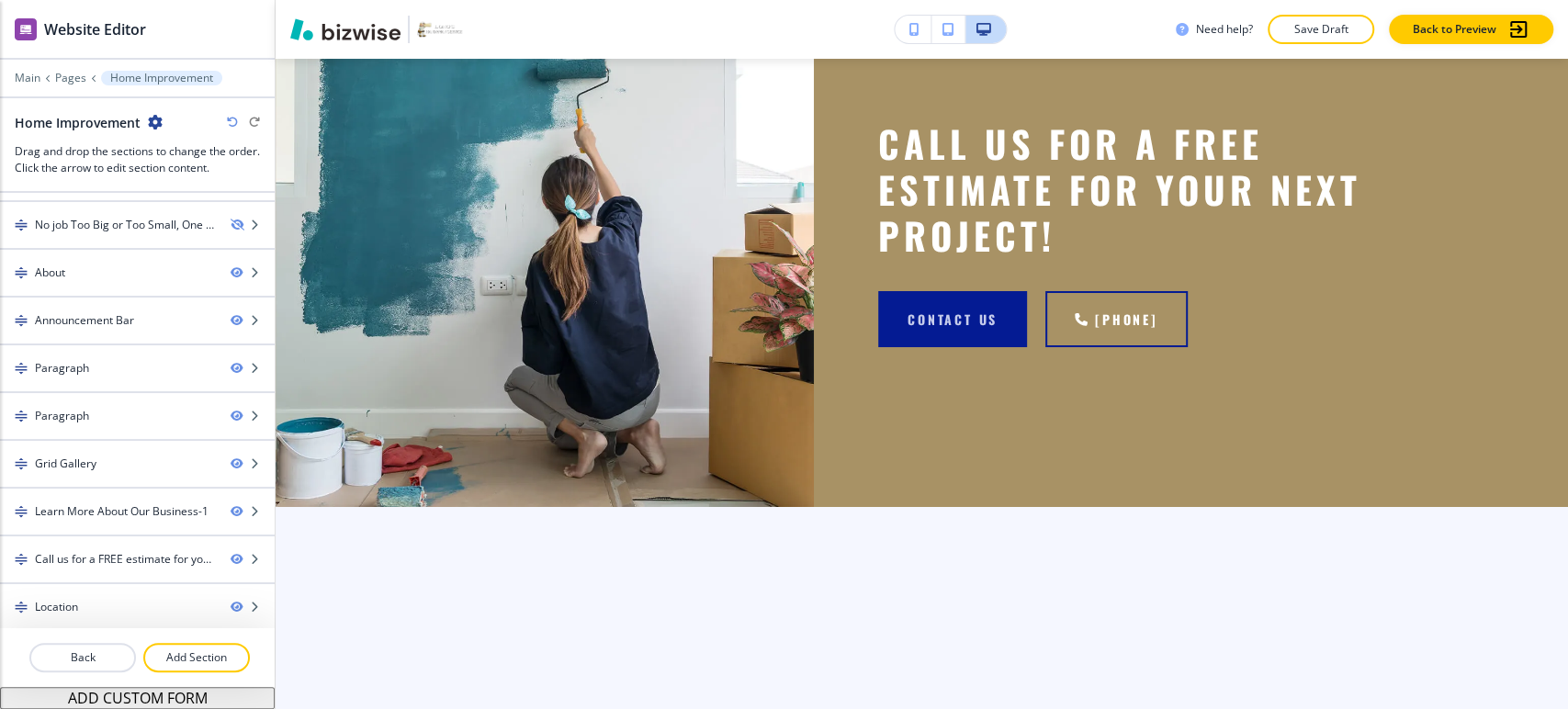 click on "Edit This Section" at bounding box center (348, -873) 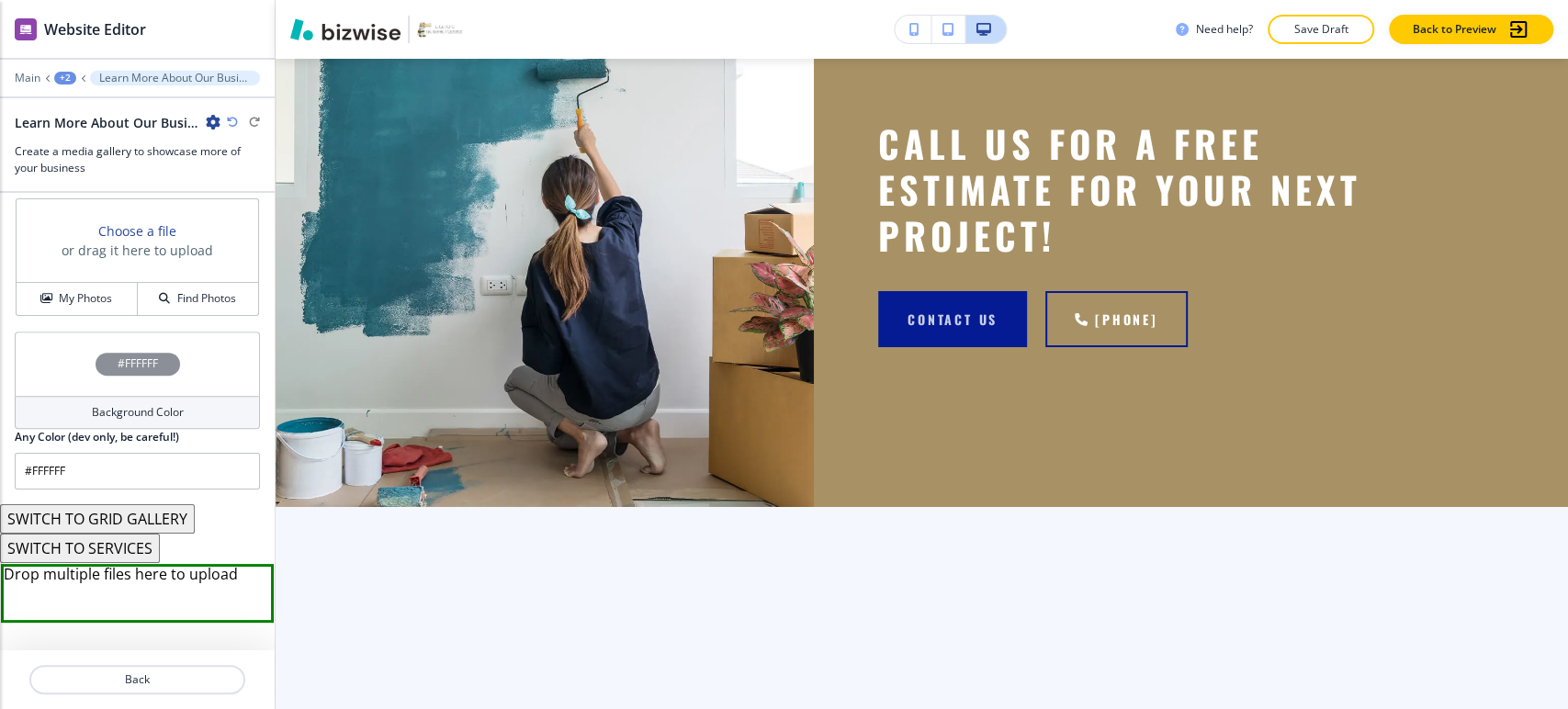 scroll, scrollTop: 816, scrollLeft: 0, axis: vertical 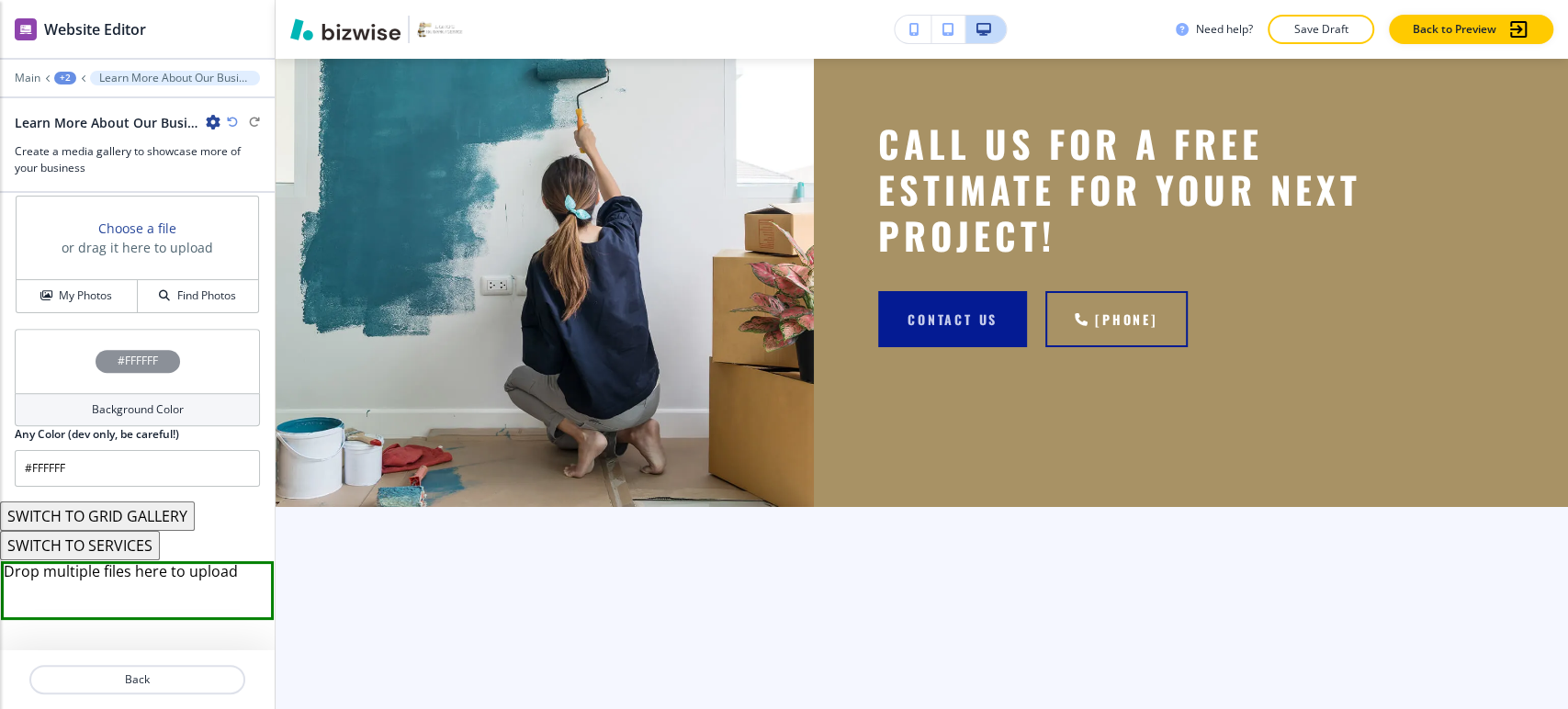 click on "Background Color" at bounding box center [138, 410] 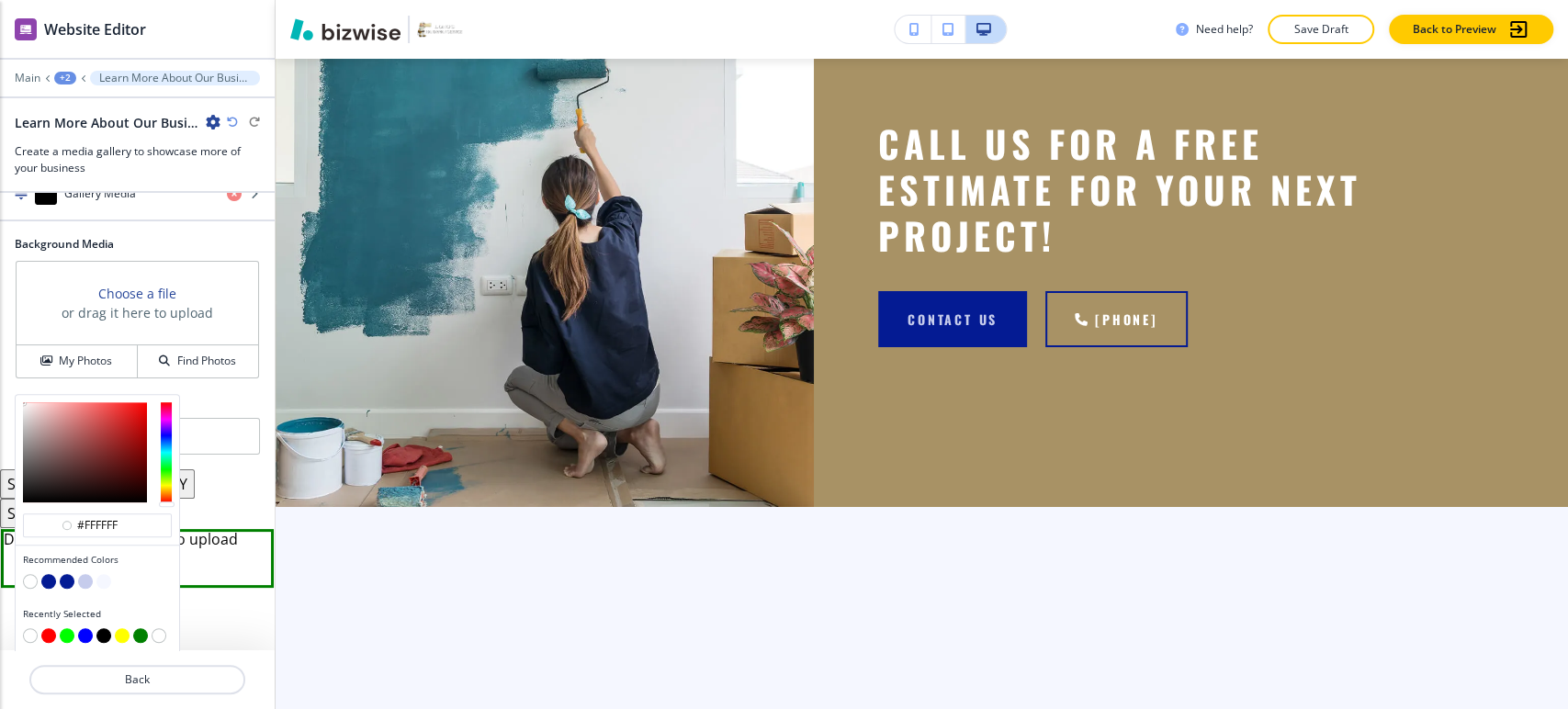 click at bounding box center (30, 581) 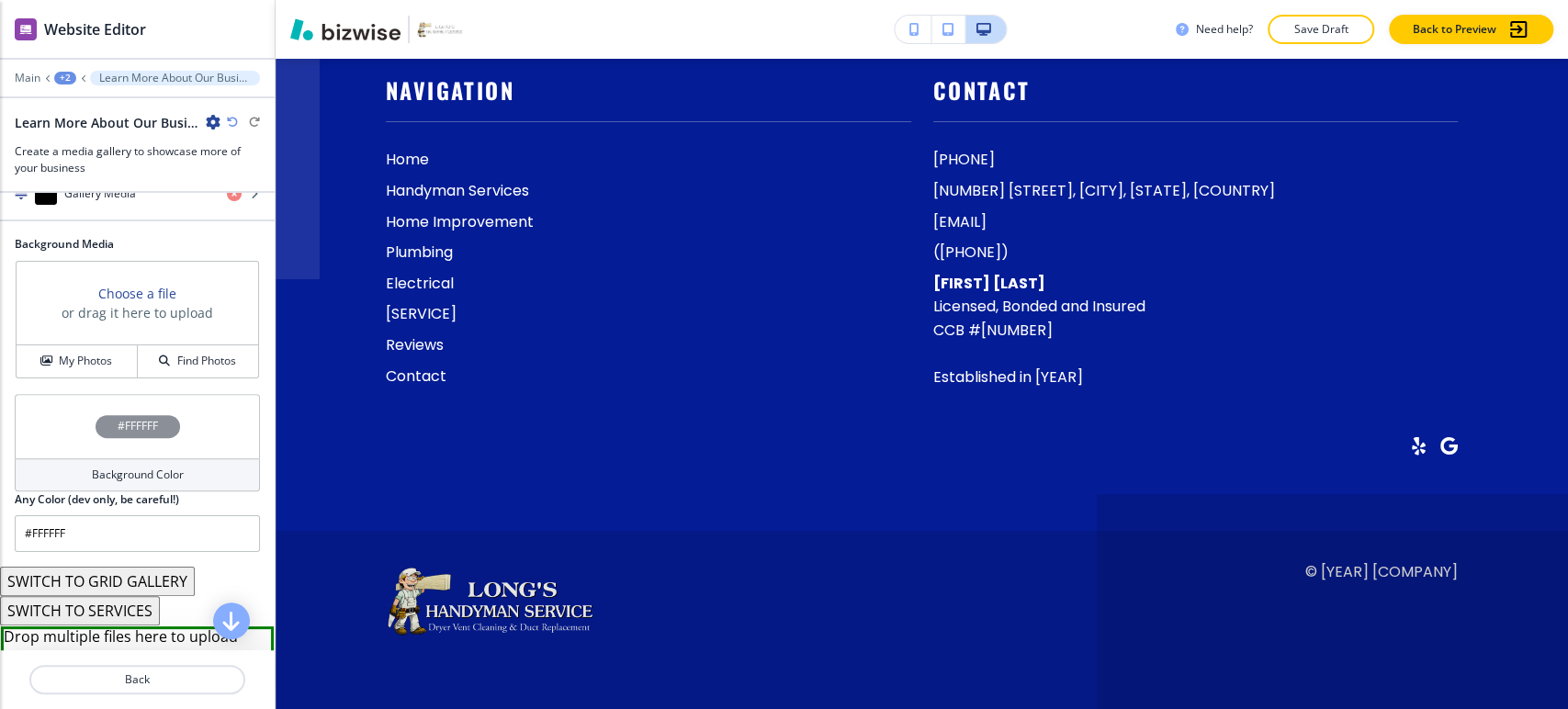 scroll, scrollTop: 6231, scrollLeft: 0, axis: vertical 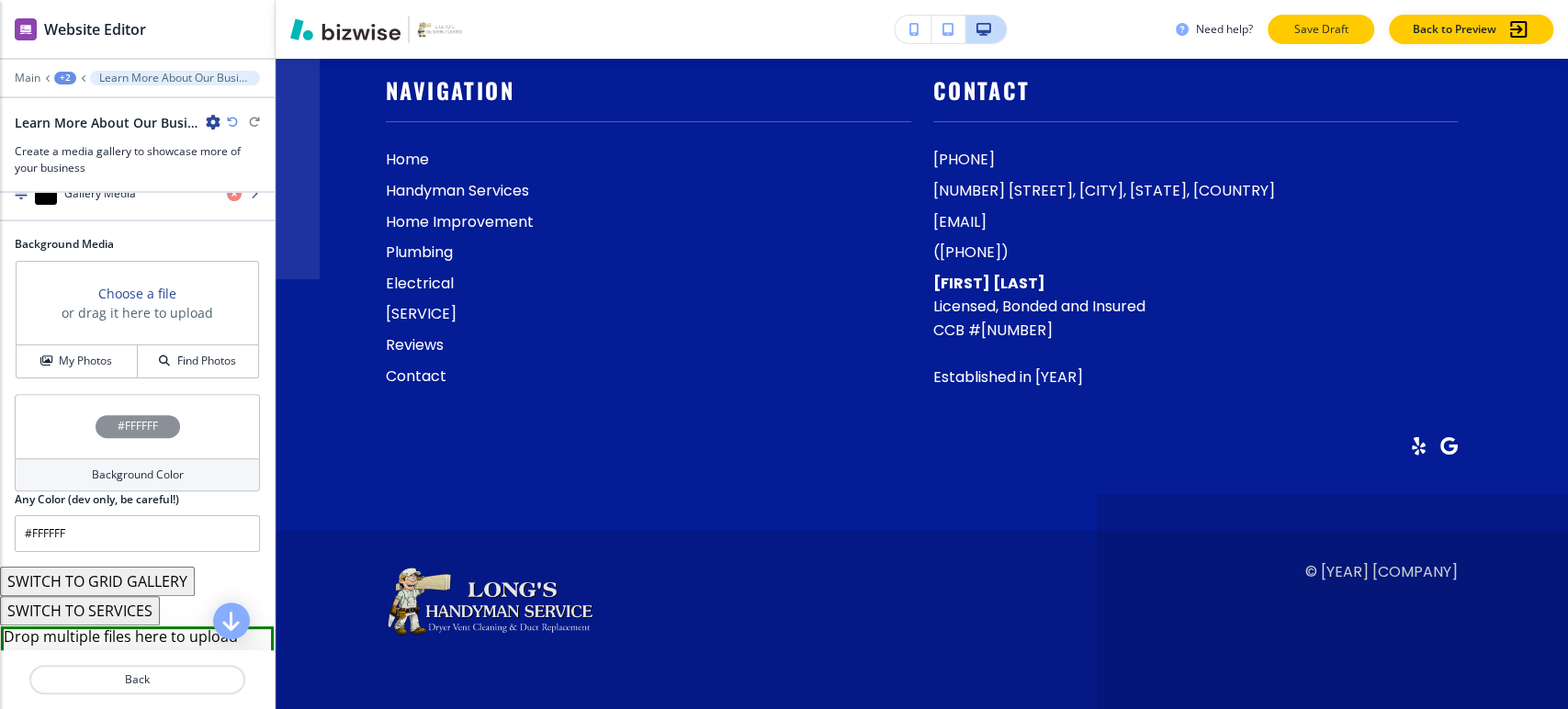 click on "Save Draft" at bounding box center [1321, 29] 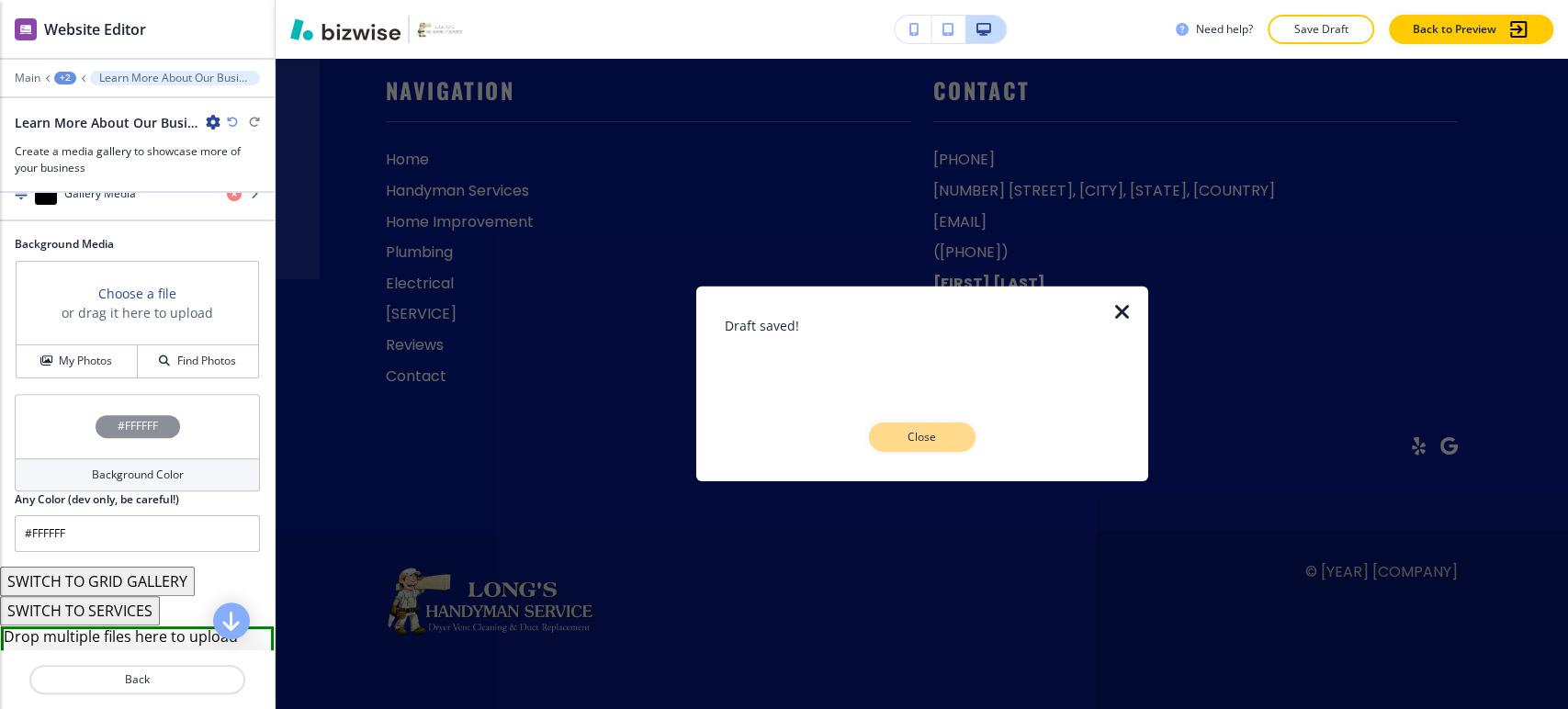 click on "Close" at bounding box center (922, 437) 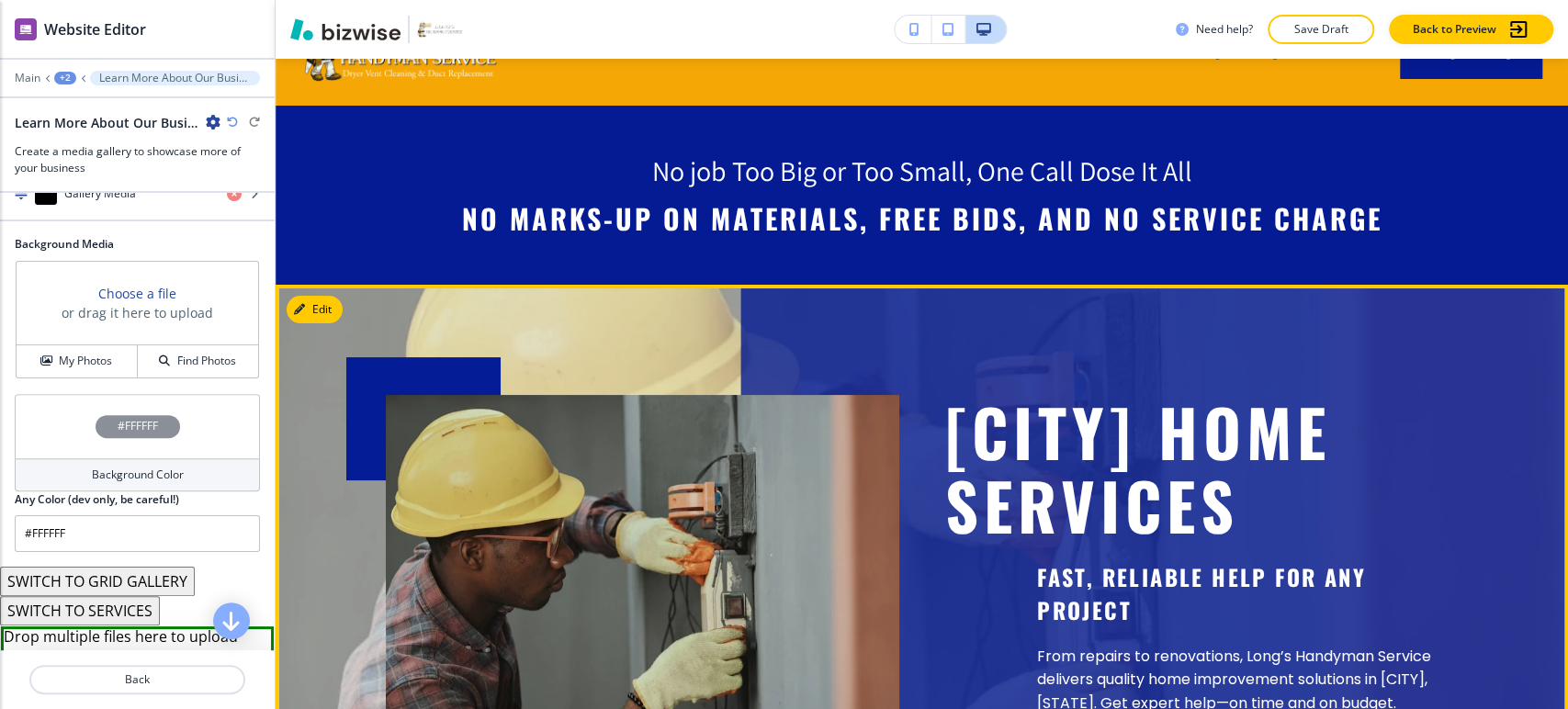 scroll, scrollTop: 0, scrollLeft: 0, axis: both 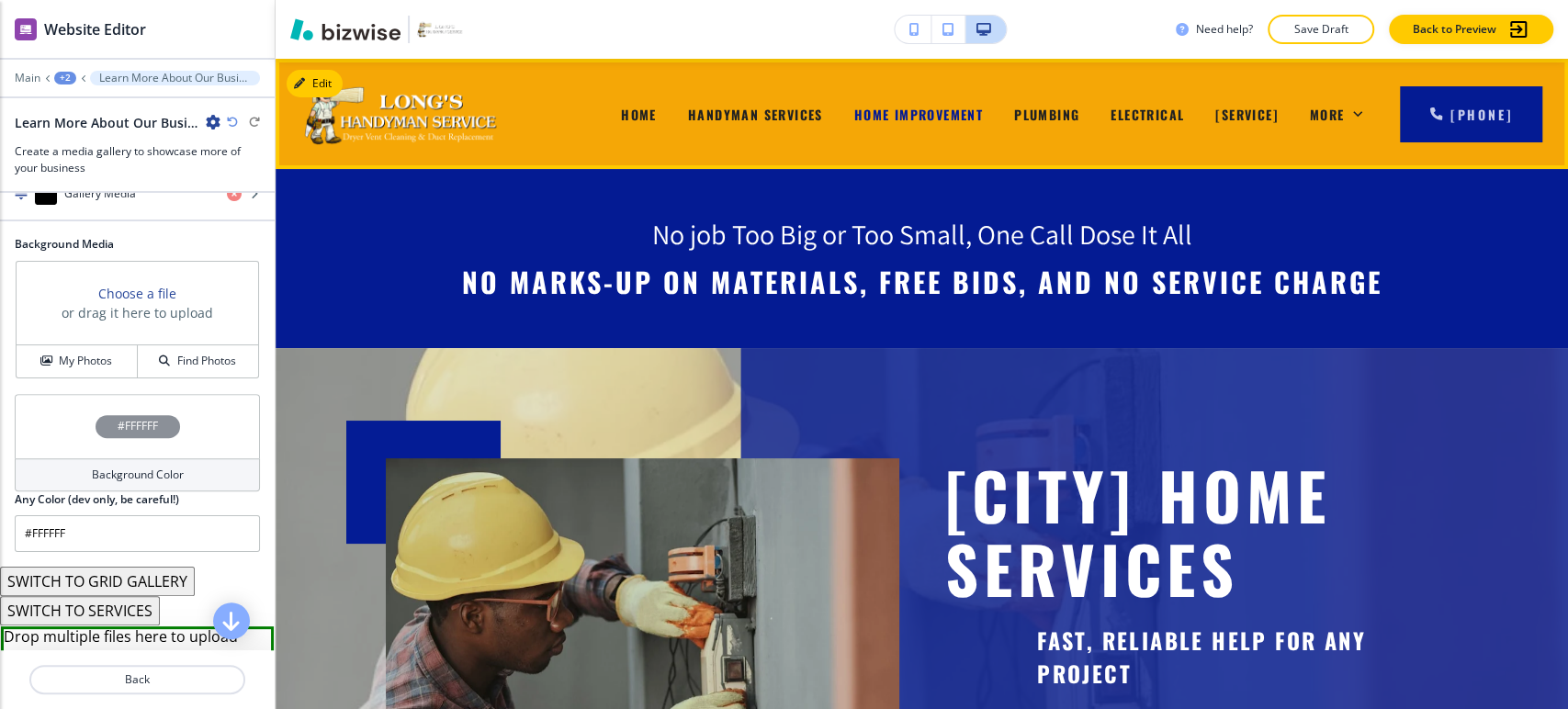 click on "Plumbing" at bounding box center [1046, 114] 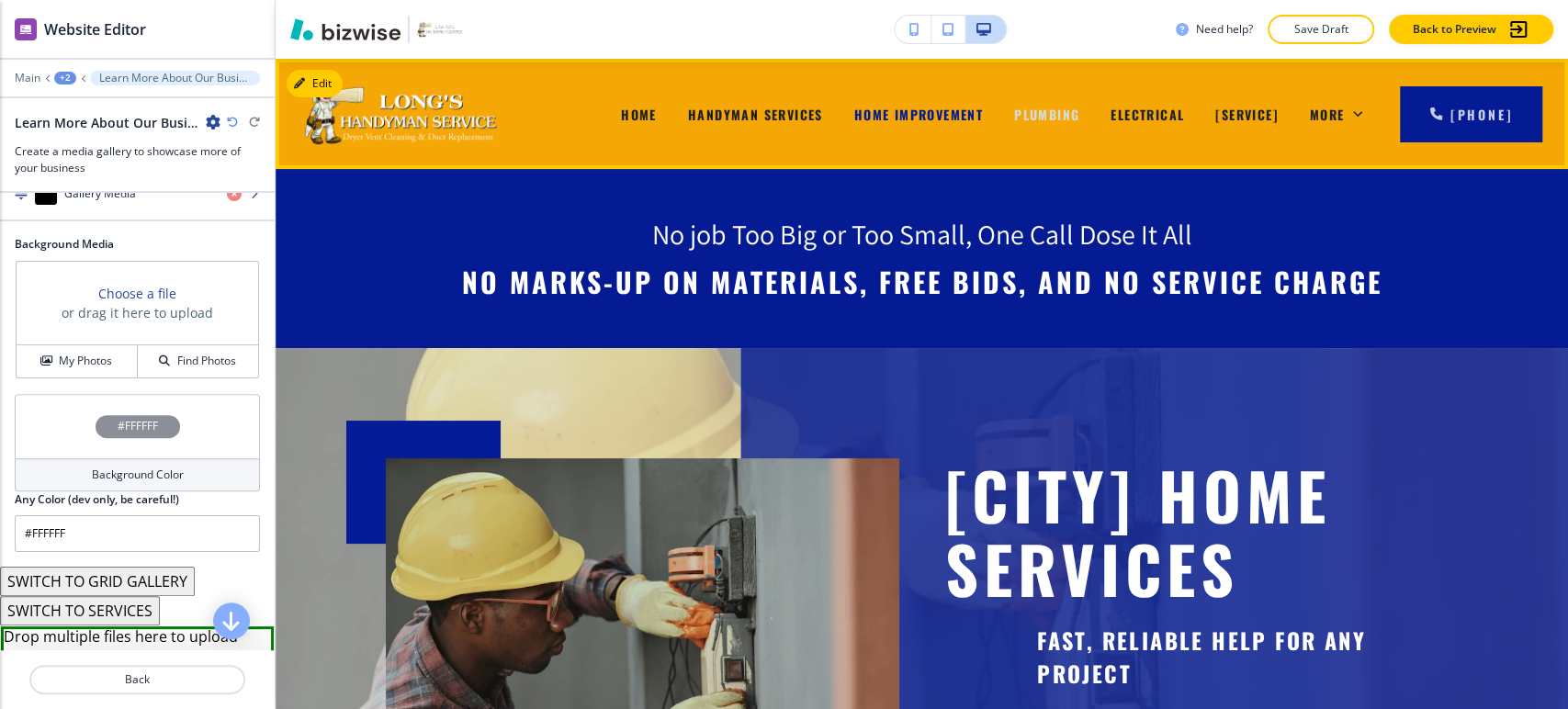 click on "Plumbing" at bounding box center [1046, 114] 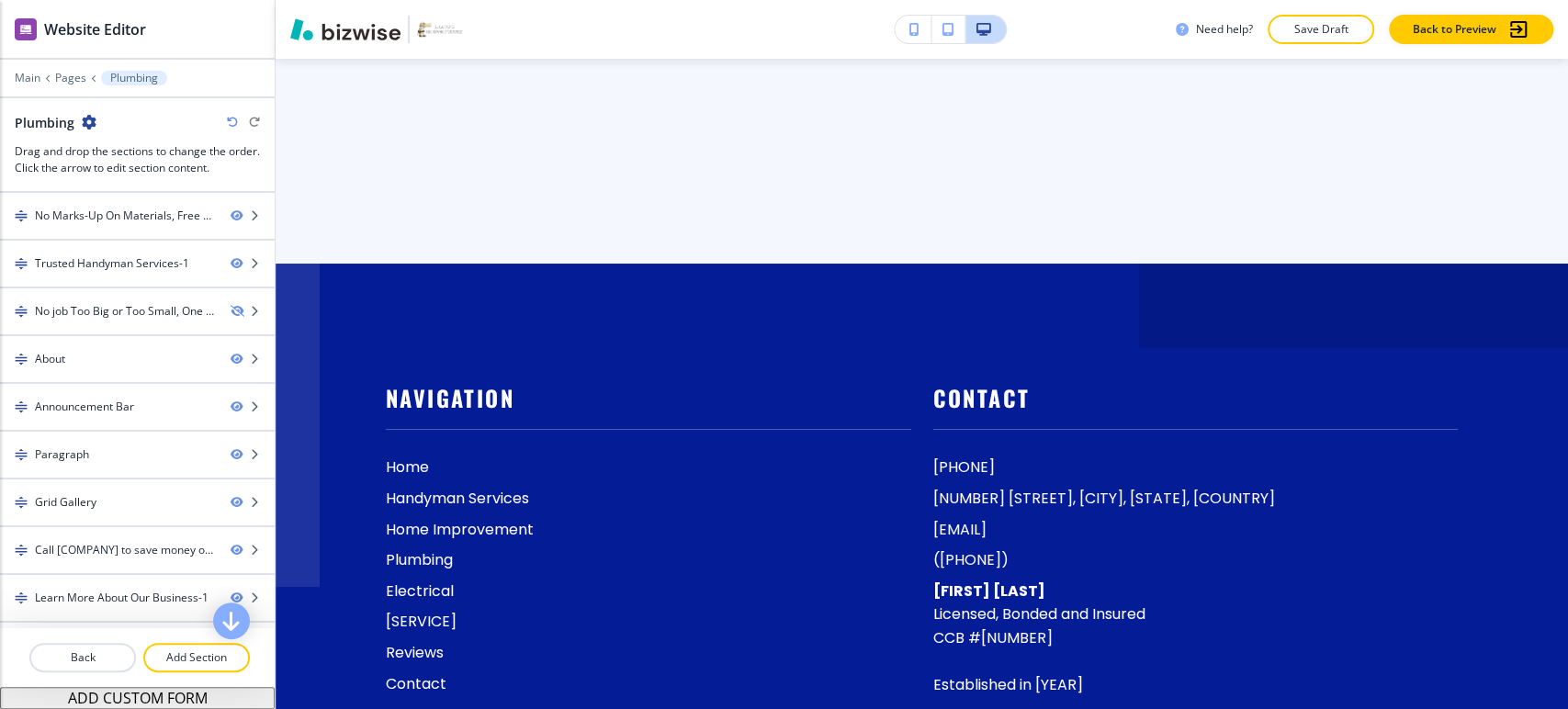 scroll, scrollTop: 4387, scrollLeft: 0, axis: vertical 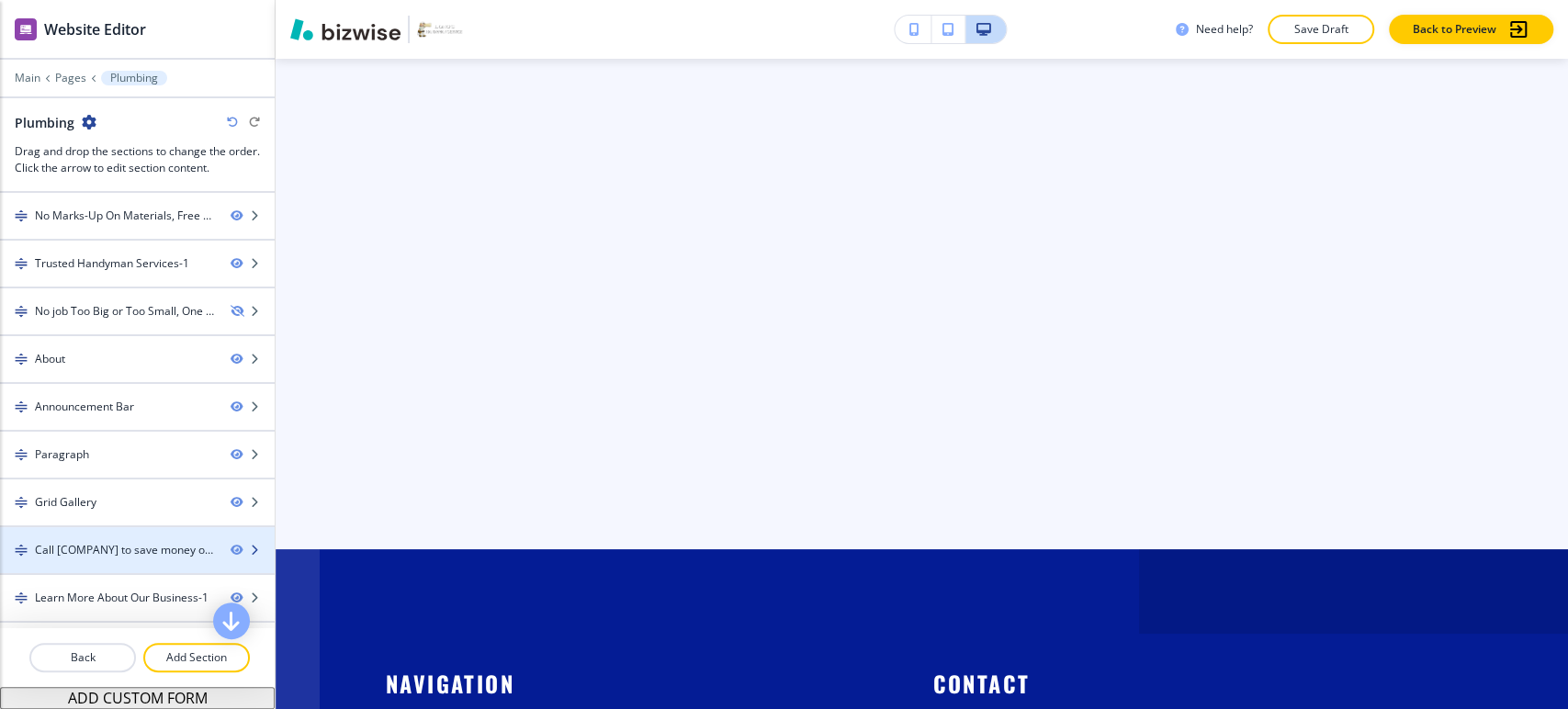 type 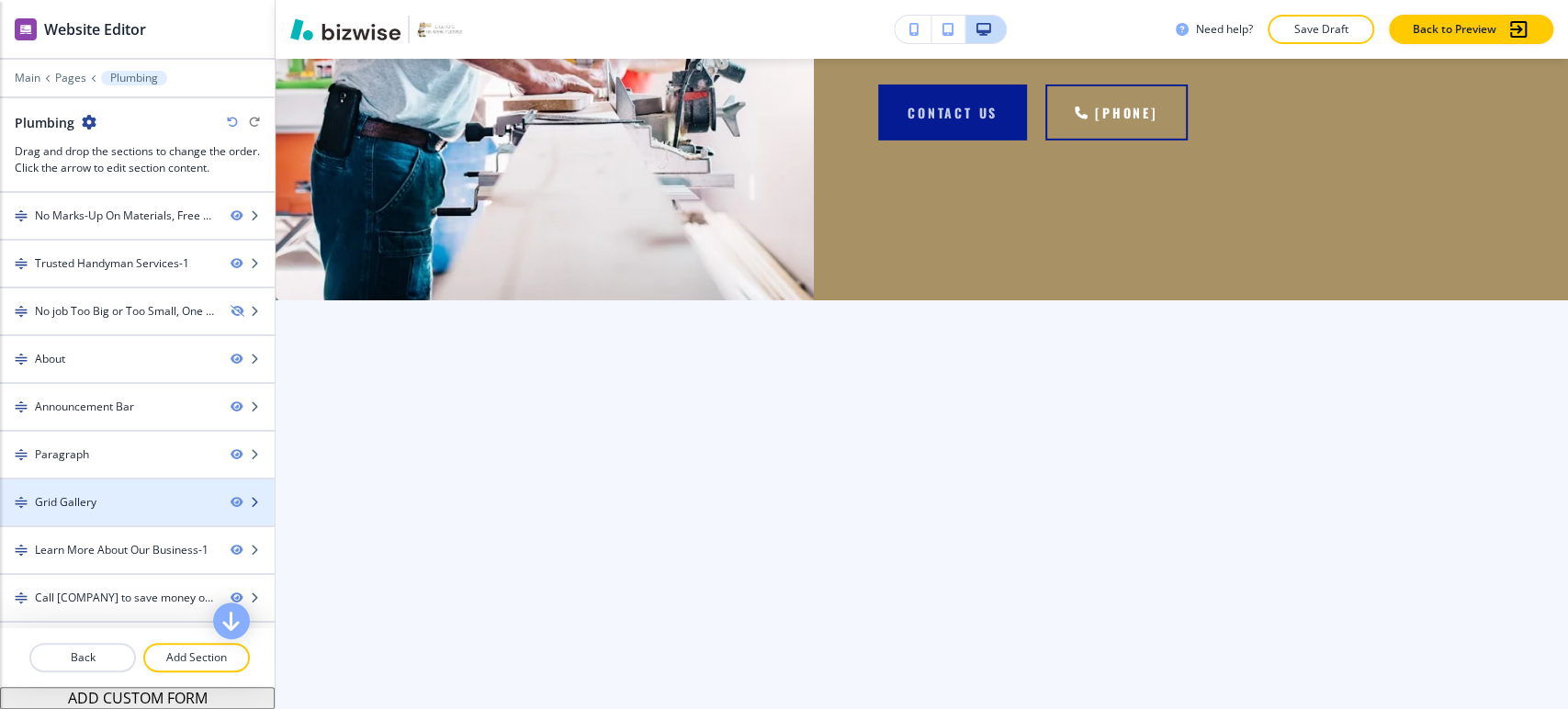 scroll, scrollTop: 3968, scrollLeft: 0, axis: vertical 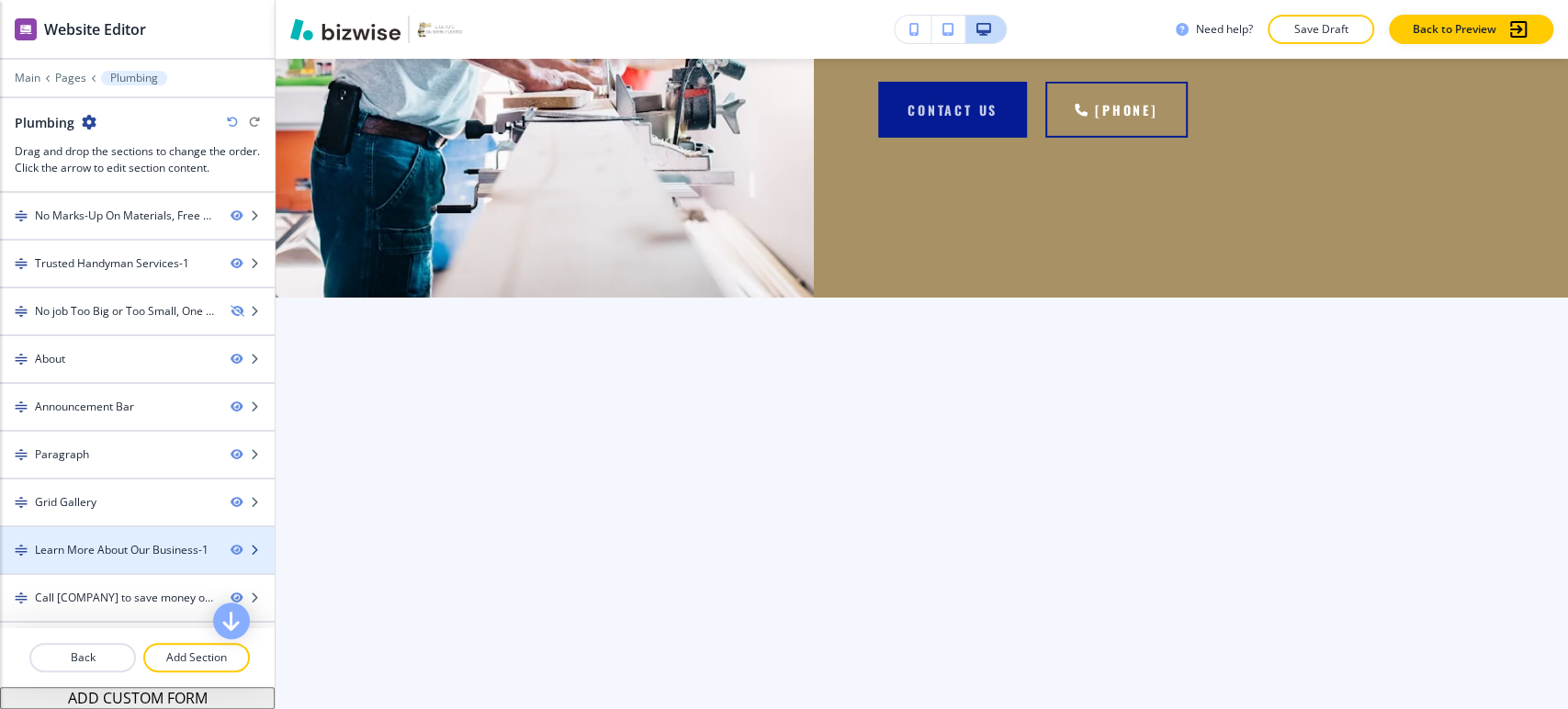 click on "Learn More About Our Business-1" at bounding box center [107, 550] 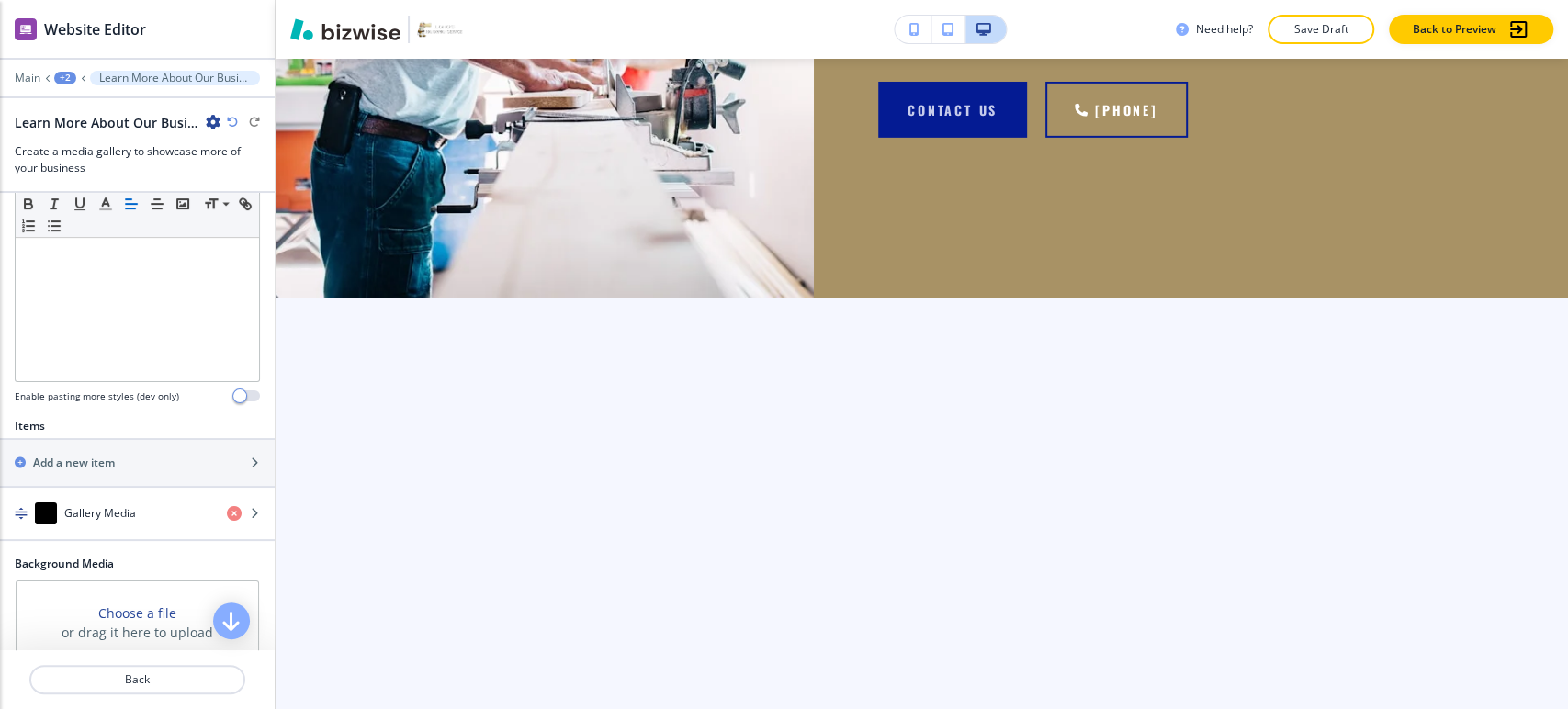 scroll, scrollTop: 841, scrollLeft: 0, axis: vertical 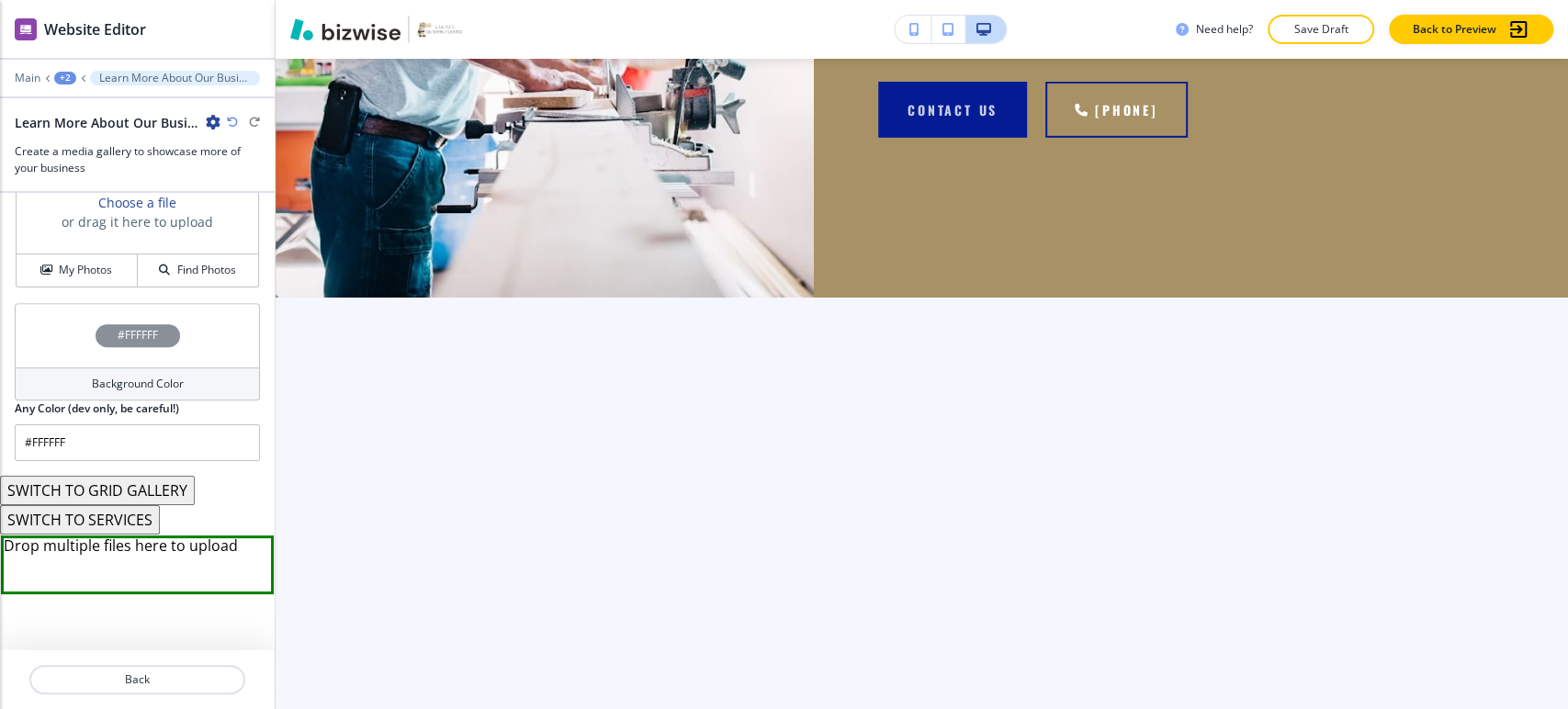 click on "Background Color" at bounding box center [138, 384] 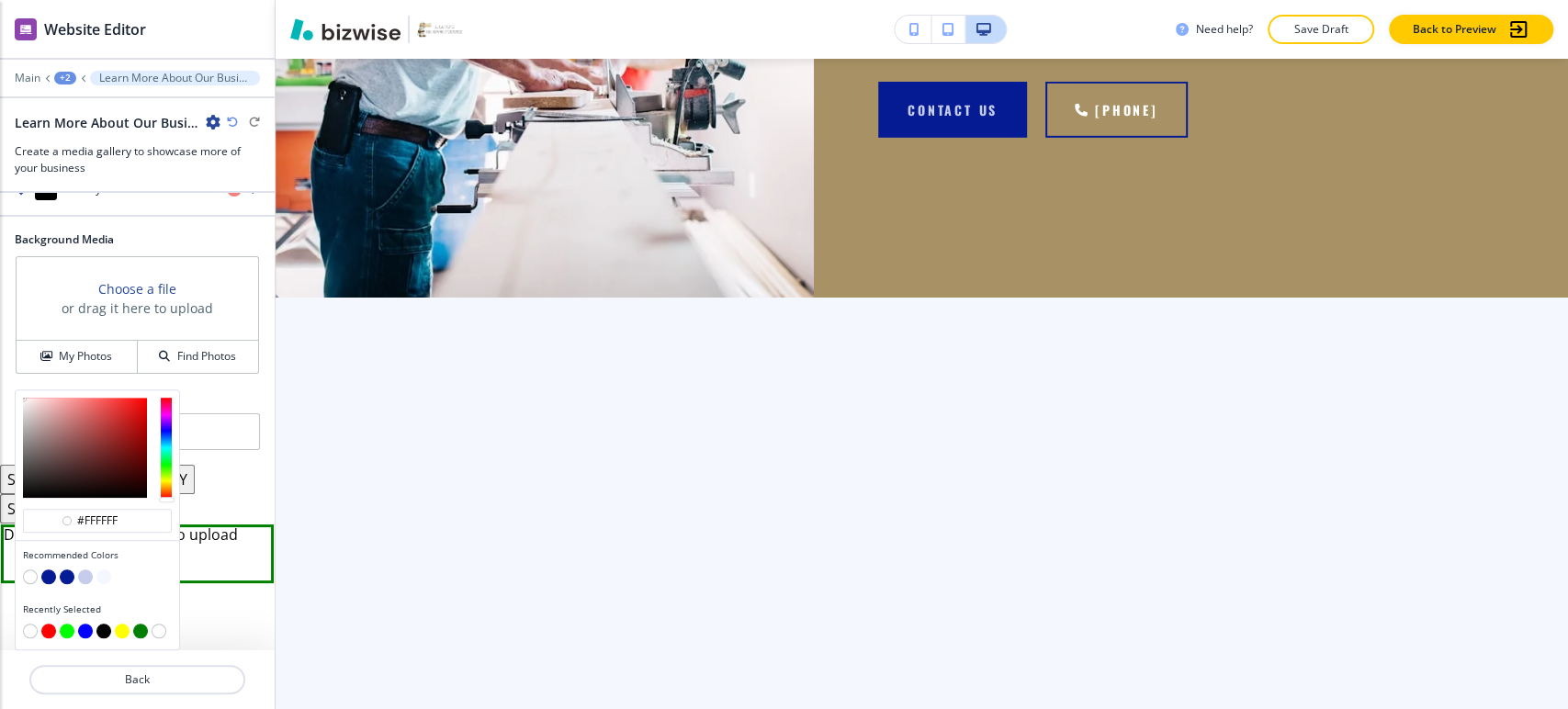 scroll, scrollTop: 750, scrollLeft: 0, axis: vertical 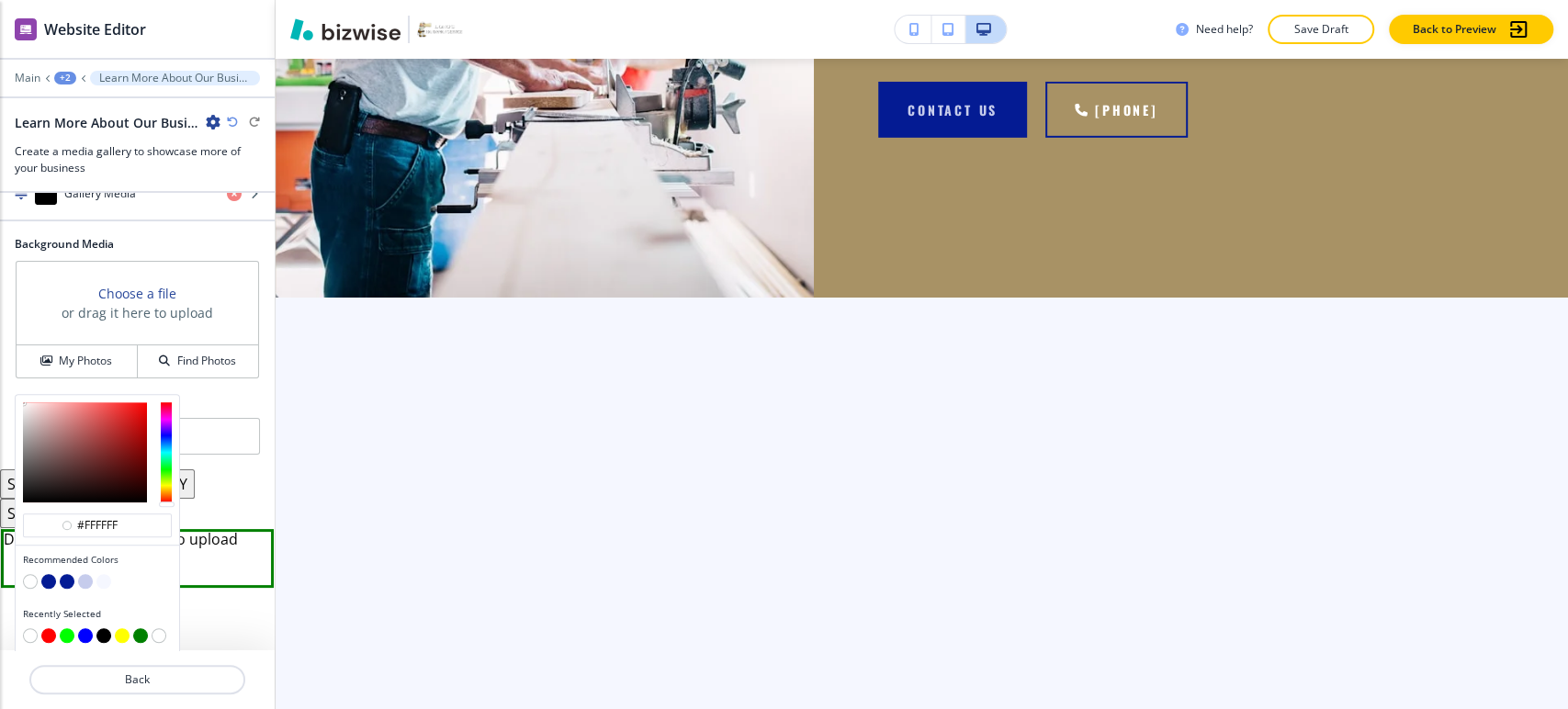 click at bounding box center (30, 581) 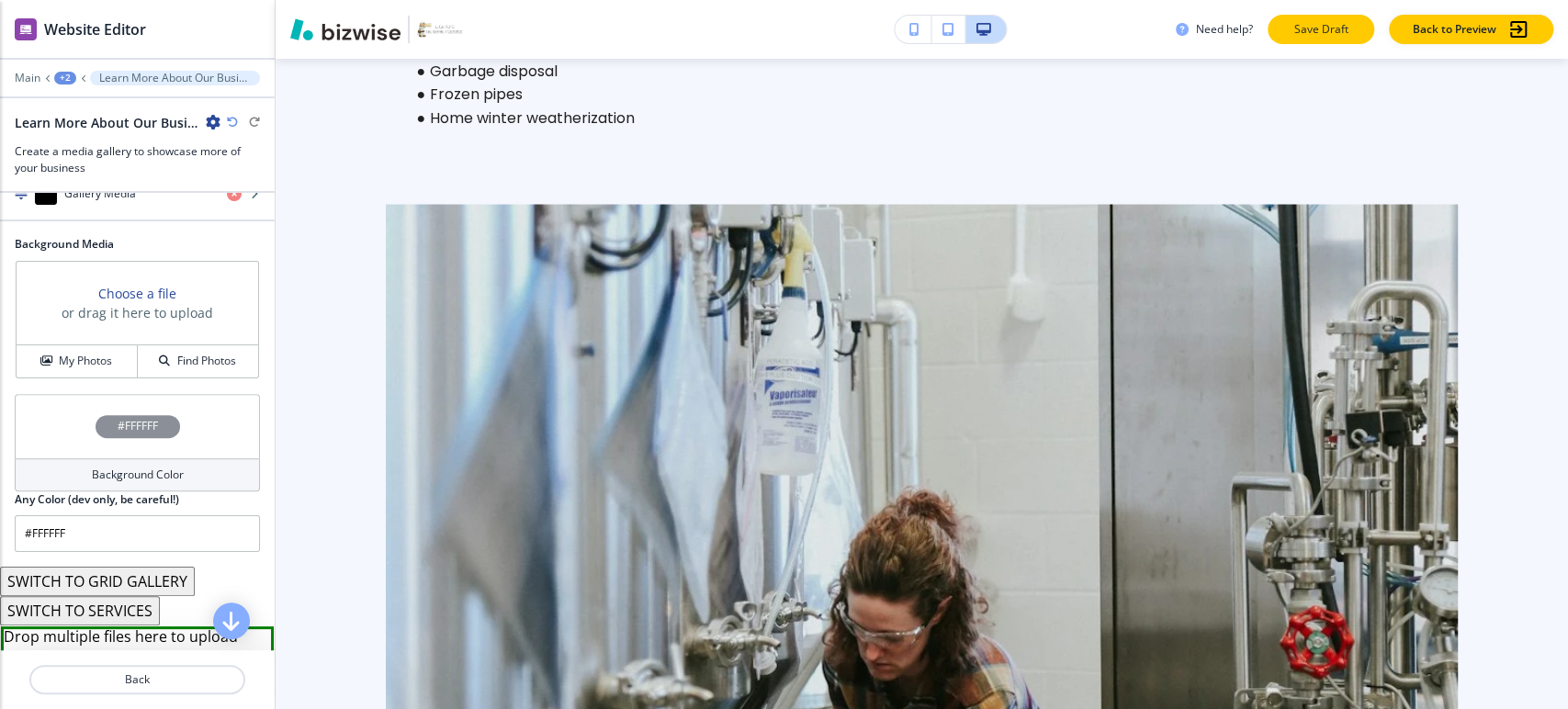 click on "Save Draft" at bounding box center (1321, 29) 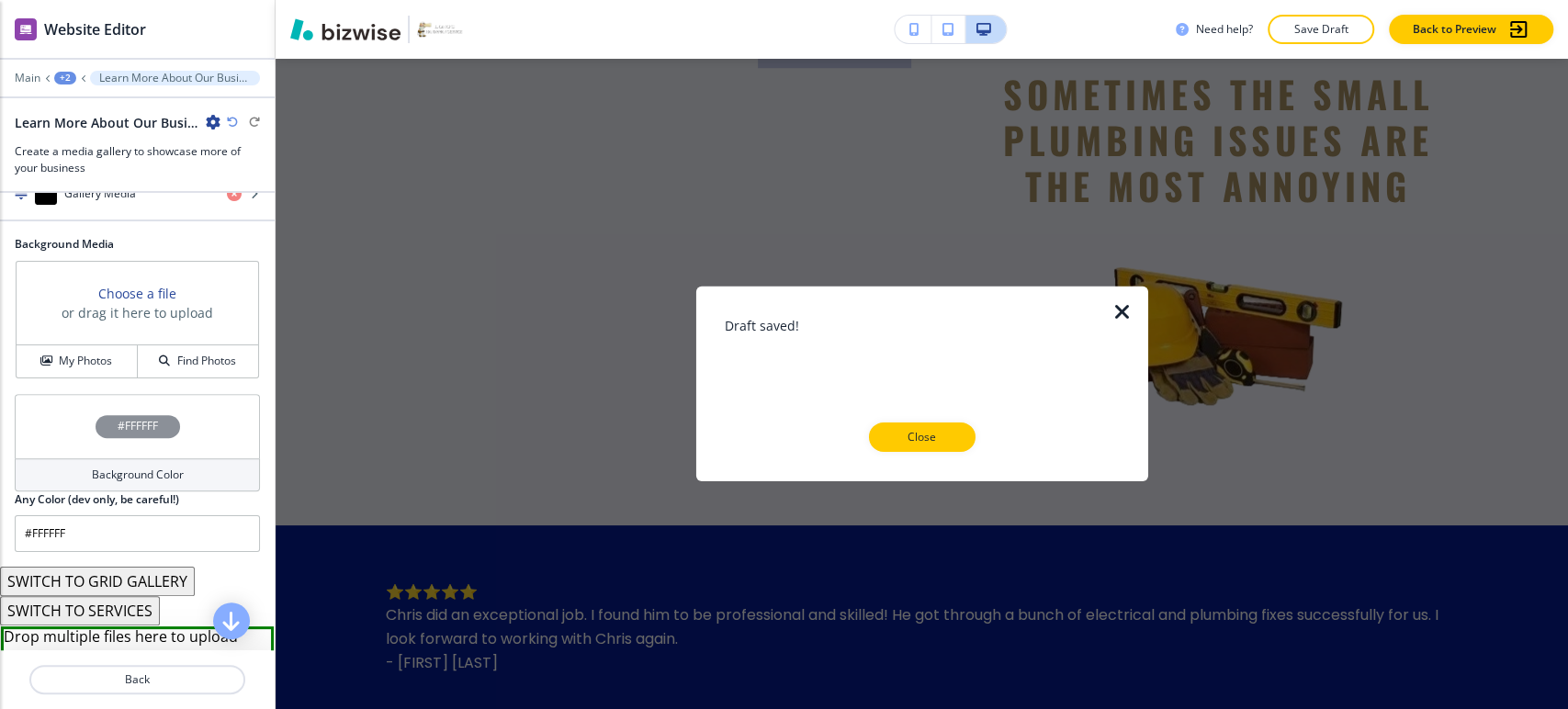 scroll, scrollTop: 805, scrollLeft: 0, axis: vertical 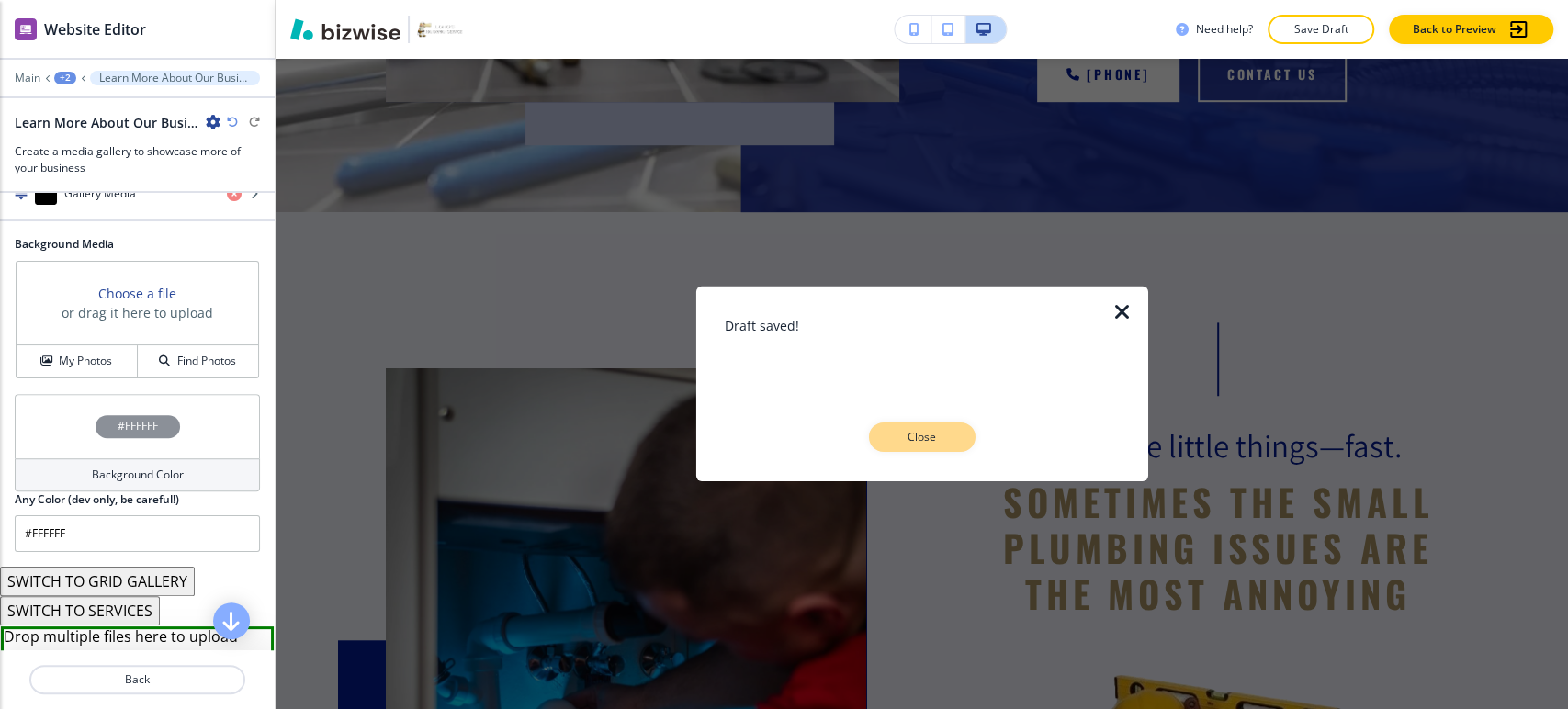 click on "Close" at bounding box center (922, 437) 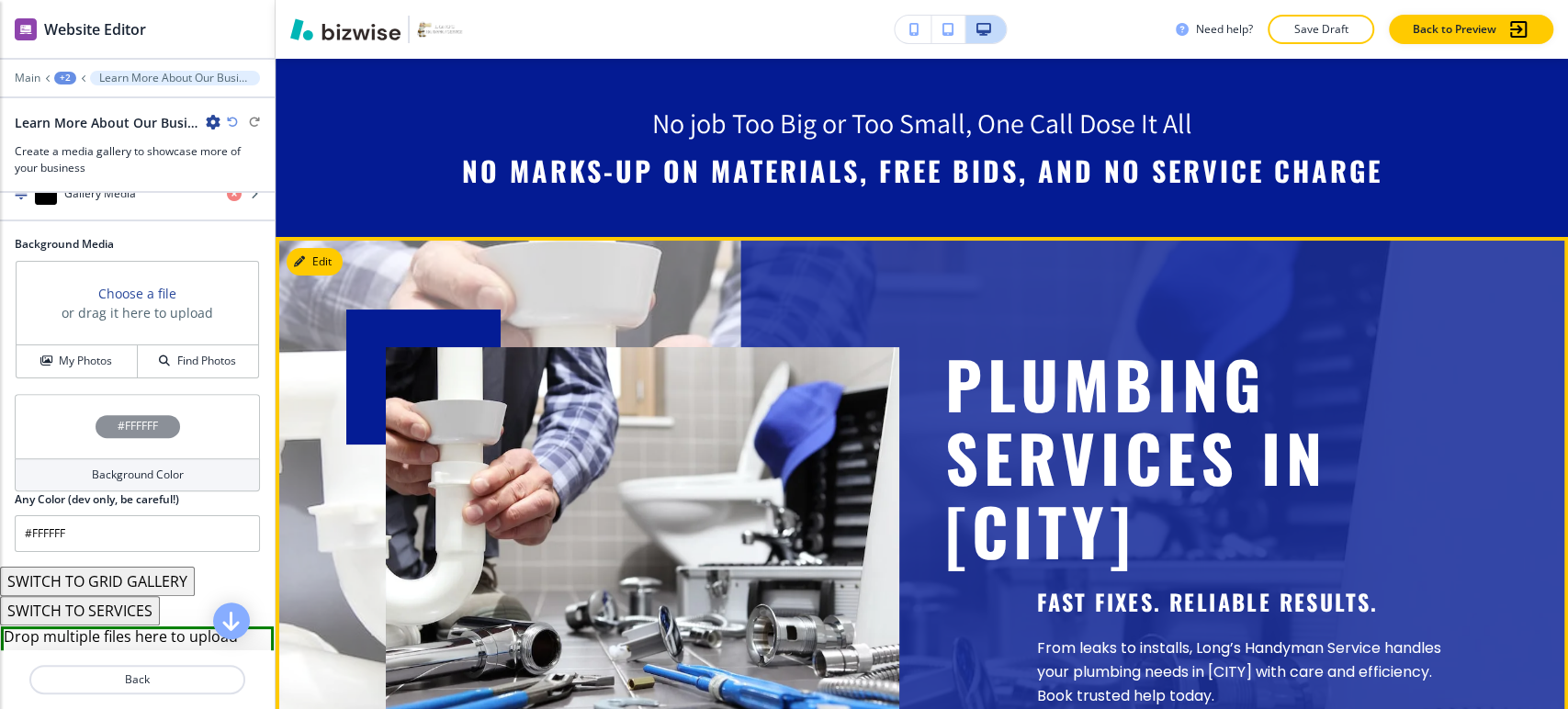 scroll, scrollTop: 0, scrollLeft: 0, axis: both 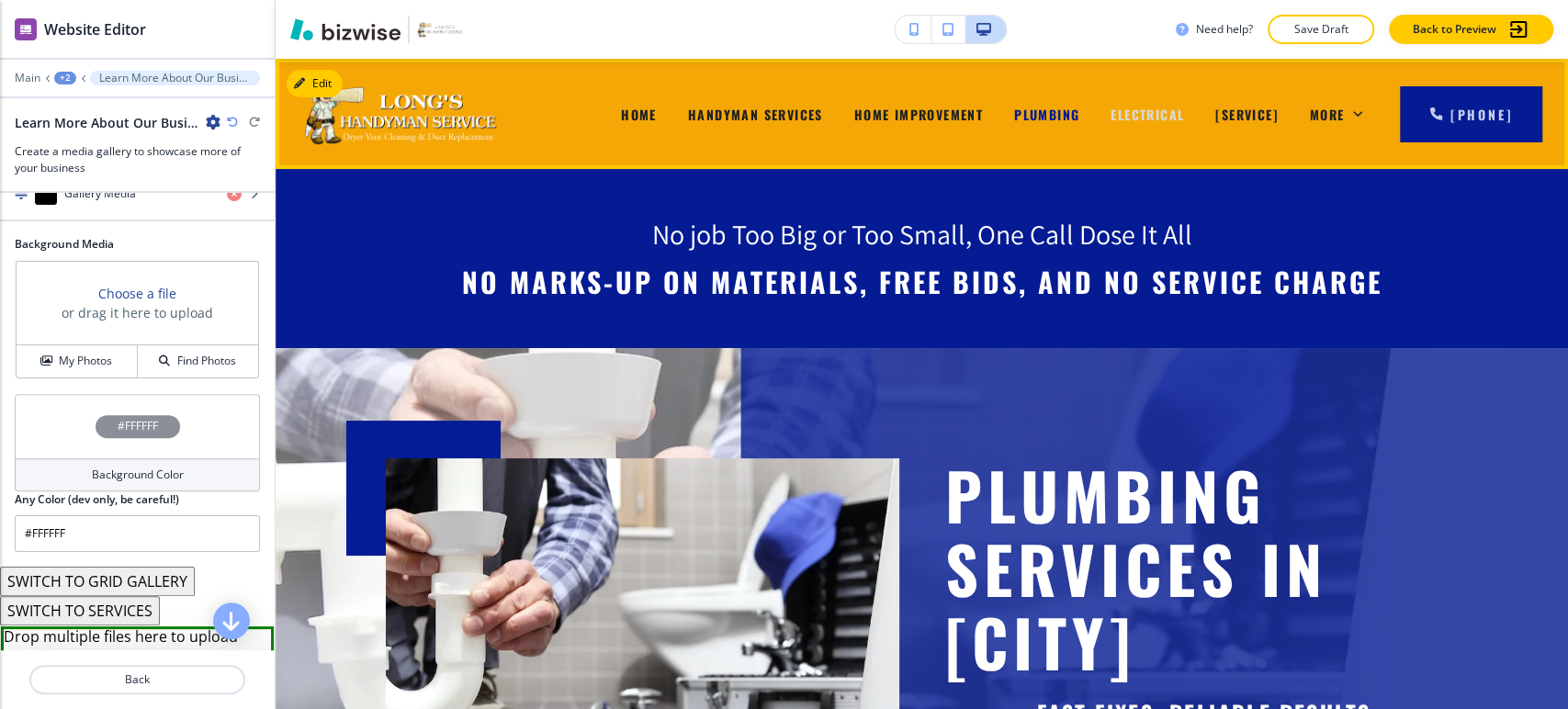 click on "Electrical" at bounding box center [1147, 114] 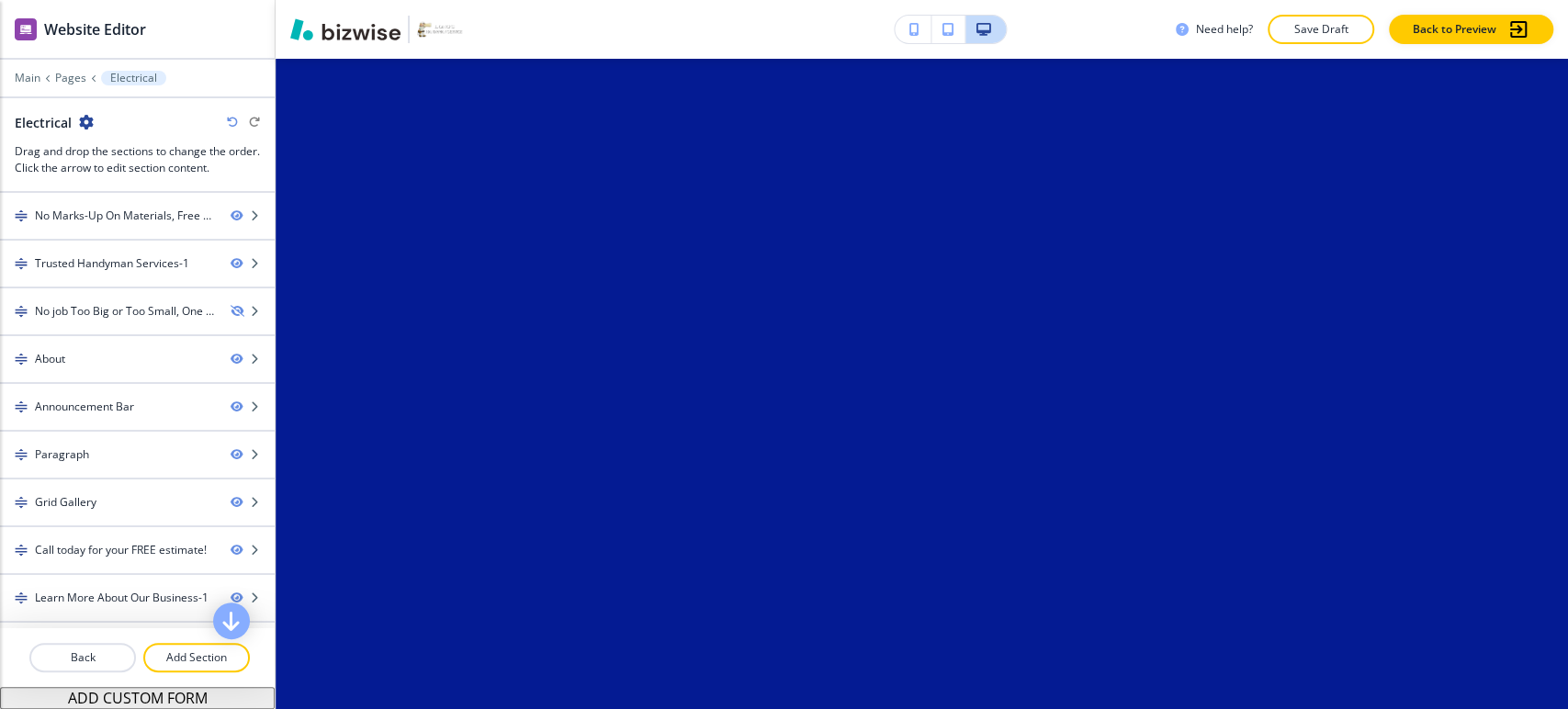 scroll, scrollTop: 4489, scrollLeft: 0, axis: vertical 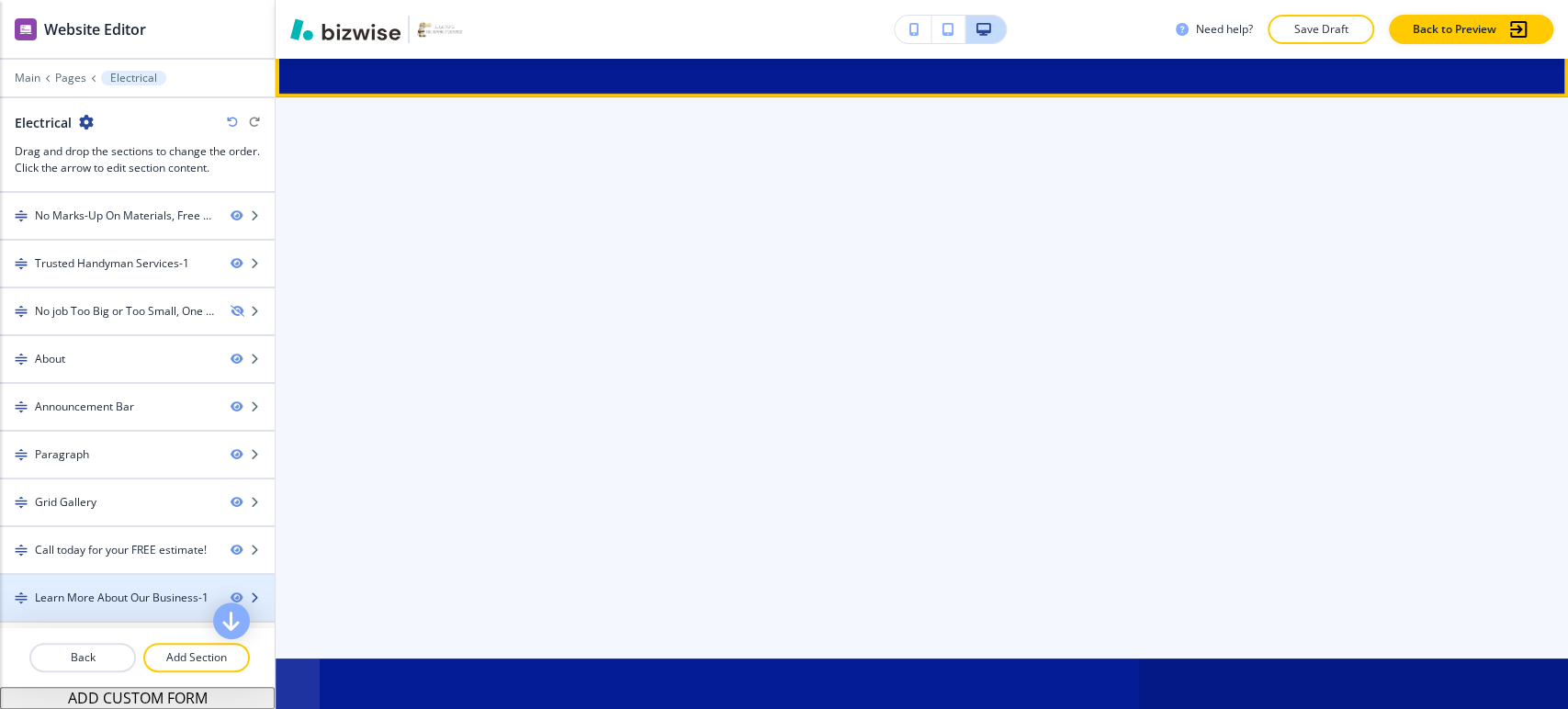 type 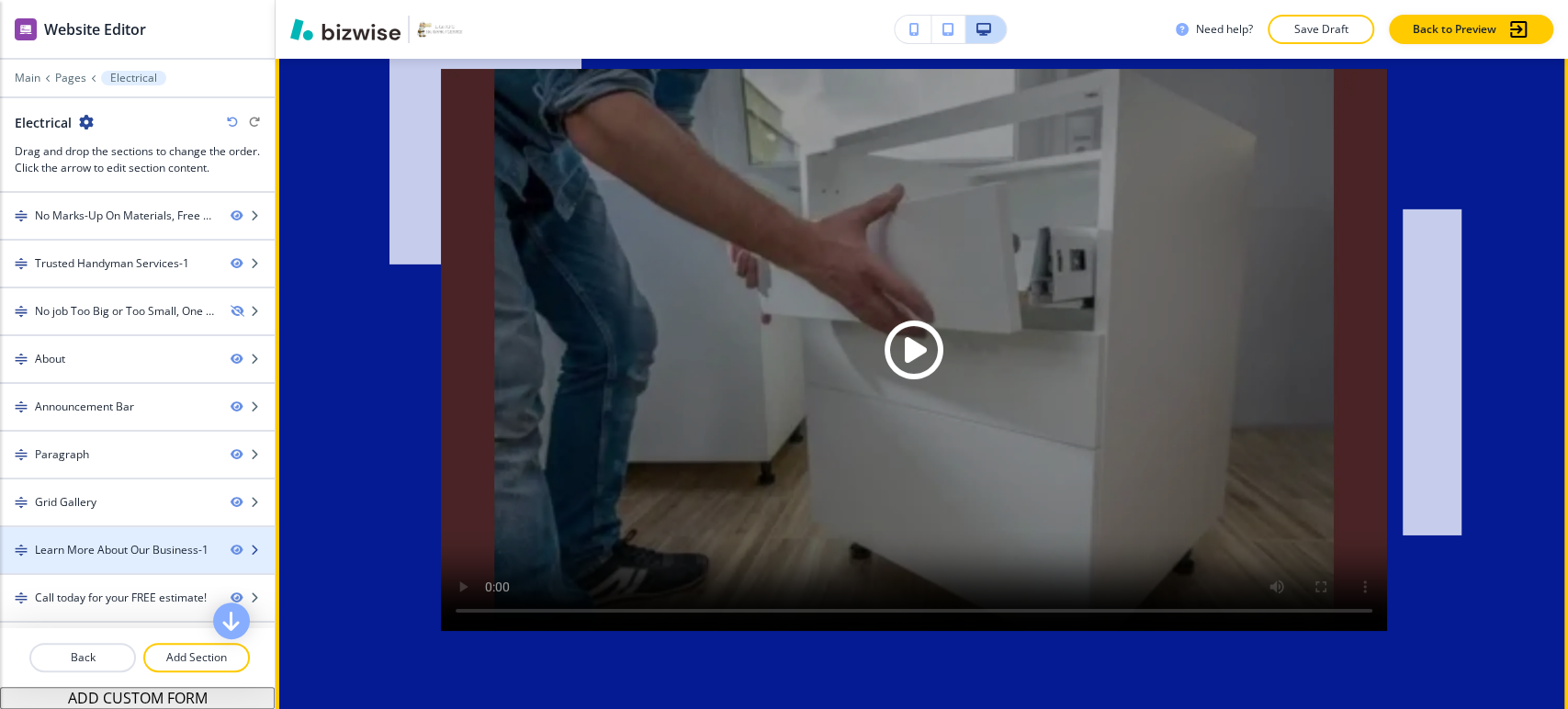 scroll, scrollTop: 4011, scrollLeft: 0, axis: vertical 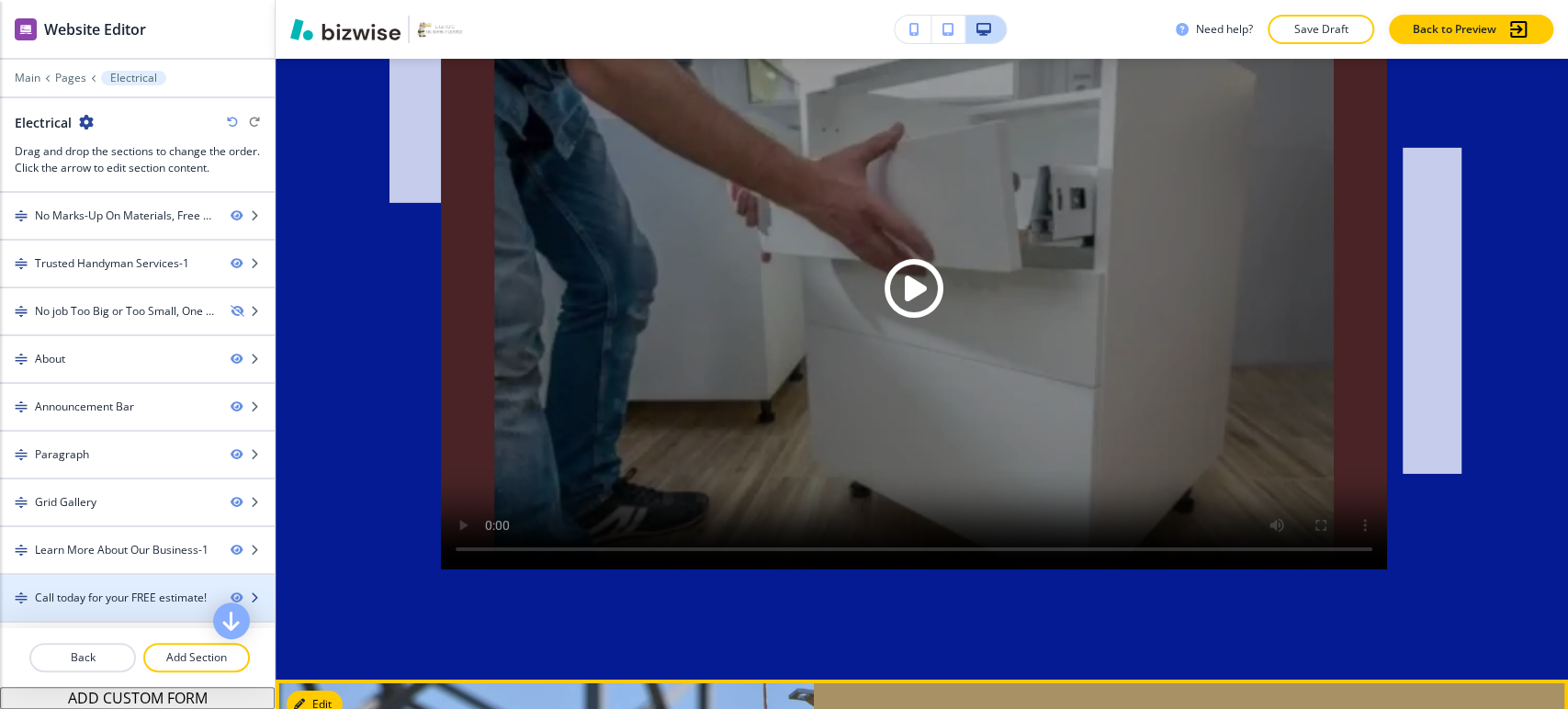 click on "Call today for your FREE estimate!" at bounding box center [120, 598] 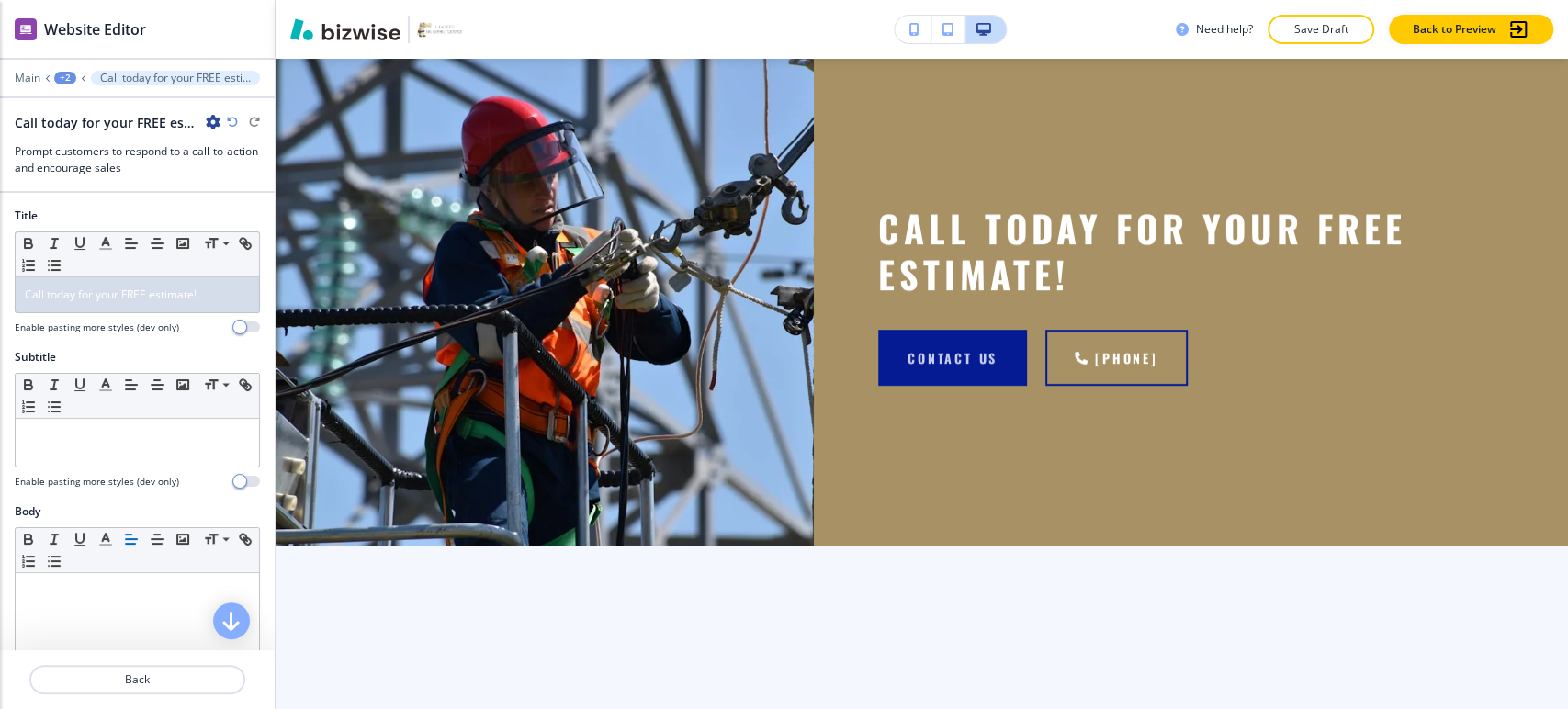 scroll, scrollTop: 4868, scrollLeft: 0, axis: vertical 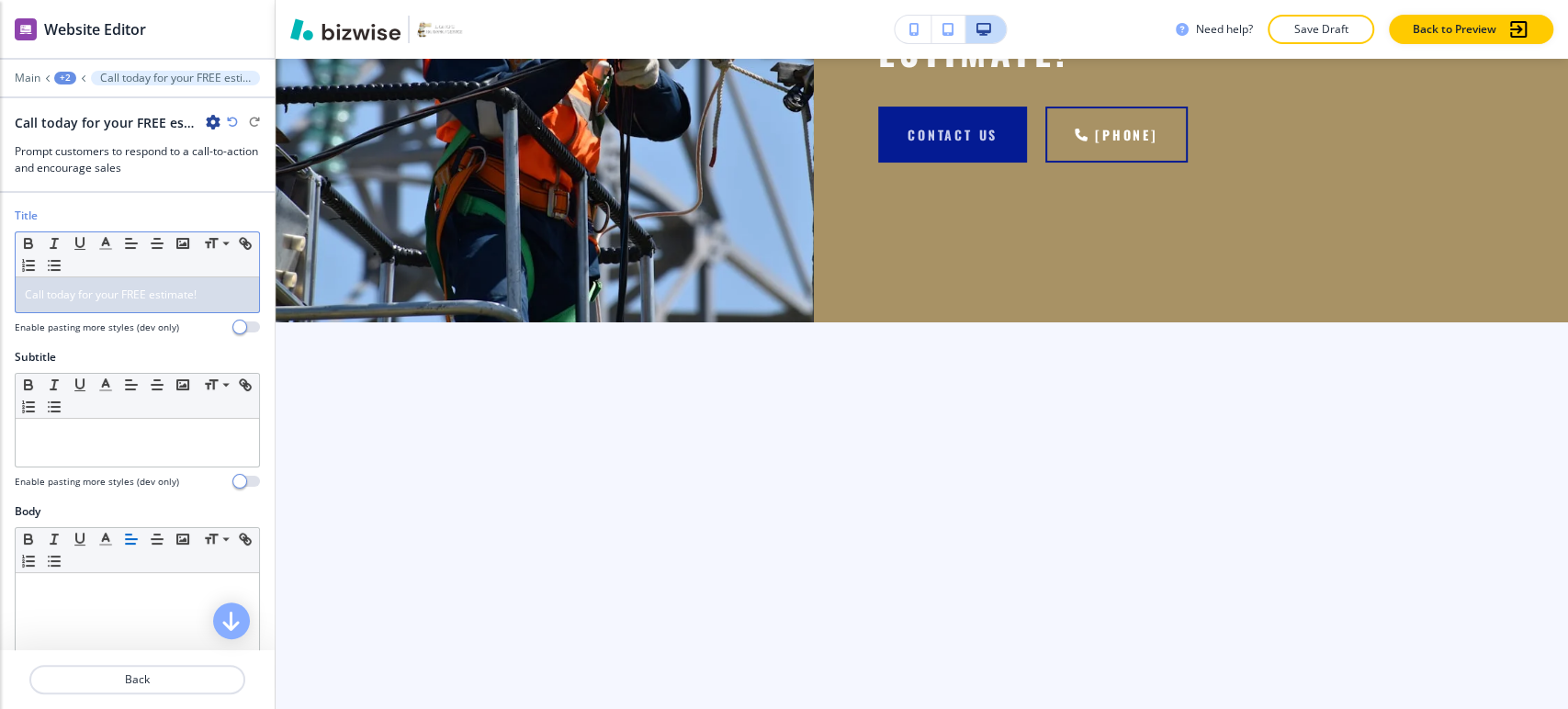 click on "Call today for your FREE estimate!" at bounding box center (110, 294) 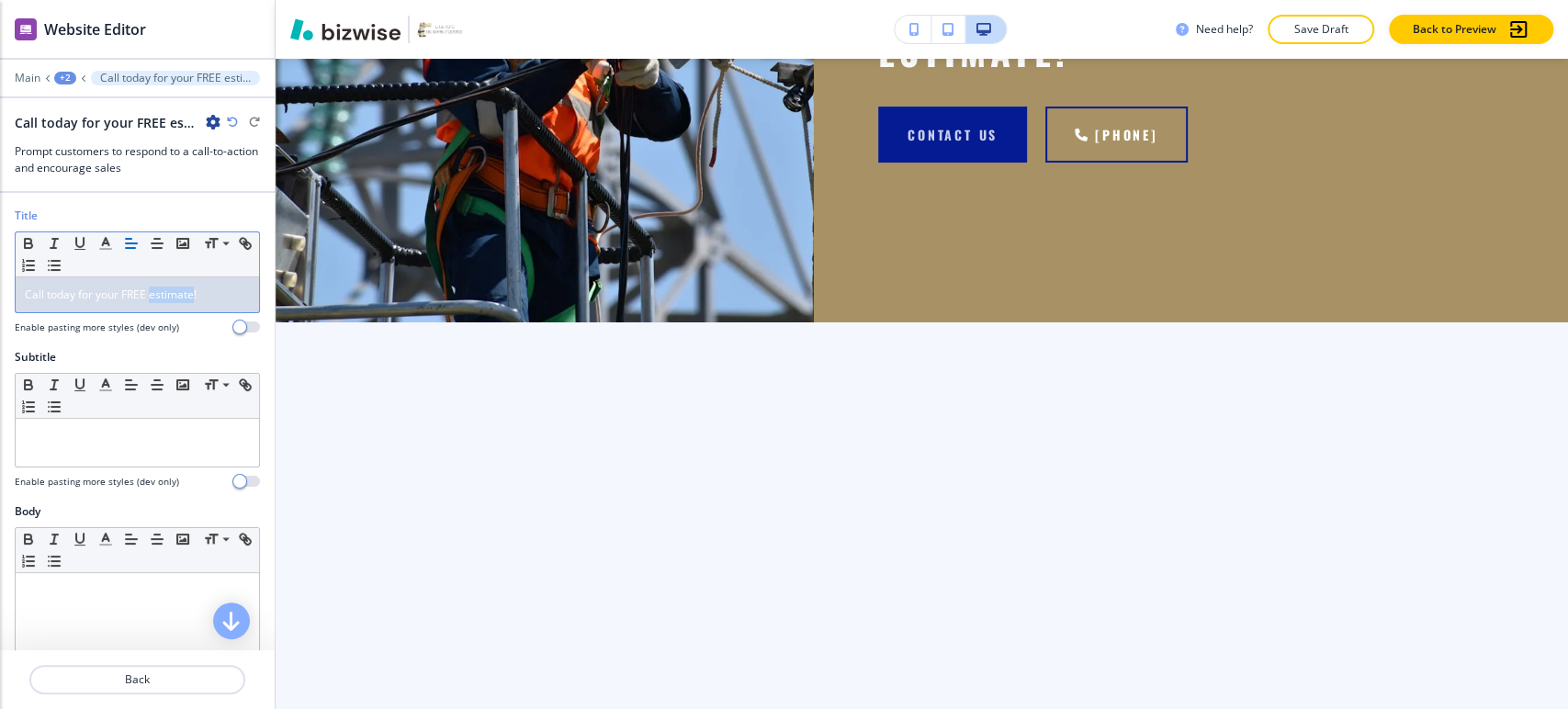 click on "Call today for your FREE estimate!" at bounding box center (110, 294) 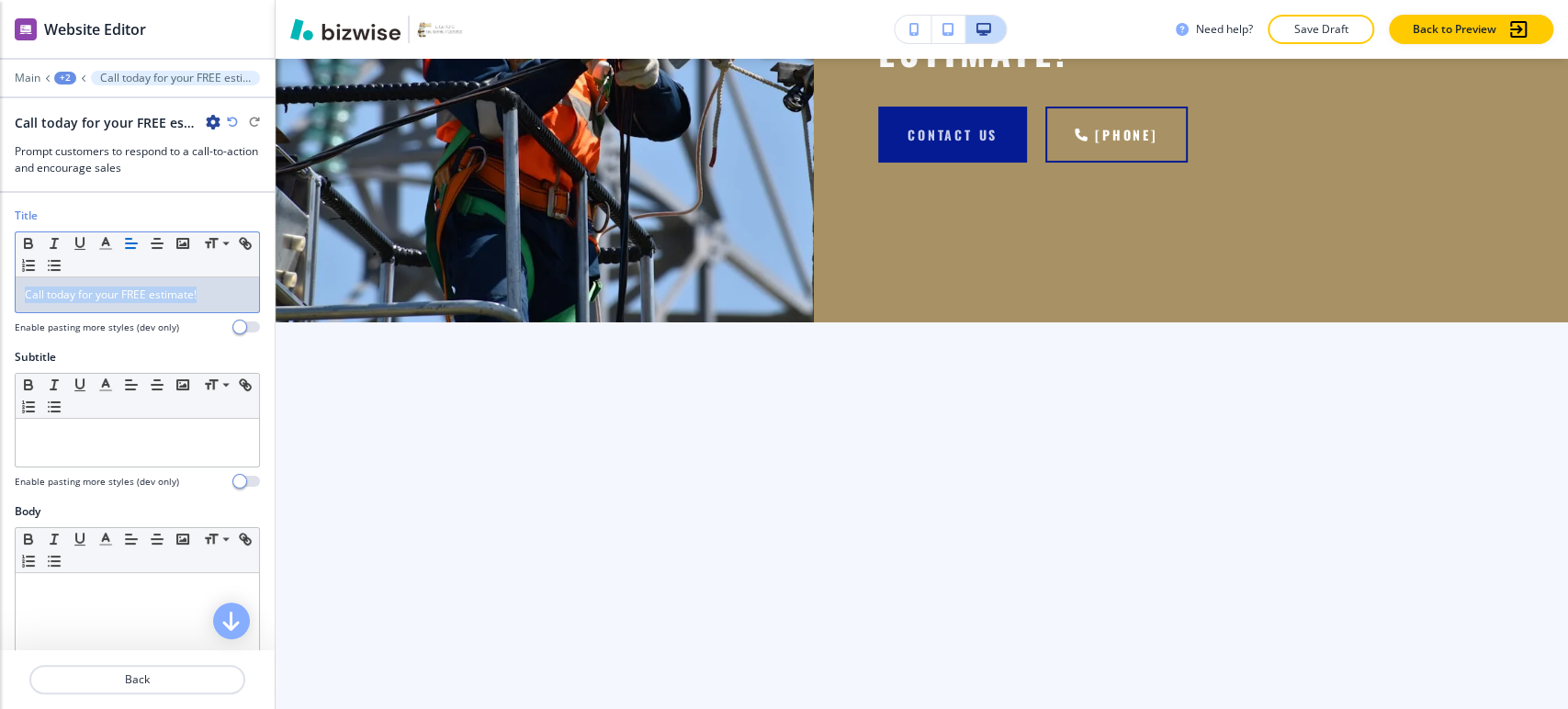 click on "Call today for your FREE estimate!" at bounding box center [110, 294] 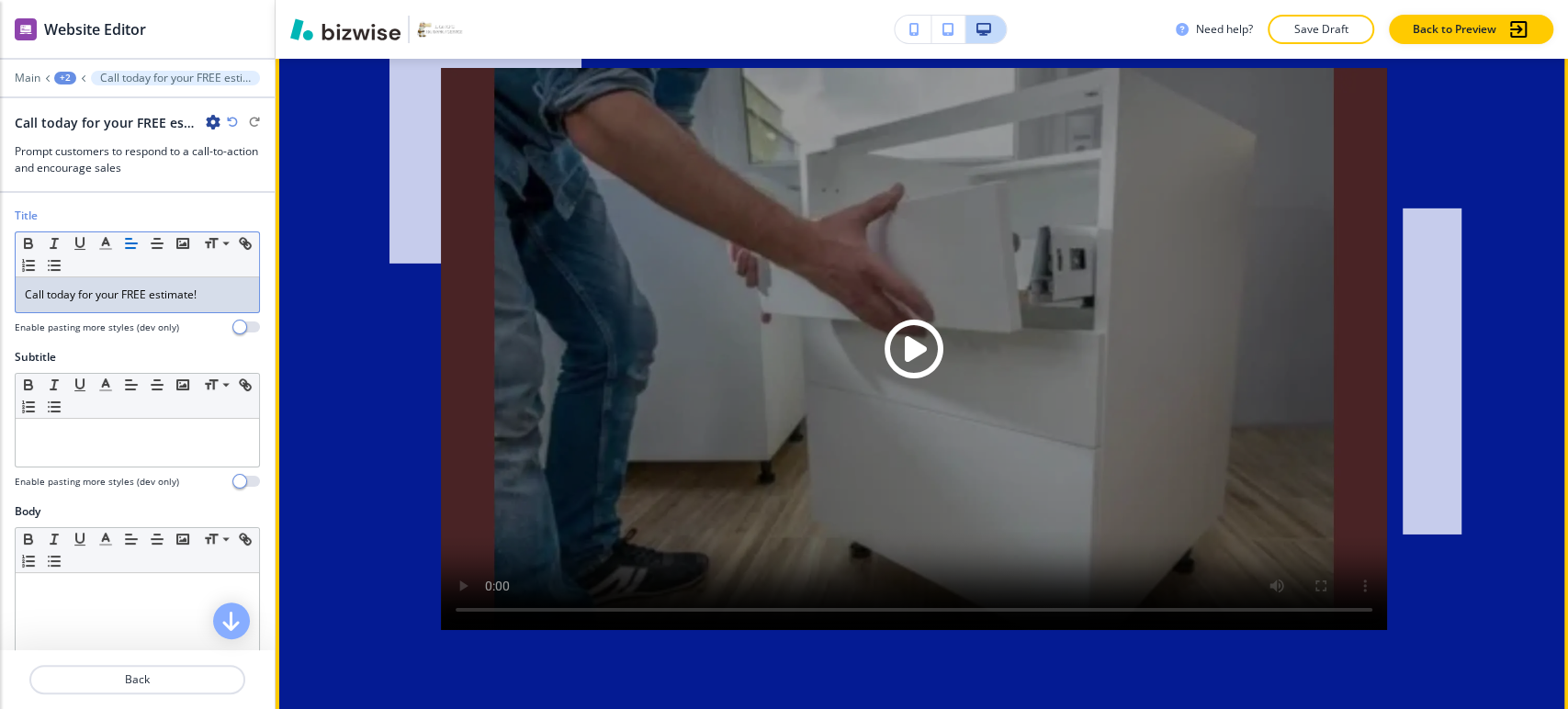 click on "Edit This Section" at bounding box center (348, -93) 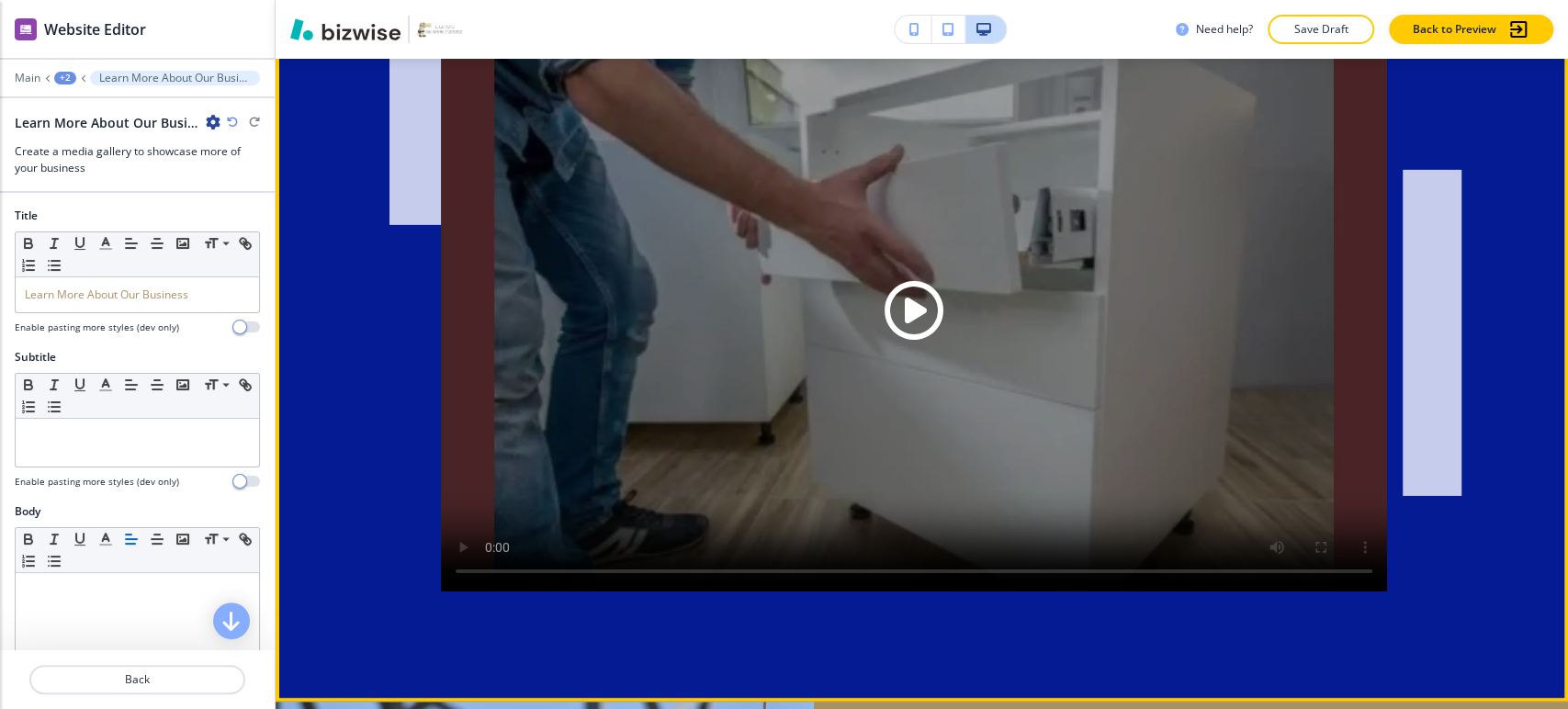scroll, scrollTop: 4011, scrollLeft: 0, axis: vertical 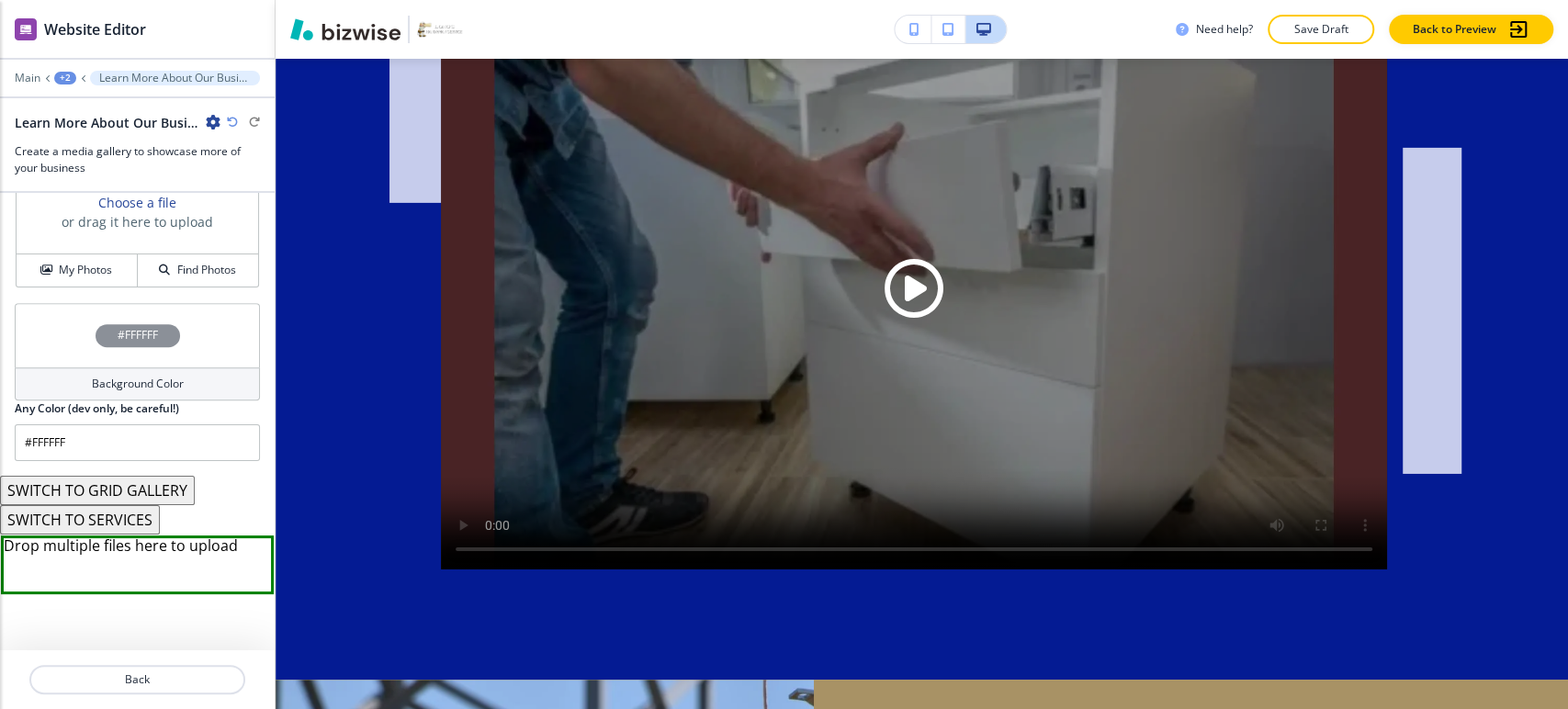 click on "Background Color" at bounding box center [138, 384] 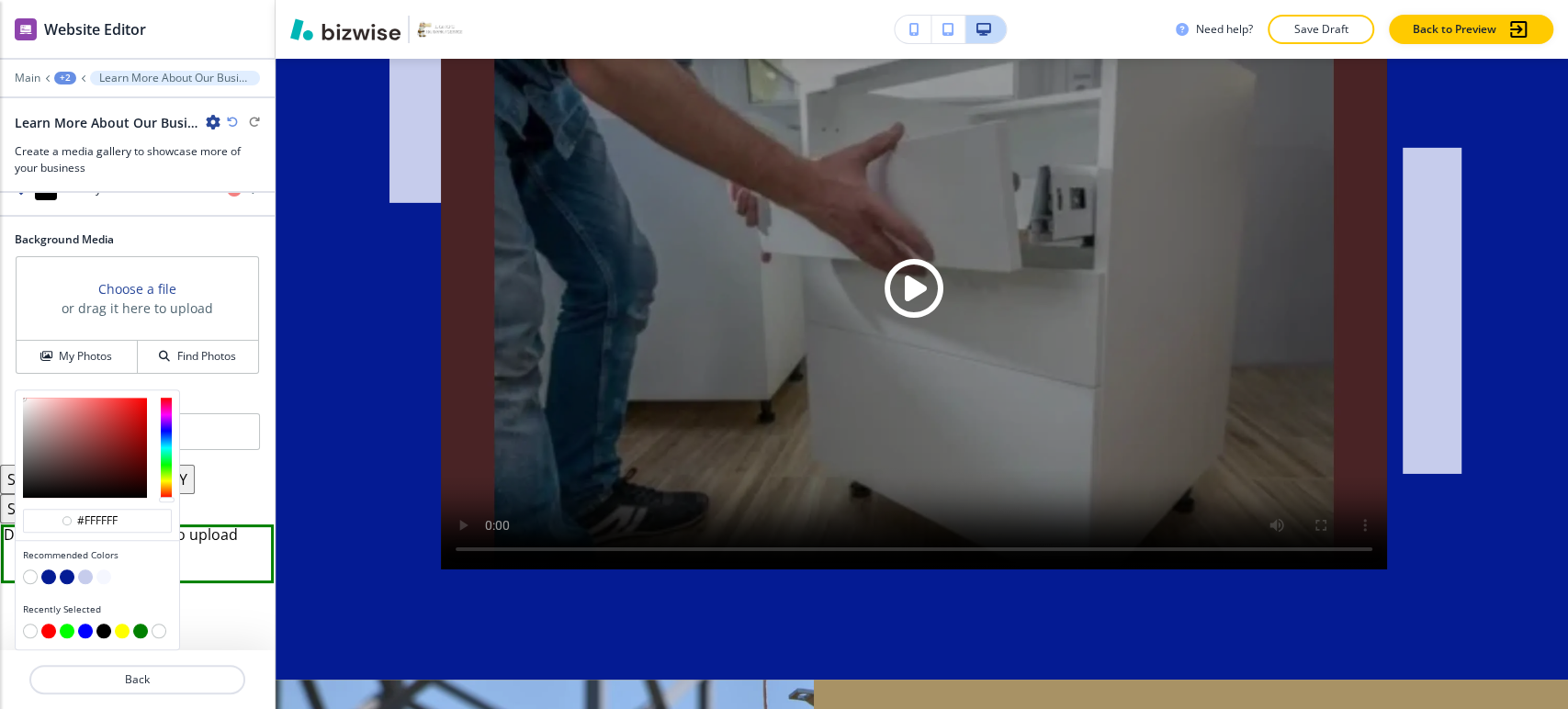 scroll, scrollTop: 750, scrollLeft: 0, axis: vertical 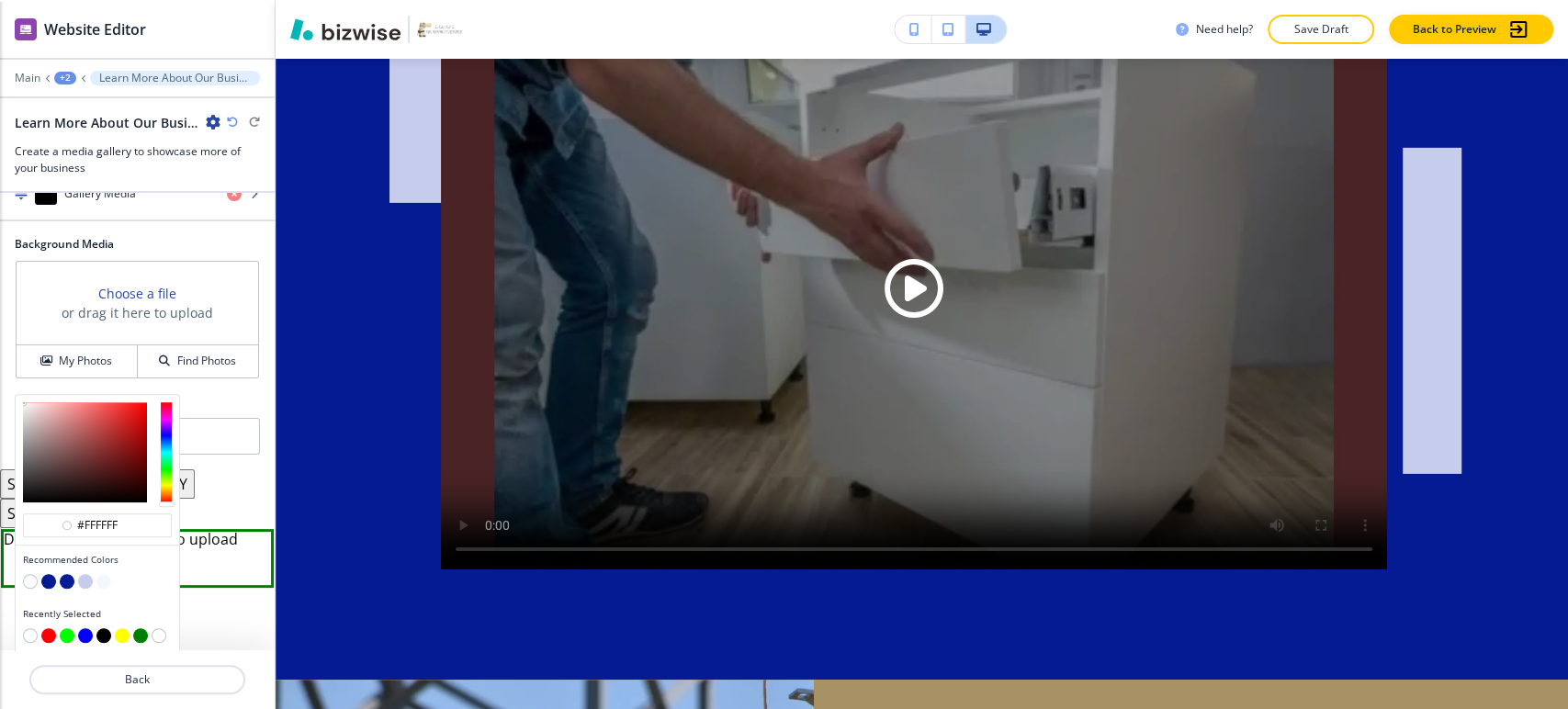 click at bounding box center (30, 581) 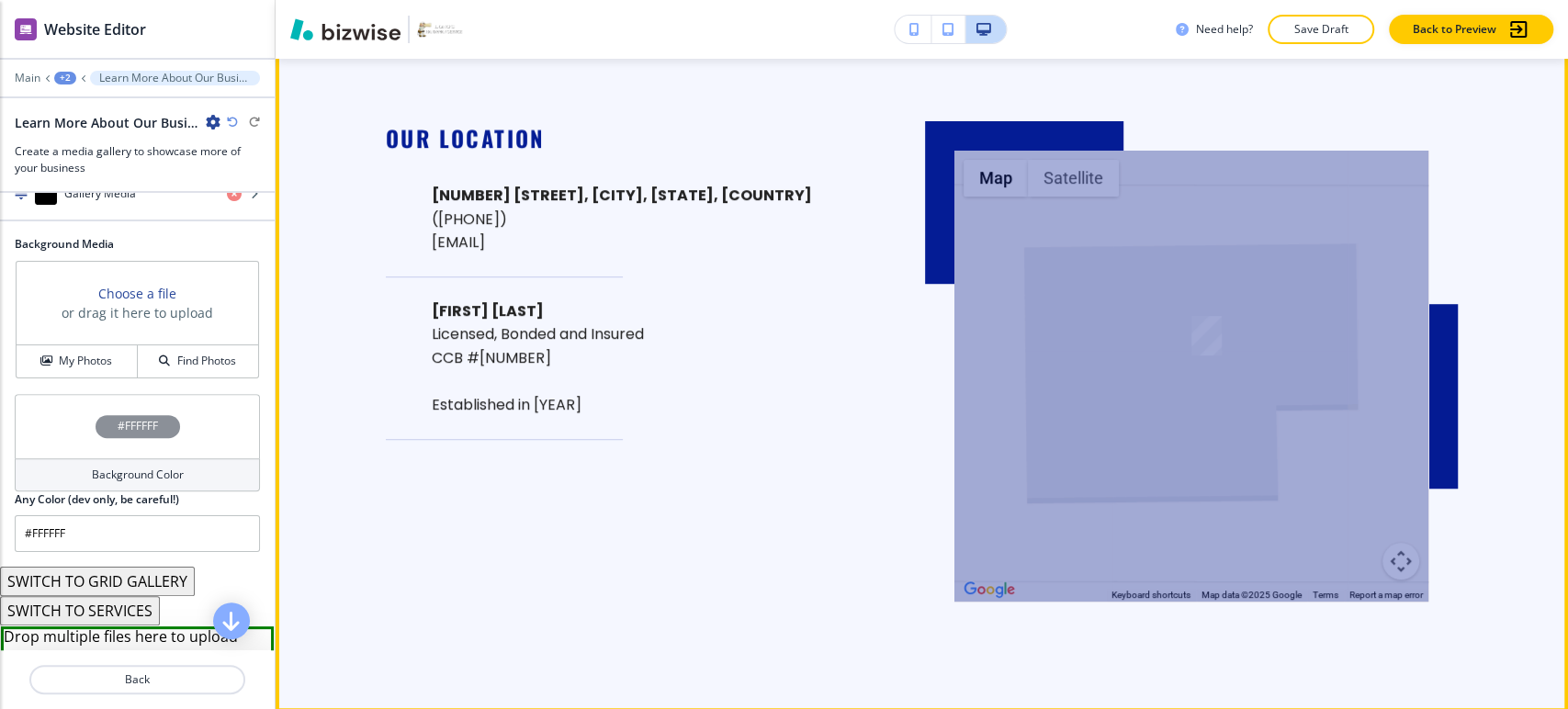 scroll, scrollTop: 4779, scrollLeft: 0, axis: vertical 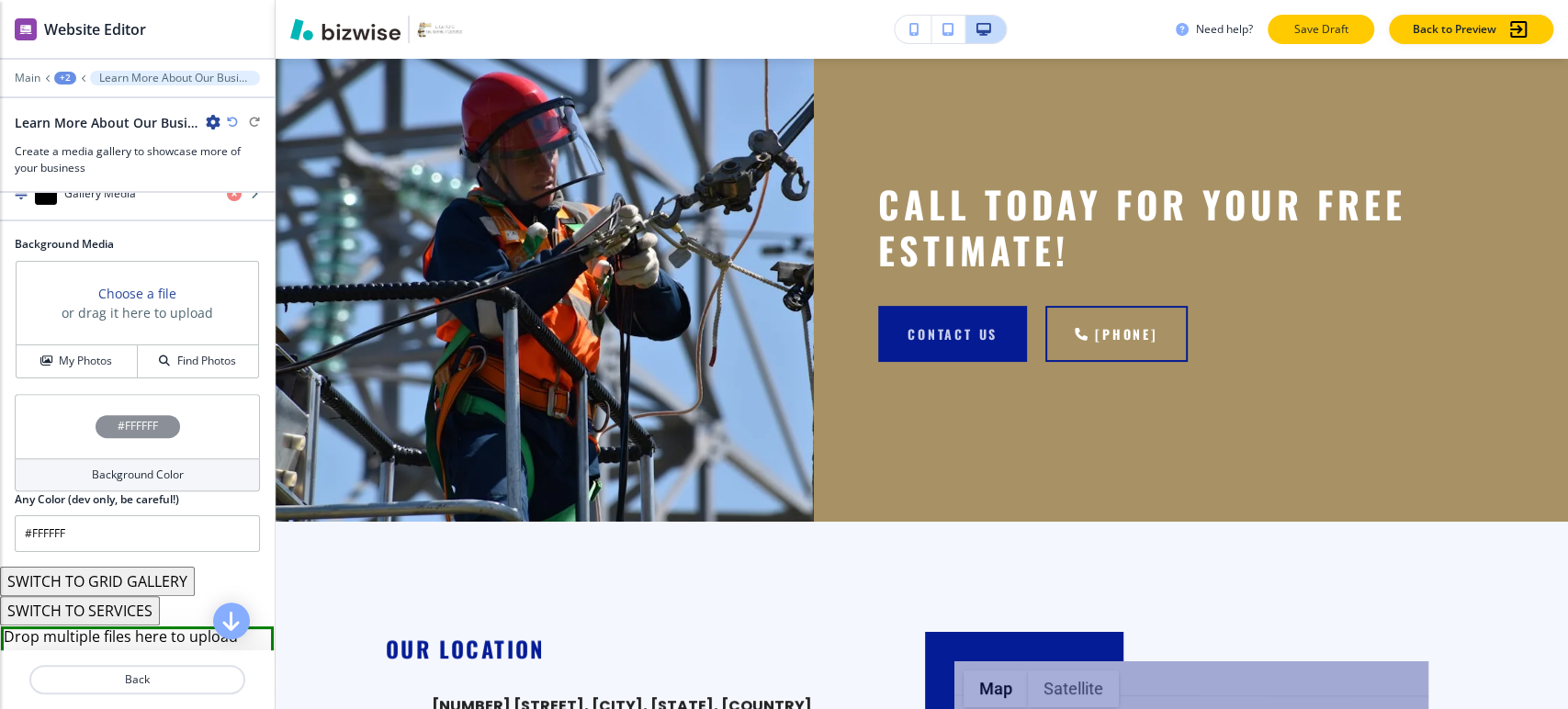 click on "Save Draft" at bounding box center (1321, 29) 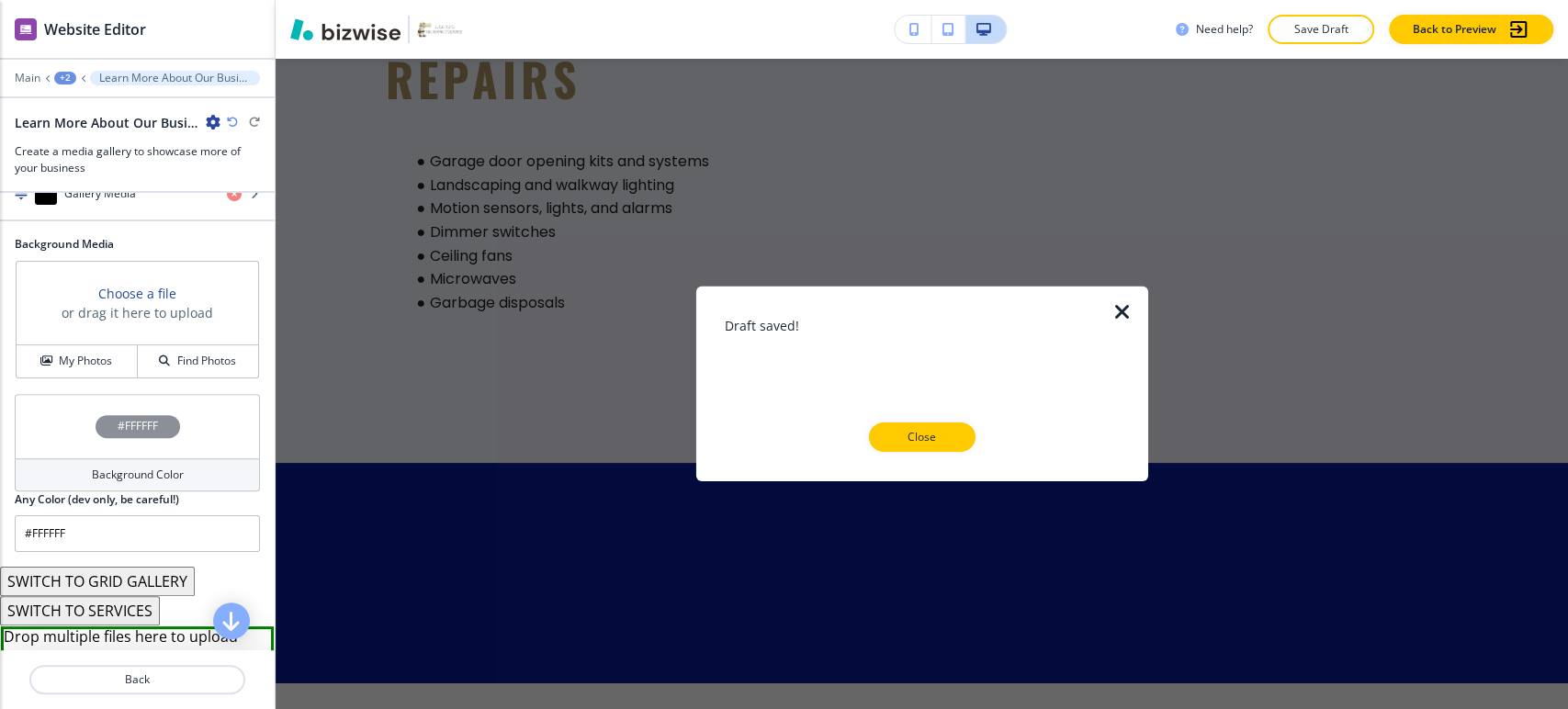 scroll, scrollTop: 3146, scrollLeft: 0, axis: vertical 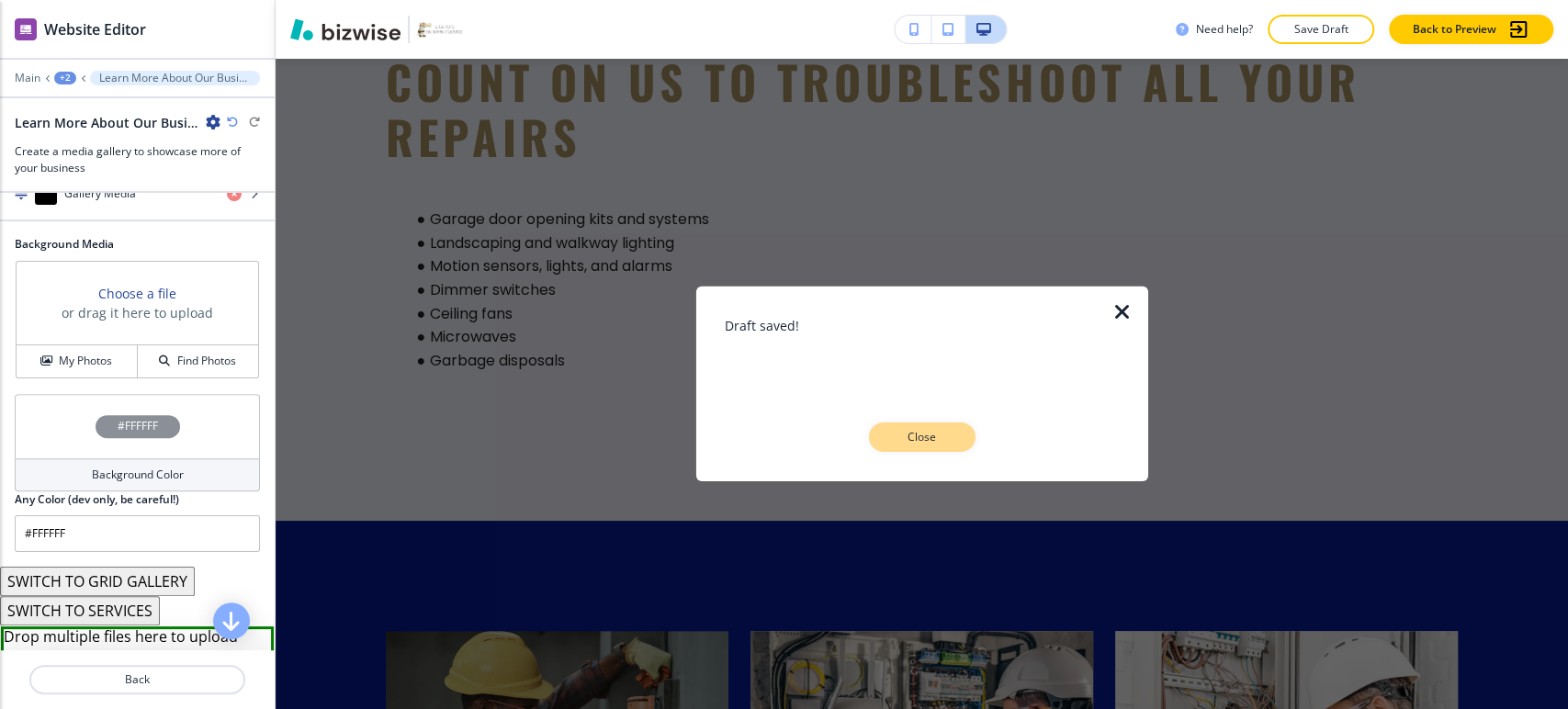 click on "Close" at bounding box center (922, 437) 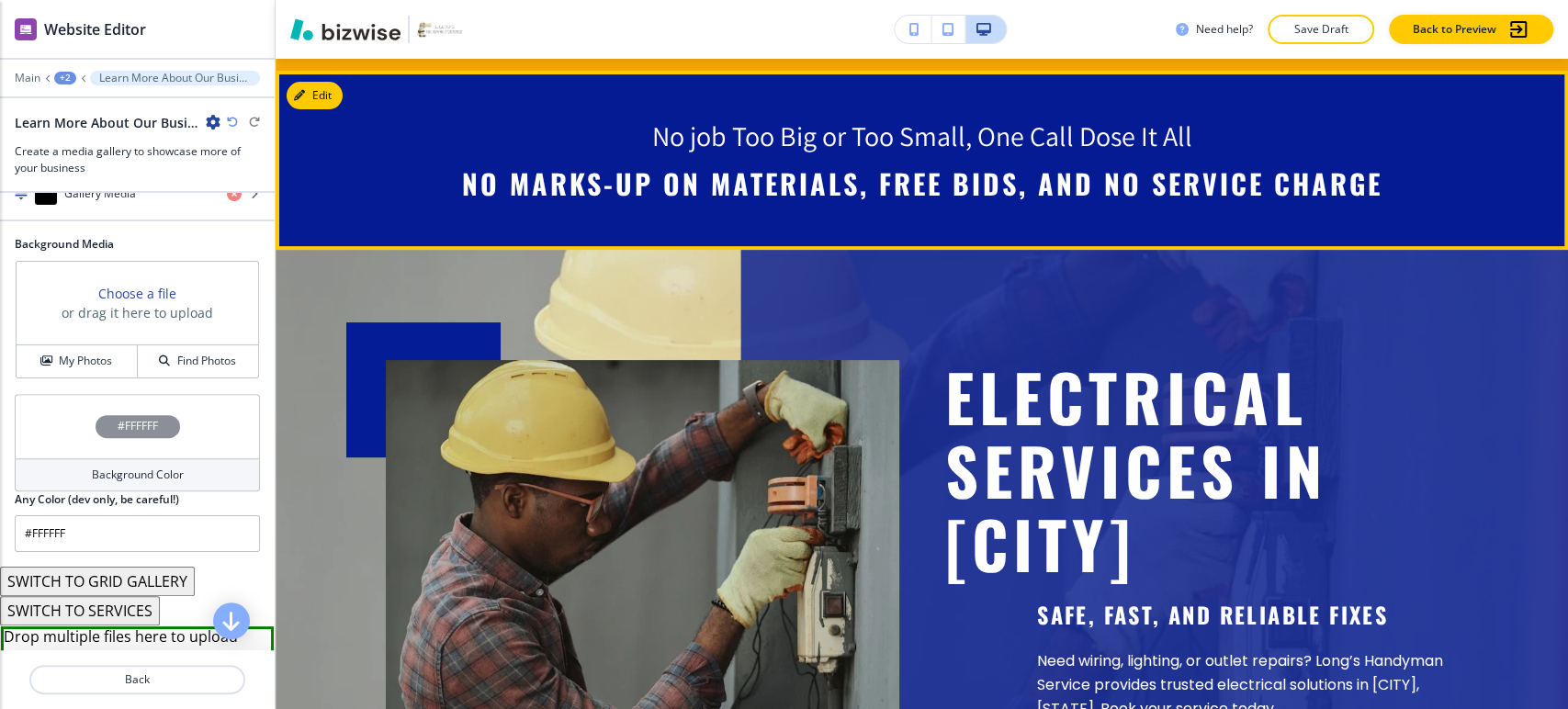 scroll, scrollTop: 0, scrollLeft: 0, axis: both 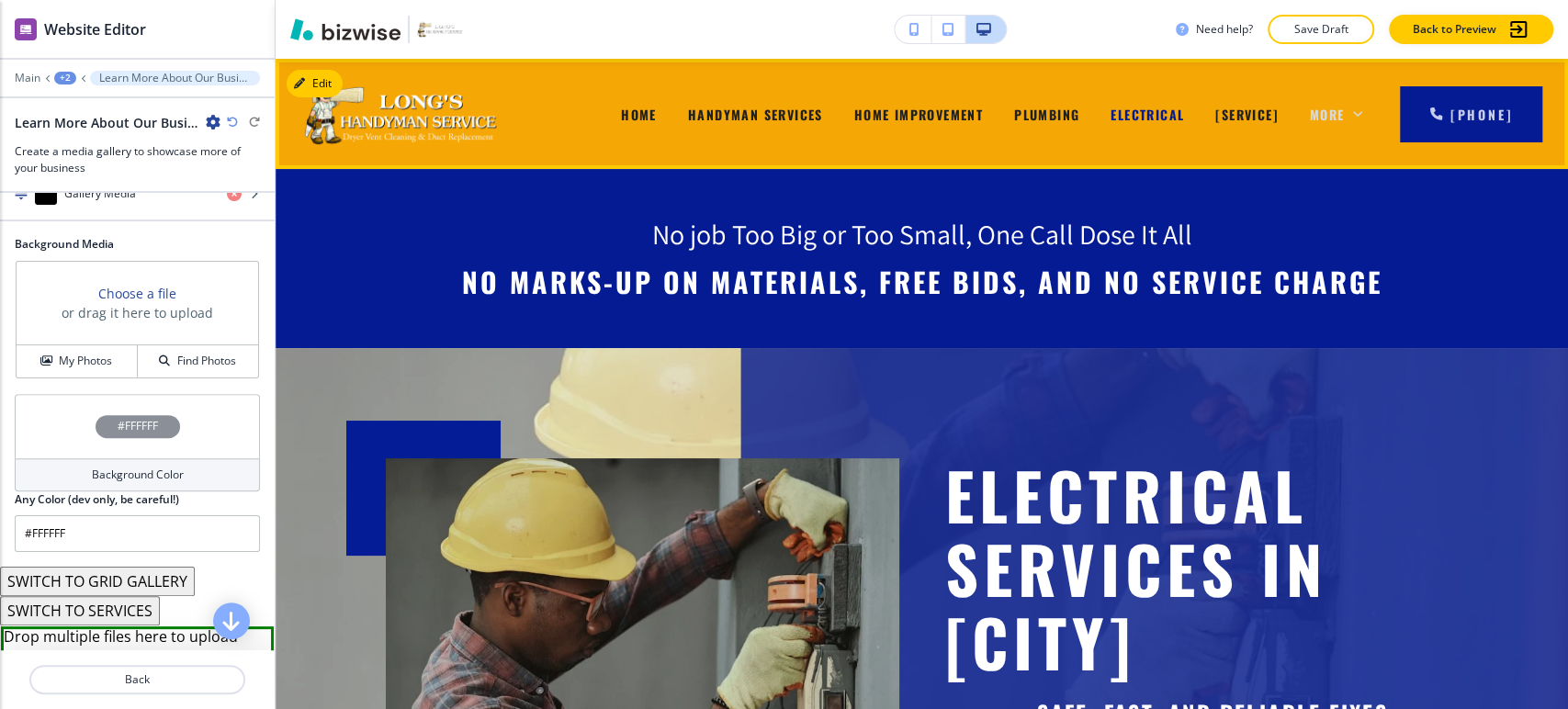 click on "More" at bounding box center [1337, 114] 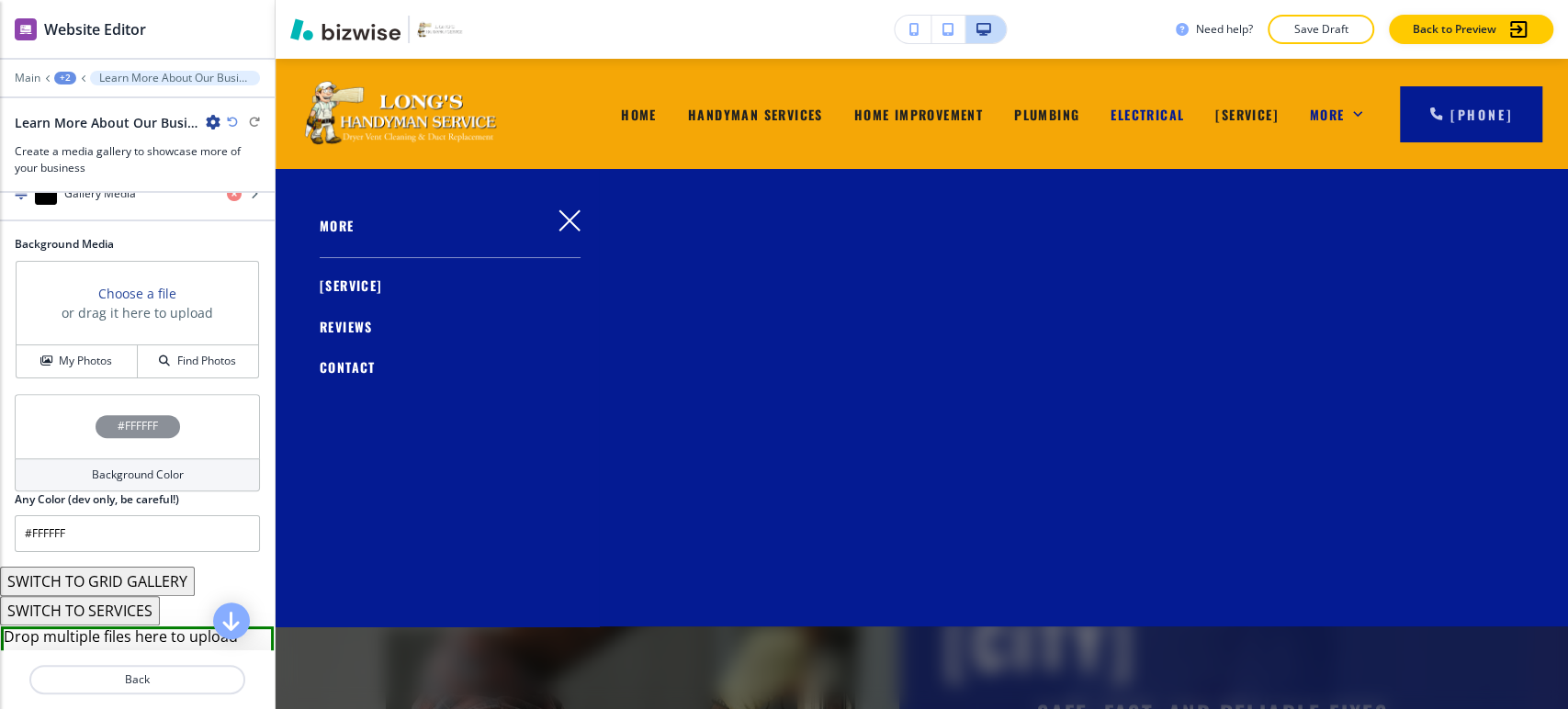 click on "[SERVICE]" at bounding box center (351, 285) 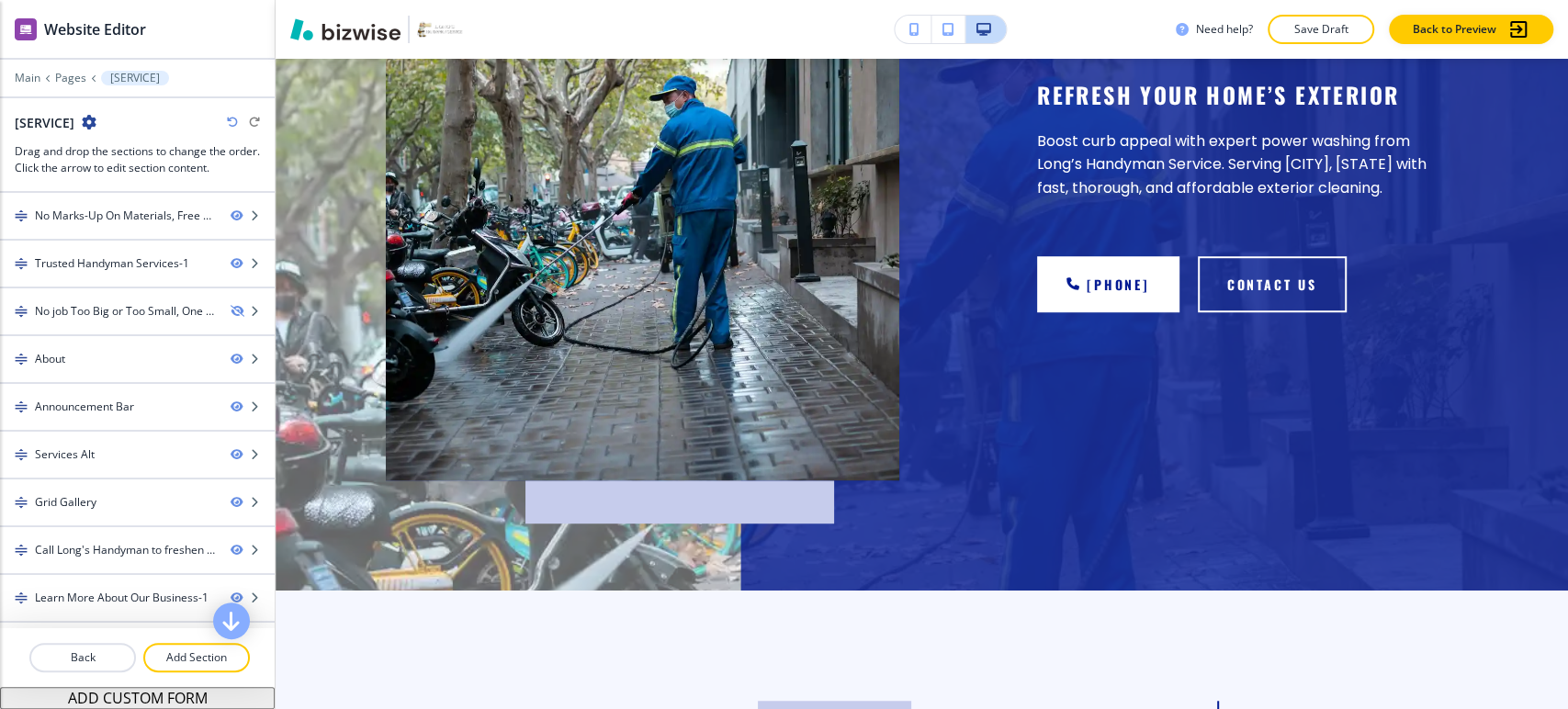 scroll, scrollTop: 0, scrollLeft: 0, axis: both 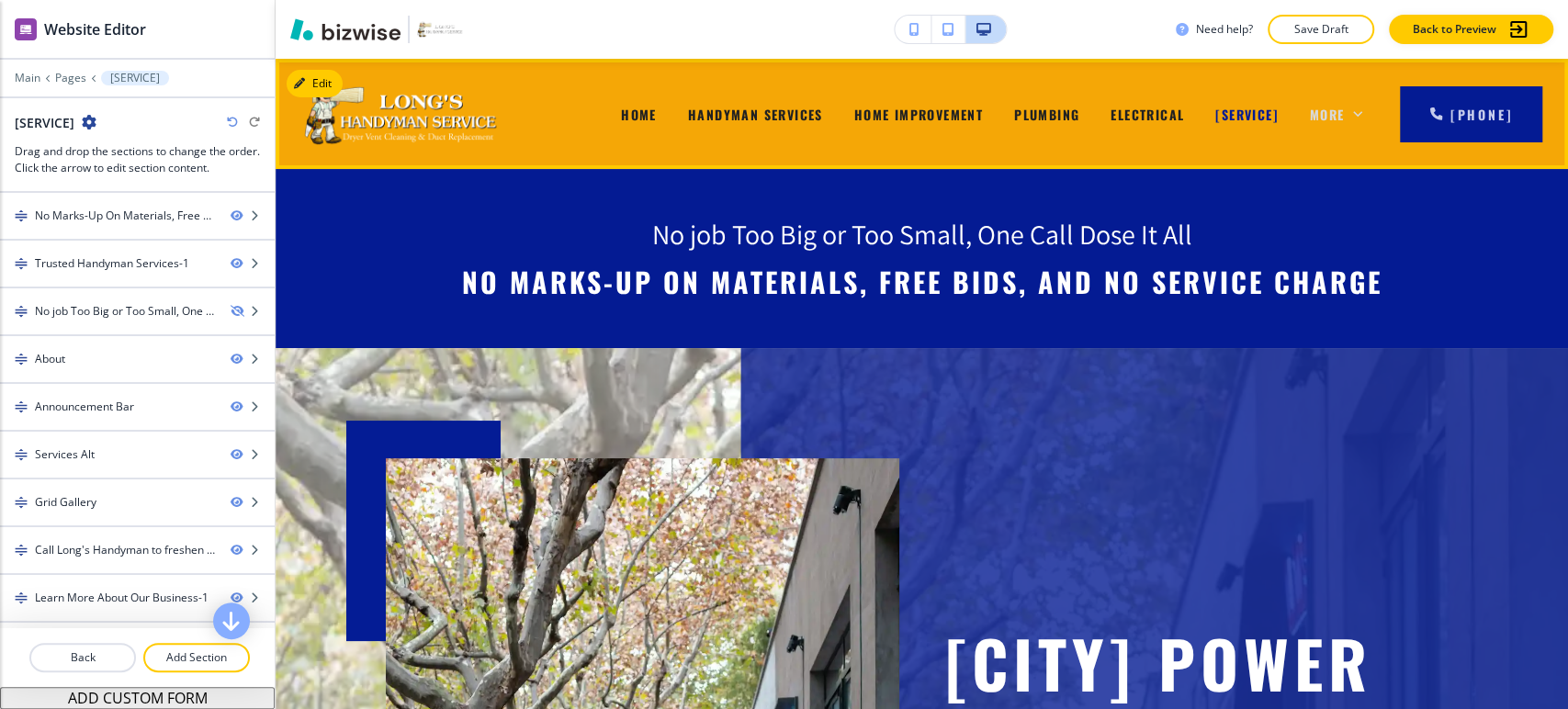 click on "More" at bounding box center [1327, 114] 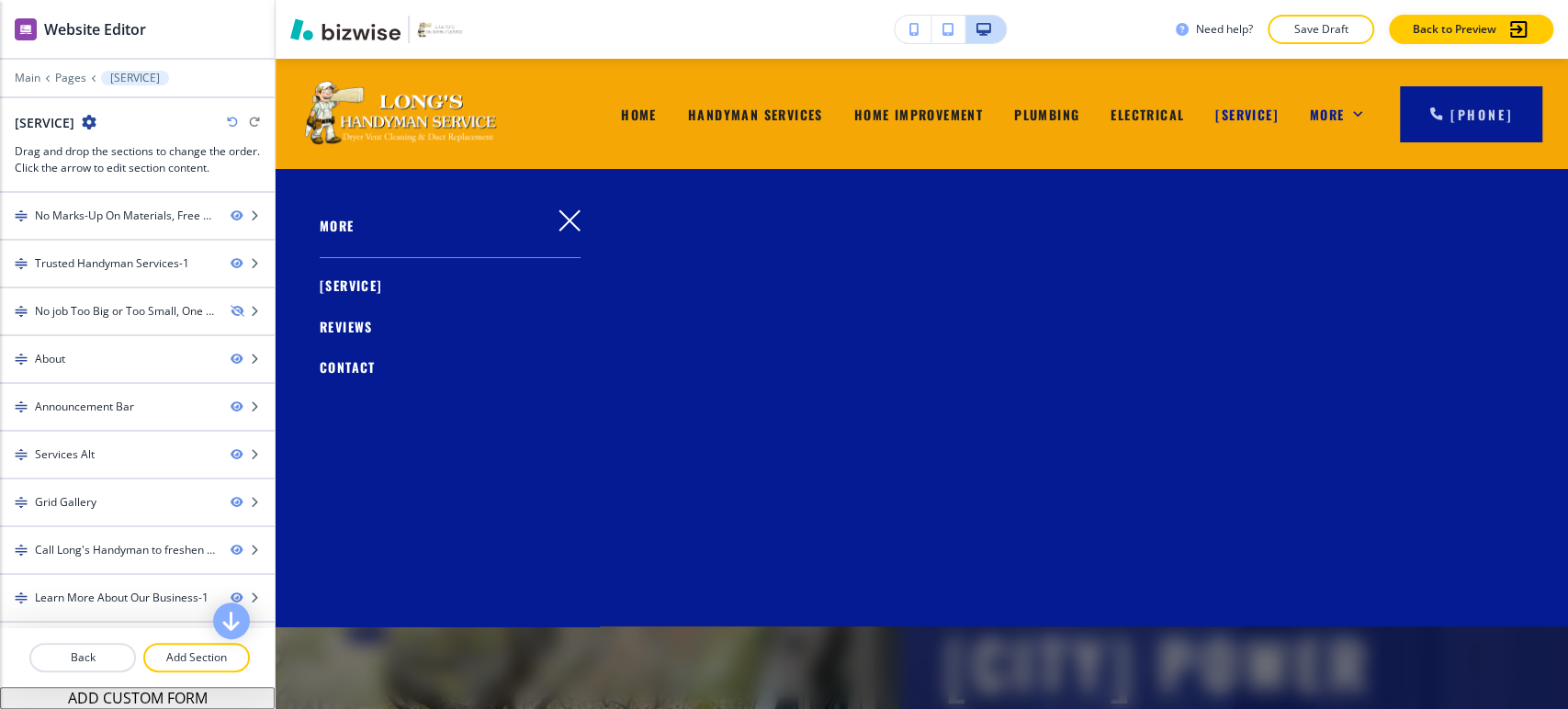 click on "Reviews" at bounding box center [346, 326] 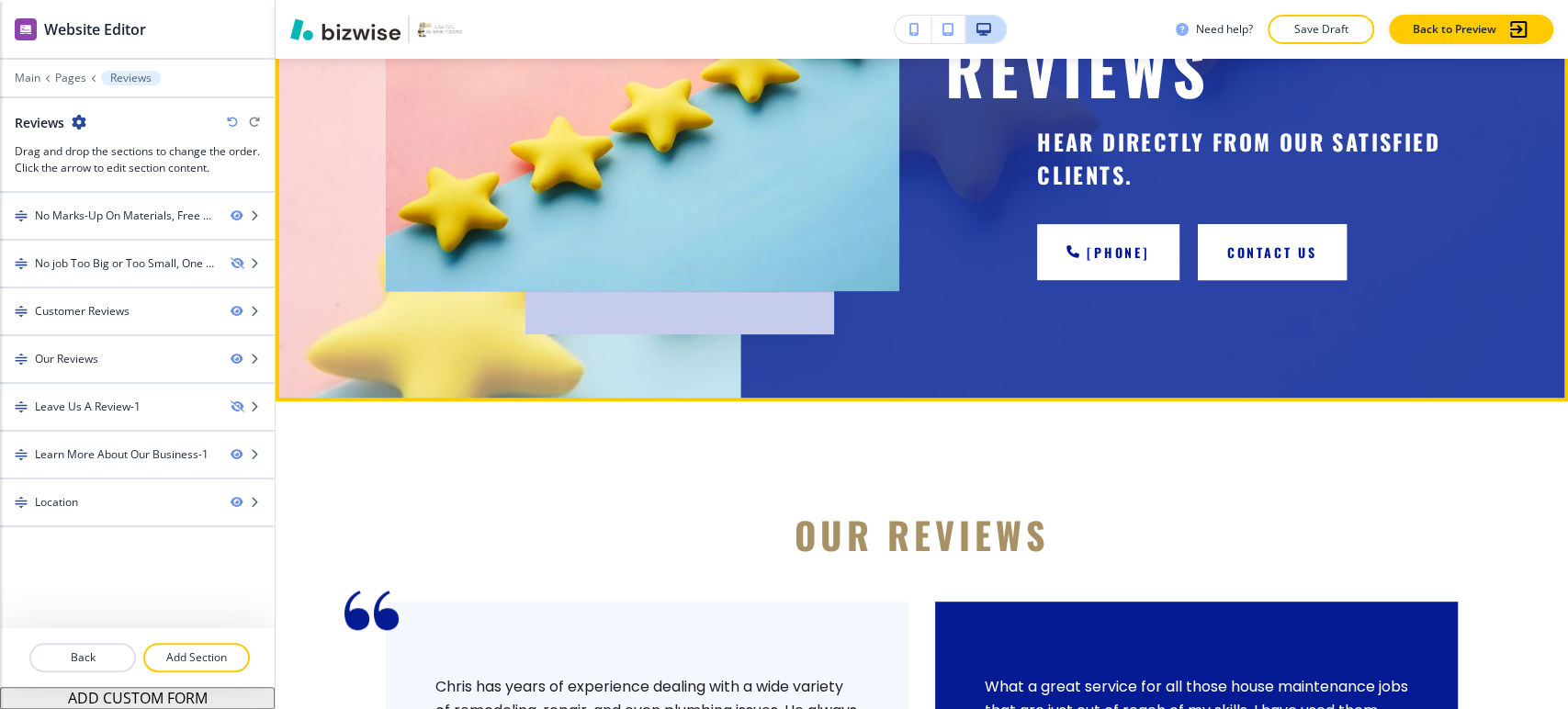scroll, scrollTop: 0, scrollLeft: 0, axis: both 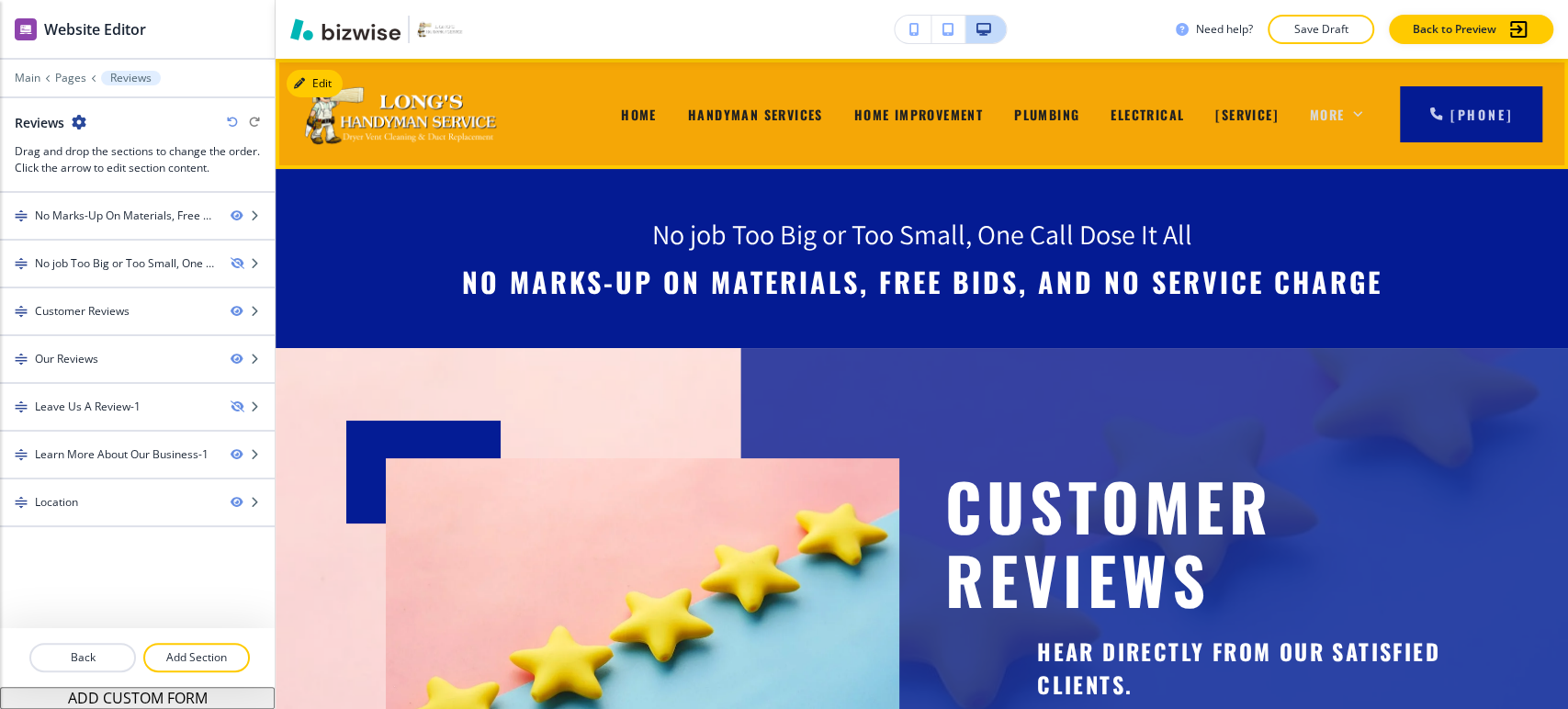 click on "More" at bounding box center (1327, 114) 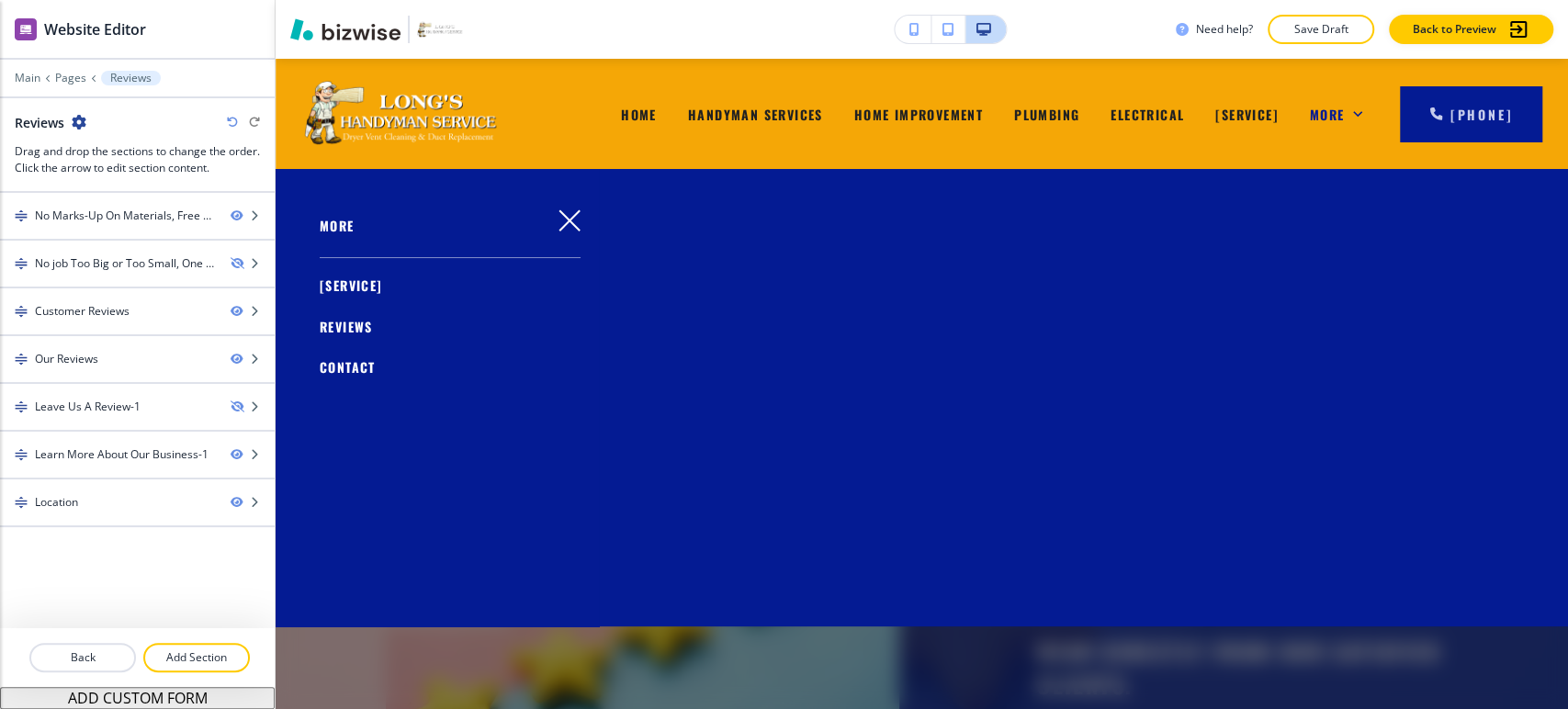 click on "Contact" at bounding box center [347, 366] 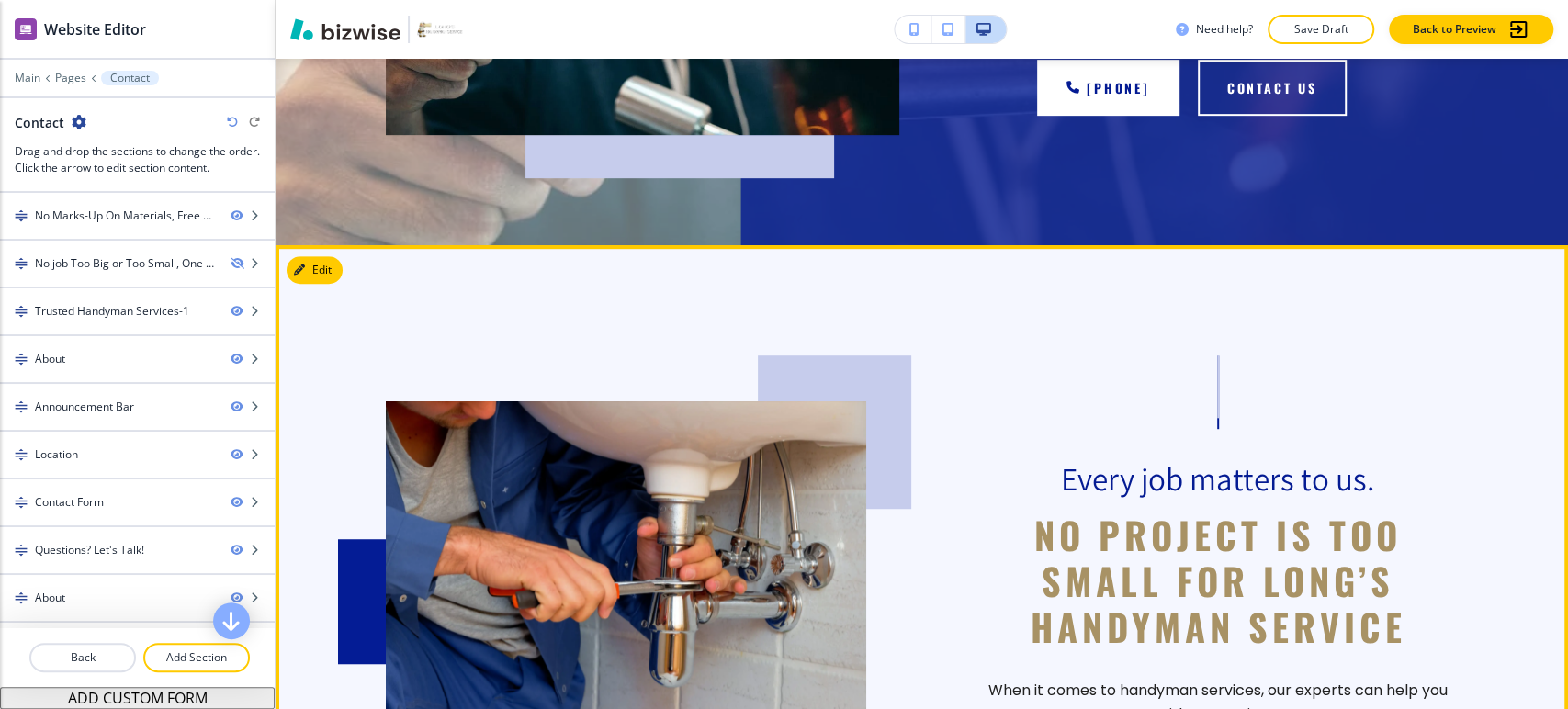 scroll, scrollTop: 816, scrollLeft: 0, axis: vertical 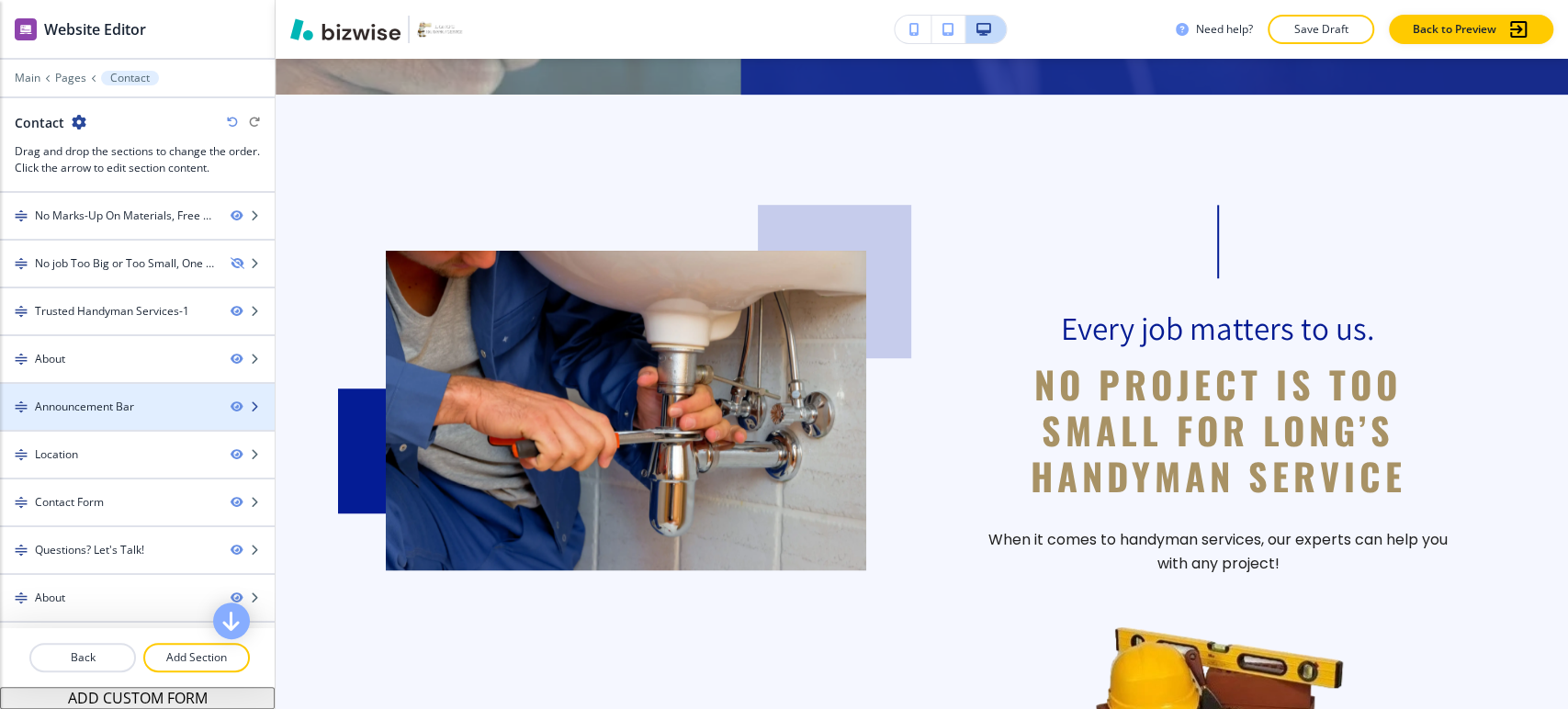 type 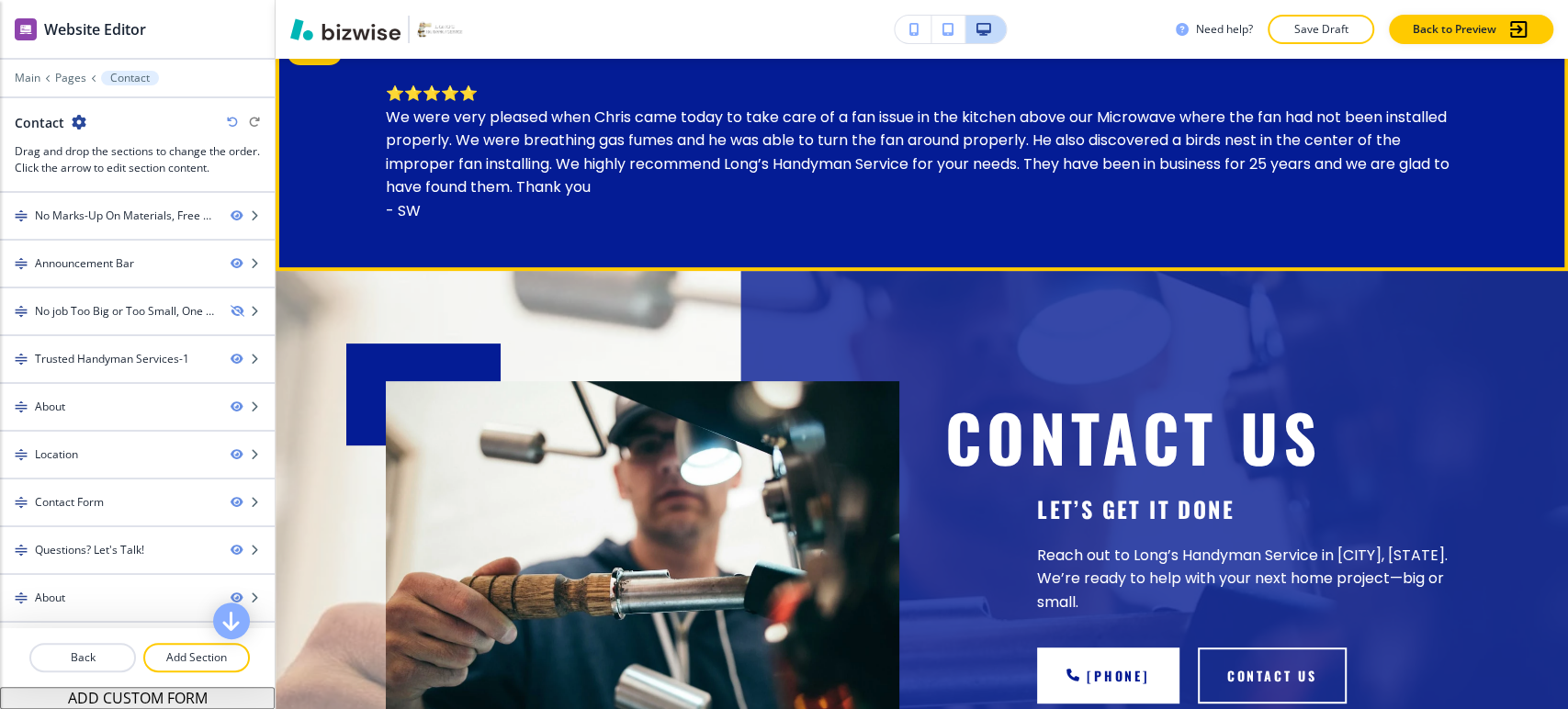 scroll, scrollTop: 288, scrollLeft: 0, axis: vertical 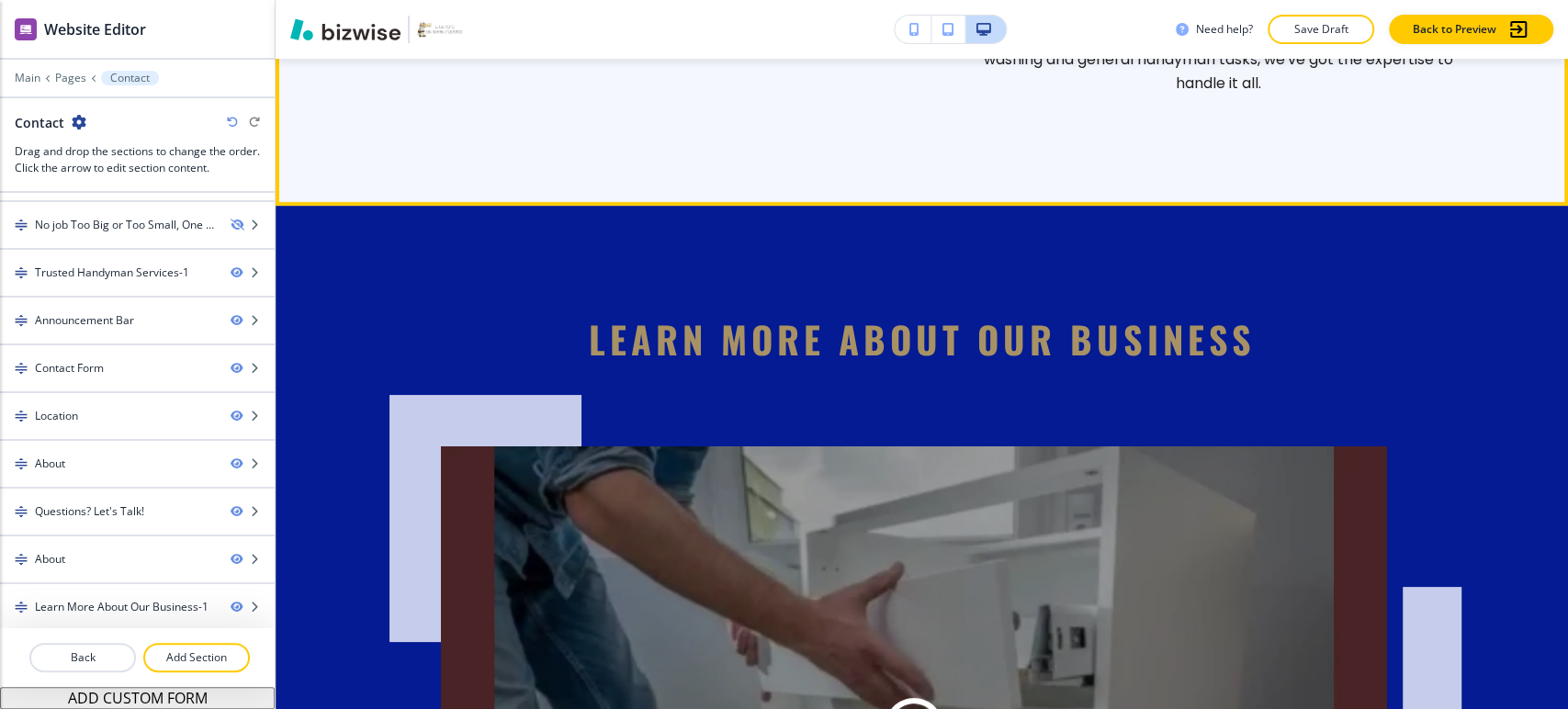 click on "Why Choose Our Business? Take advantage of our FREE bids and estimates! No trip fee and no mark up on materials We specialize in home remodeling, home improvements, maintenance, and repairs Count on us for all your household projects Leave your cleanup, fix-up, and set-up projects to the pros! When it comes to household maintenance, expect friendly, knowledgeable technicians who get the job done the right way. Choosing us means opting for a service that values your time and investment. We offer transparent pricing, no hidden fees, and a personalized approach to each project. Our extensive range of services ensures that we're your one-stop-shop for all your home improvement needs. From plumbing and electrical work to power washing and general handyman tasks, we've got the expertise to handle it all." at bounding box center (921, -198) 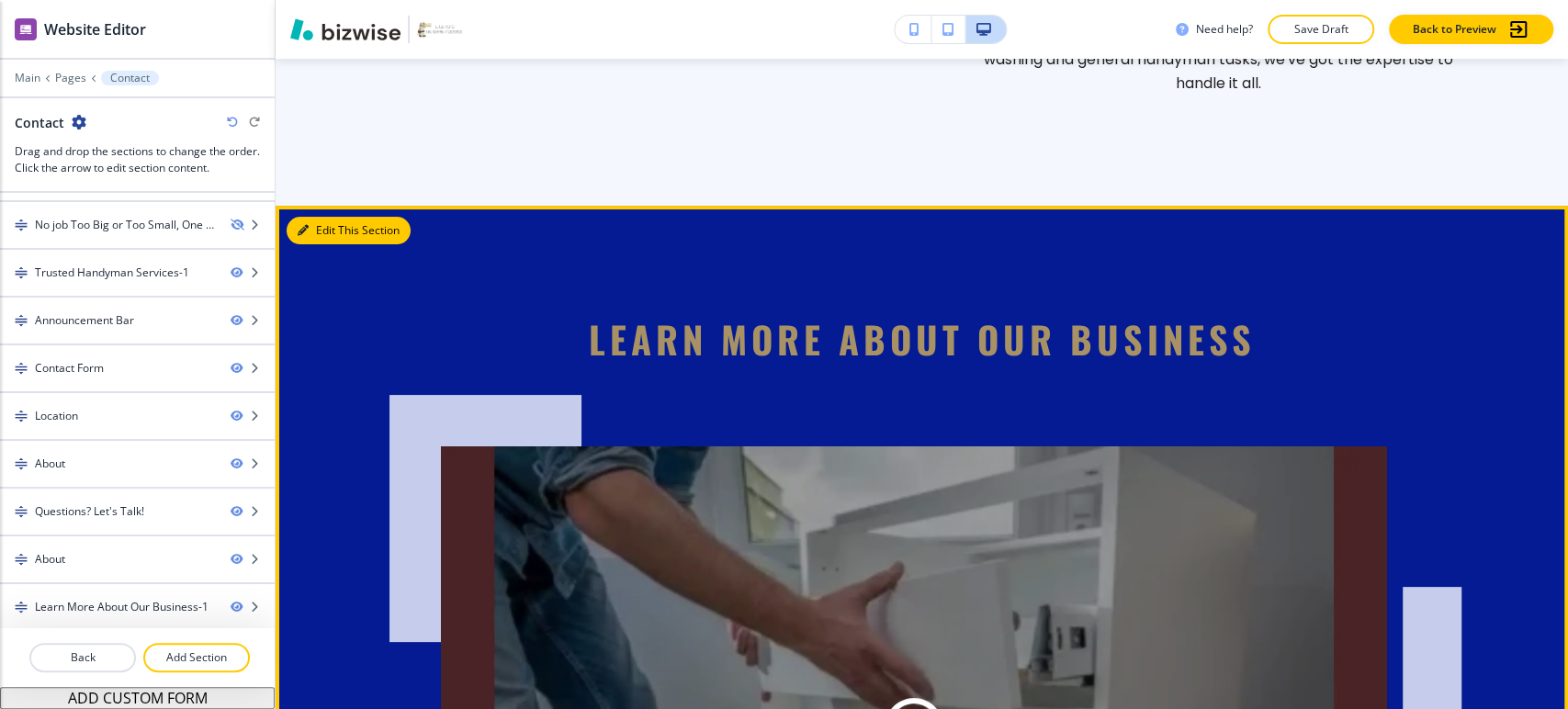 click on "Edit This Section" at bounding box center [348, 231] 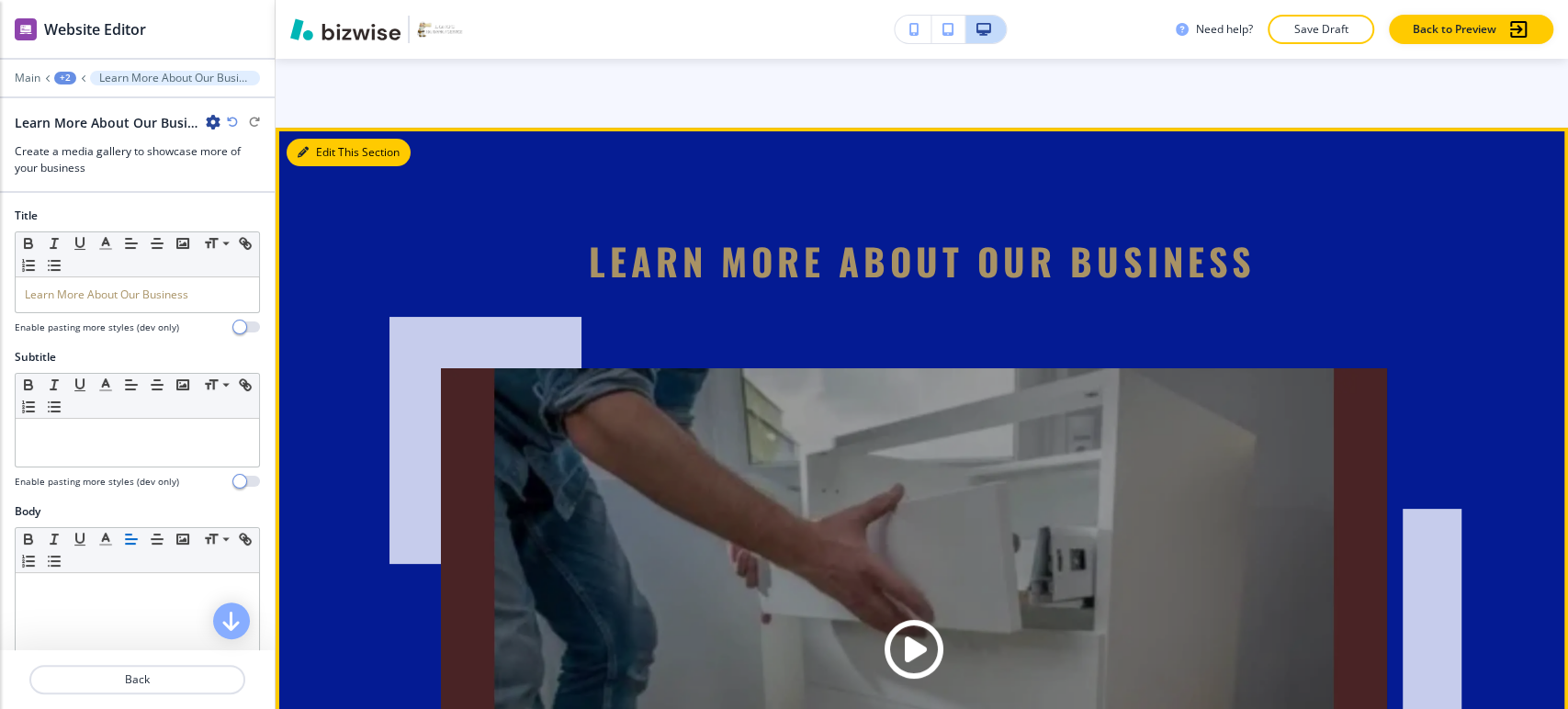 scroll, scrollTop: 4840, scrollLeft: 0, axis: vertical 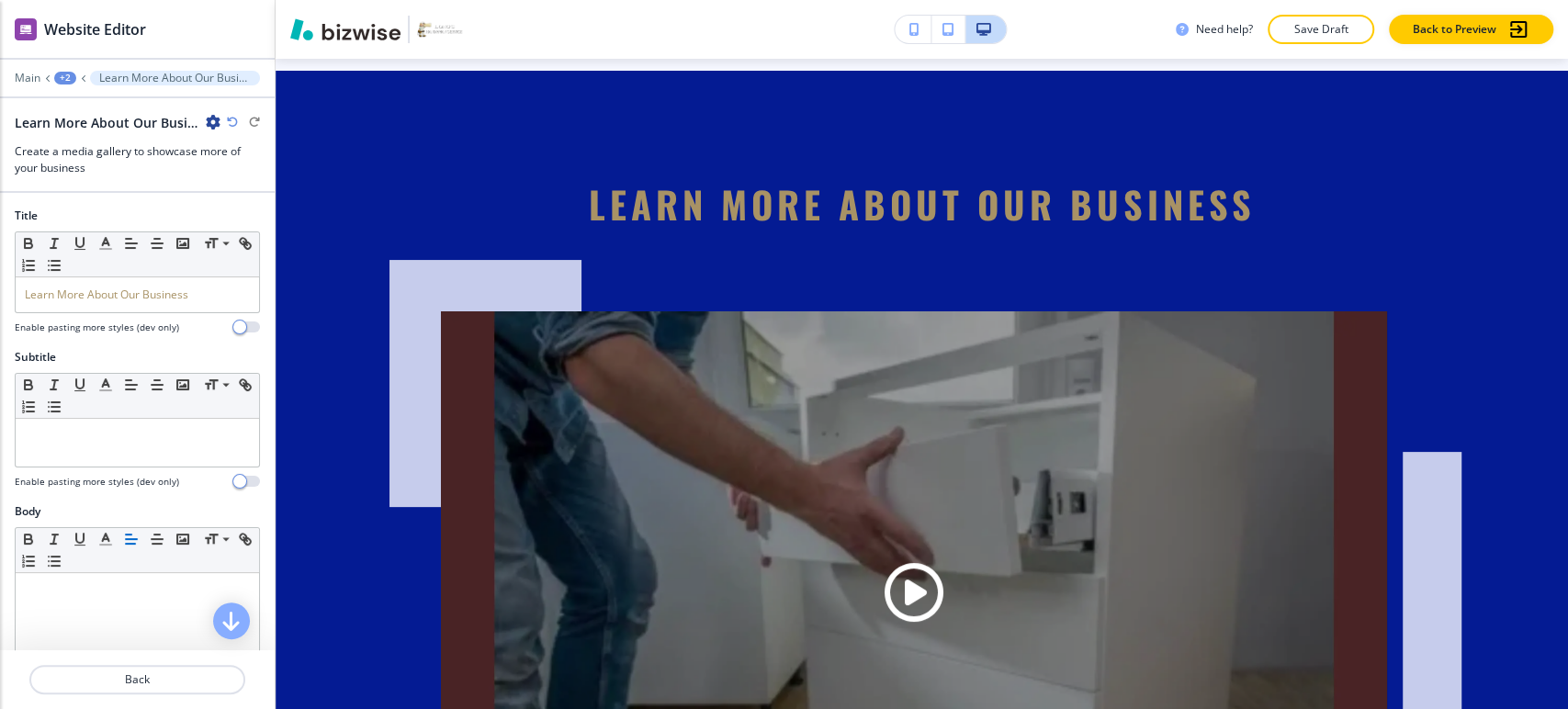 click at bounding box center (213, 122) 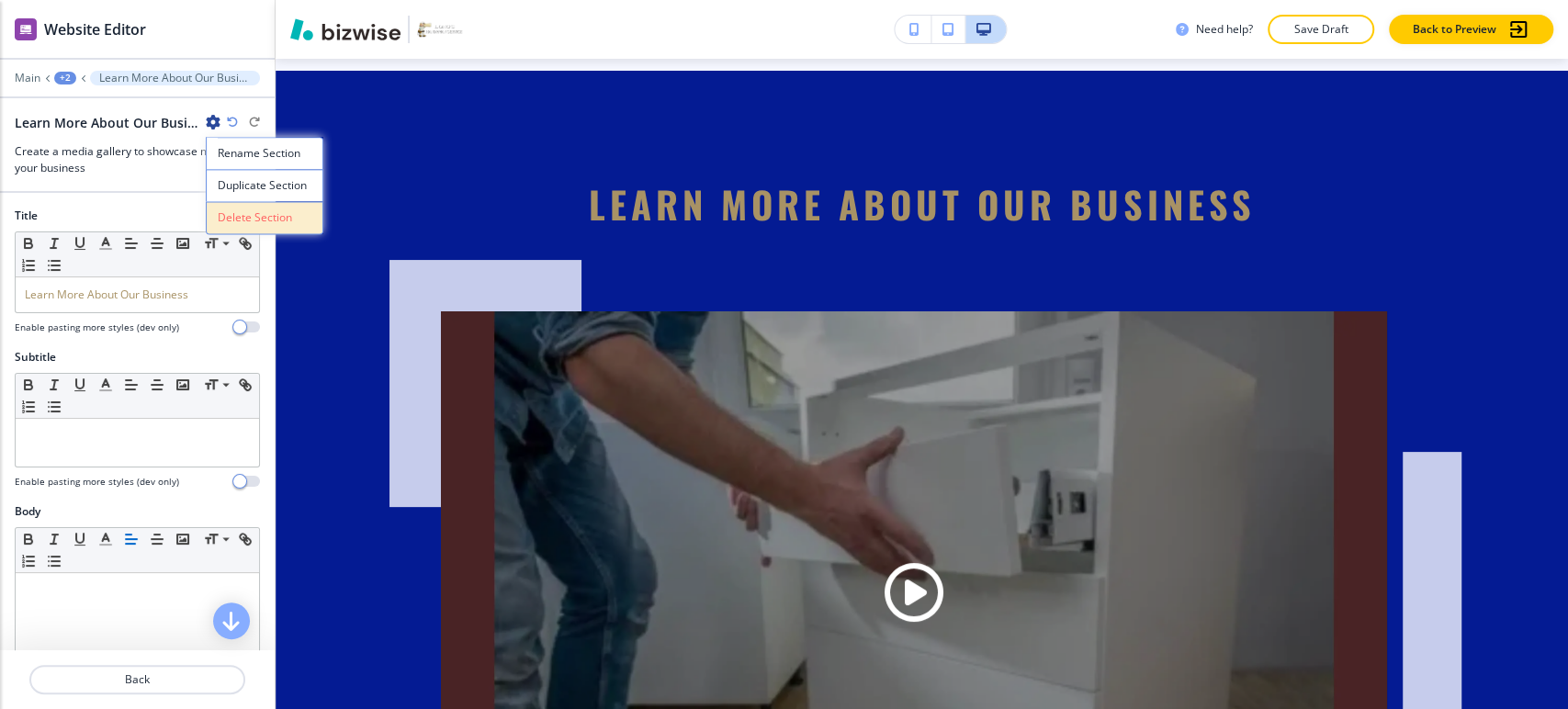 click on "Delete Section" at bounding box center (265, 218) 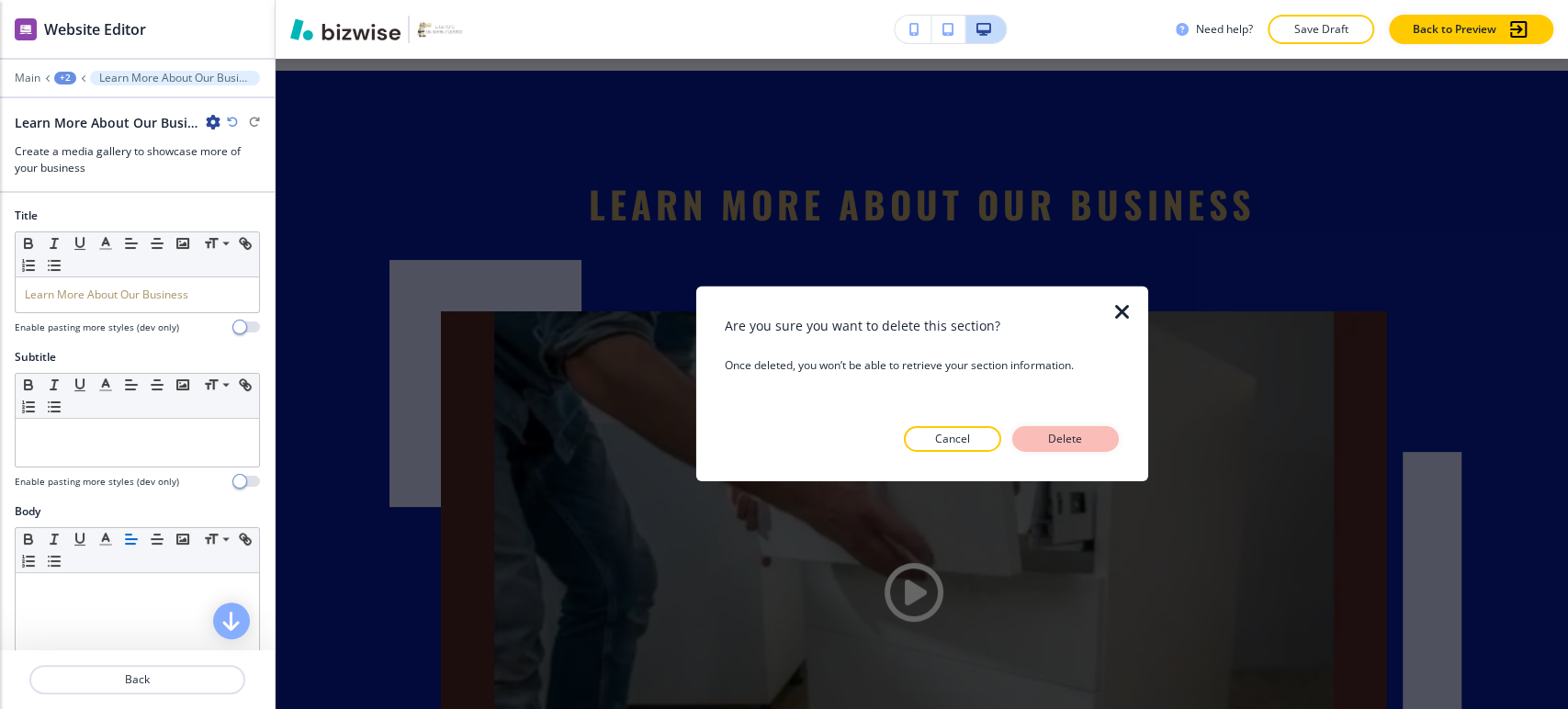 click on "Delete" at bounding box center (1066, 439) 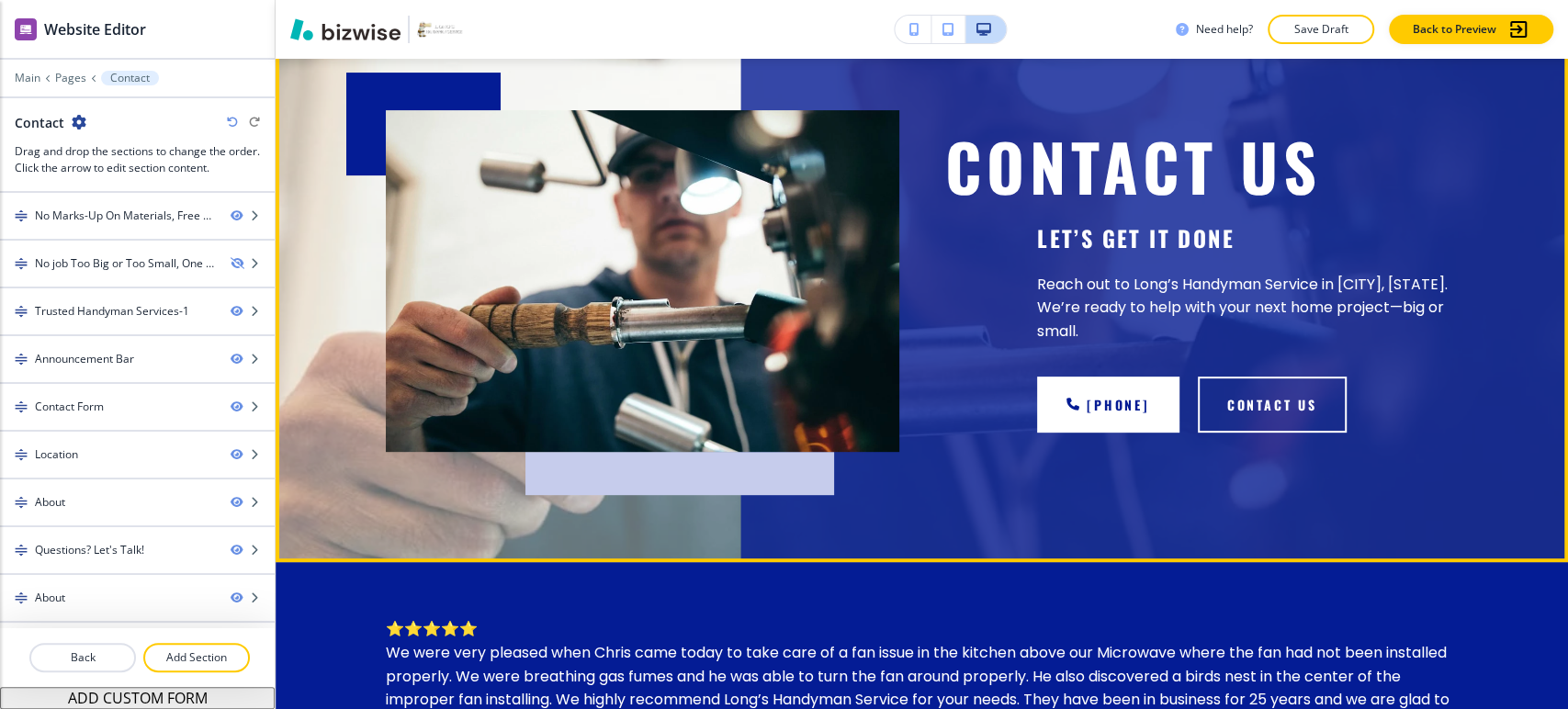 scroll, scrollTop: 0, scrollLeft: 0, axis: both 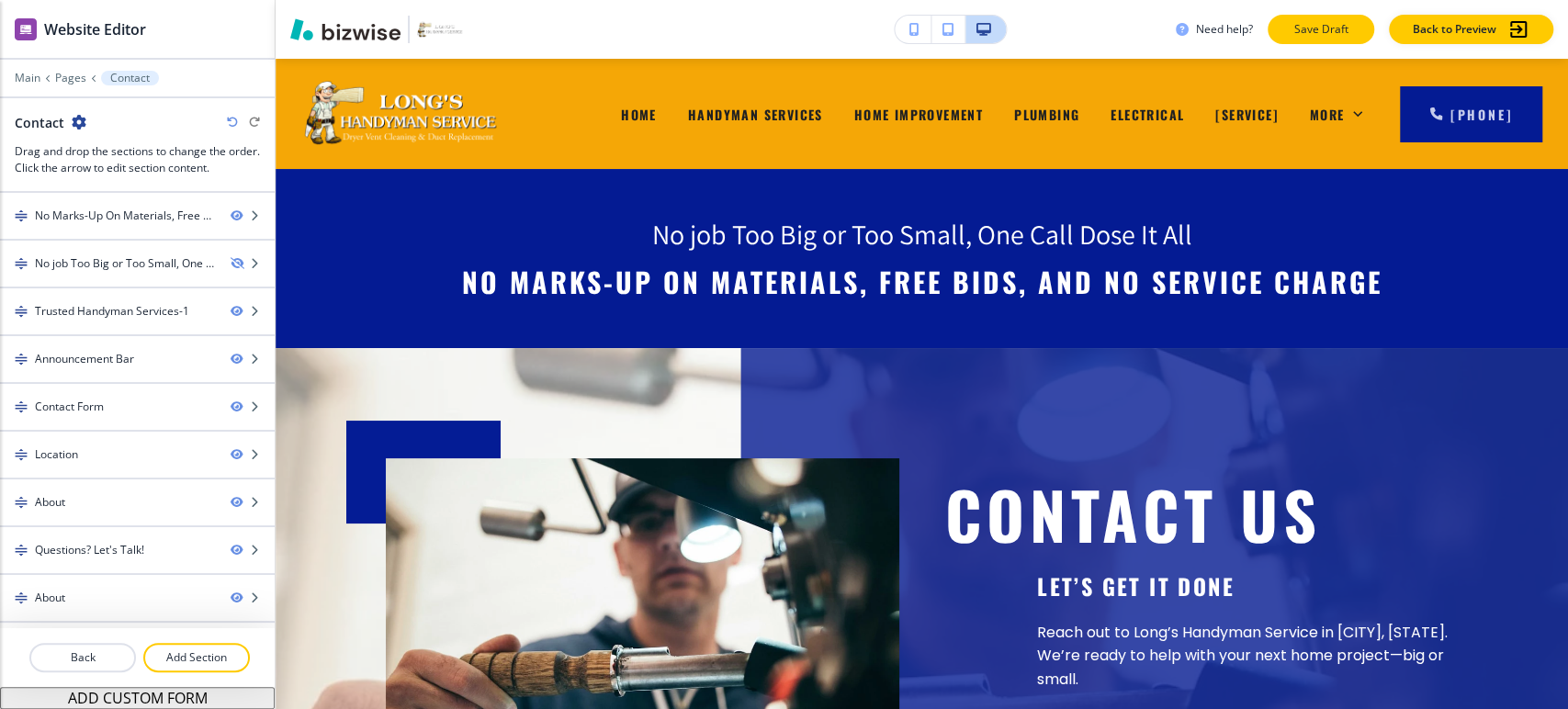 click on "Save Draft" at bounding box center [1321, 29] 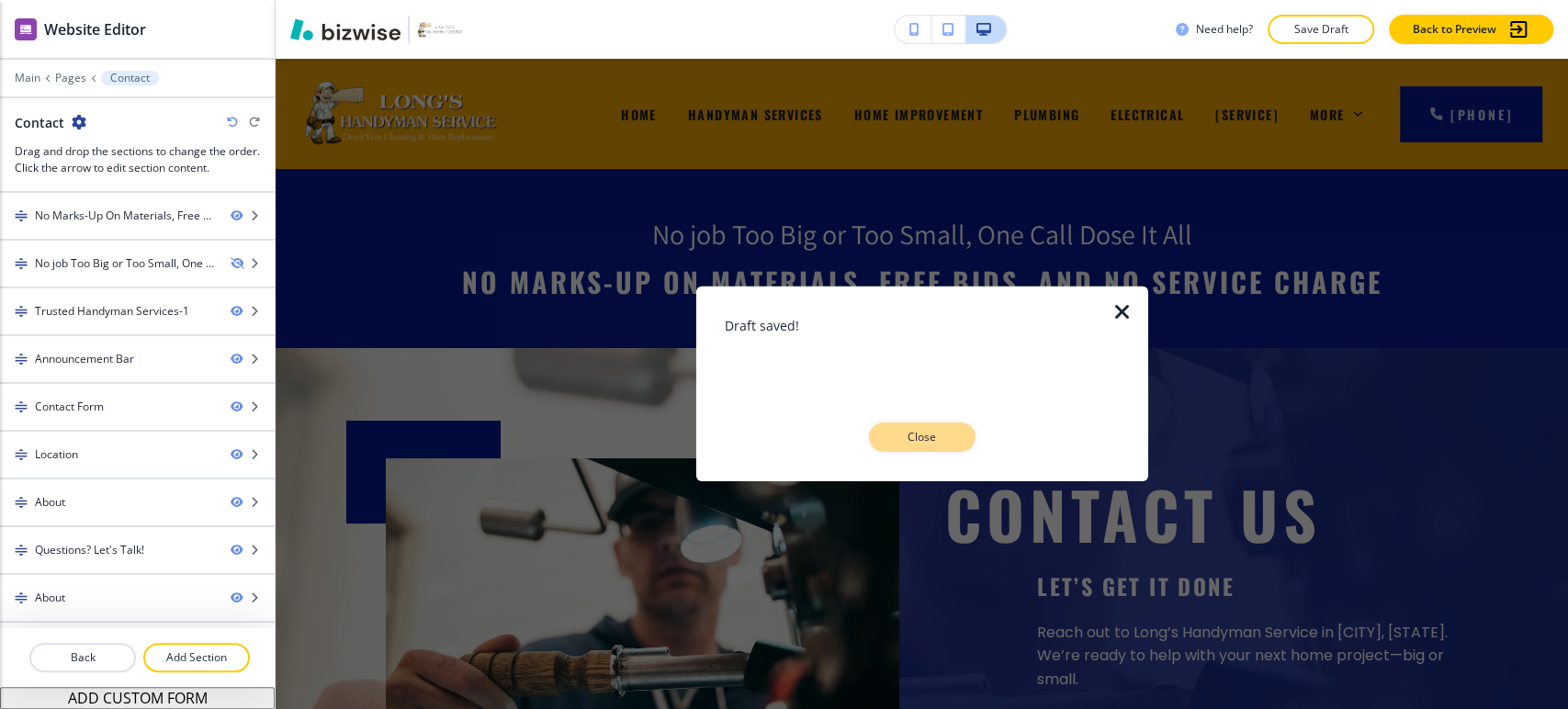 click on "Close" at bounding box center (922, 437) 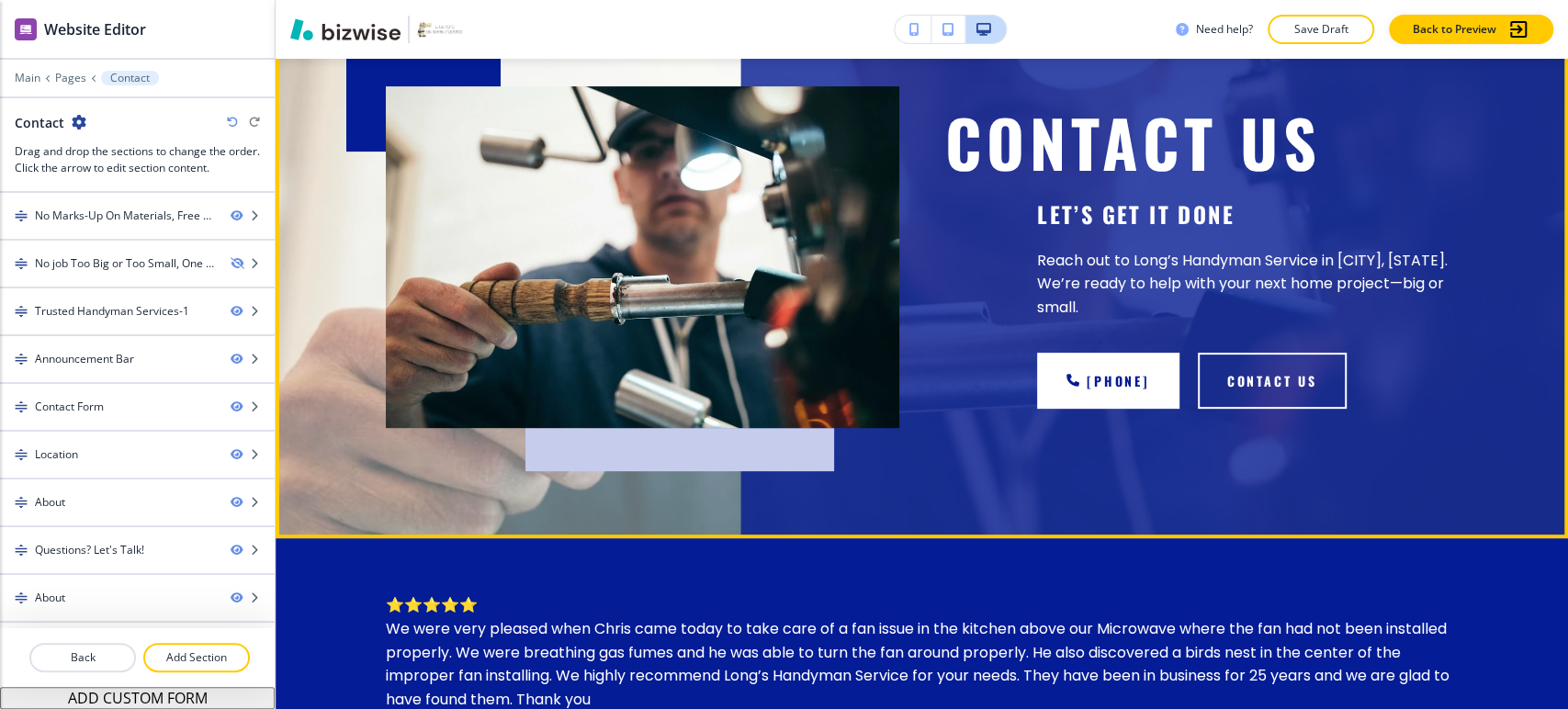 scroll, scrollTop: 0, scrollLeft: 0, axis: both 